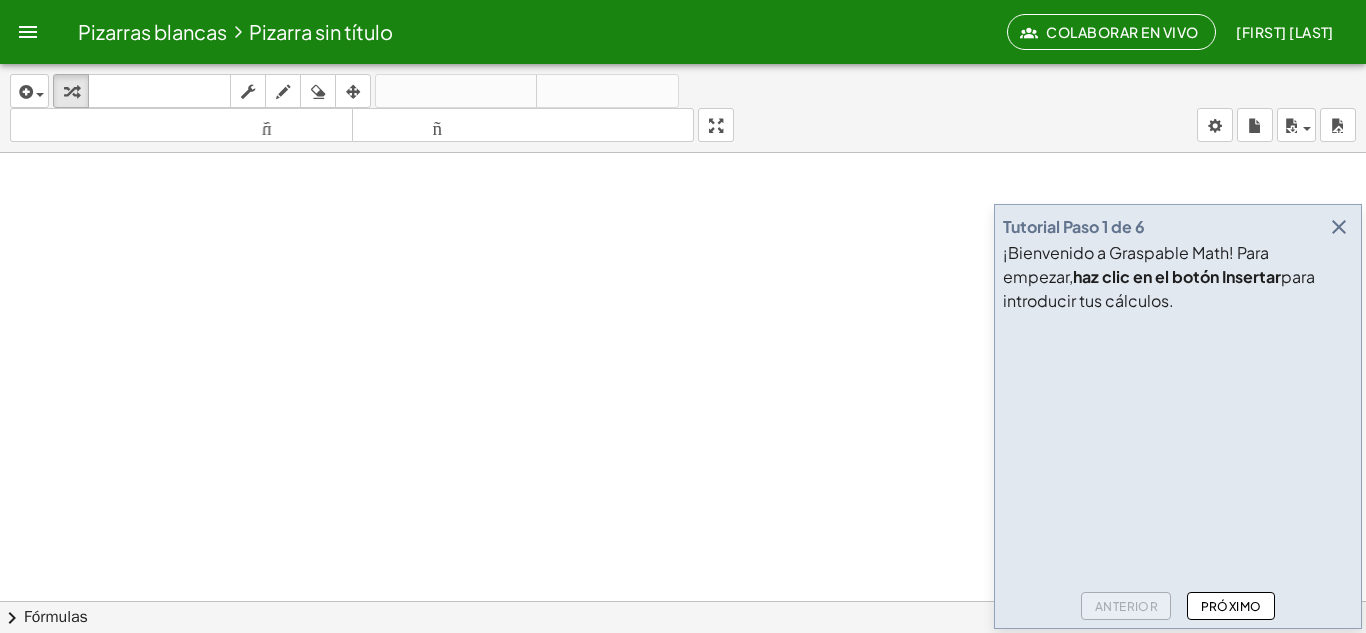 scroll, scrollTop: 0, scrollLeft: 0, axis: both 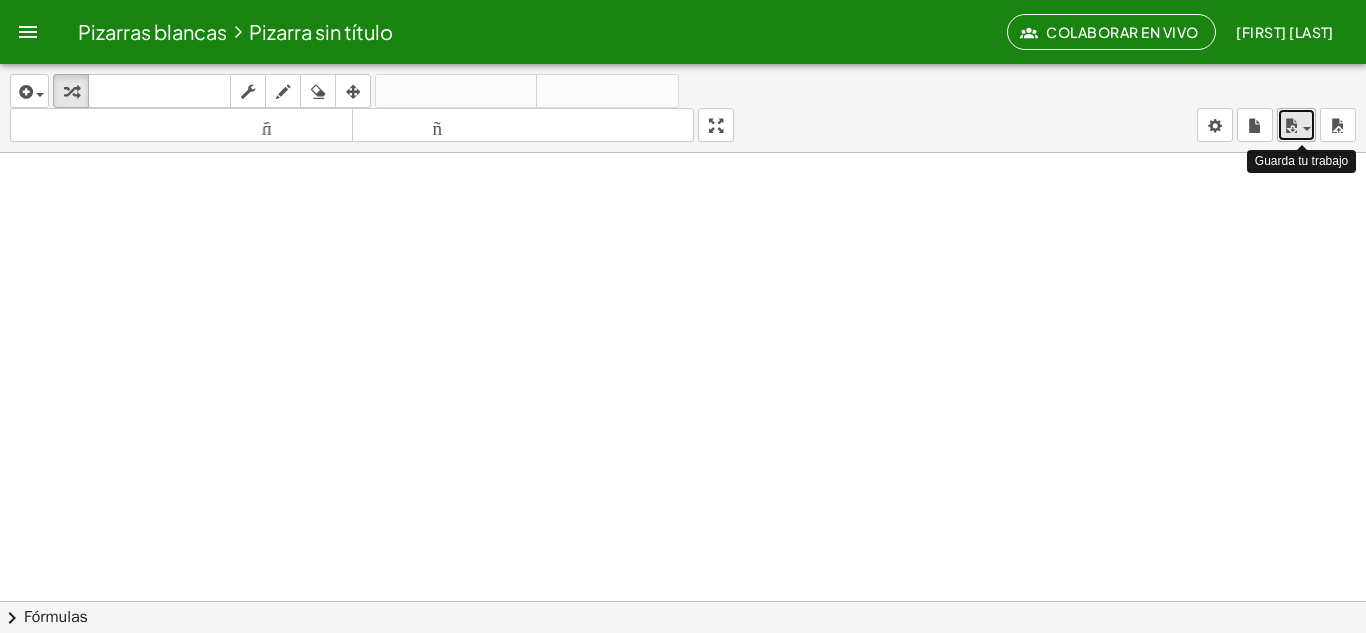 click on "ahorrar" at bounding box center (1296, 125) 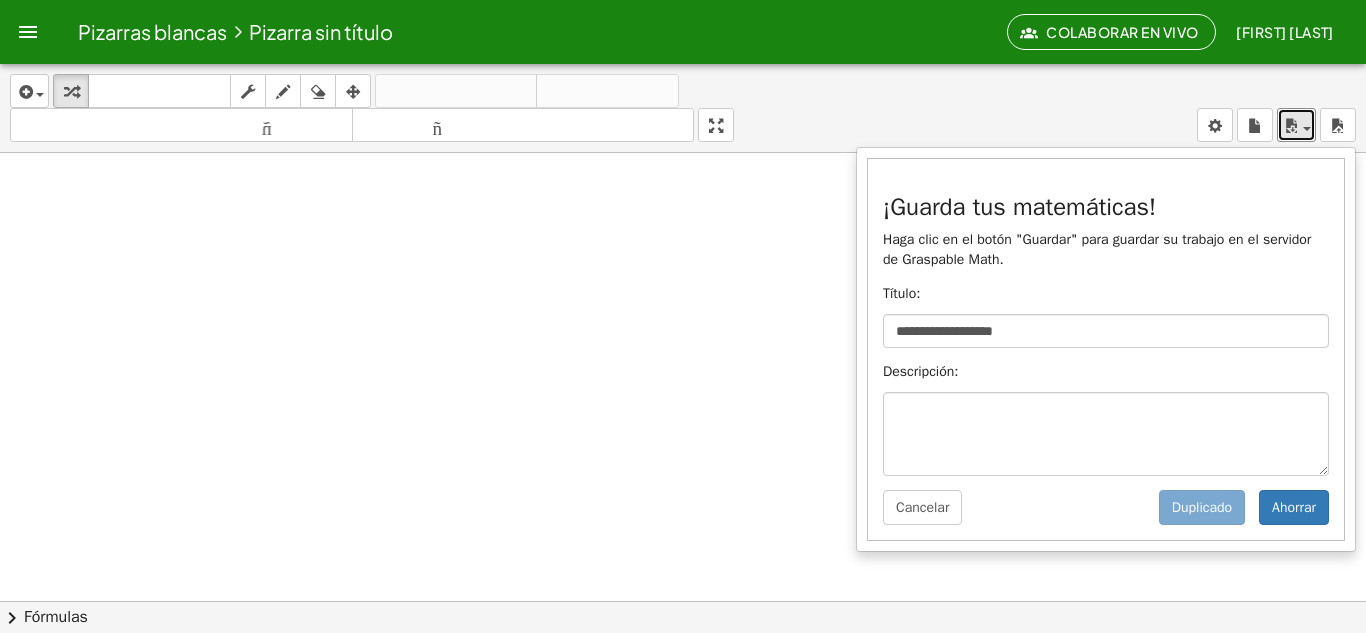 click at bounding box center (683, 679) 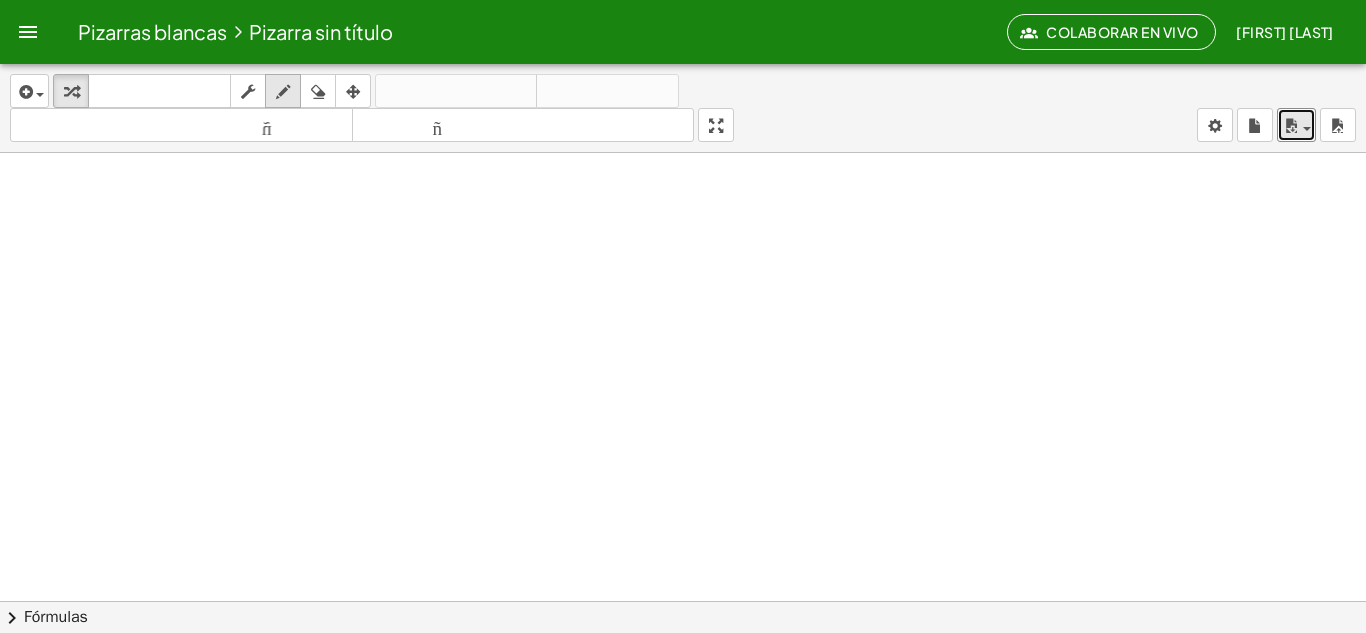 click at bounding box center (283, 91) 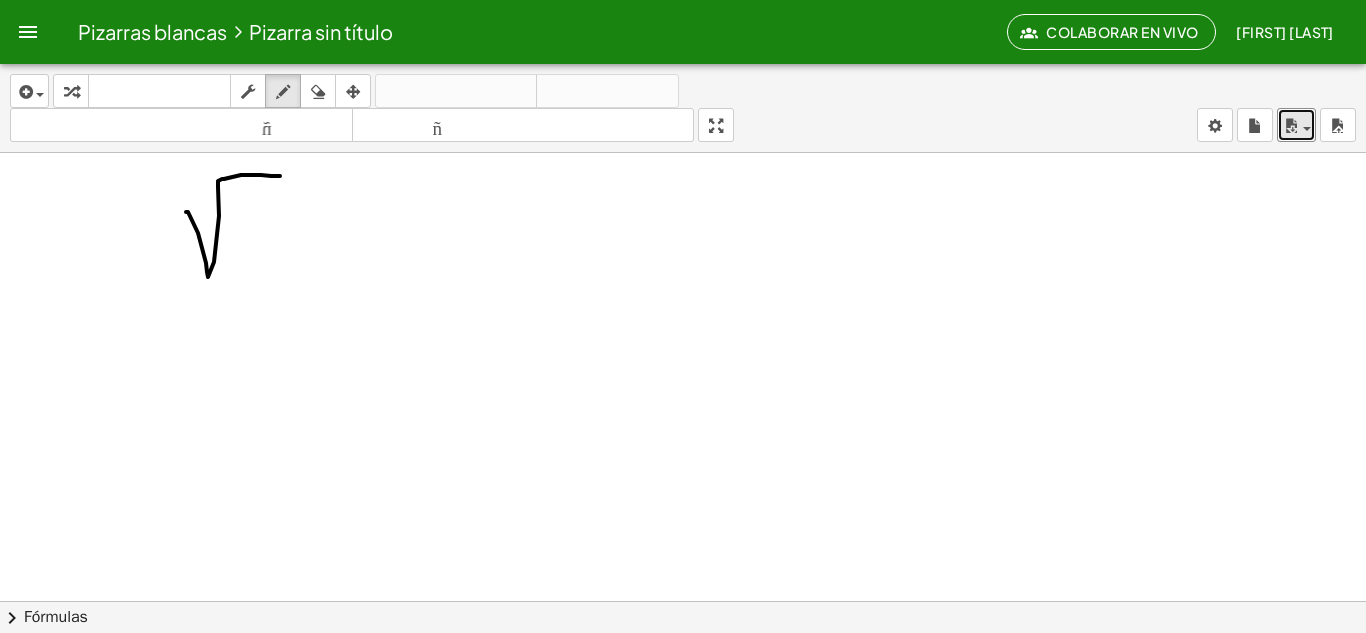 drag, startPoint x: 188, startPoint y: 212, endPoint x: 268, endPoint y: 239, distance: 84.4334 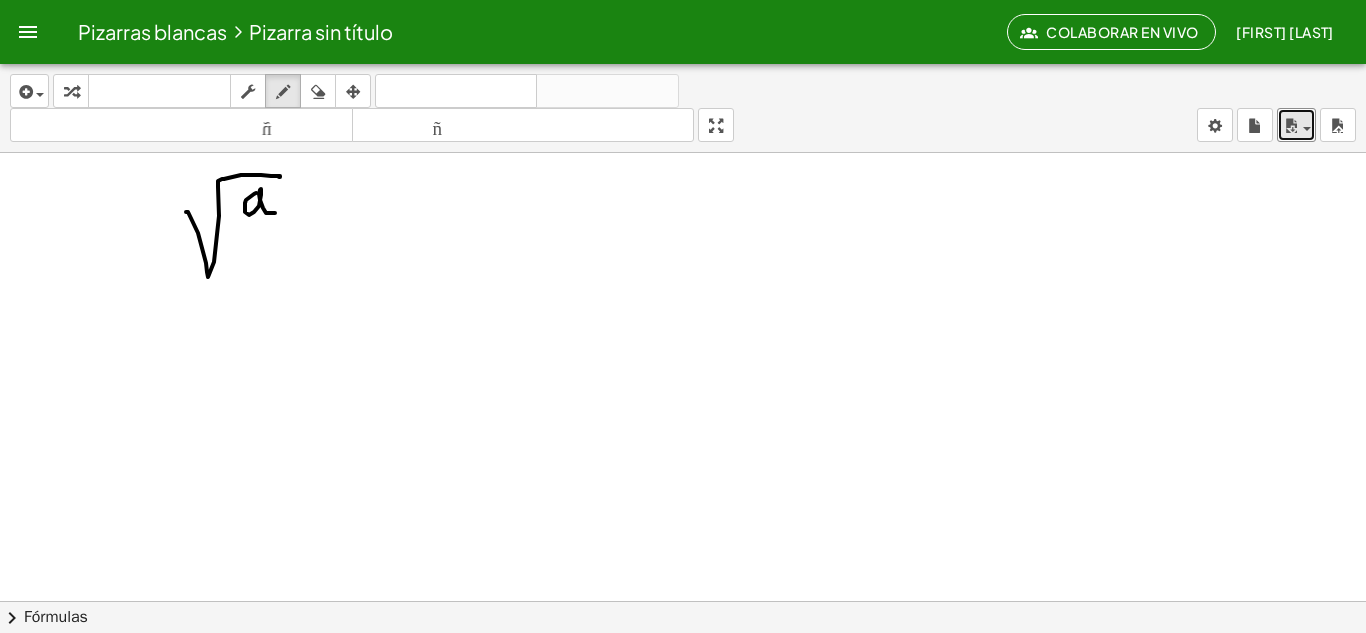 drag, startPoint x: 256, startPoint y: 193, endPoint x: 257, endPoint y: 234, distance: 41.01219 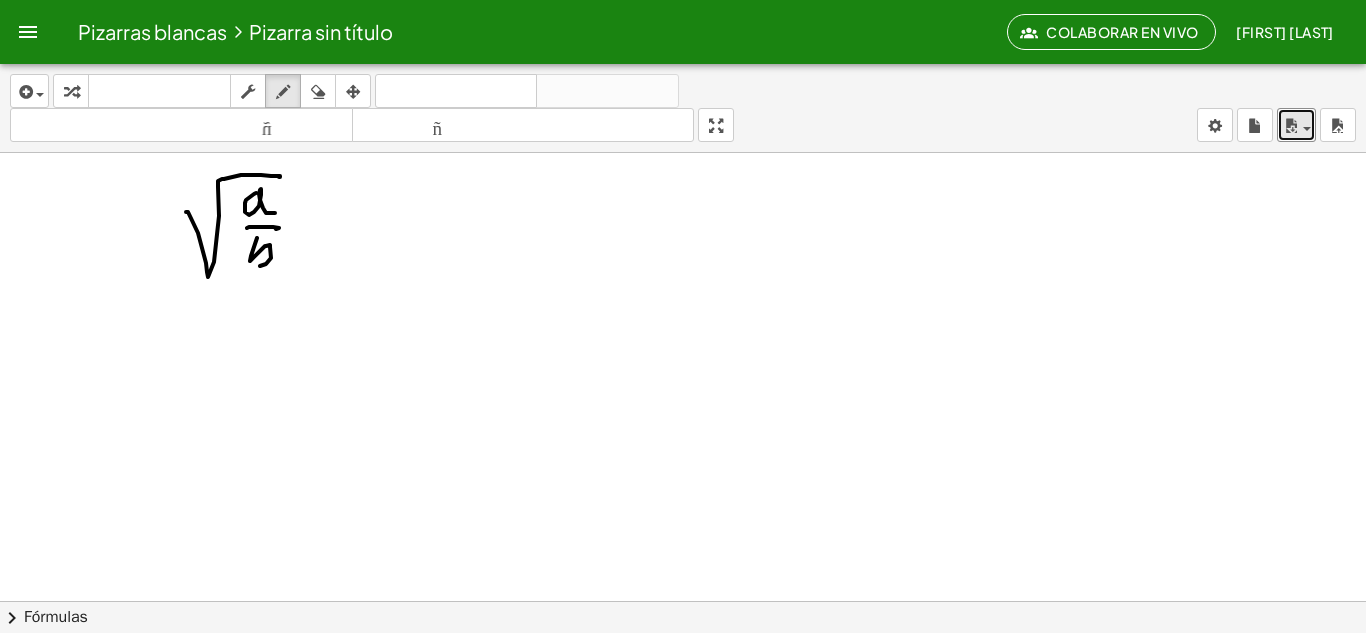 click at bounding box center [683, 679] 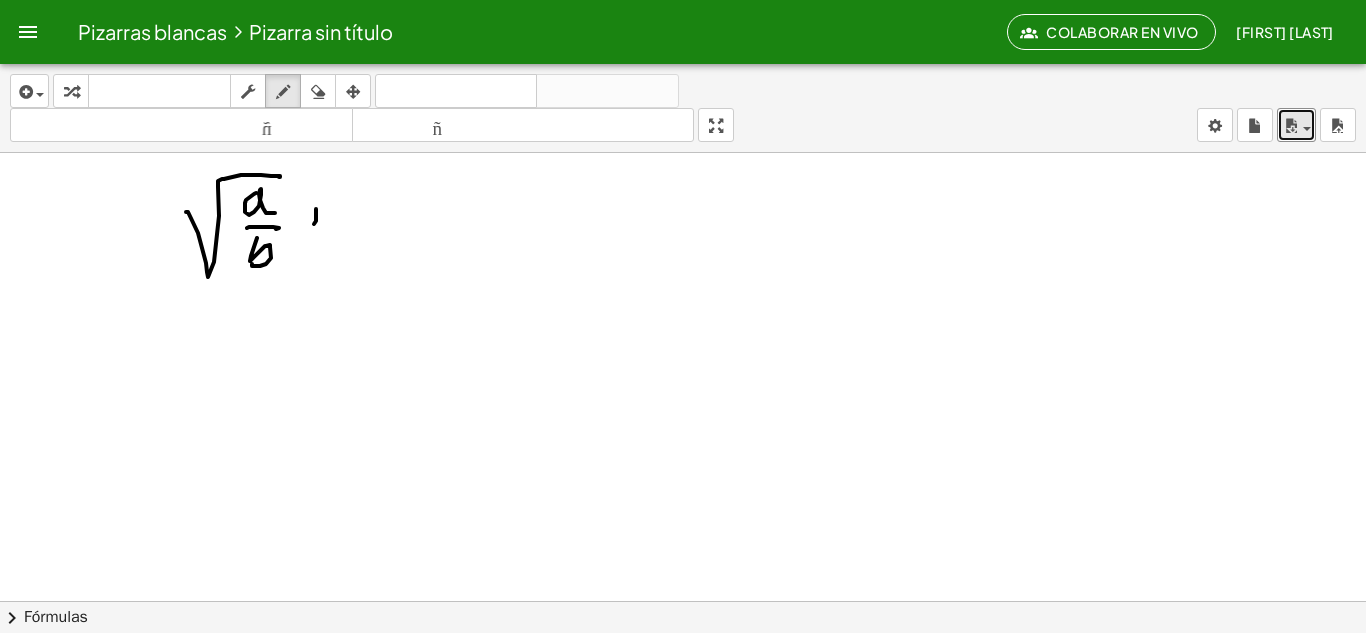 drag, startPoint x: 314, startPoint y: 224, endPoint x: 292, endPoint y: 227, distance: 22.203604 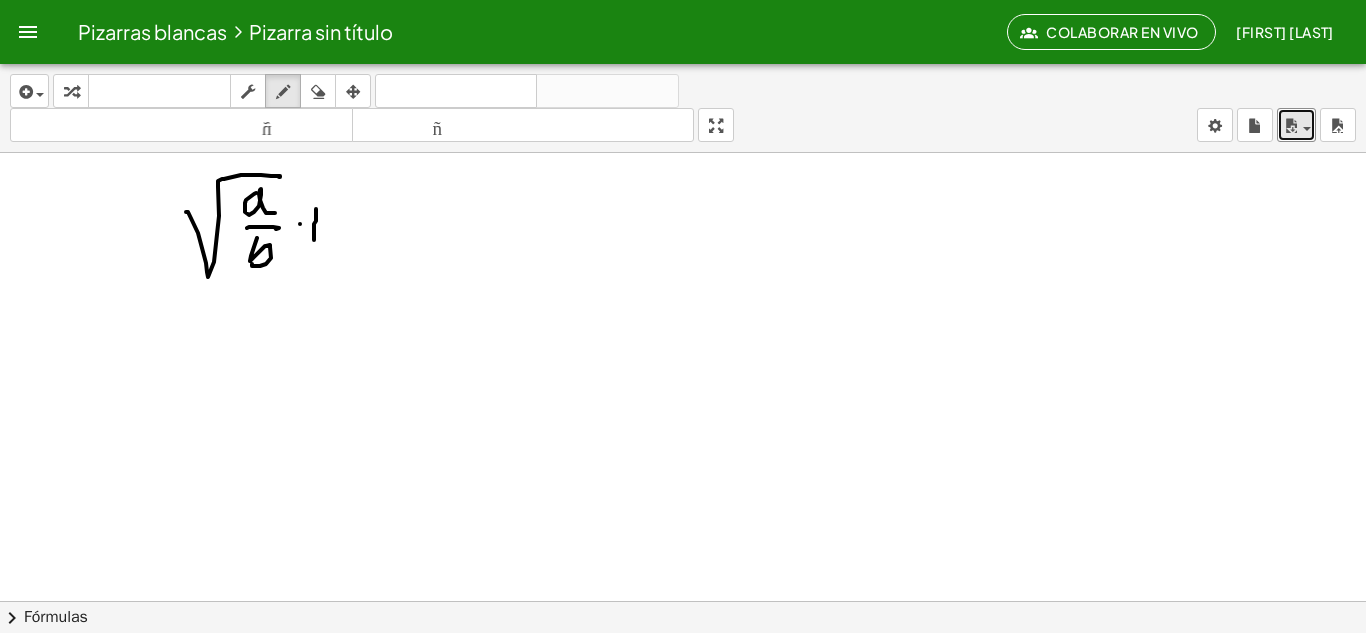 drag, startPoint x: 300, startPoint y: 224, endPoint x: 355, endPoint y: 225, distance: 55.00909 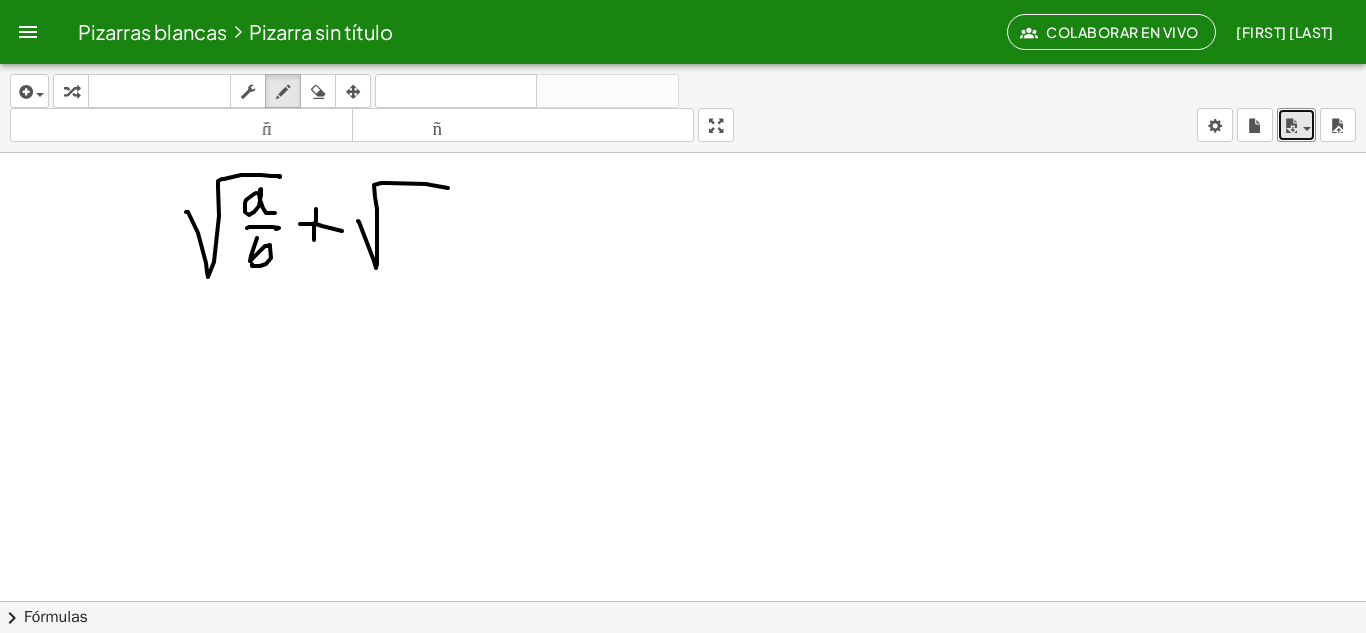 drag, startPoint x: 358, startPoint y: 221, endPoint x: 445, endPoint y: 190, distance: 92.358 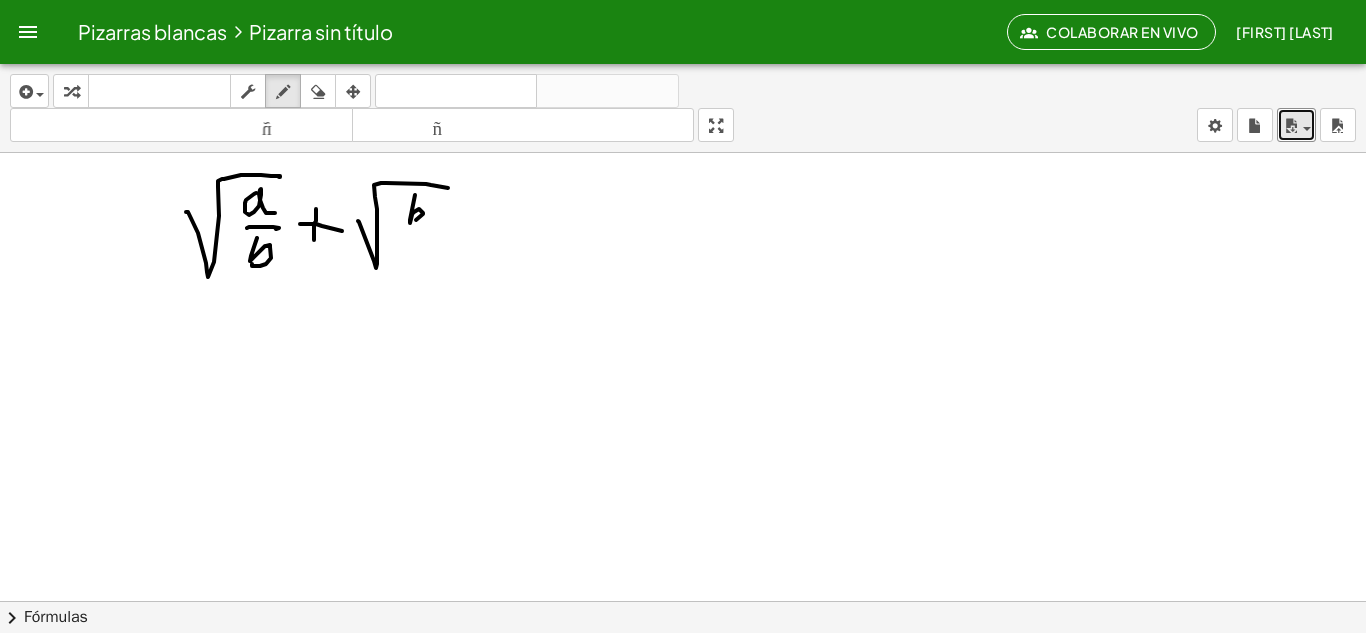 drag, startPoint x: 410, startPoint y: 220, endPoint x: 405, endPoint y: 231, distance: 12.083046 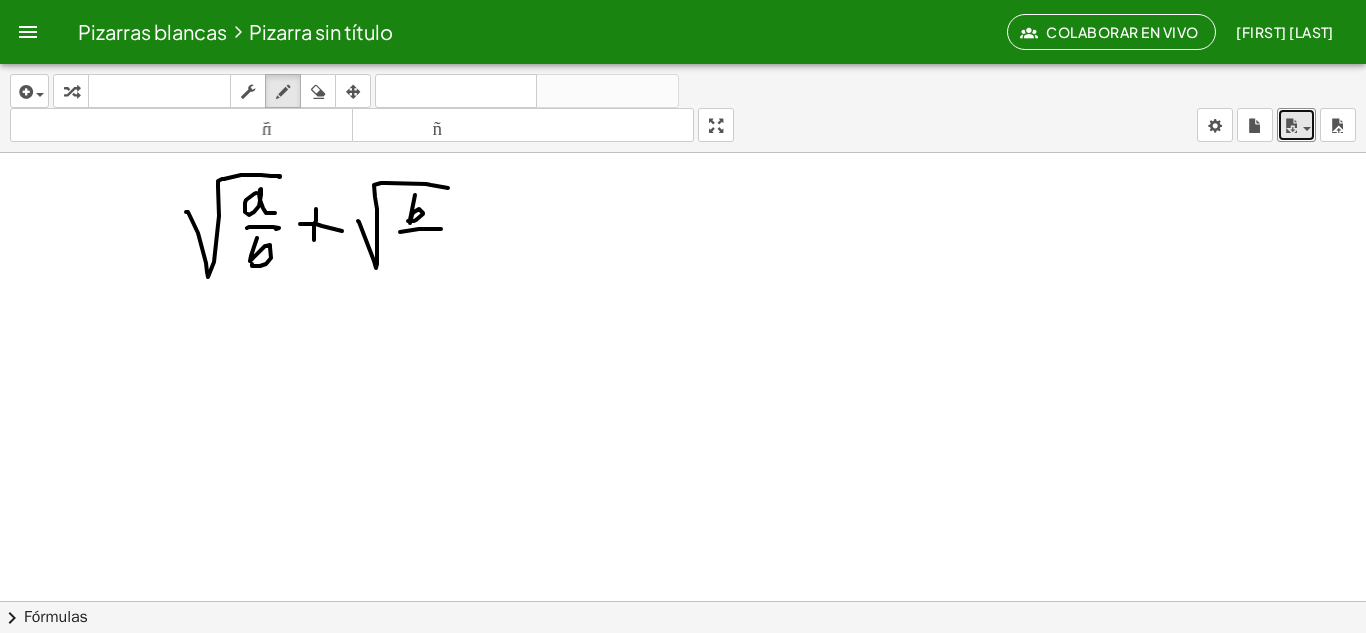 drag, startPoint x: 400, startPoint y: 232, endPoint x: 427, endPoint y: 238, distance: 27.658634 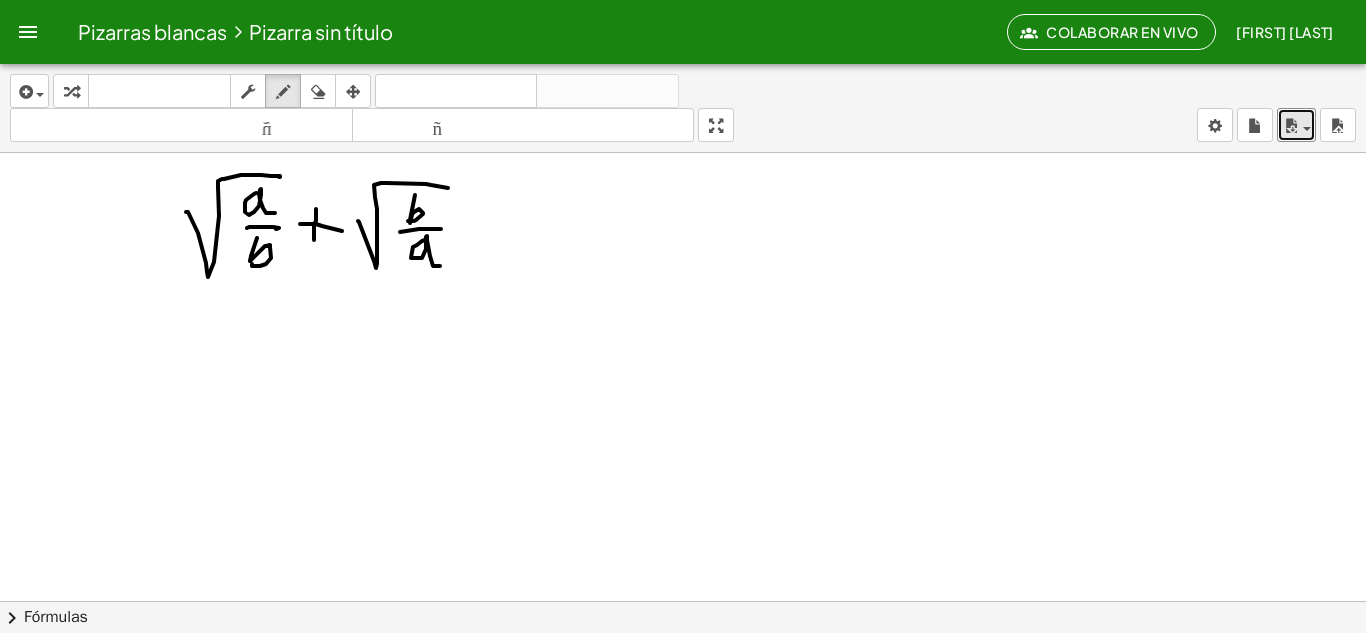 drag, startPoint x: 426, startPoint y: 240, endPoint x: 447, endPoint y: 262, distance: 30.413813 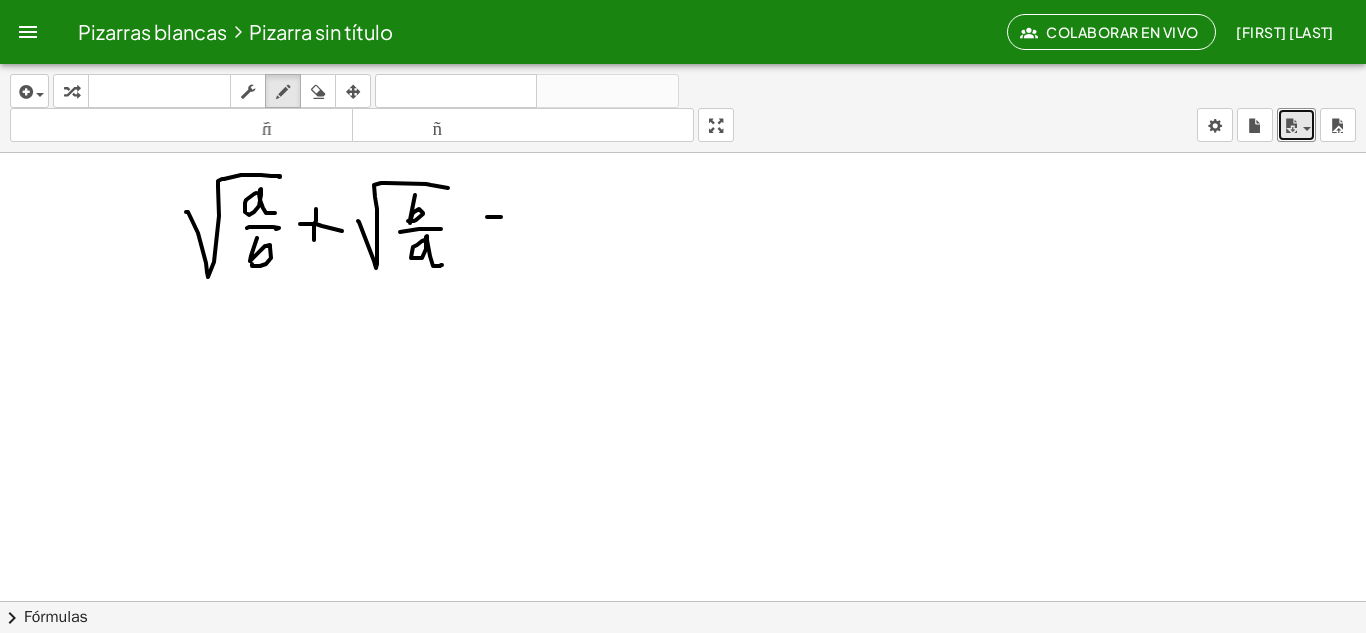 click at bounding box center (683, 679) 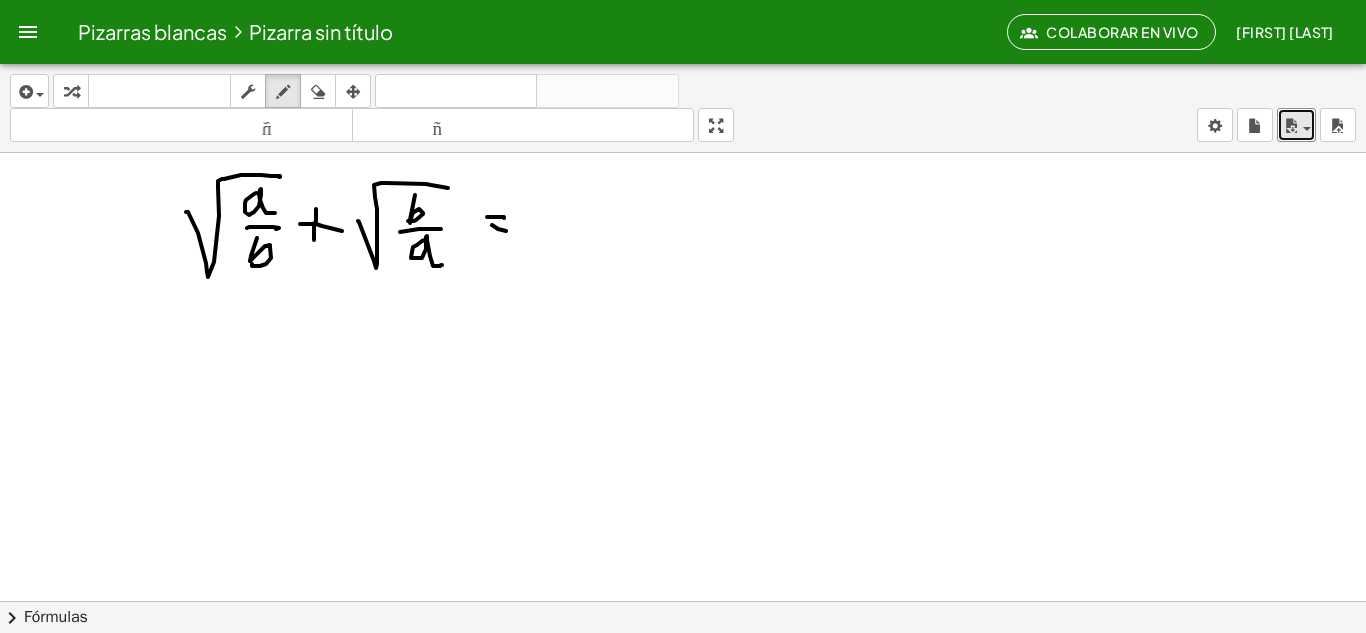 drag, startPoint x: 492, startPoint y: 225, endPoint x: 506, endPoint y: 231, distance: 15.231546 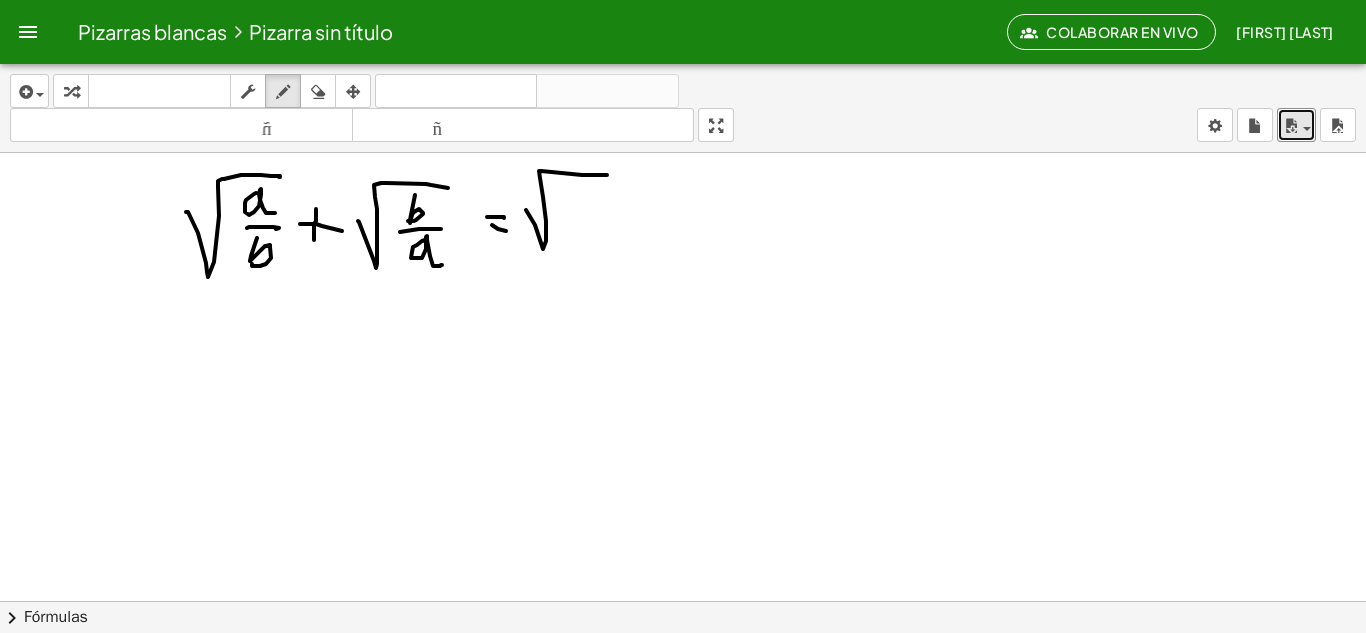 drag, startPoint x: 526, startPoint y: 210, endPoint x: 603, endPoint y: 180, distance: 82.637764 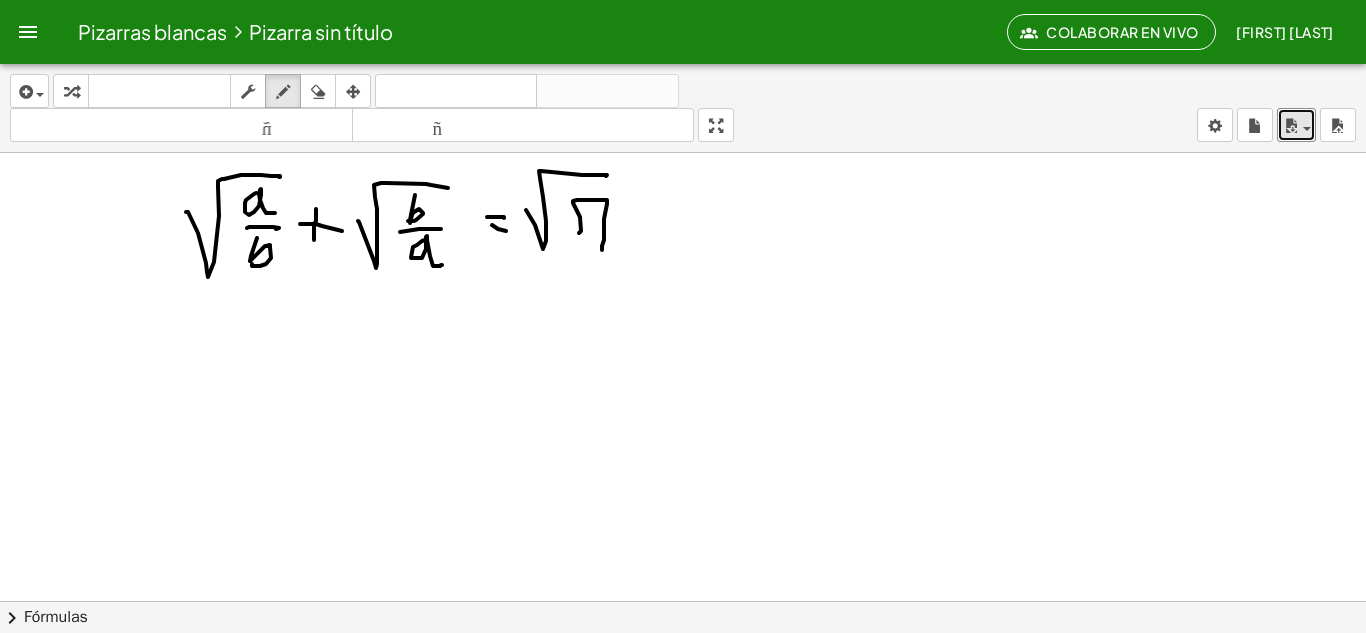 drag, startPoint x: 581, startPoint y: 231, endPoint x: 592, endPoint y: 241, distance: 14.866069 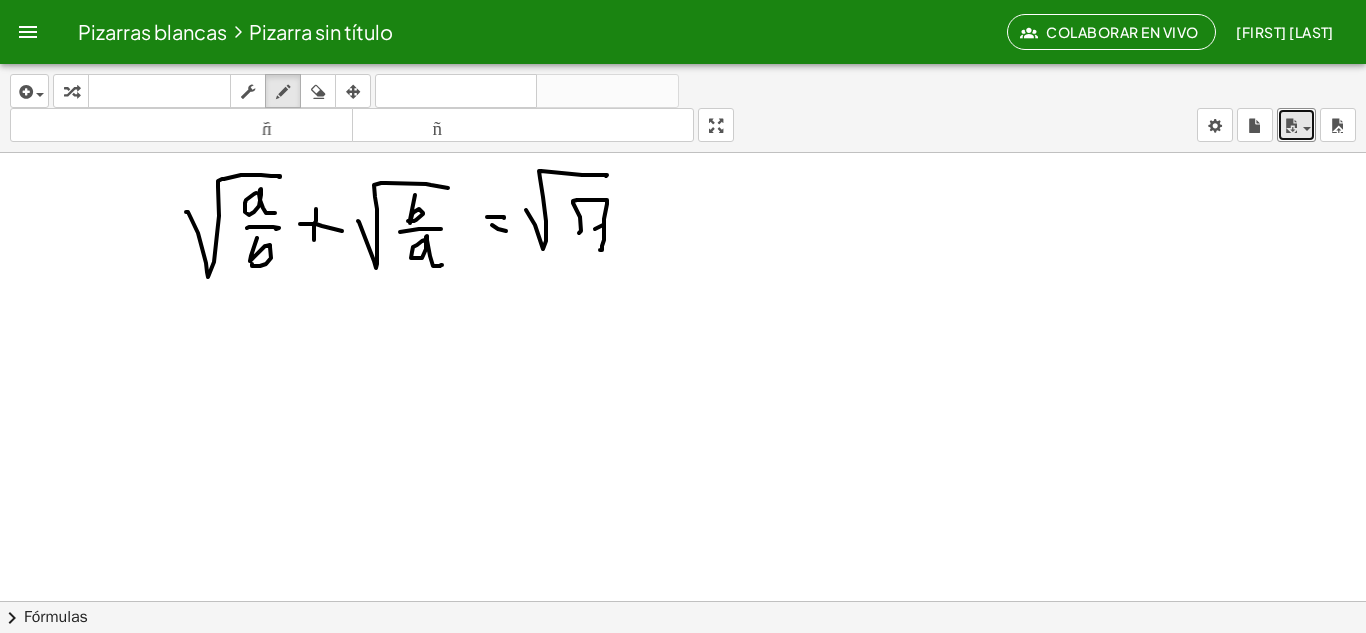 drag, startPoint x: 595, startPoint y: 229, endPoint x: 608, endPoint y: 224, distance: 13.928389 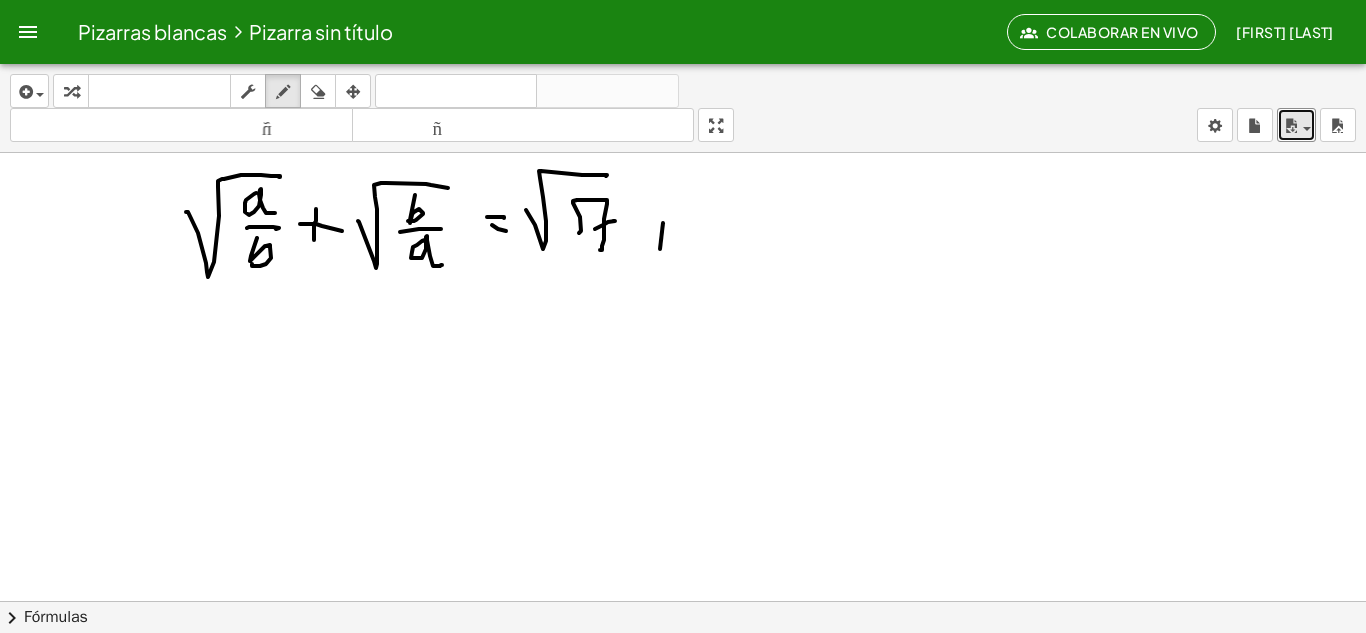 drag, startPoint x: 663, startPoint y: 223, endPoint x: 679, endPoint y: 255, distance: 35.77709 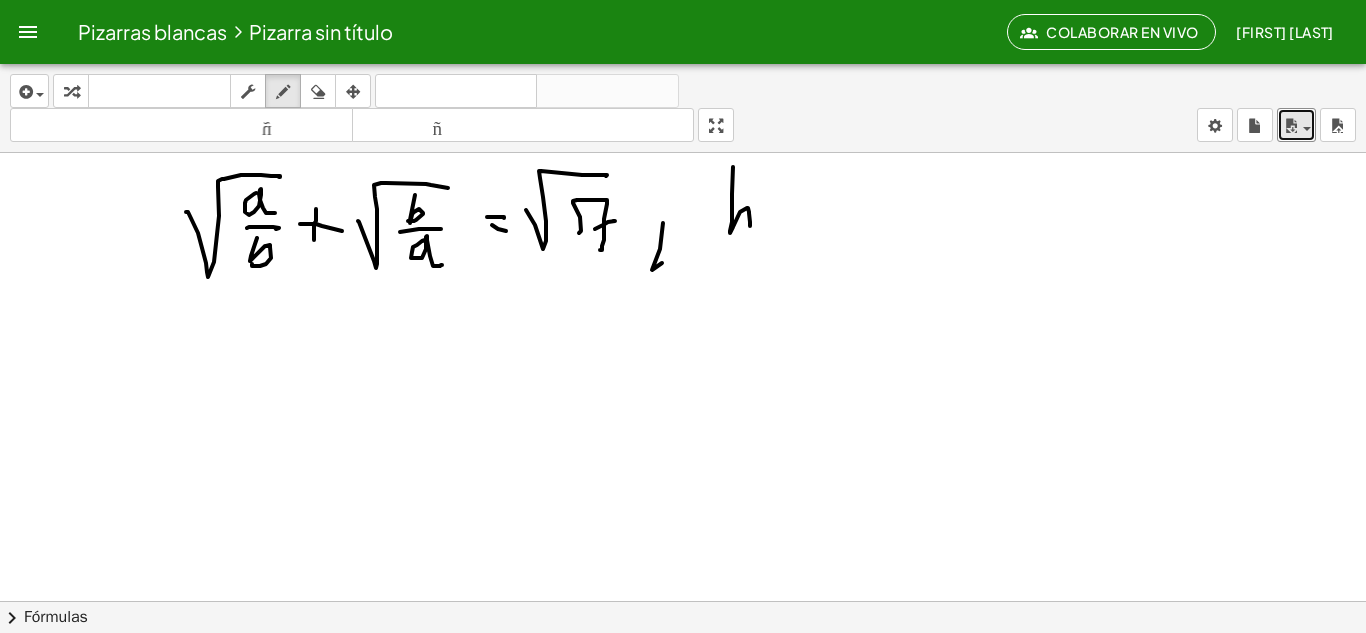 drag, startPoint x: 733, startPoint y: 167, endPoint x: 755, endPoint y: 233, distance: 69.57011 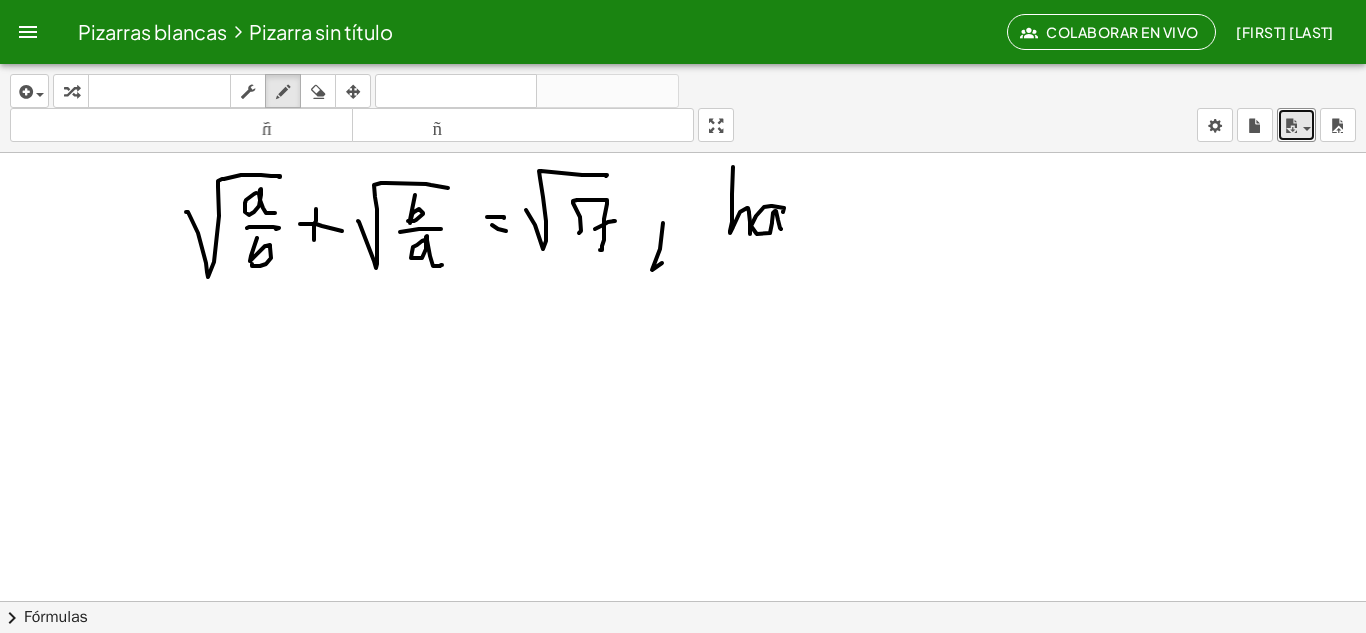 drag, startPoint x: 783, startPoint y: 212, endPoint x: 789, endPoint y: 226, distance: 15.231546 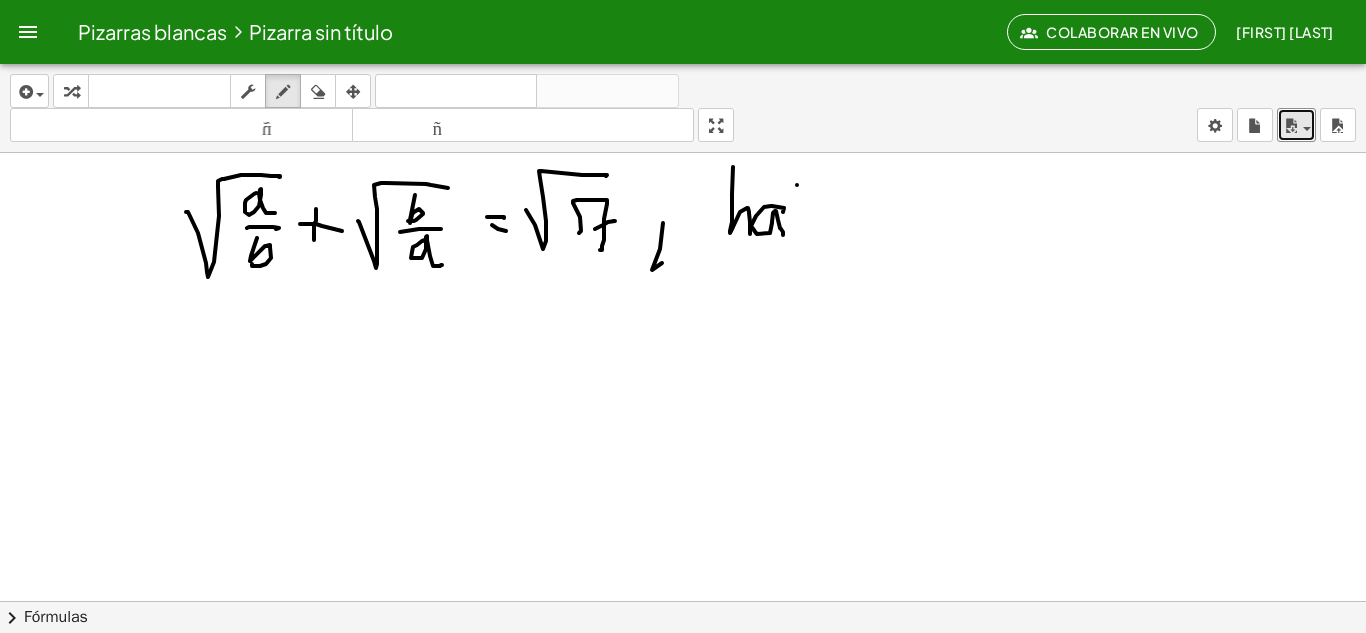 drag, startPoint x: 797, startPoint y: 185, endPoint x: 805, endPoint y: 200, distance: 17 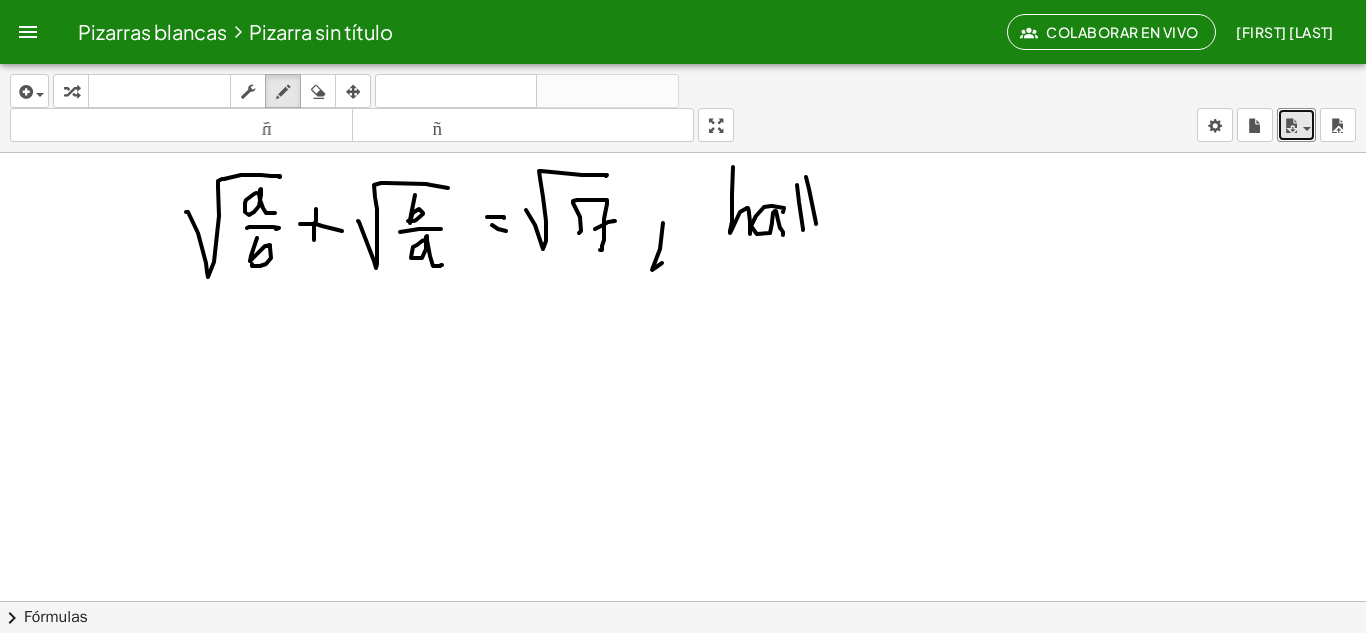 drag, startPoint x: 806, startPoint y: 177, endPoint x: 827, endPoint y: 229, distance: 56.0803 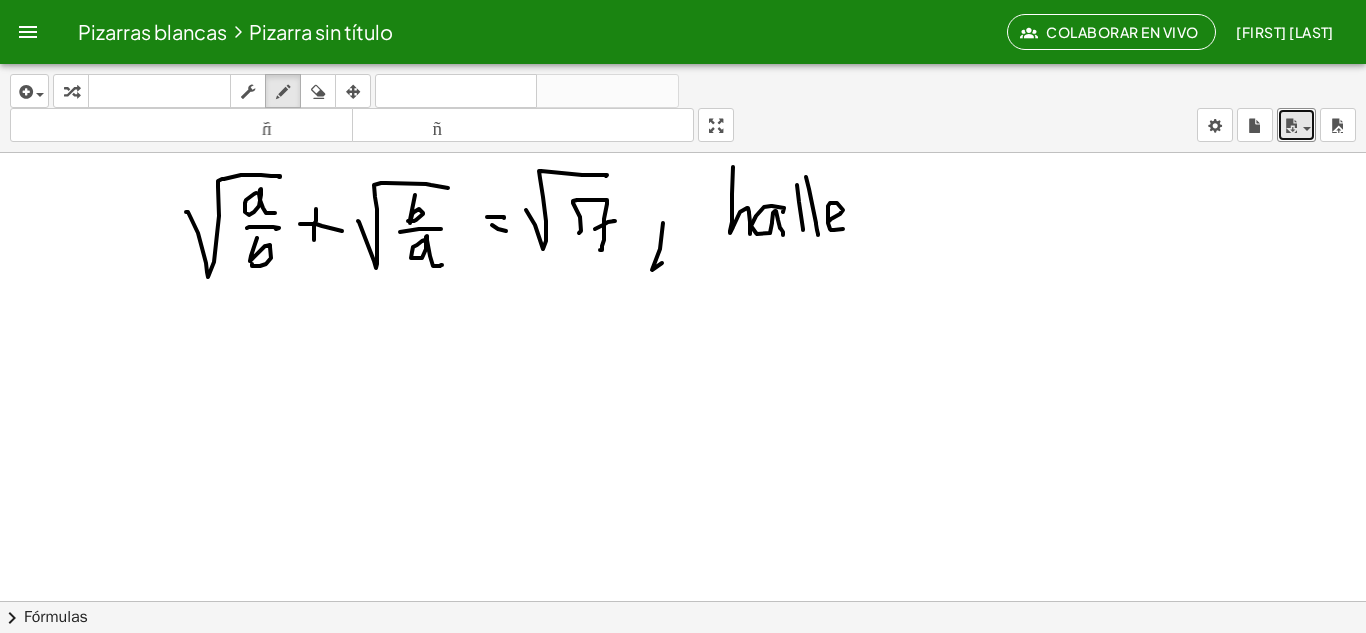 drag, startPoint x: 828, startPoint y: 222, endPoint x: 843, endPoint y: 228, distance: 16.155495 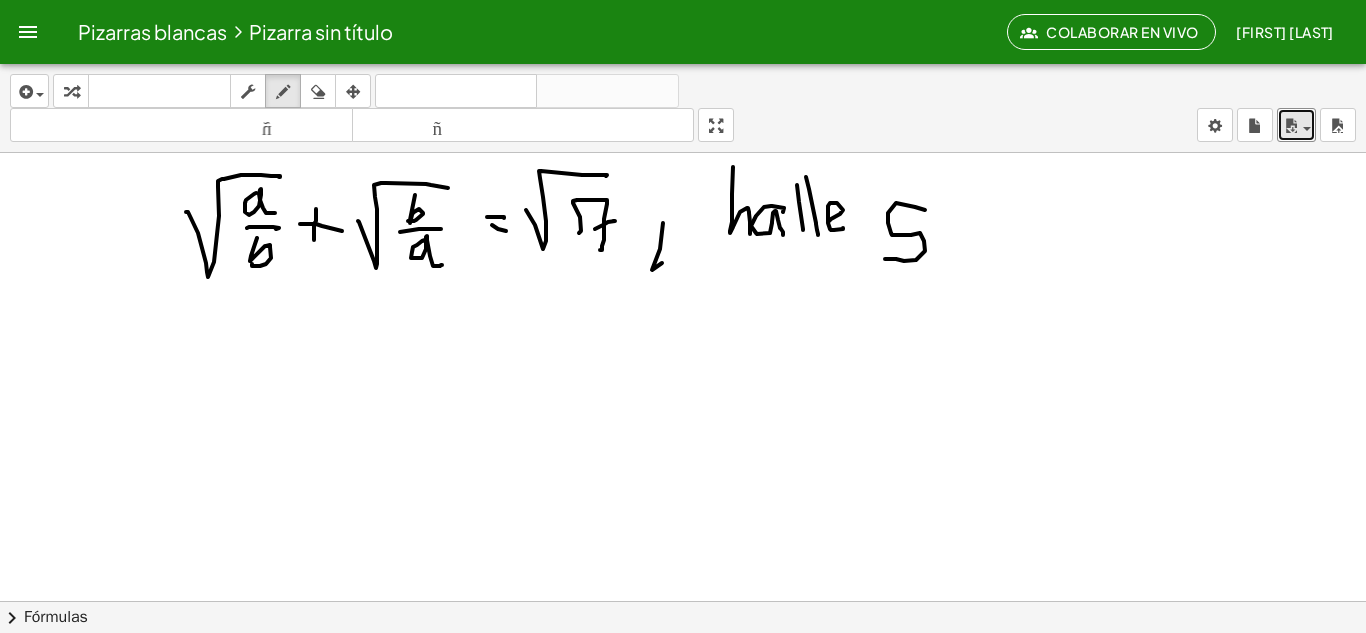 drag, startPoint x: 925, startPoint y: 210, endPoint x: 885, endPoint y: 259, distance: 63.25346 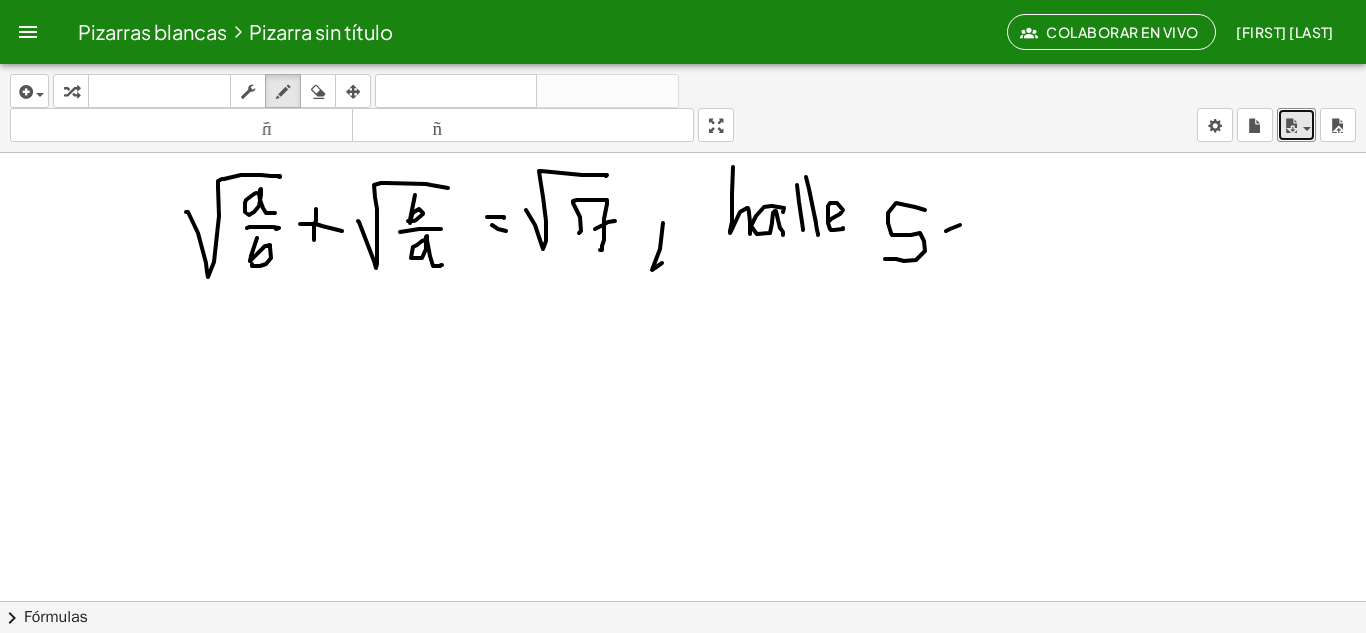 drag, startPoint x: 950, startPoint y: 229, endPoint x: 956, endPoint y: 242, distance: 14.3178215 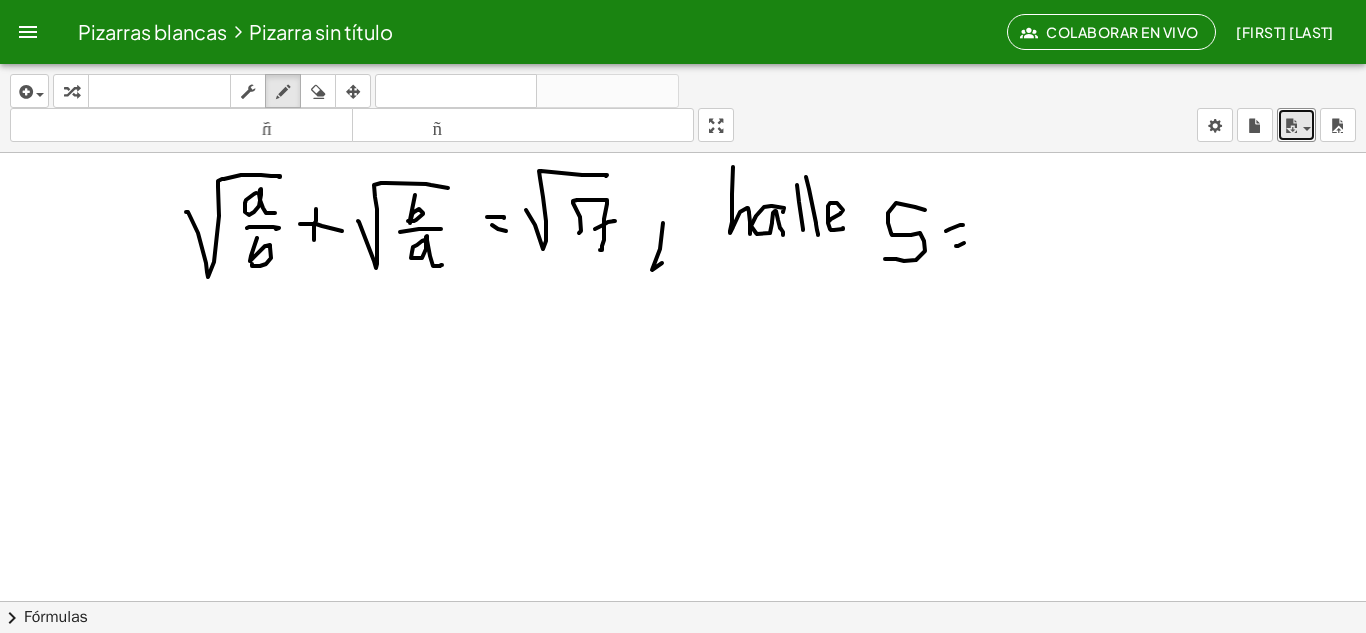 click at bounding box center (683, 679) 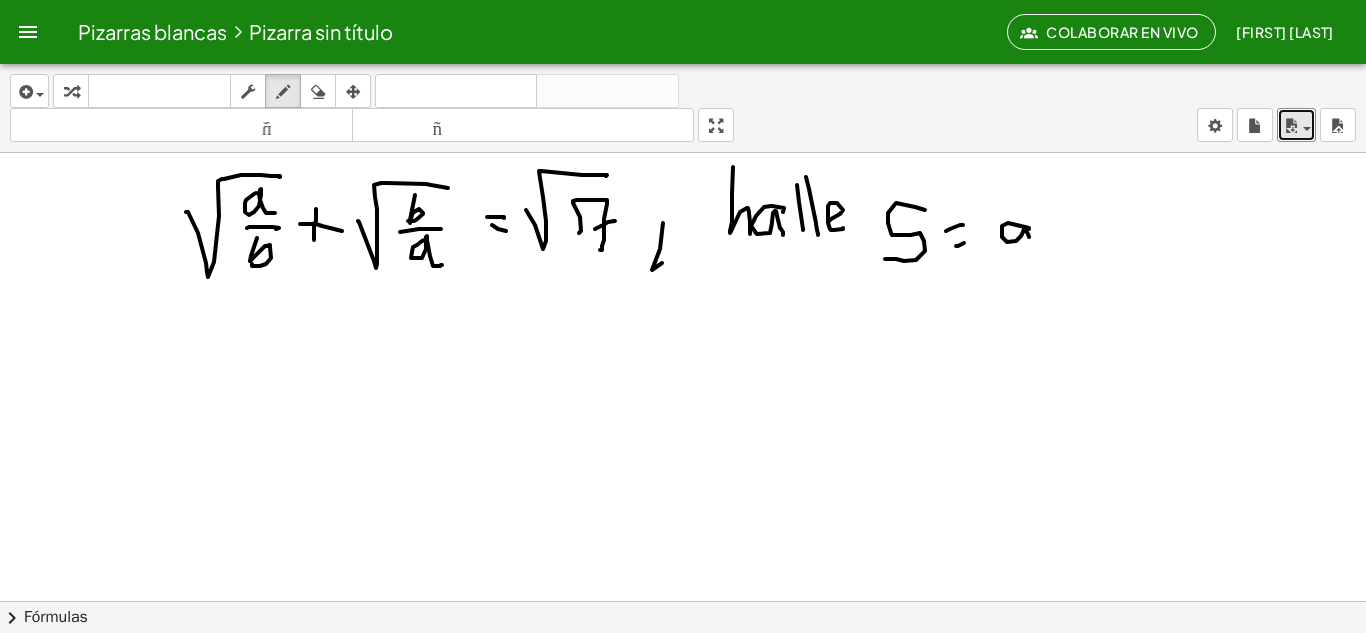 drag, startPoint x: 1029, startPoint y: 229, endPoint x: 1039, endPoint y: 248, distance: 21.470911 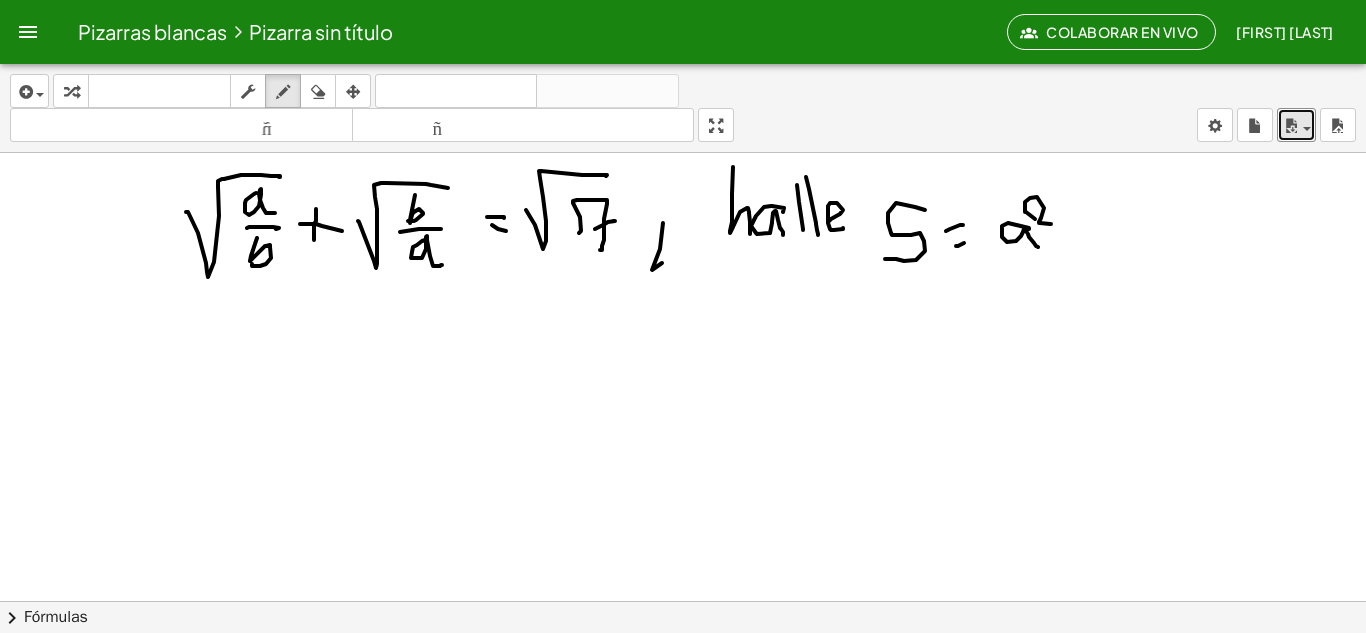 drag, startPoint x: 1035, startPoint y: 219, endPoint x: 1066, endPoint y: 222, distance: 31.144823 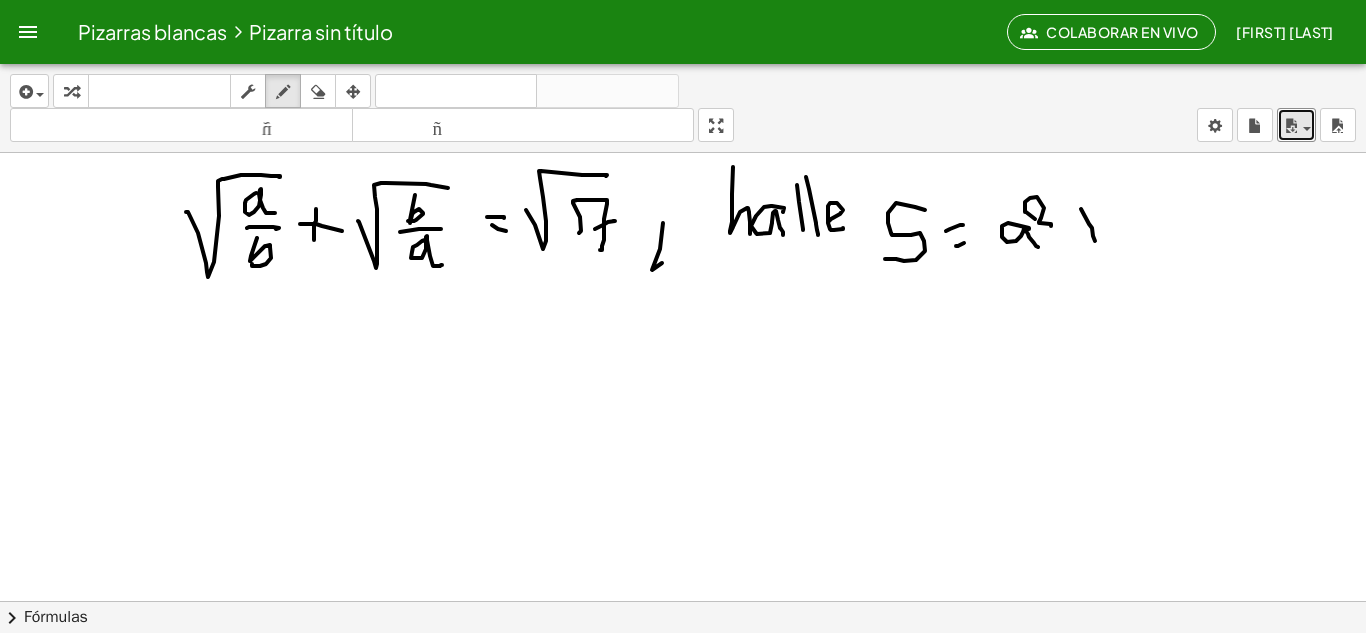 drag, startPoint x: 1092, startPoint y: 228, endPoint x: 1094, endPoint y: 244, distance: 16.124516 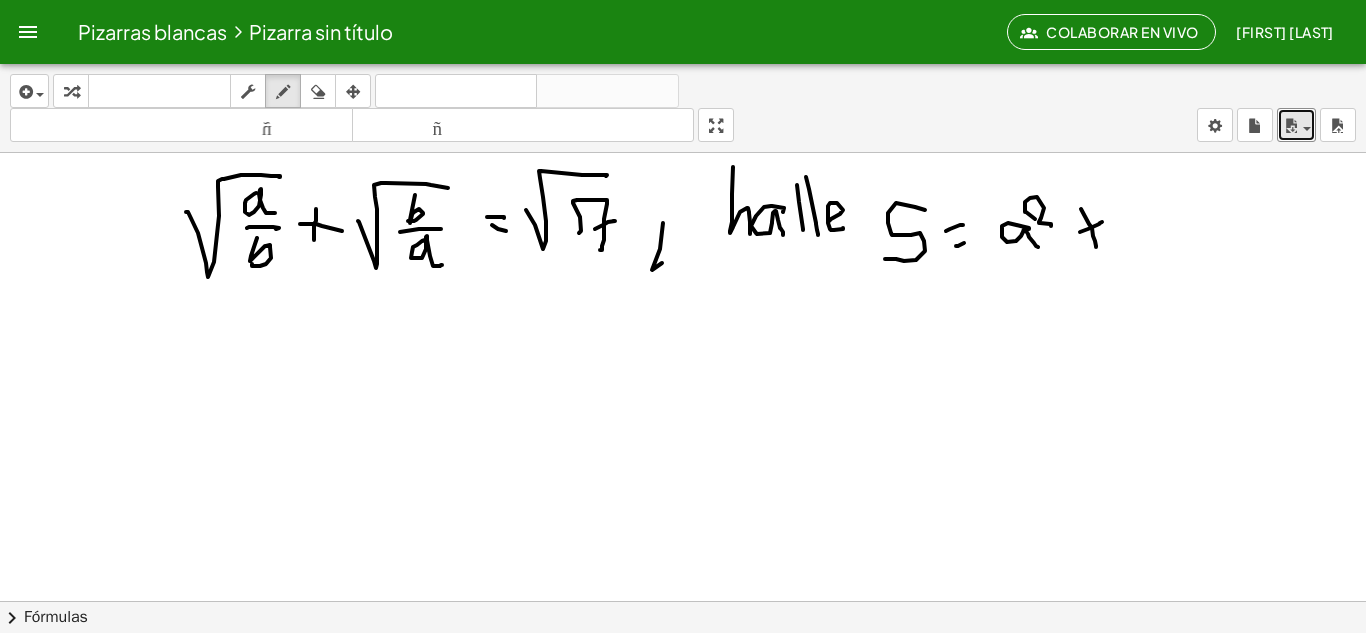 drag, startPoint x: 1080, startPoint y: 232, endPoint x: 1129, endPoint y: 199, distance: 59.07622 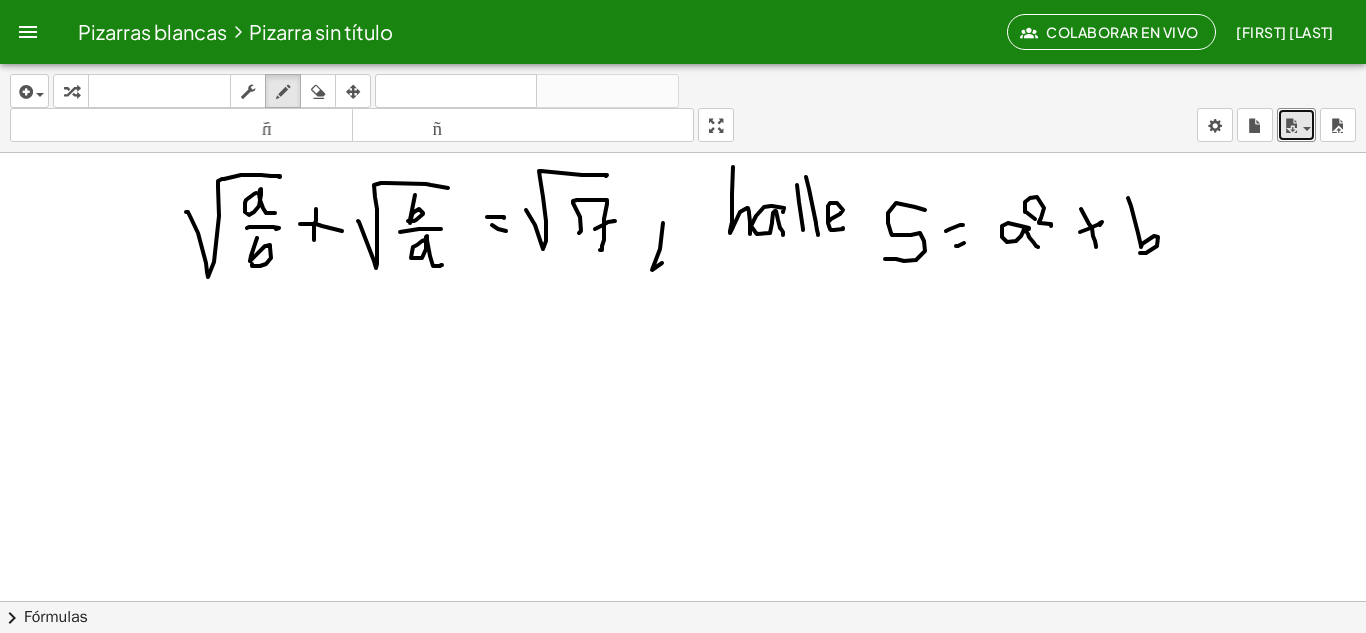 drag, startPoint x: 1128, startPoint y: 198, endPoint x: 1149, endPoint y: 205, distance: 22.135944 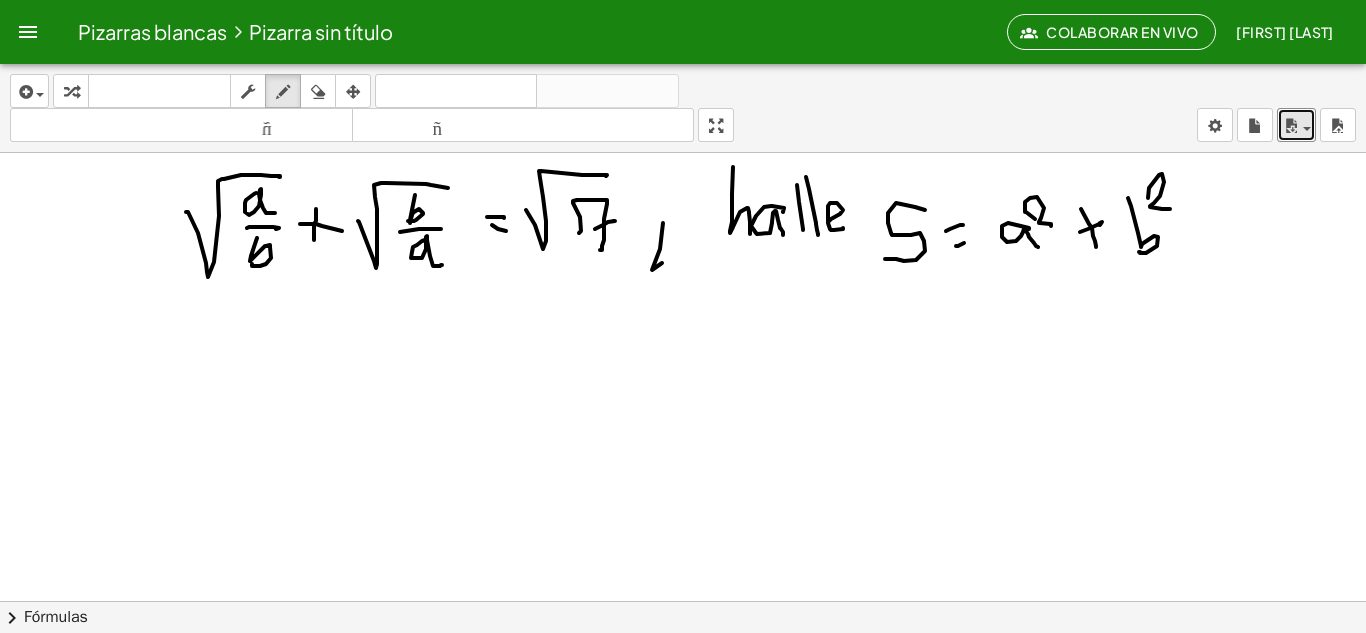 drag, startPoint x: 1148, startPoint y: 198, endPoint x: 1126, endPoint y: 249, distance: 55.542778 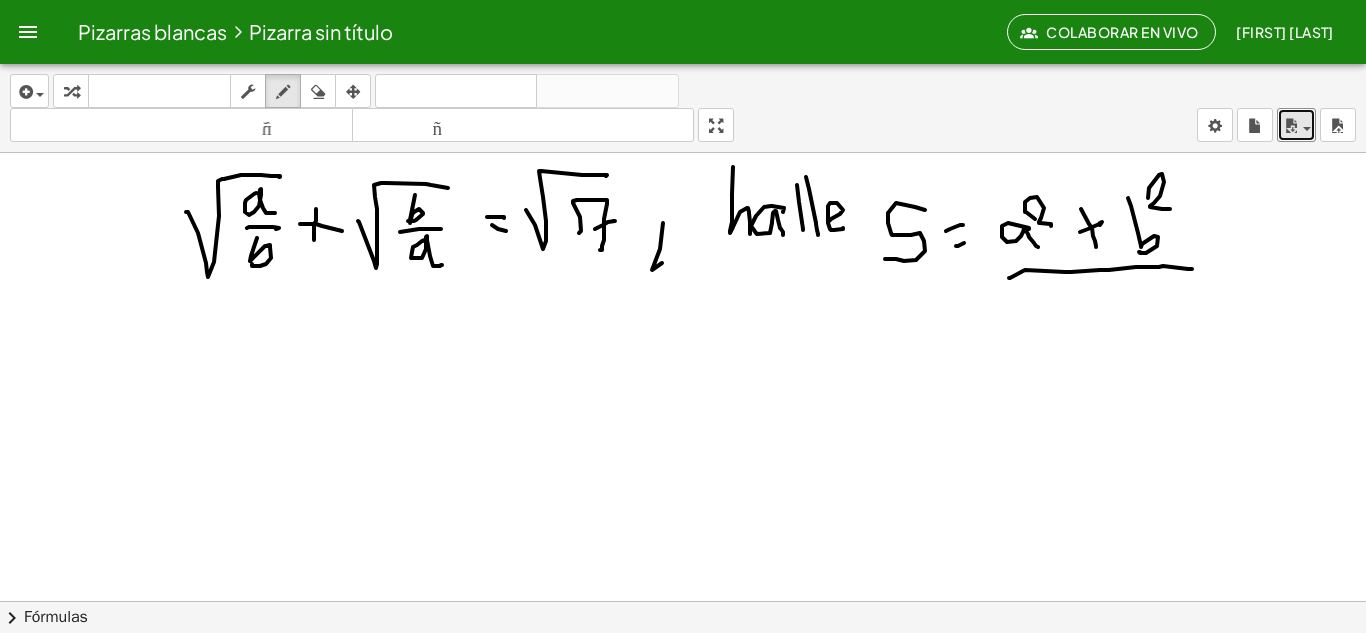 drag, startPoint x: 1025, startPoint y: 270, endPoint x: 1163, endPoint y: 300, distance: 141.22322 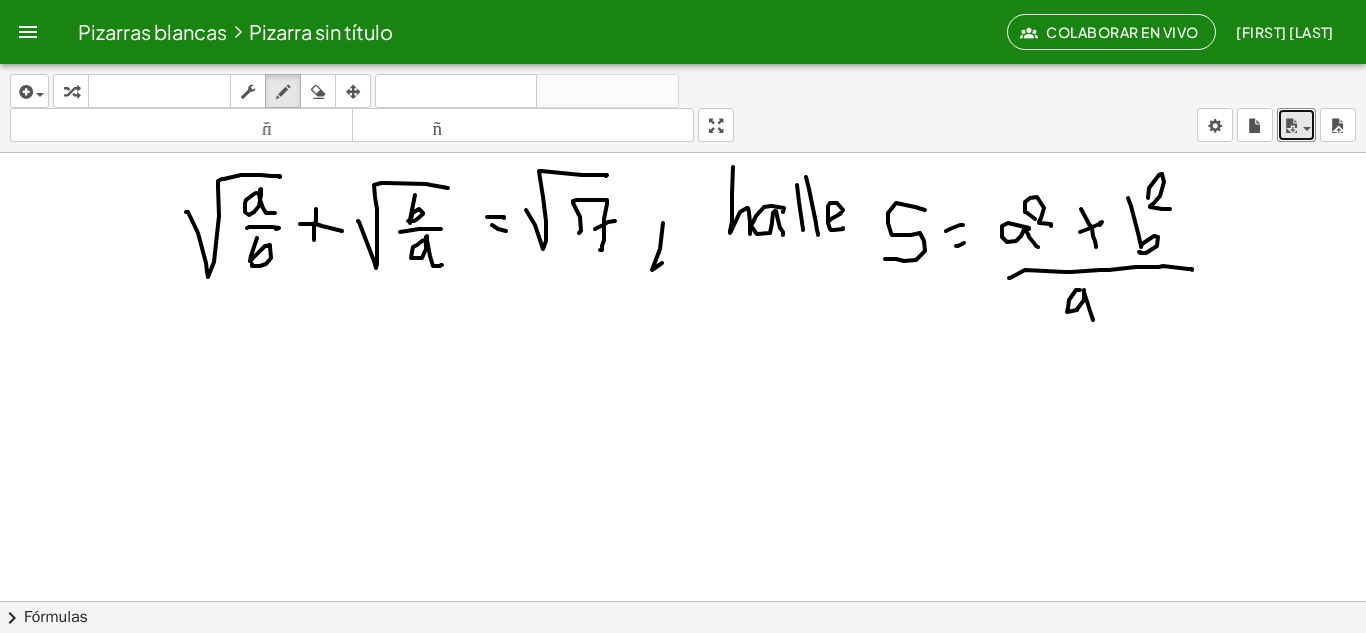 drag, startPoint x: 1076, startPoint y: 290, endPoint x: 1108, endPoint y: 303, distance: 34.539833 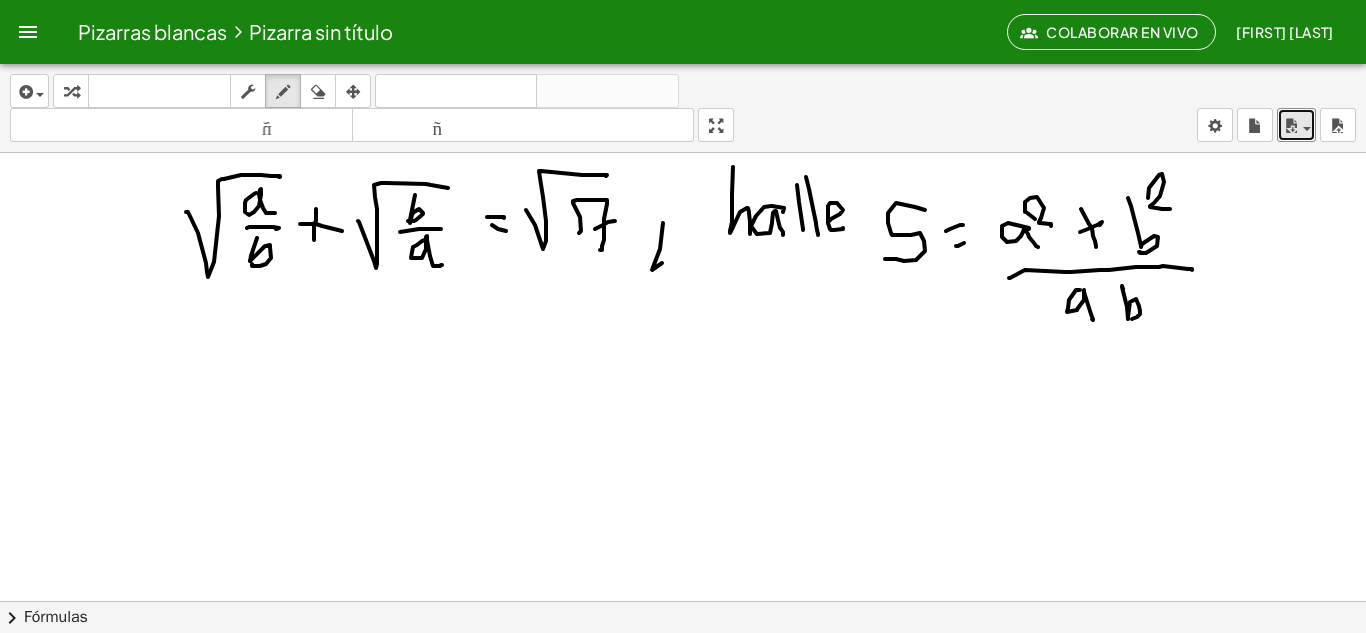 drag, startPoint x: 1123, startPoint y: 290, endPoint x: 1110, endPoint y: 320, distance: 32.695564 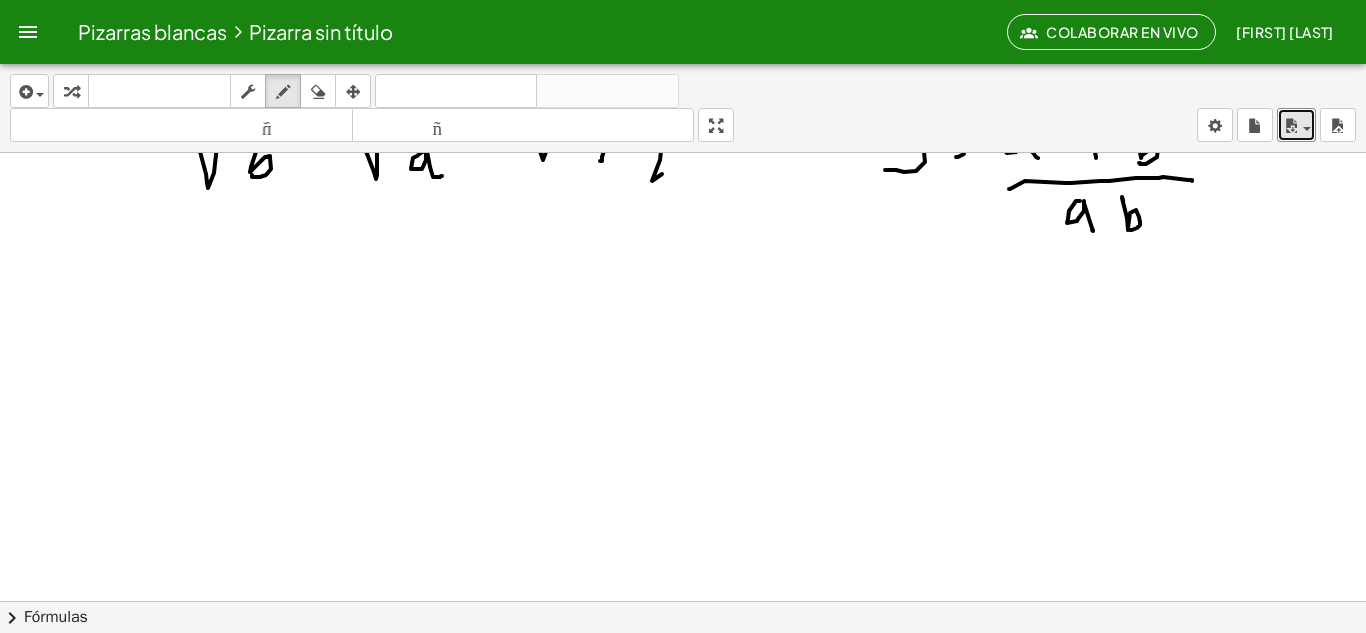 scroll, scrollTop: 41, scrollLeft: 0, axis: vertical 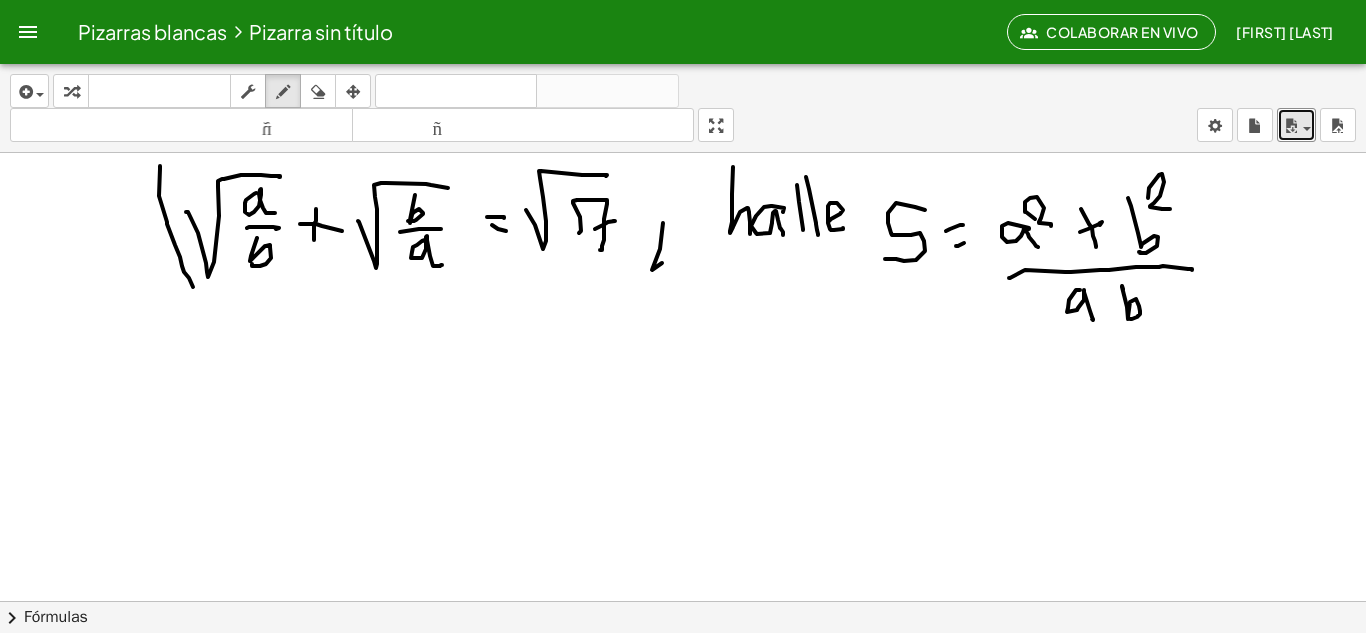 drag, startPoint x: 160, startPoint y: 169, endPoint x: 309, endPoint y: 256, distance: 172.53986 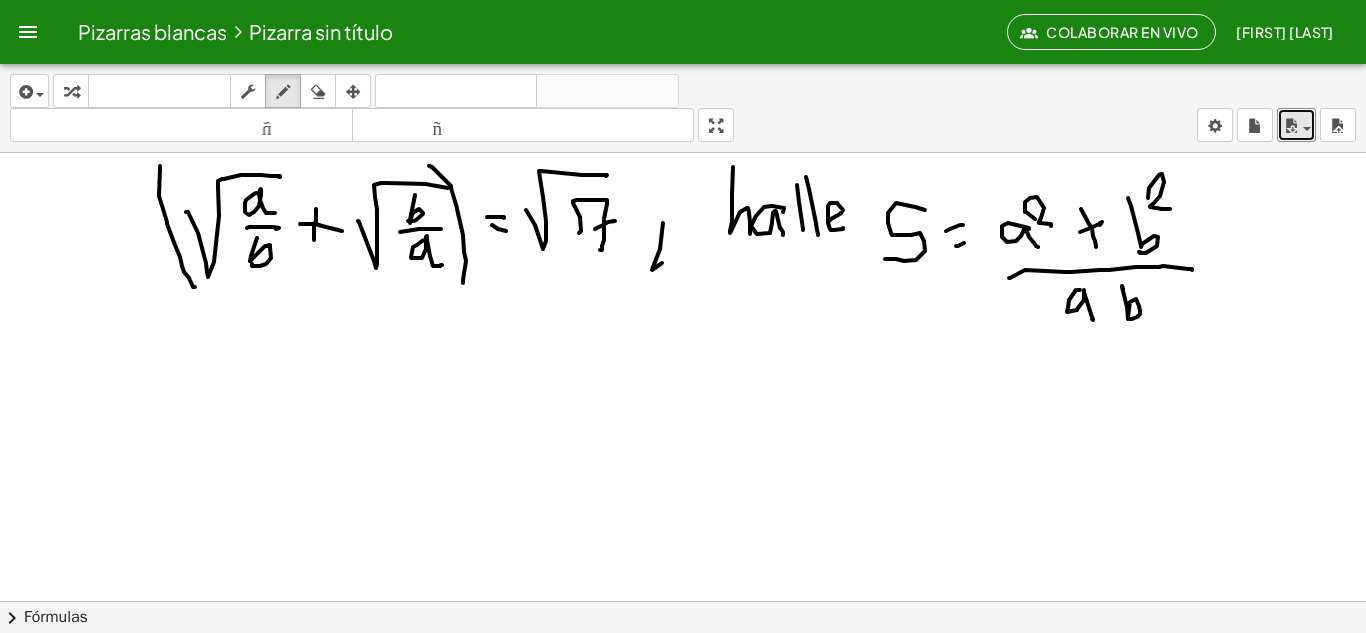 drag, startPoint x: 429, startPoint y: 166, endPoint x: 453, endPoint y: 220, distance: 59.093147 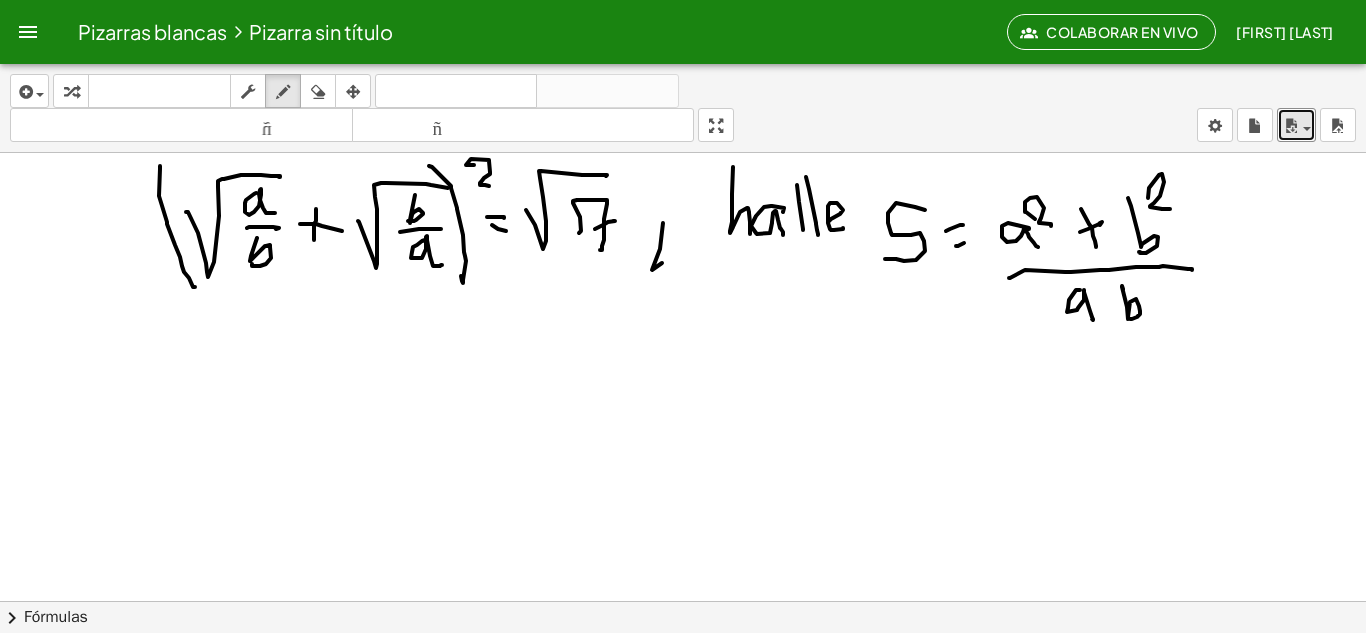 drag, startPoint x: 469, startPoint y: 165, endPoint x: 495, endPoint y: 187, distance: 34.058773 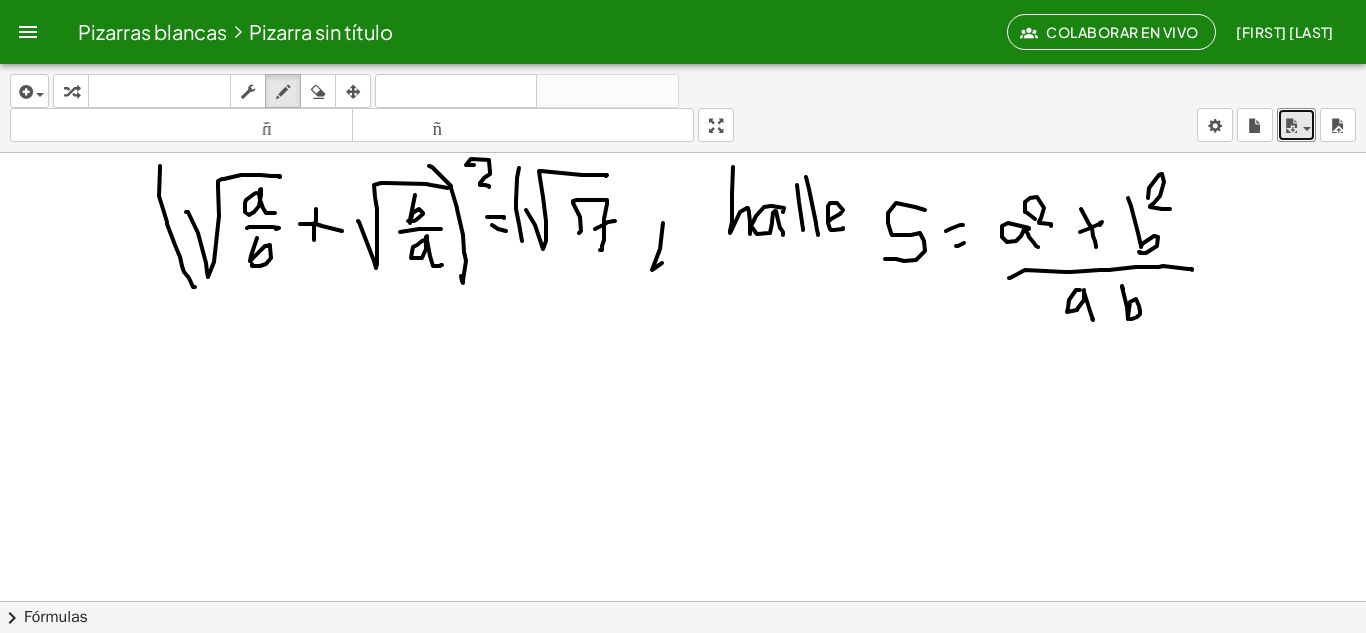 drag, startPoint x: 517, startPoint y: 179, endPoint x: 531, endPoint y: 238, distance: 60.63827 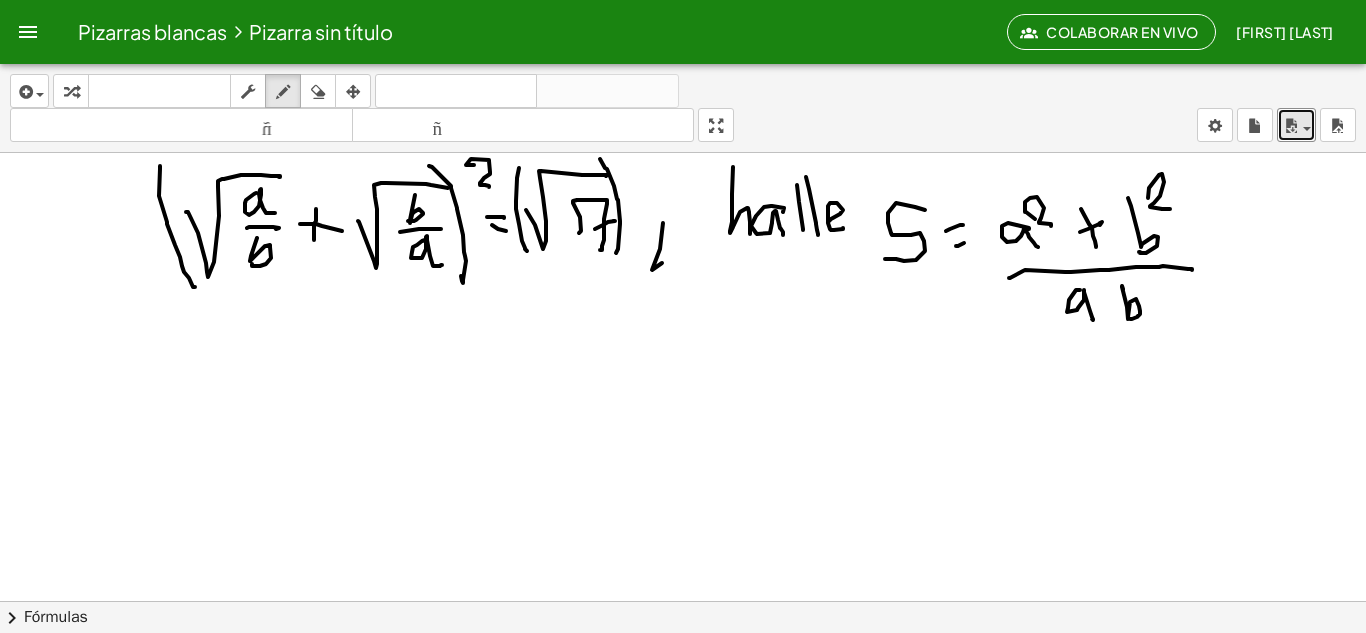 drag, startPoint x: 600, startPoint y: 159, endPoint x: 621, endPoint y: 212, distance: 57.00877 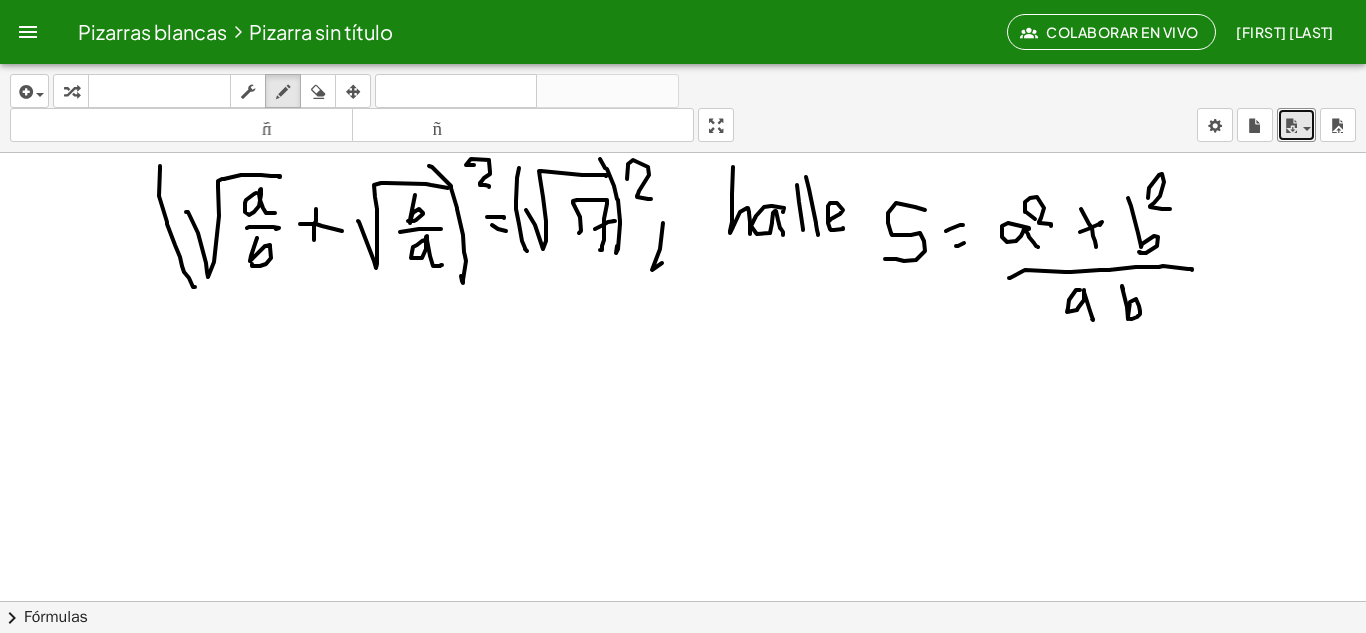 drag, startPoint x: 628, startPoint y: 166, endPoint x: 313, endPoint y: 350, distance: 364.80267 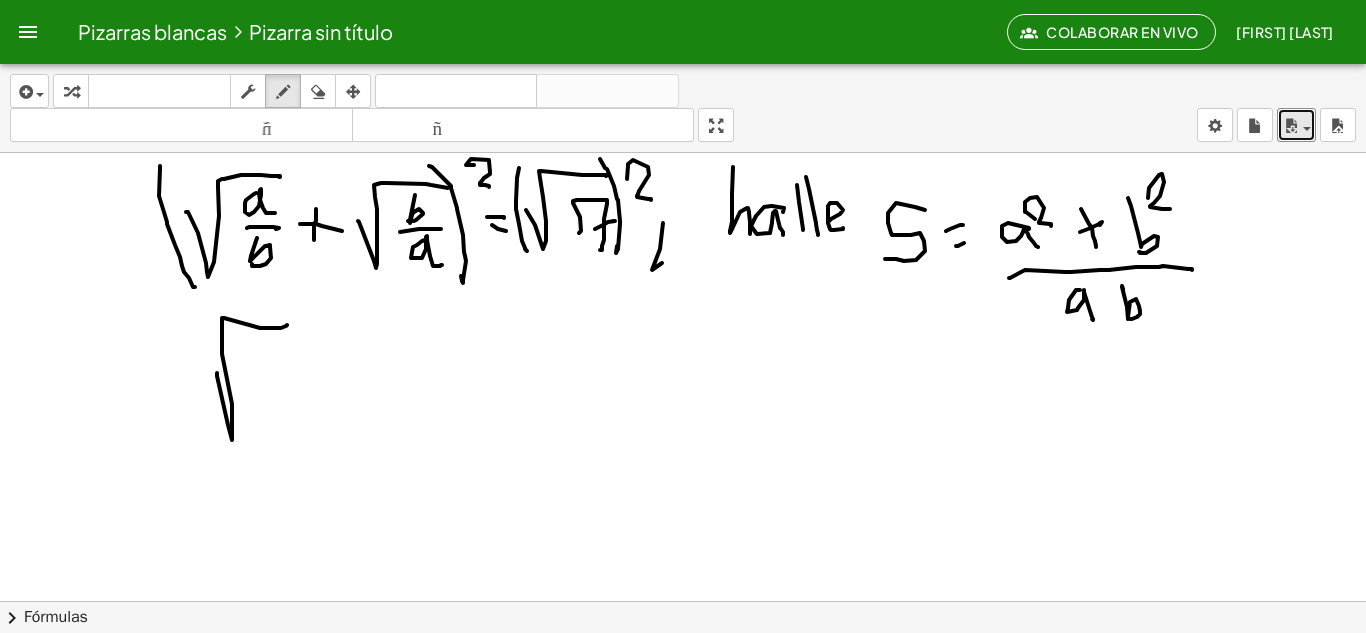drag, startPoint x: 217, startPoint y: 373, endPoint x: 285, endPoint y: 357, distance: 69.856995 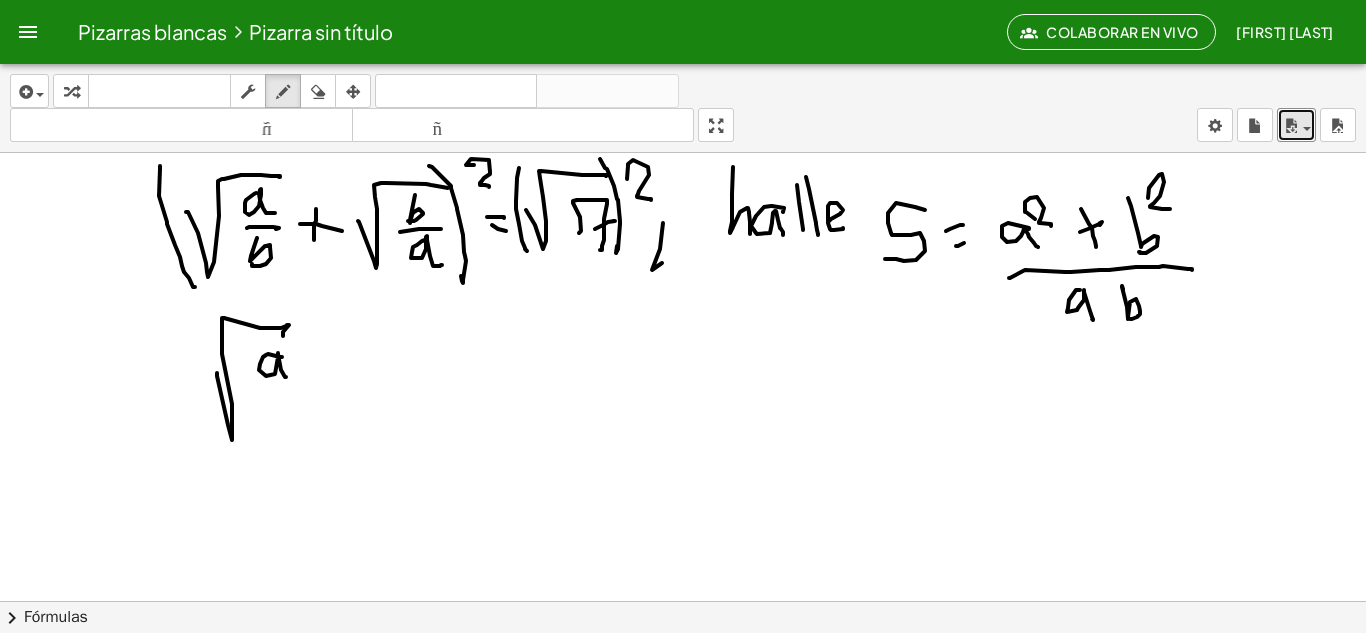 drag, startPoint x: 268, startPoint y: 354, endPoint x: 296, endPoint y: 381, distance: 38.8973 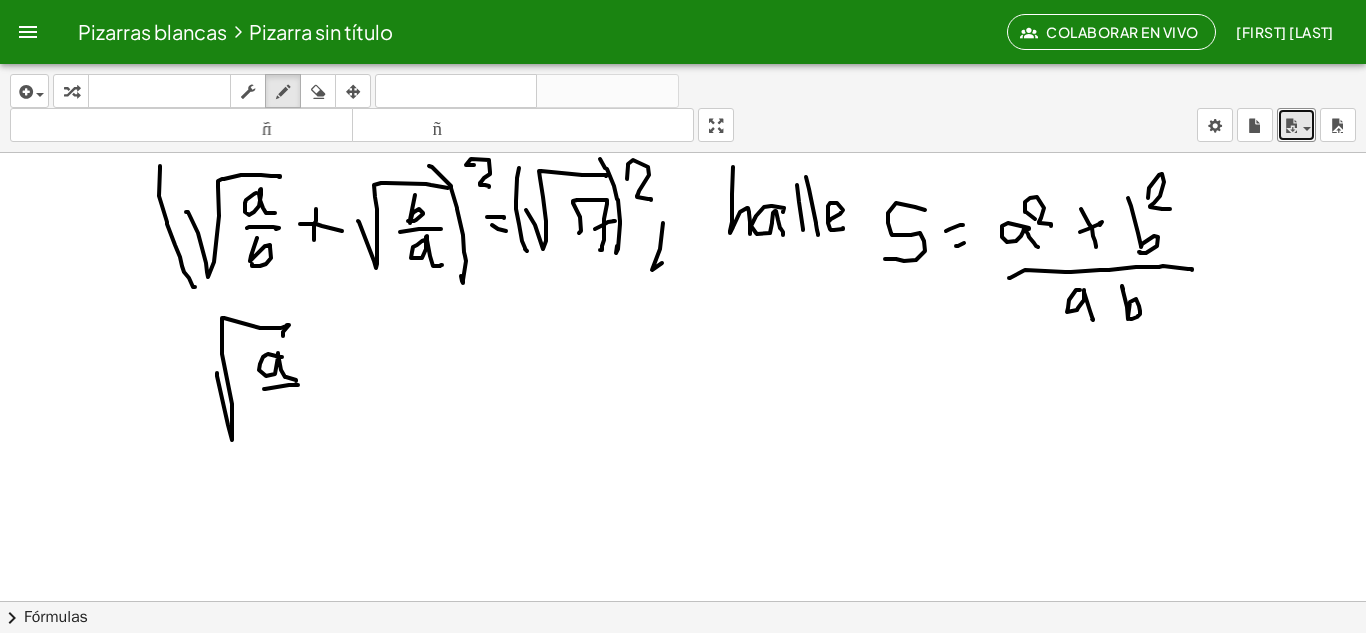 drag, startPoint x: 264, startPoint y: 389, endPoint x: 290, endPoint y: 391, distance: 26.076809 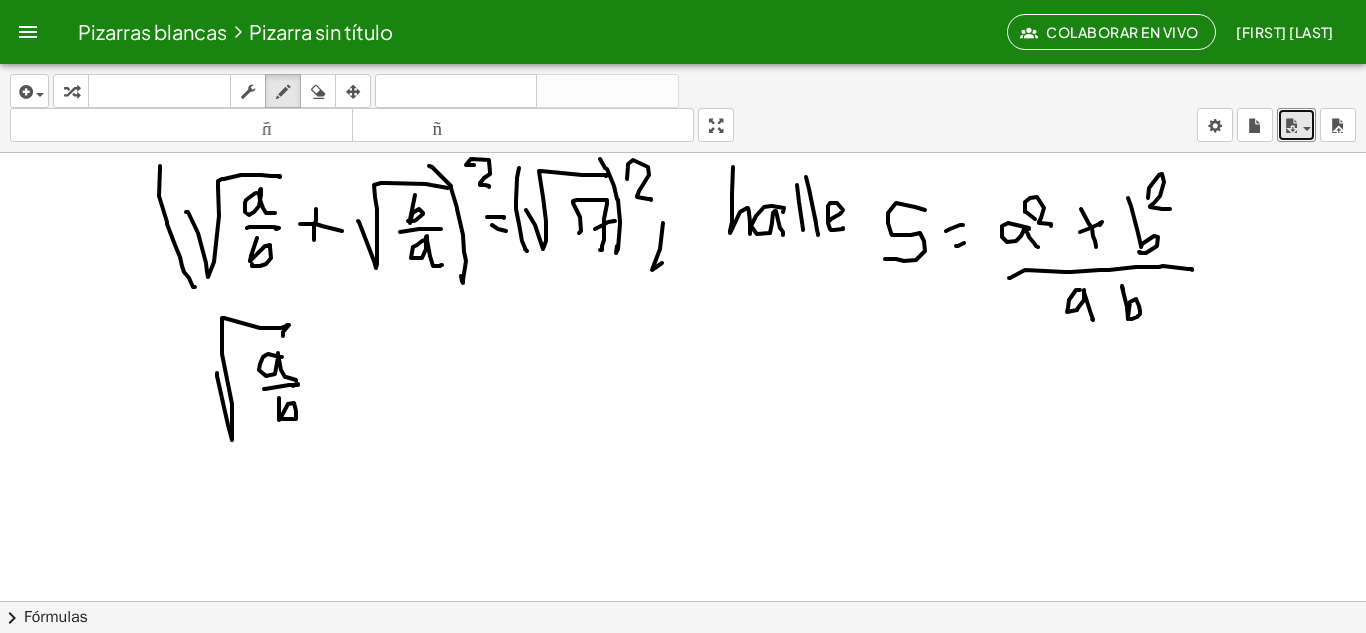 drag, startPoint x: 279, startPoint y: 398, endPoint x: 304, endPoint y: 396, distance: 25.079872 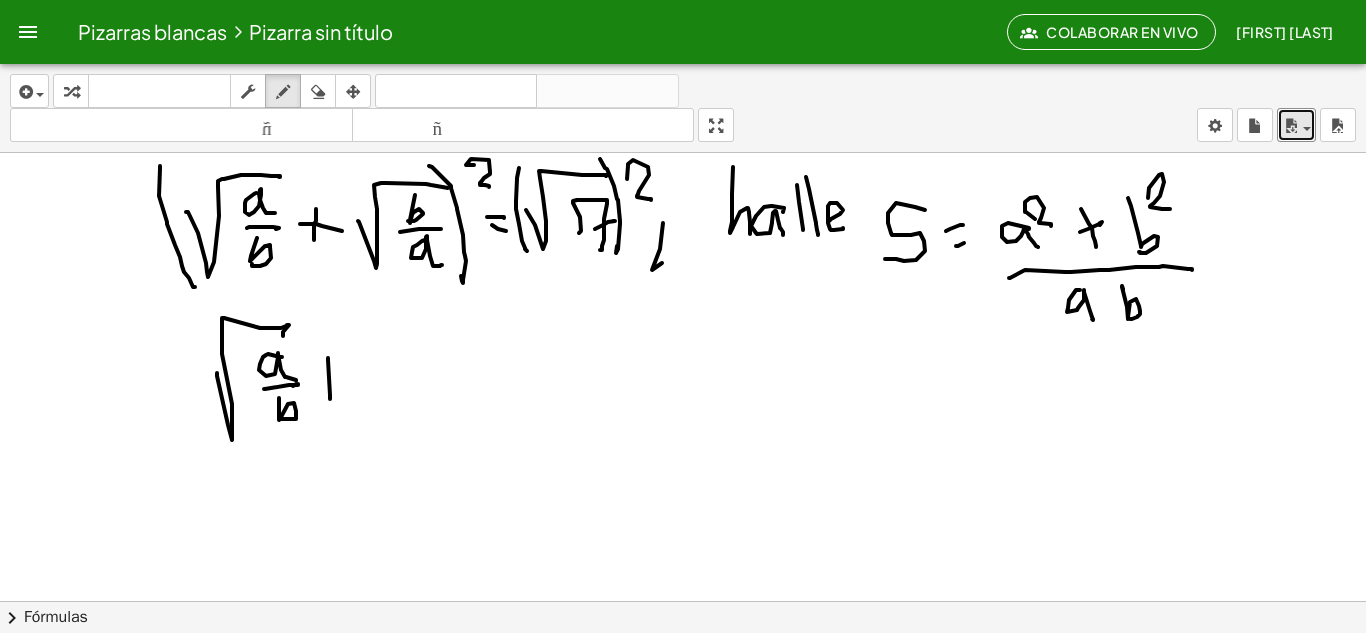 drag, startPoint x: 328, startPoint y: 358, endPoint x: 328, endPoint y: 399, distance: 41 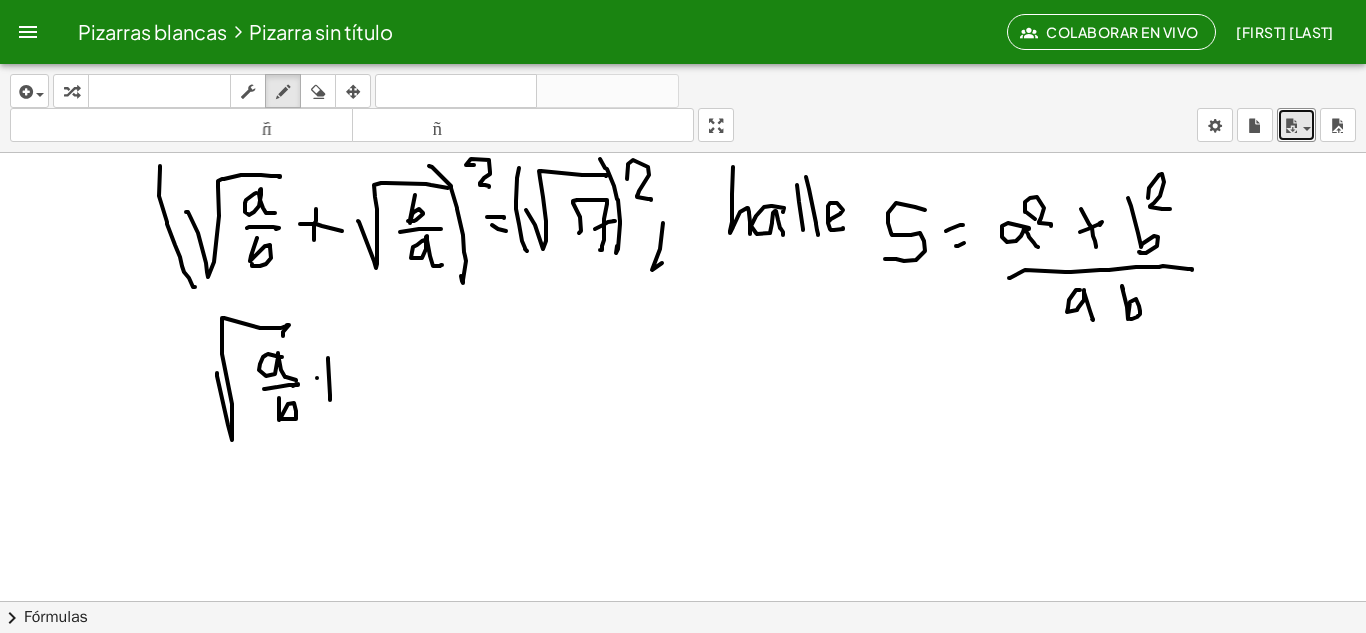 drag, startPoint x: 317, startPoint y: 378, endPoint x: 345, endPoint y: 382, distance: 28.284271 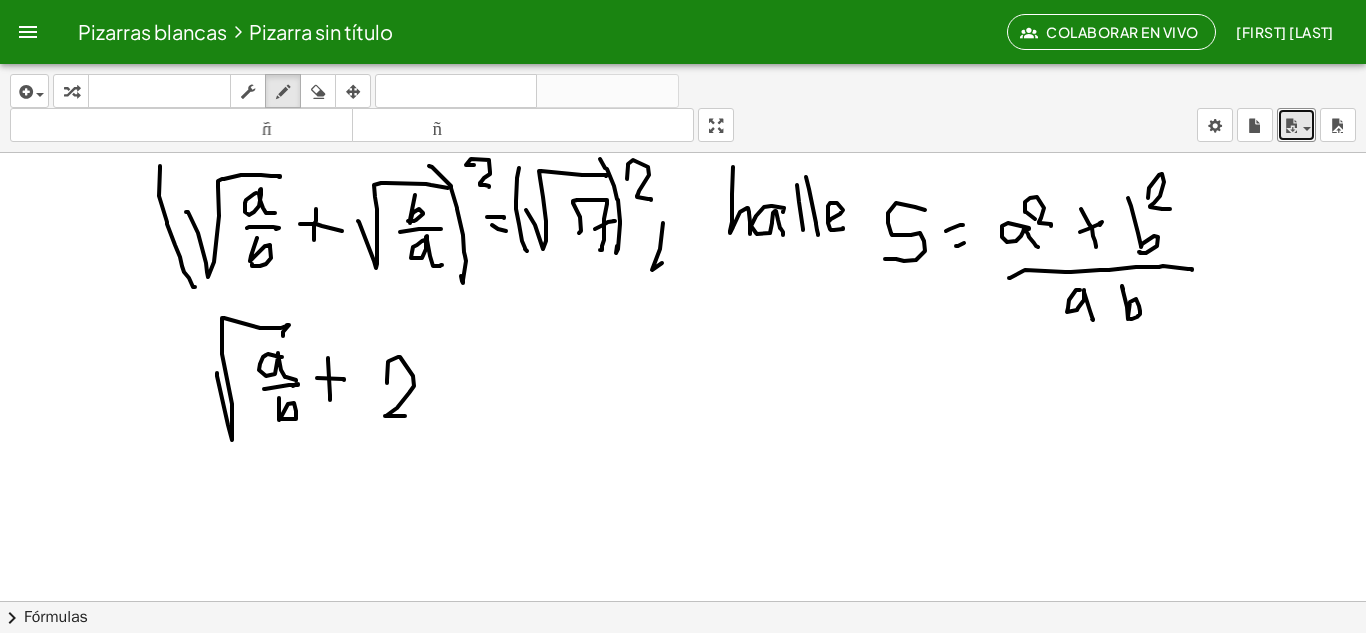 drag, startPoint x: 387, startPoint y: 383, endPoint x: 417, endPoint y: 419, distance: 46.8615 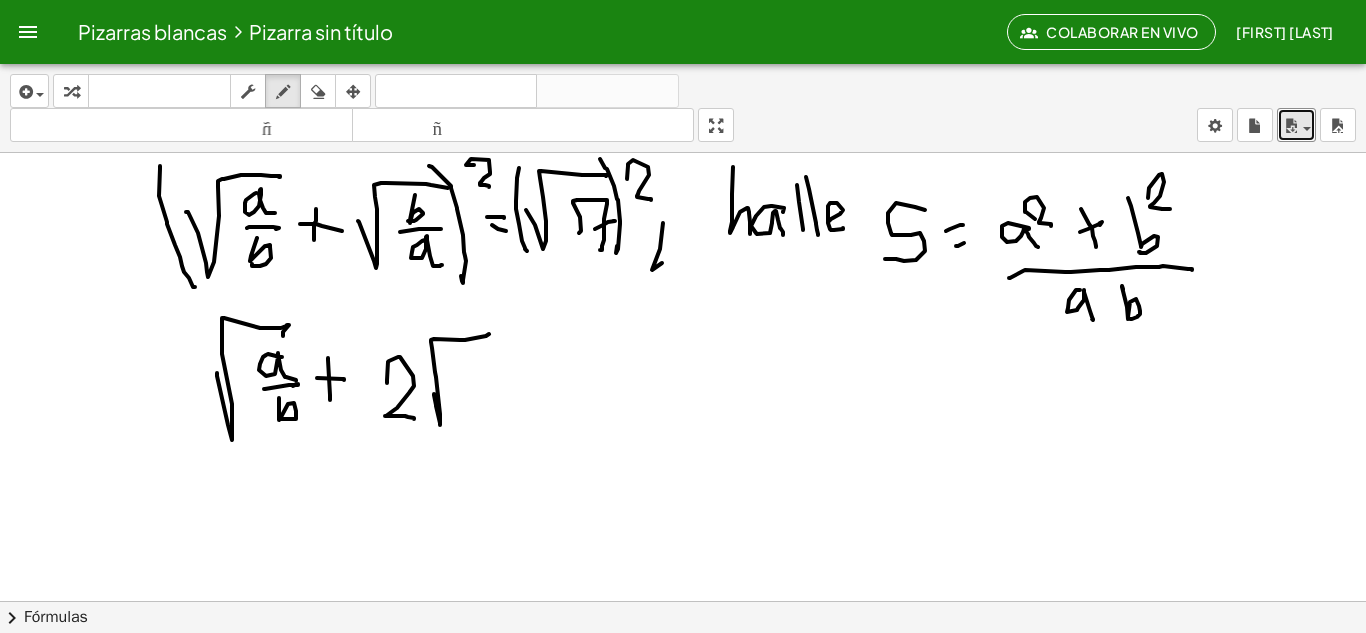 drag, startPoint x: 434, startPoint y: 394, endPoint x: 469, endPoint y: 359, distance: 49.497475 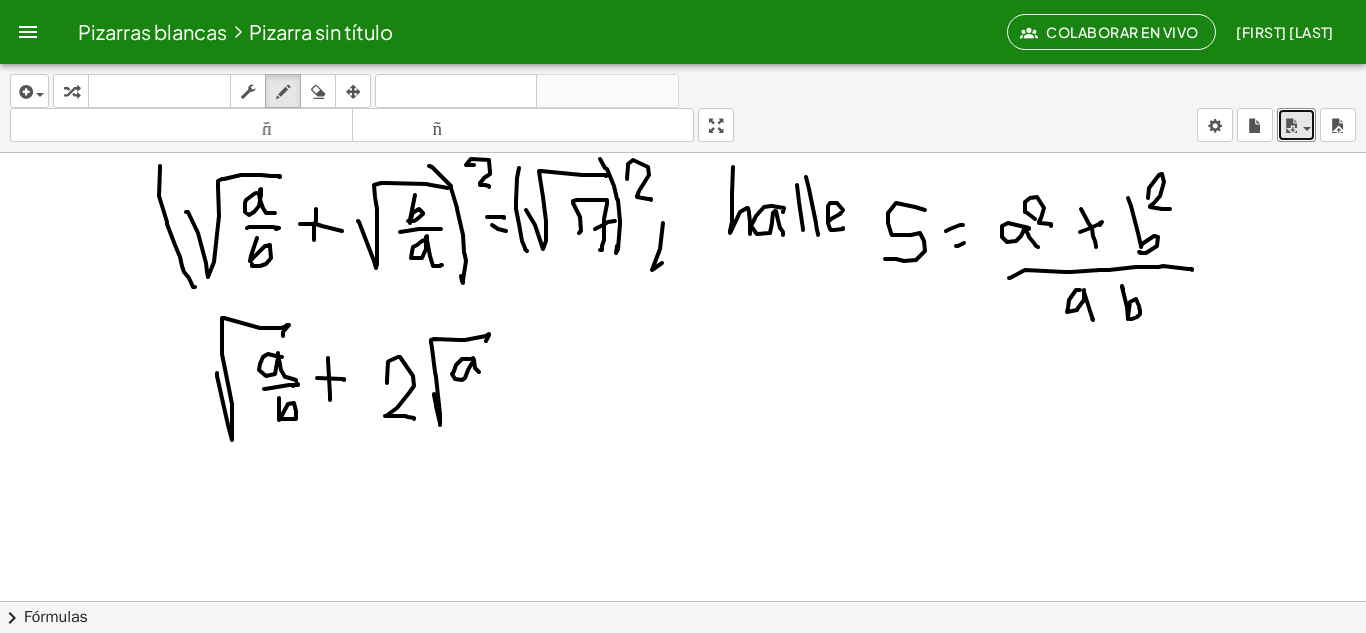 drag, startPoint x: 470, startPoint y: 359, endPoint x: 471, endPoint y: 380, distance: 21.023796 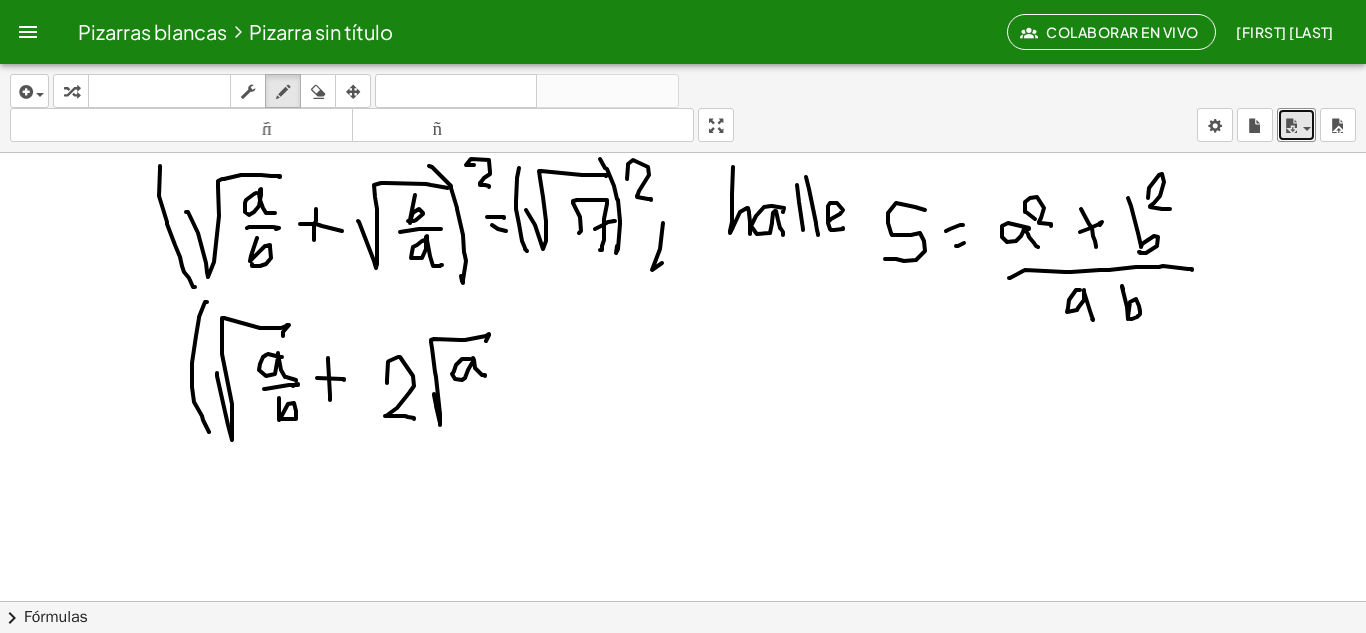 drag, startPoint x: 207, startPoint y: 302, endPoint x: 209, endPoint y: 434, distance: 132.01515 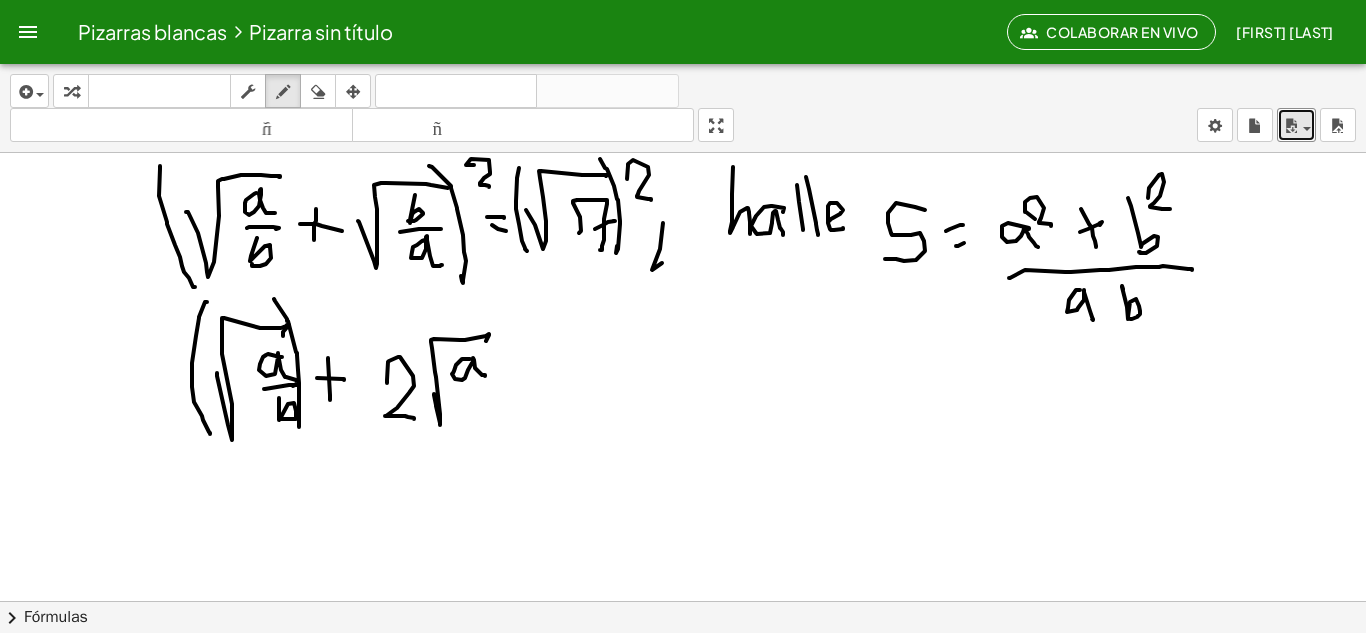 drag, startPoint x: 274, startPoint y: 299, endPoint x: 299, endPoint y: 427, distance: 130.41856 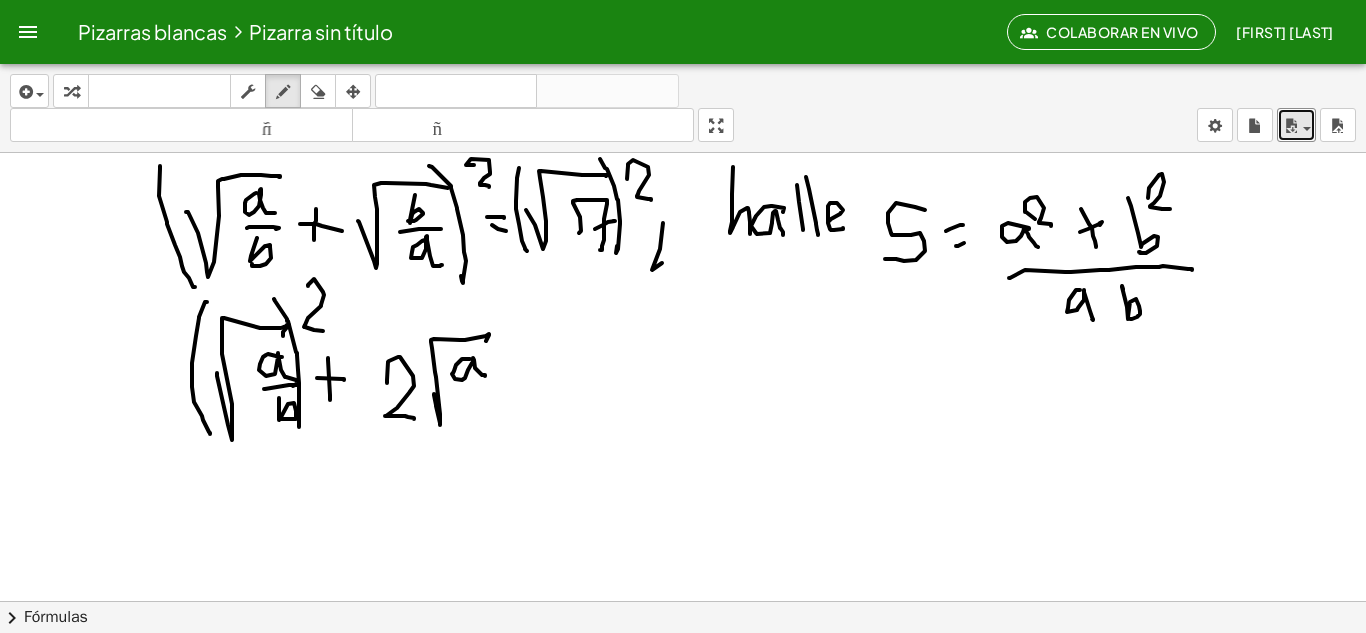 drag, startPoint x: 308, startPoint y: 286, endPoint x: 329, endPoint y: 332, distance: 50.566788 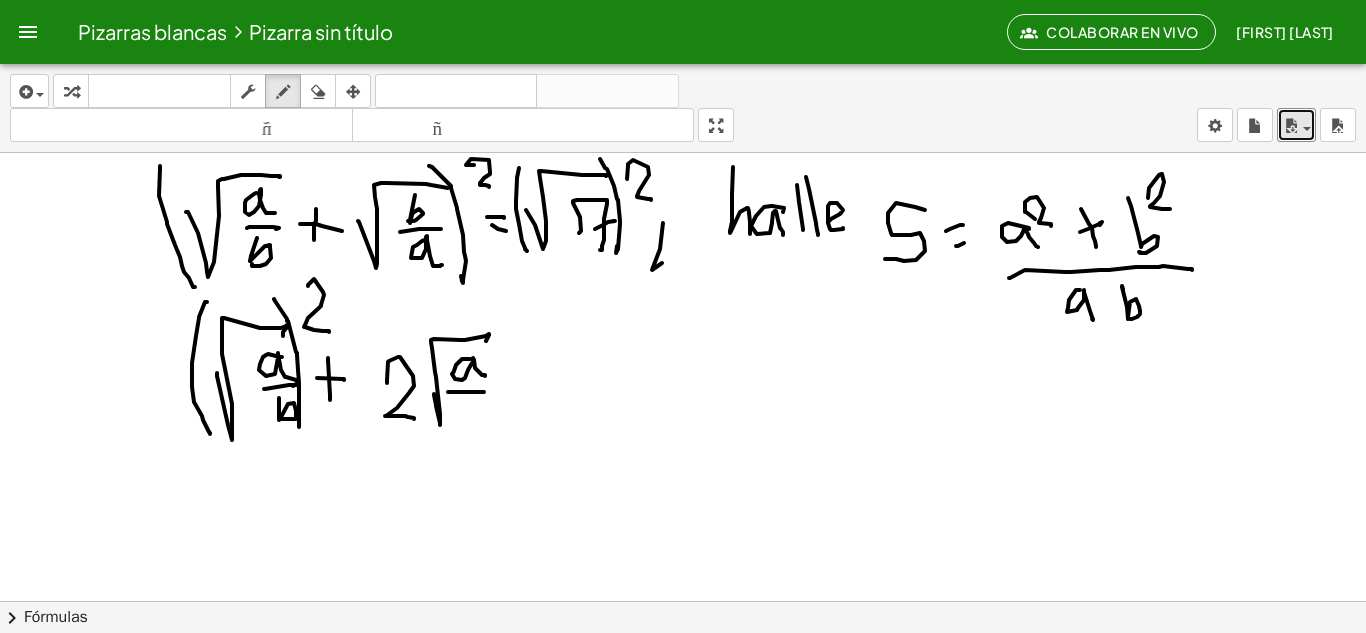 click at bounding box center [683, 601] 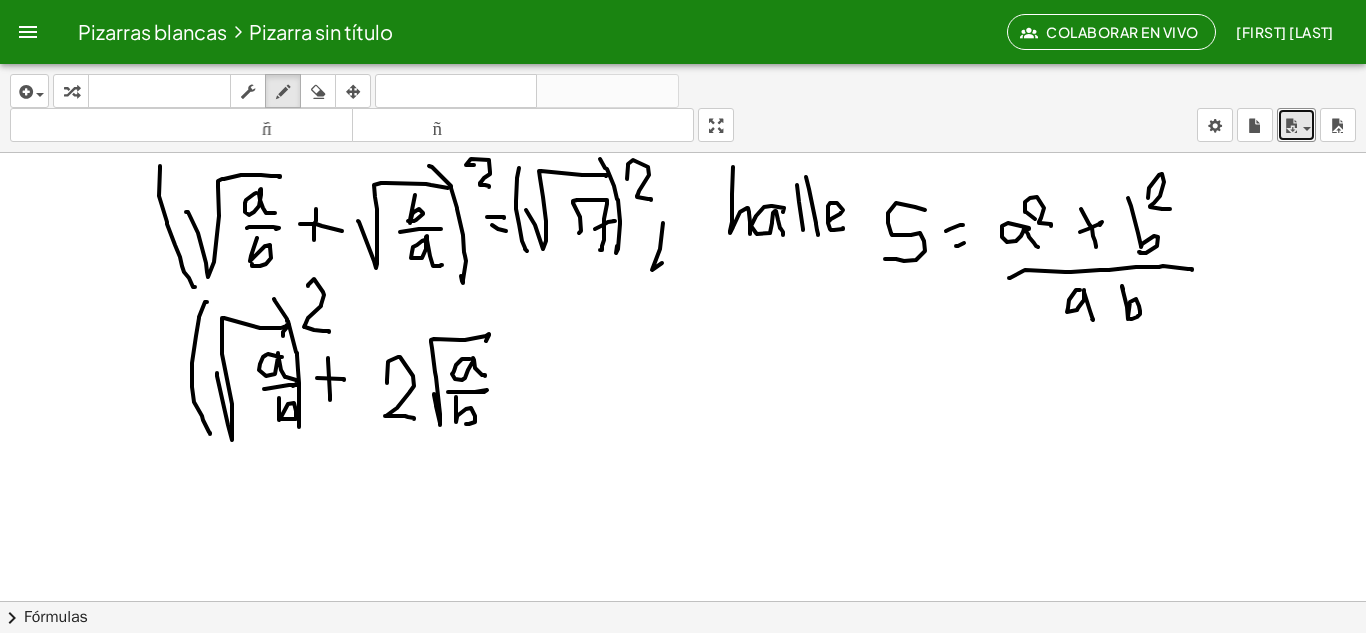 drag, startPoint x: 456, startPoint y: 409, endPoint x: 465, endPoint y: 424, distance: 17.492855 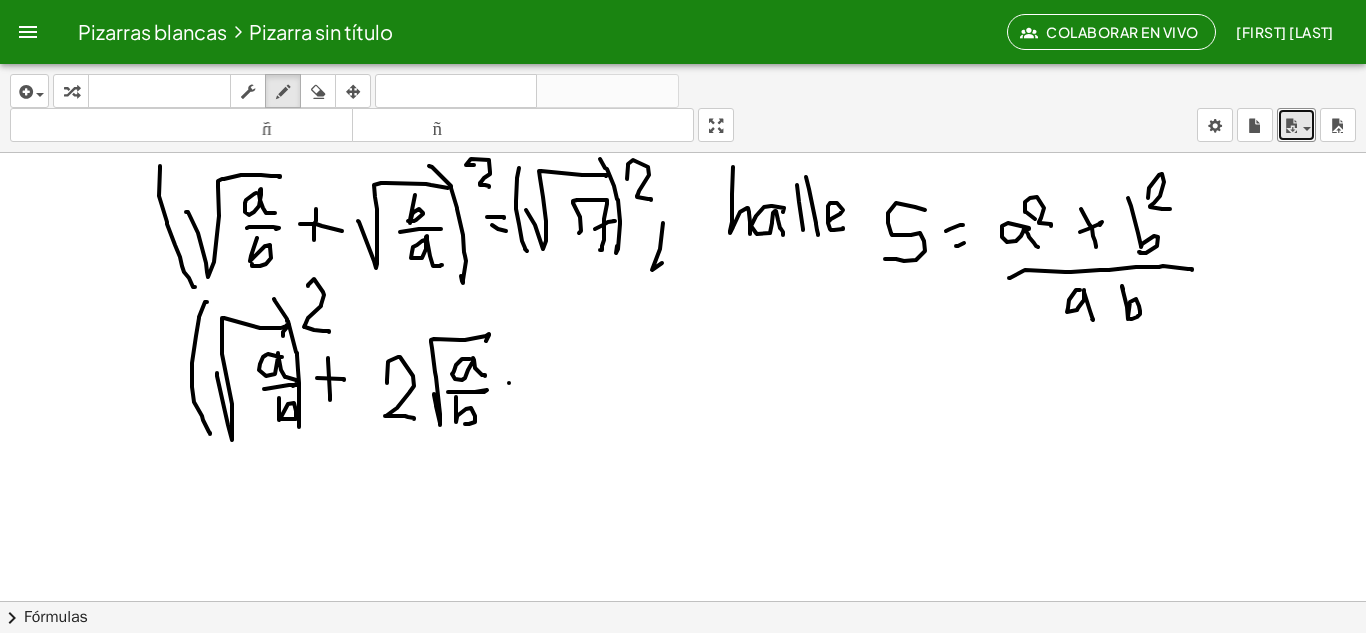 click at bounding box center (683, 601) 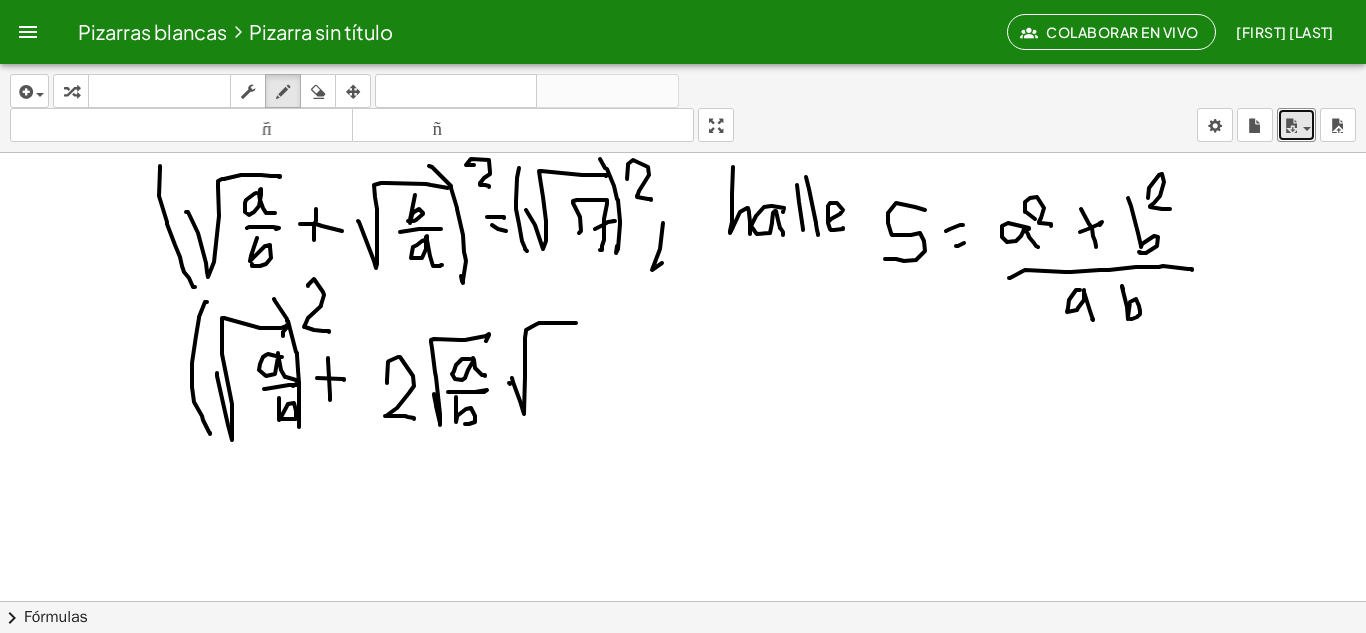 drag, startPoint x: 512, startPoint y: 378, endPoint x: 568, endPoint y: 337, distance: 69.40461 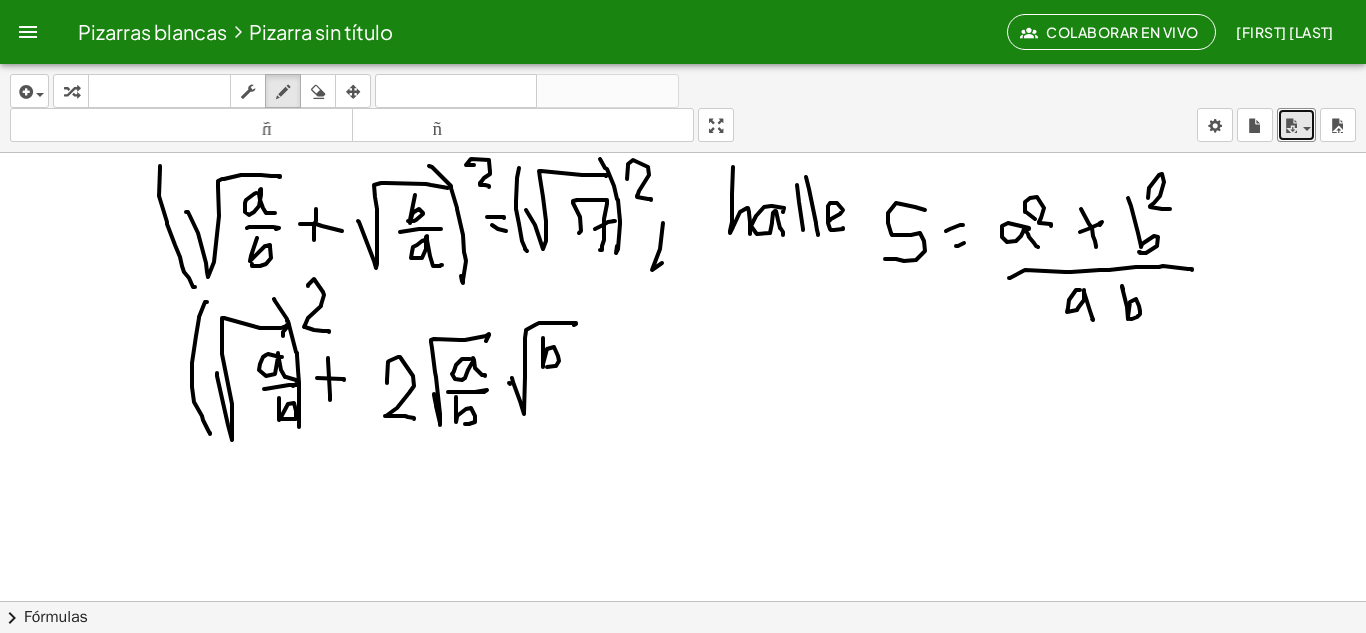 drag, startPoint x: 543, startPoint y: 338, endPoint x: 547, endPoint y: 371, distance: 33.24154 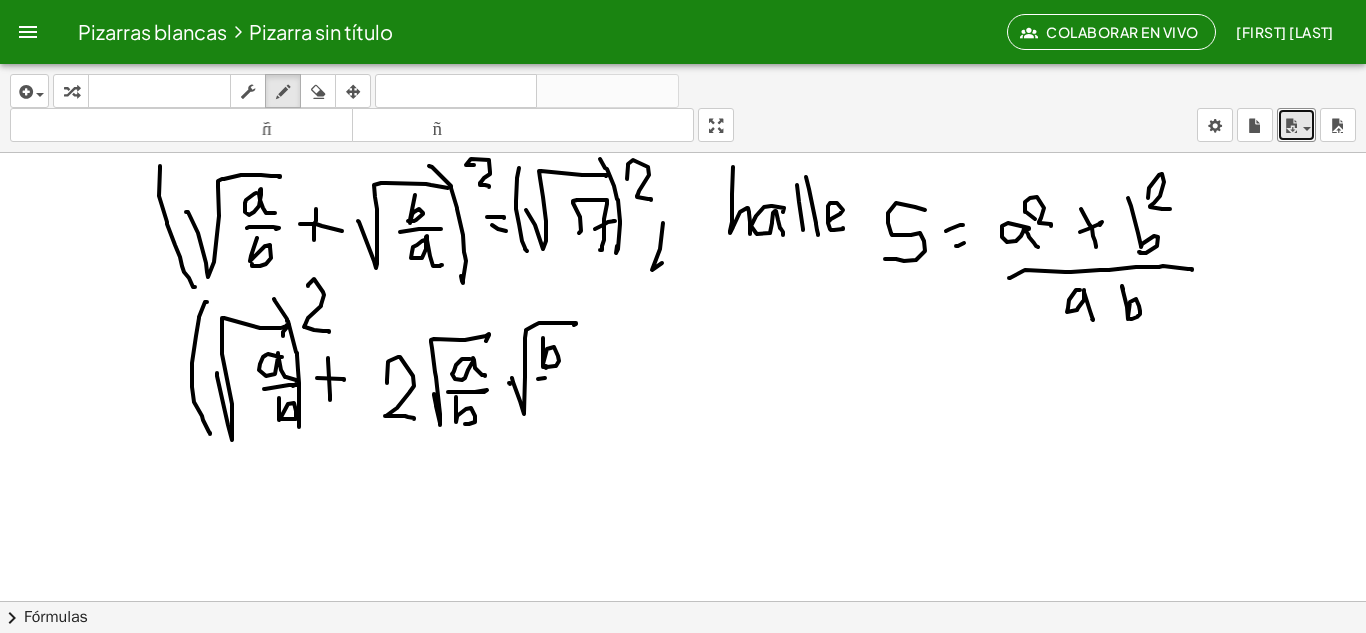drag, startPoint x: 545, startPoint y: 378, endPoint x: 572, endPoint y: 381, distance: 27.166155 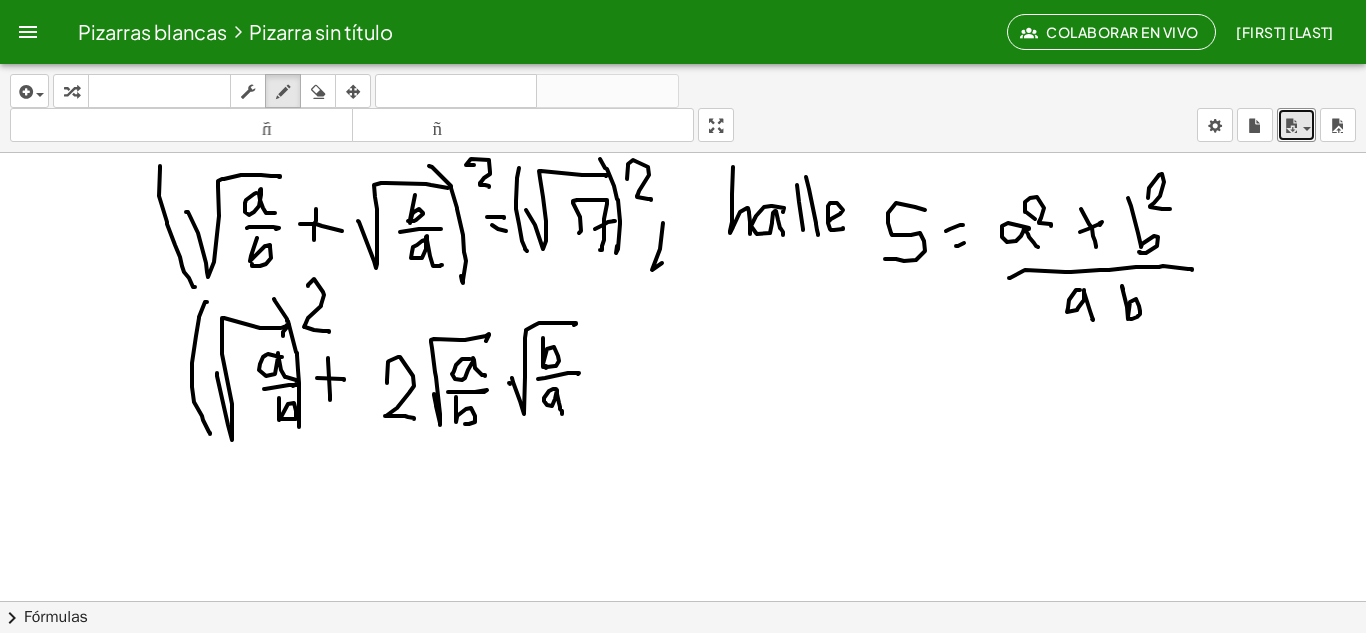 drag, startPoint x: 556, startPoint y: 390, endPoint x: 637, endPoint y: 393, distance: 81.055534 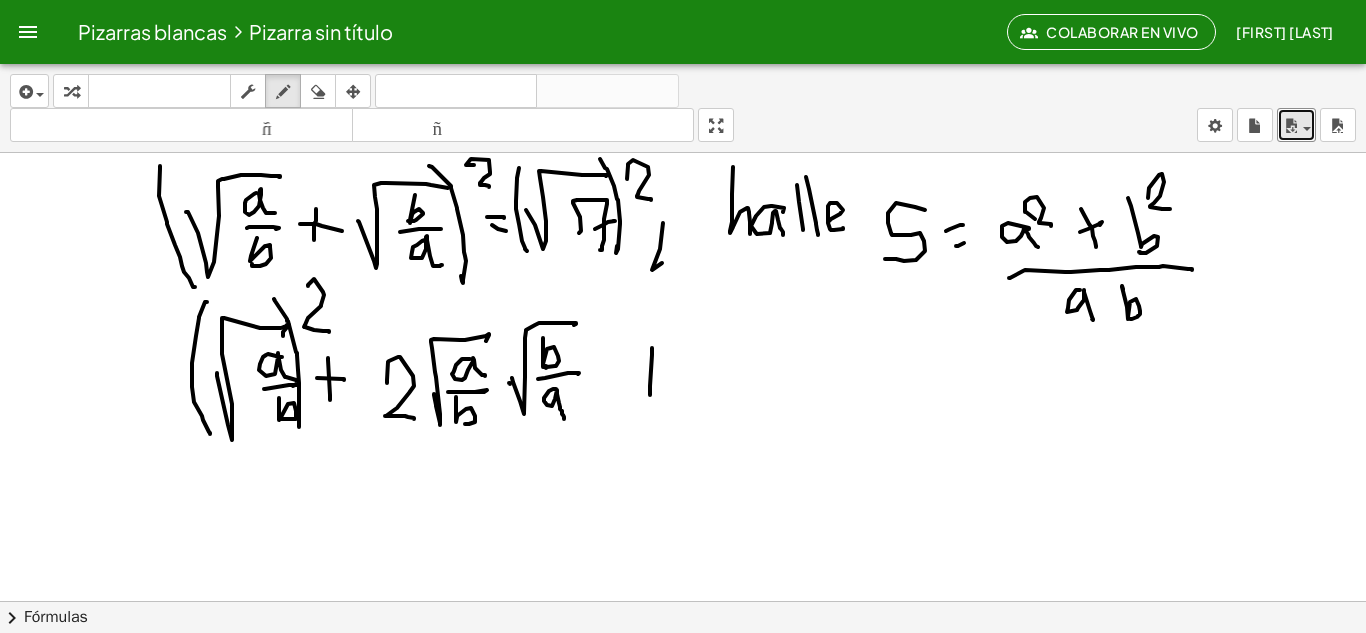 drag, startPoint x: 652, startPoint y: 348, endPoint x: 647, endPoint y: 402, distance: 54.230988 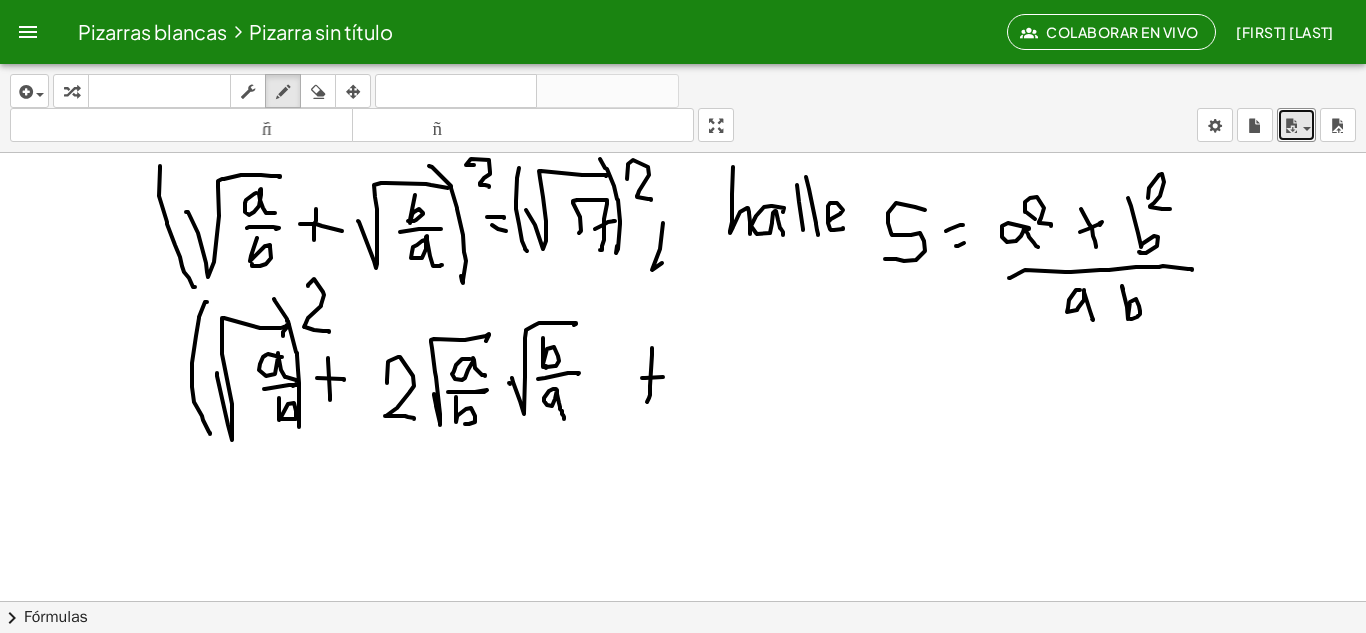 drag, startPoint x: 663, startPoint y: 377, endPoint x: 684, endPoint y: 383, distance: 21.84033 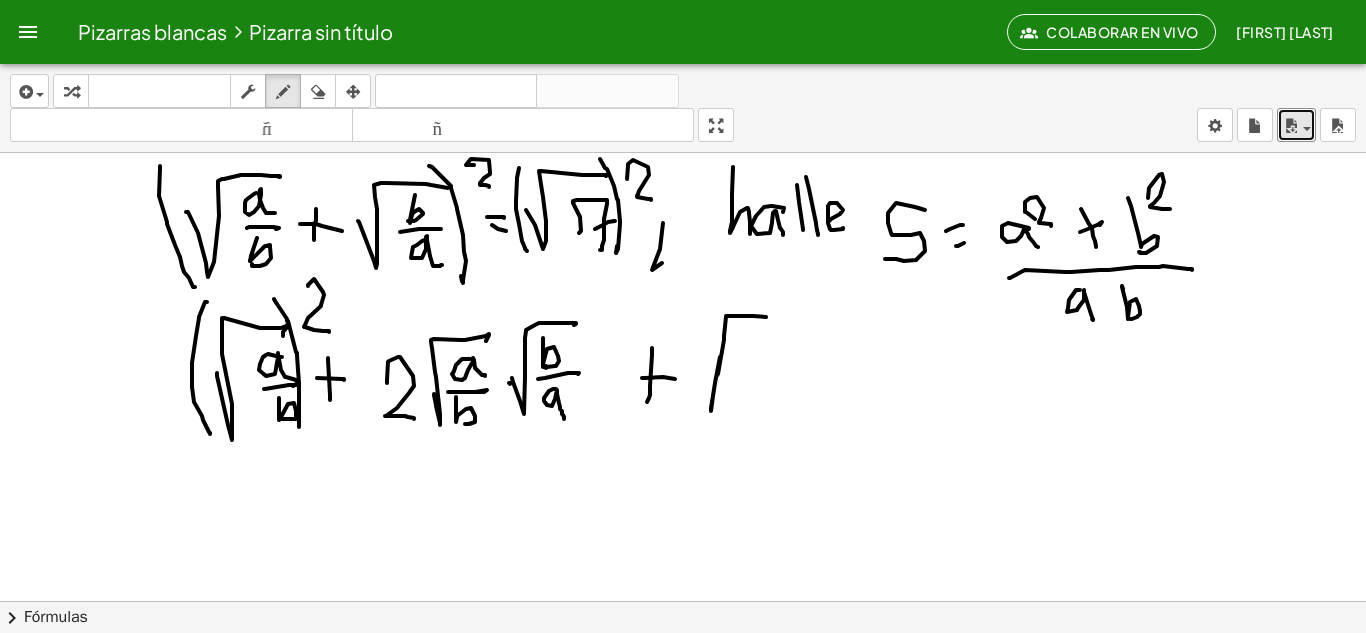drag, startPoint x: 720, startPoint y: 357, endPoint x: 710, endPoint y: 364, distance: 12.206555 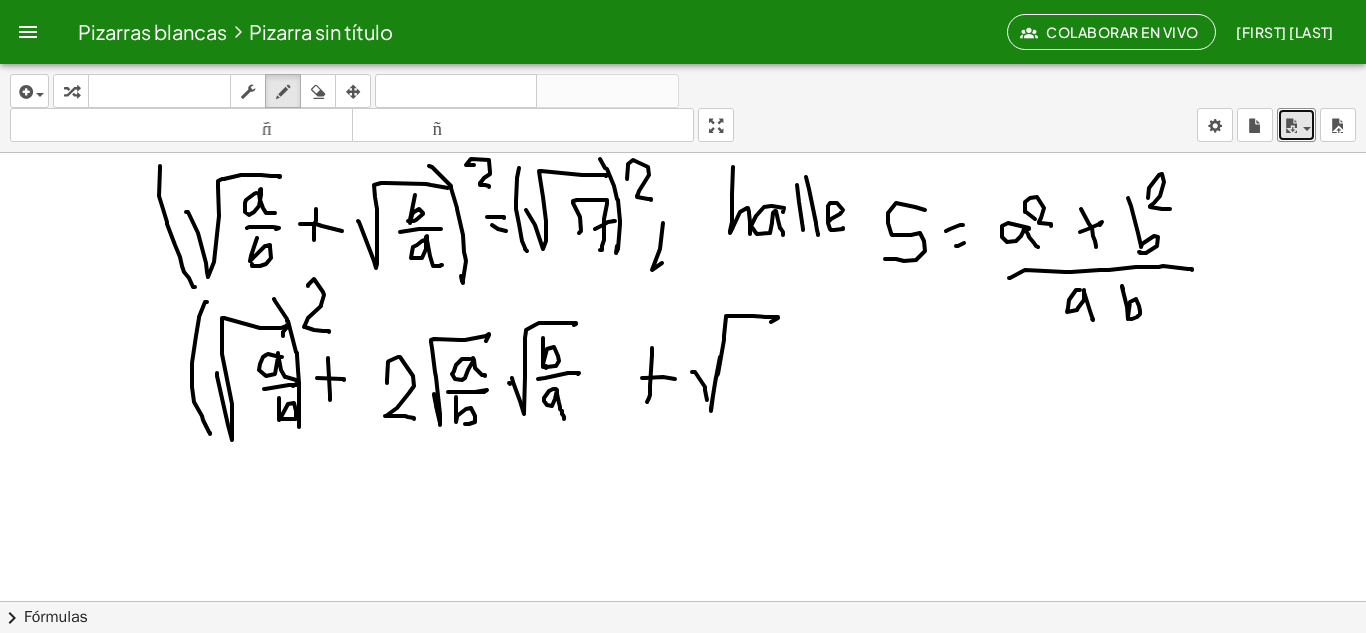 drag, startPoint x: 695, startPoint y: 372, endPoint x: 731, endPoint y: 381, distance: 37.107952 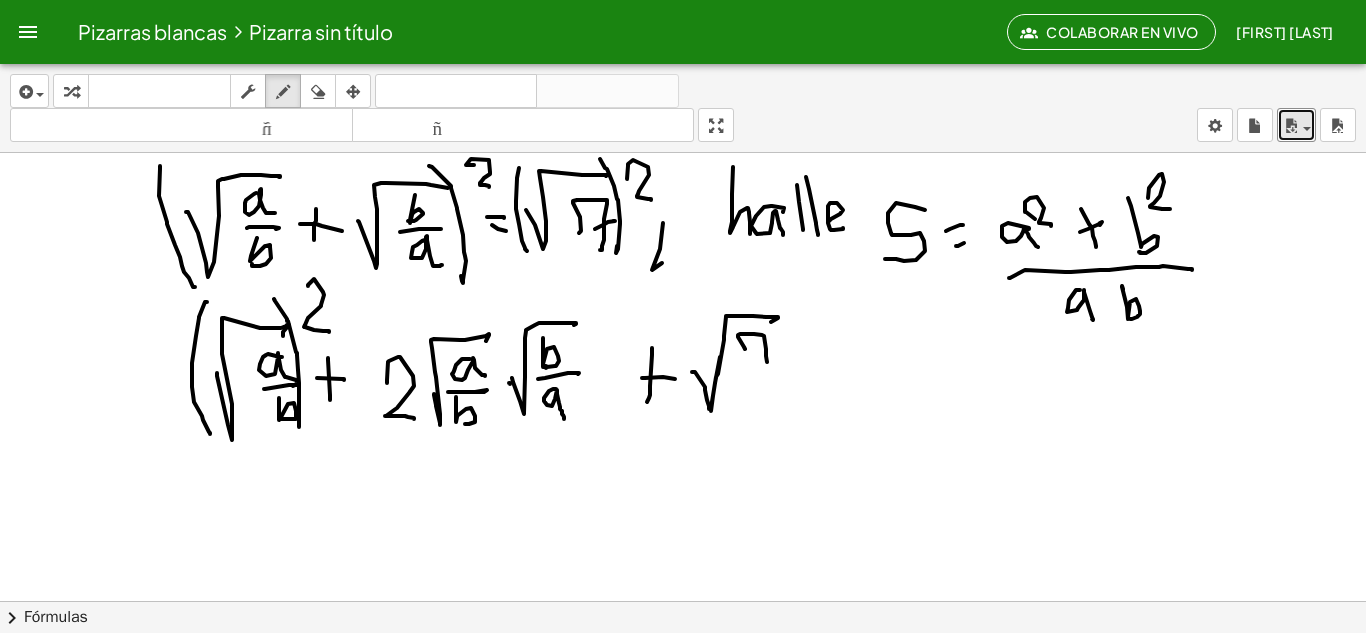 drag, startPoint x: 744, startPoint y: 347, endPoint x: 765, endPoint y: 356, distance: 22.847319 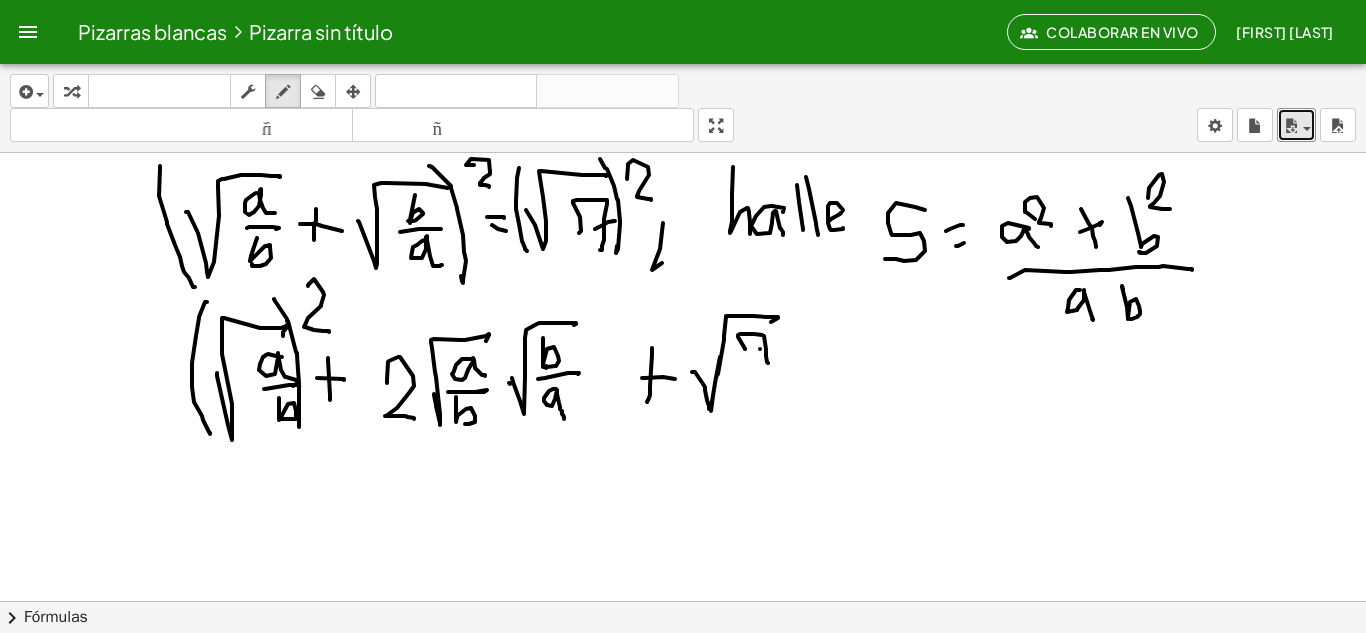 click at bounding box center [683, 601] 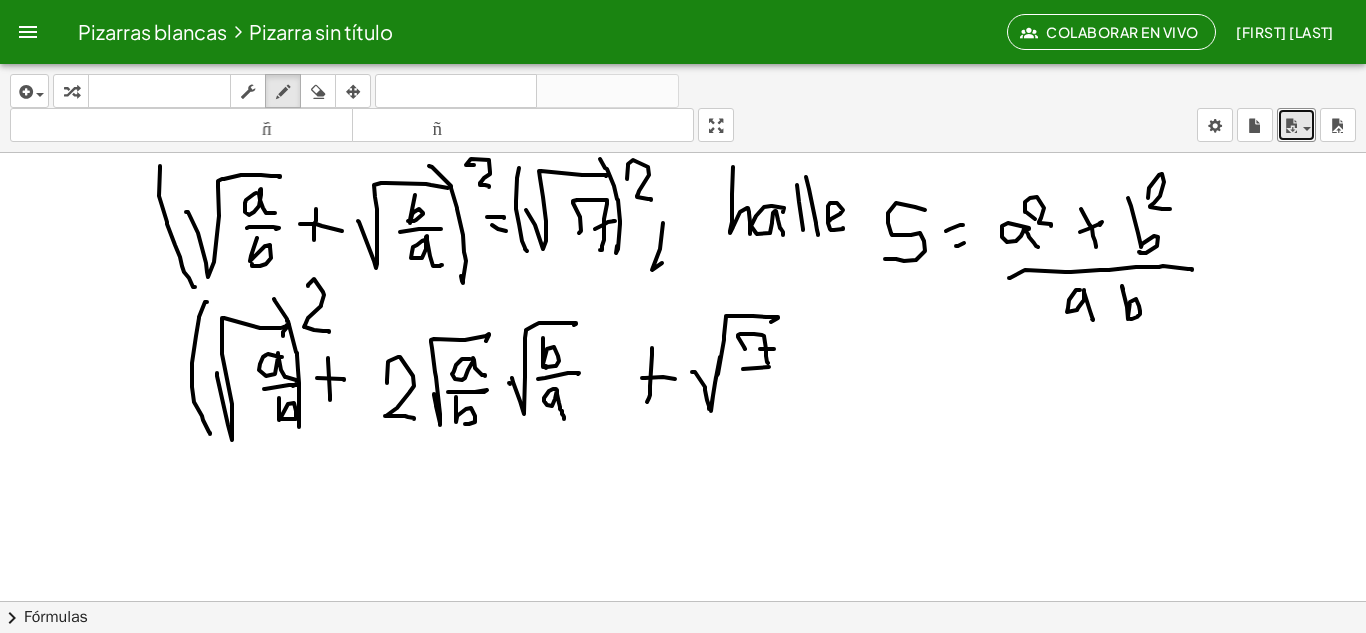 drag, startPoint x: 769, startPoint y: 367, endPoint x: 771, endPoint y: 385, distance: 18.110771 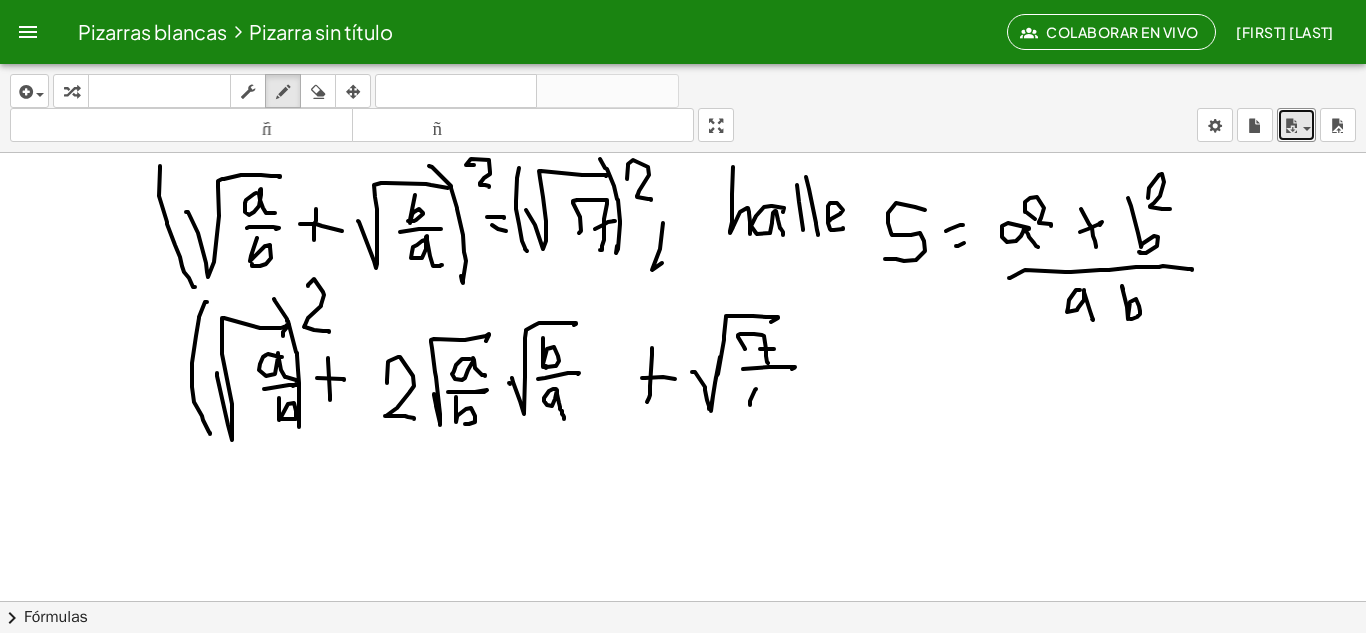 drag, startPoint x: 756, startPoint y: 389, endPoint x: 750, endPoint y: 405, distance: 17.088007 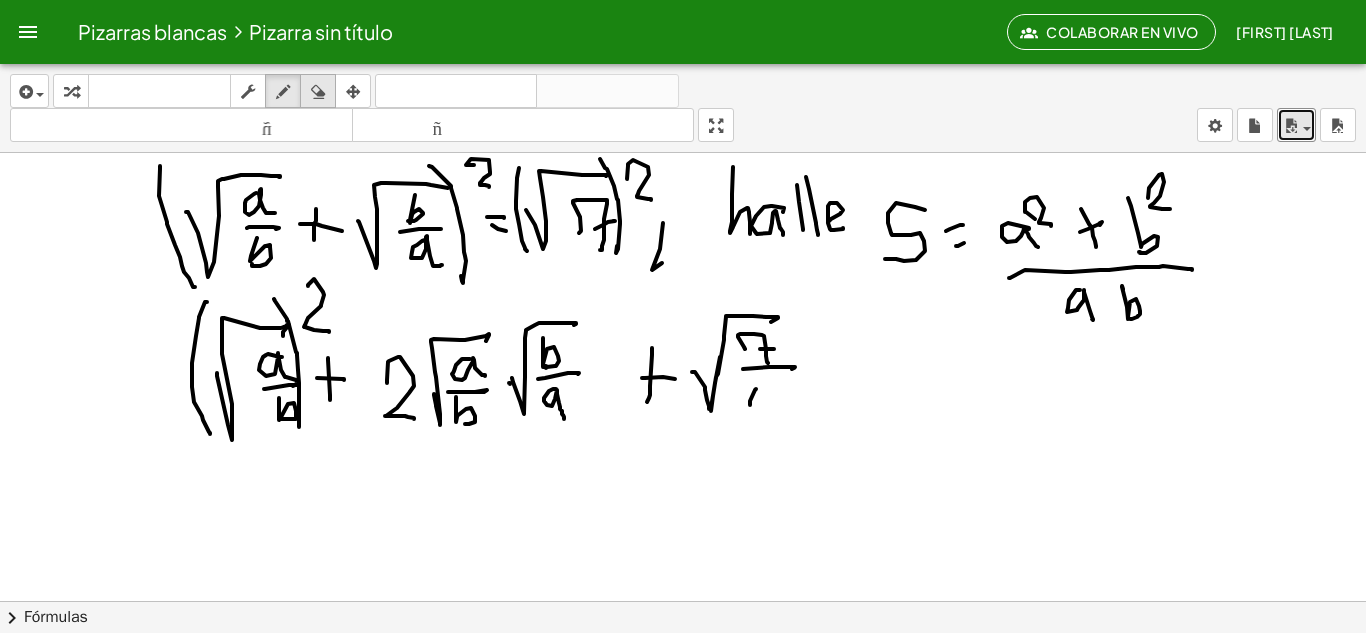 click at bounding box center (318, 92) 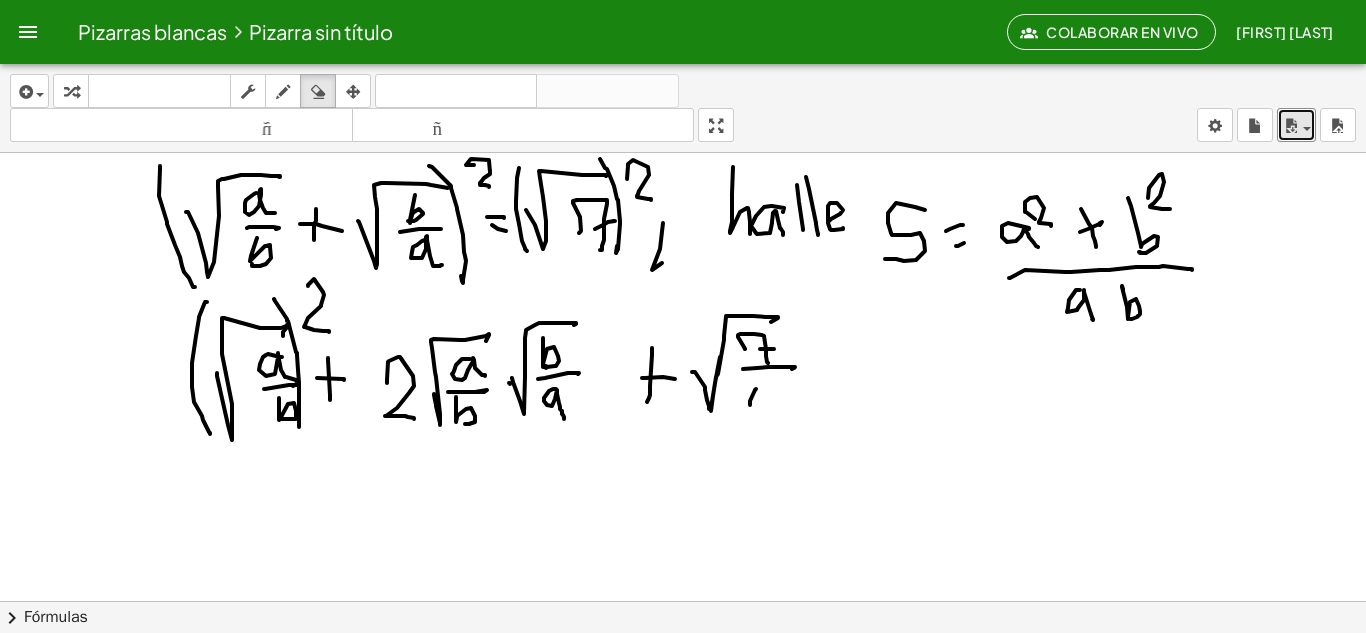 drag 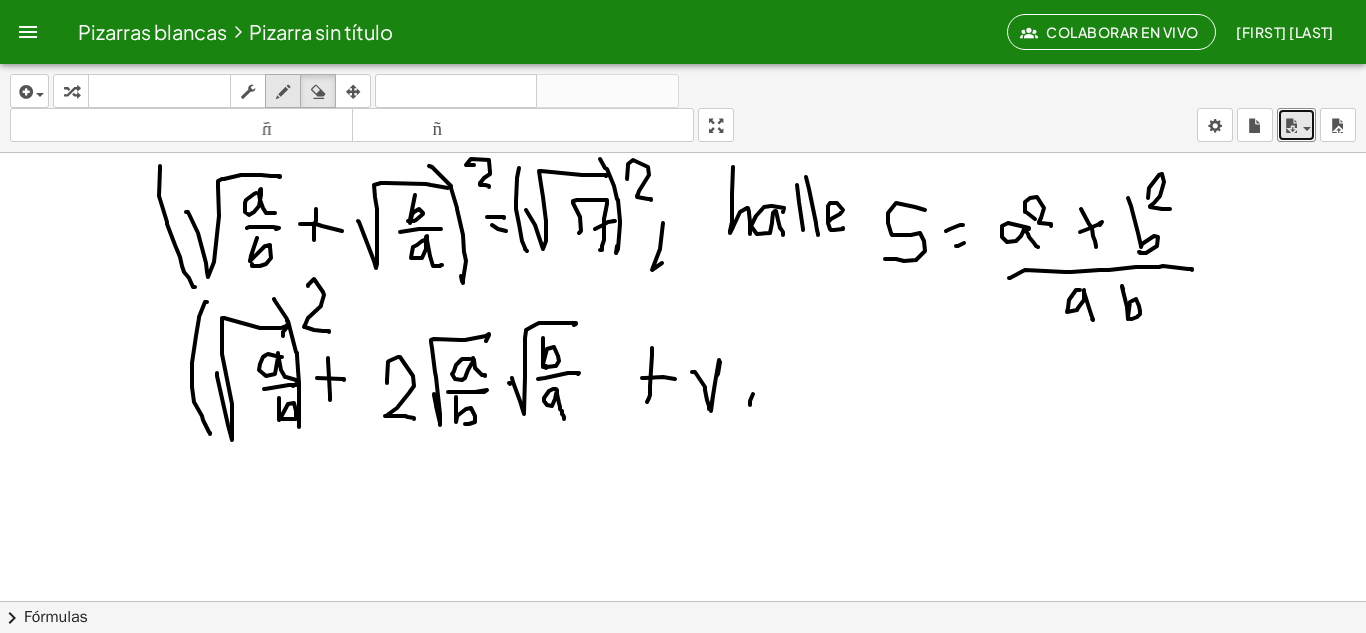 click at bounding box center [283, 92] 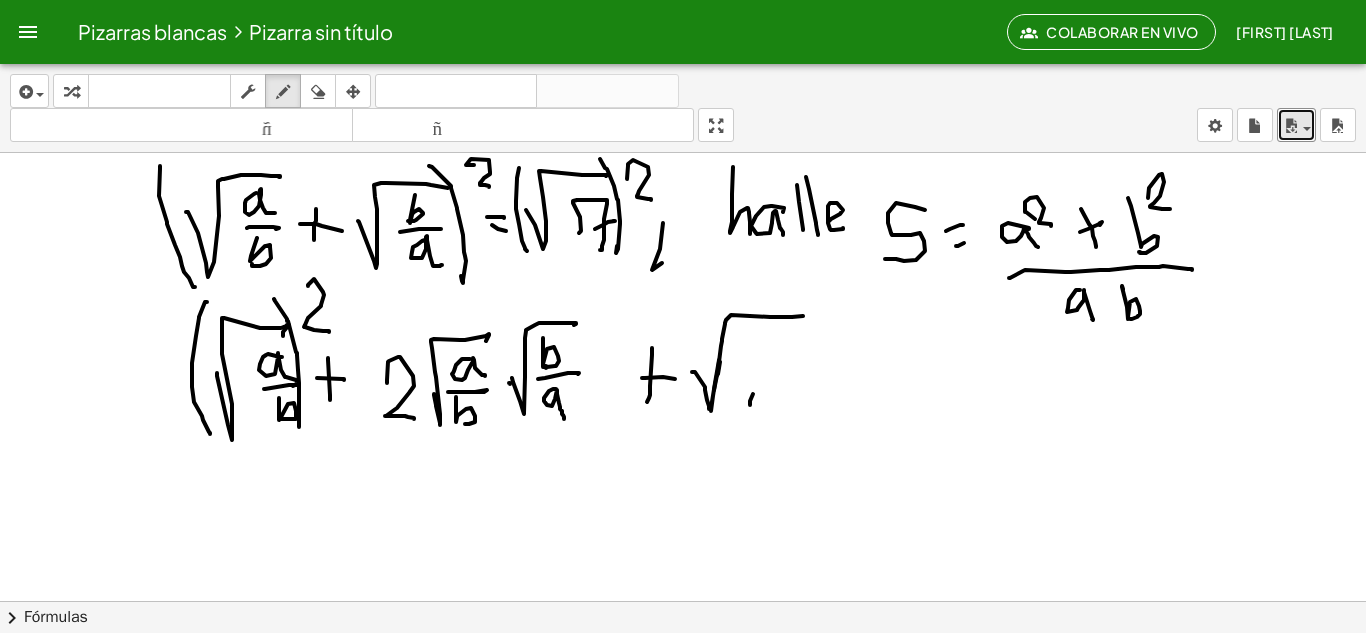 click at bounding box center [683, 601] 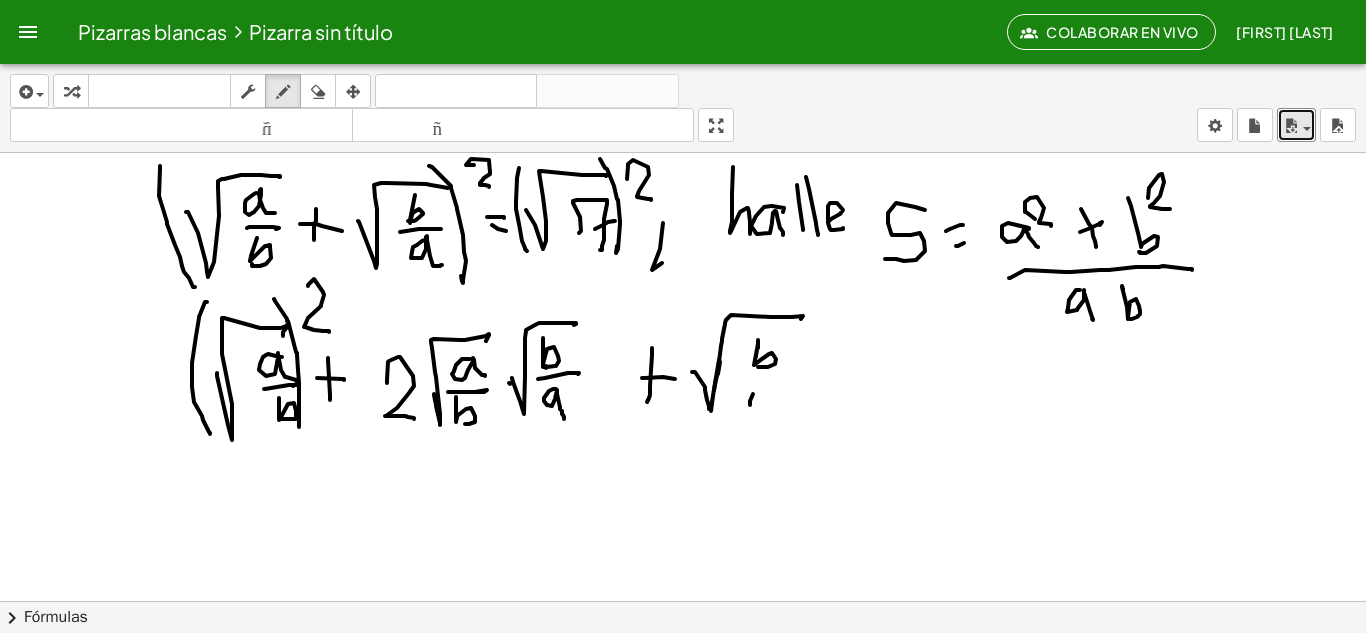 click at bounding box center [683, 601] 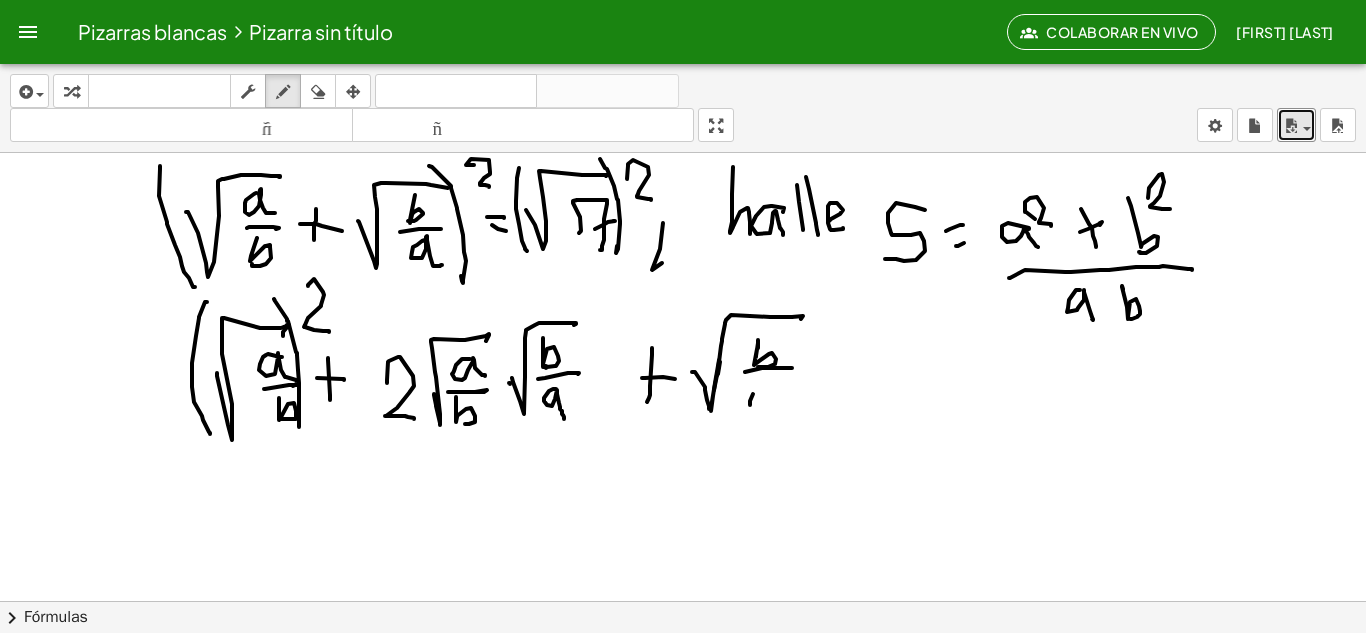 click at bounding box center (683, 601) 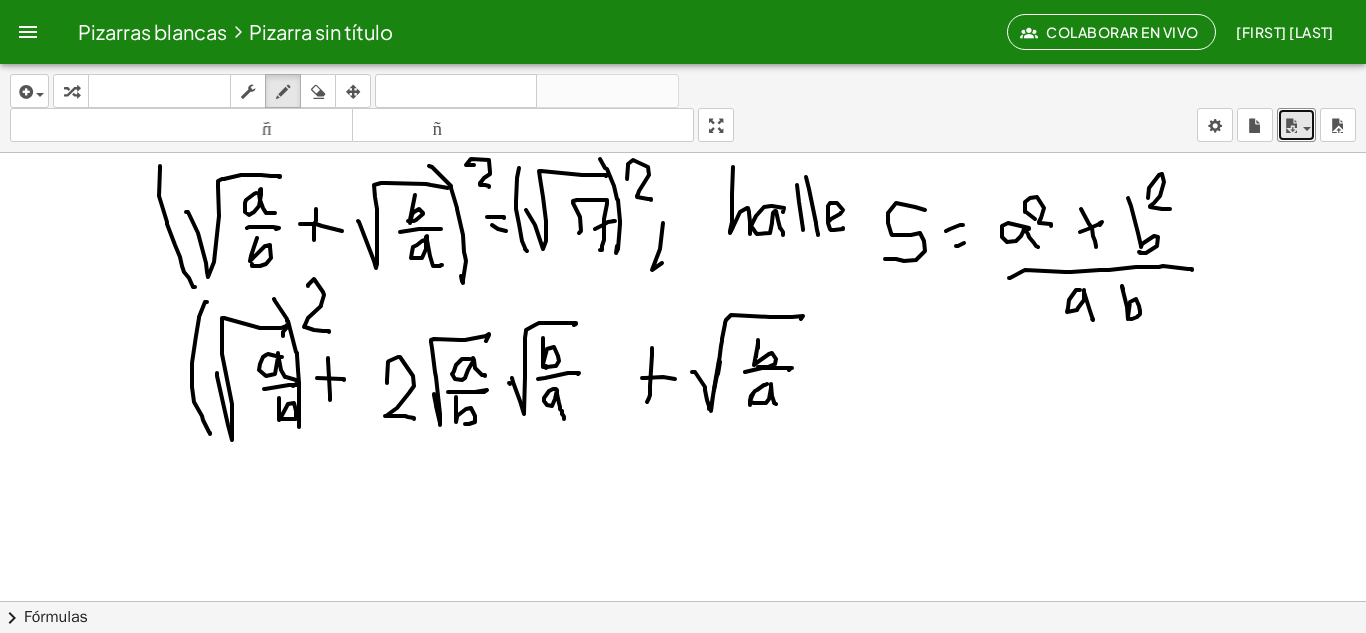 click at bounding box center (683, 601) 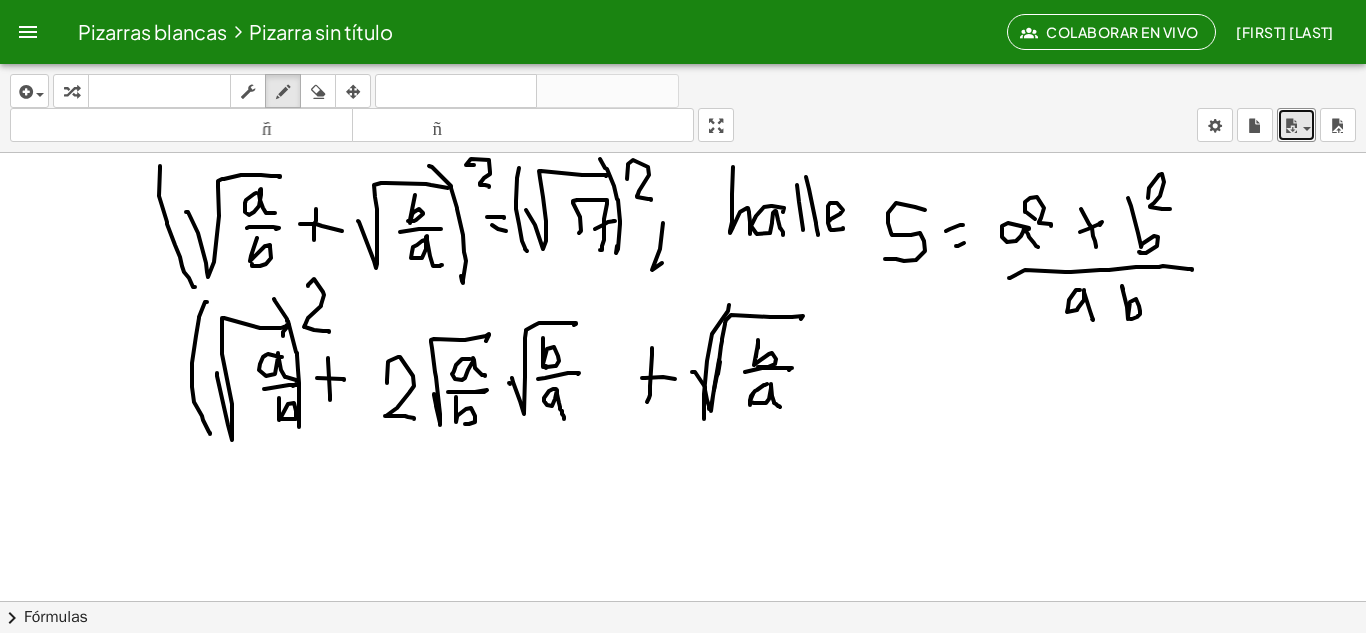 click at bounding box center [683, 601] 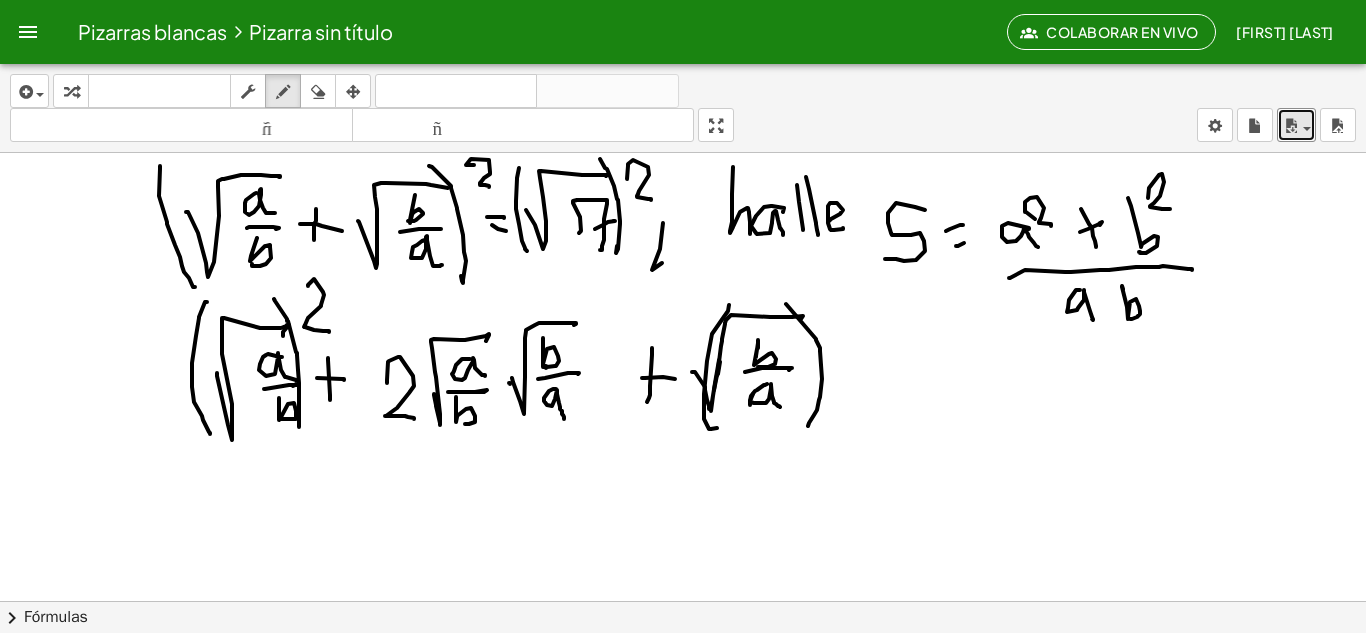 click at bounding box center [683, 601] 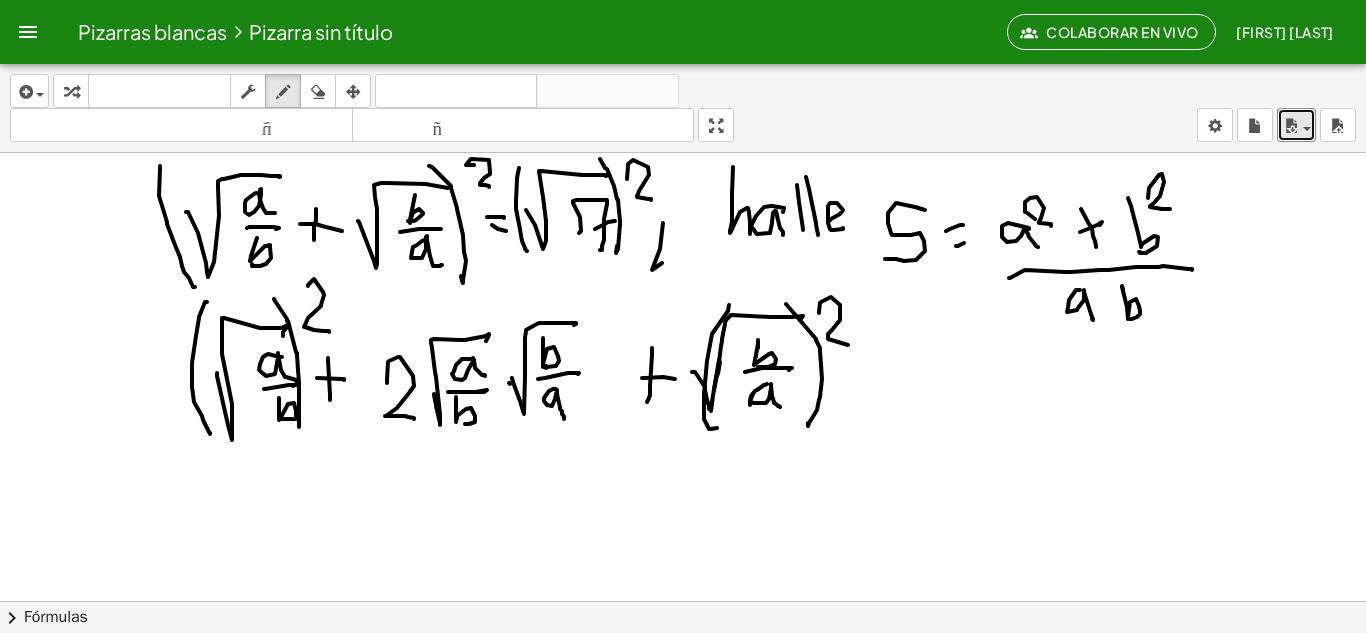 click at bounding box center [683, 601] 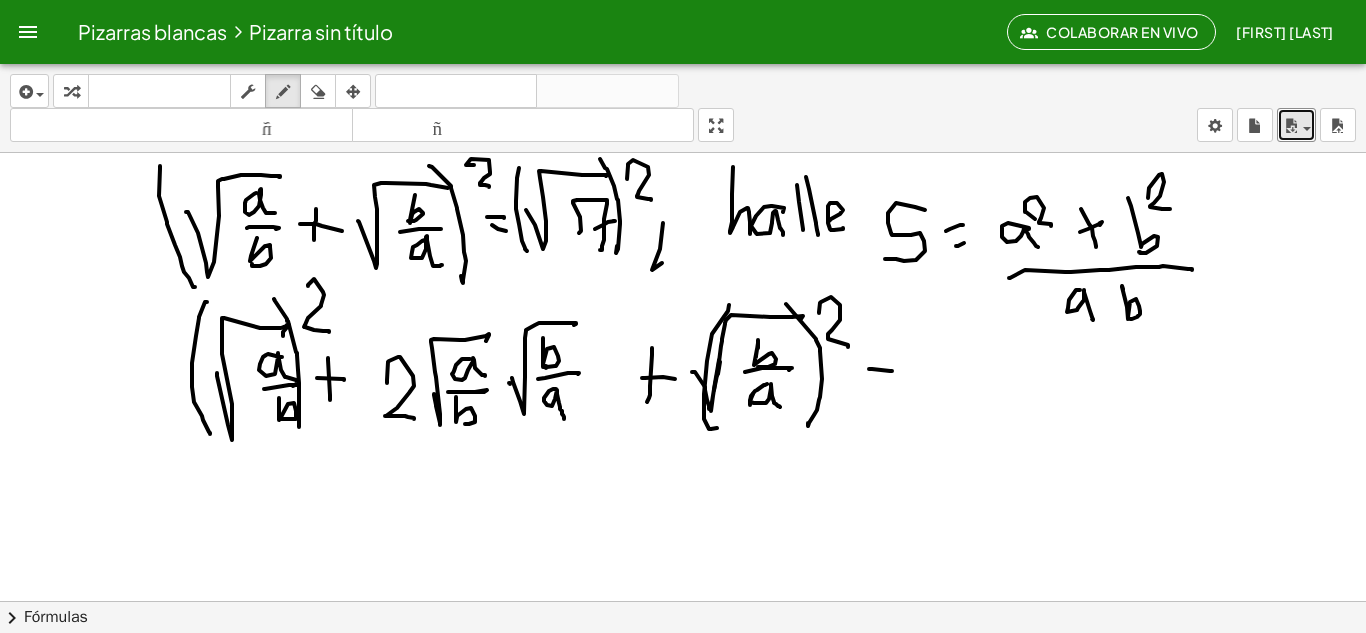 click at bounding box center (683, 601) 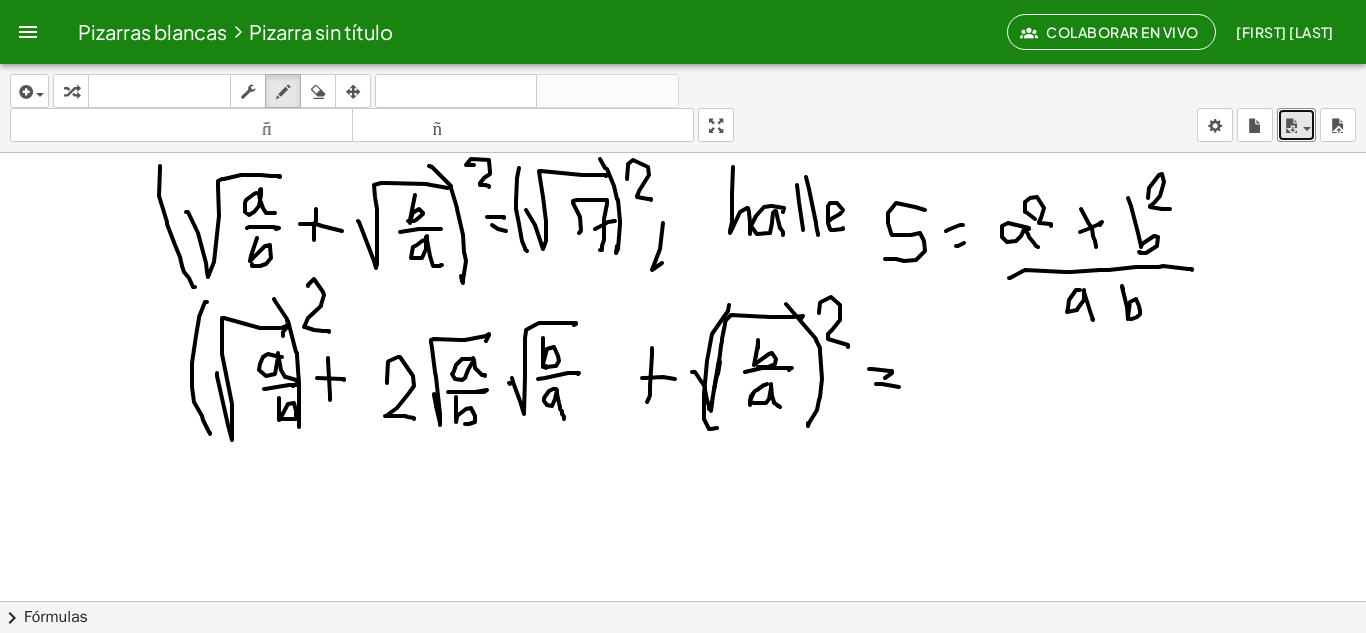 click at bounding box center (683, 601) 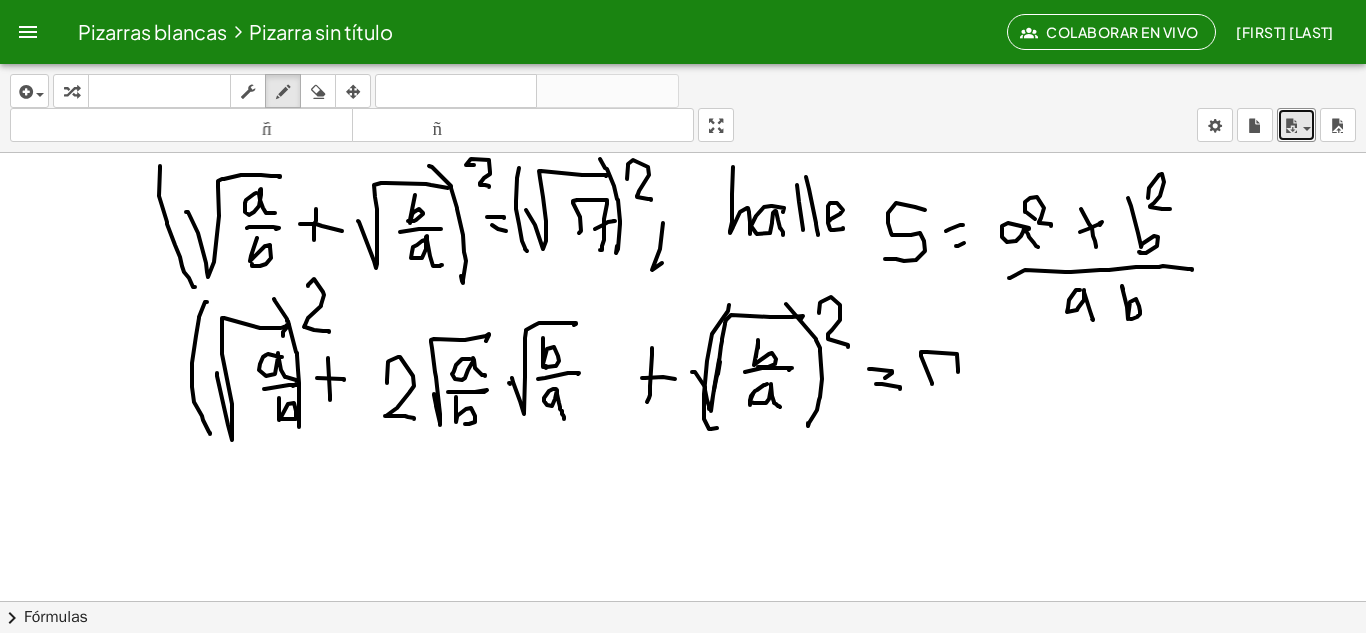 click at bounding box center [683, 601] 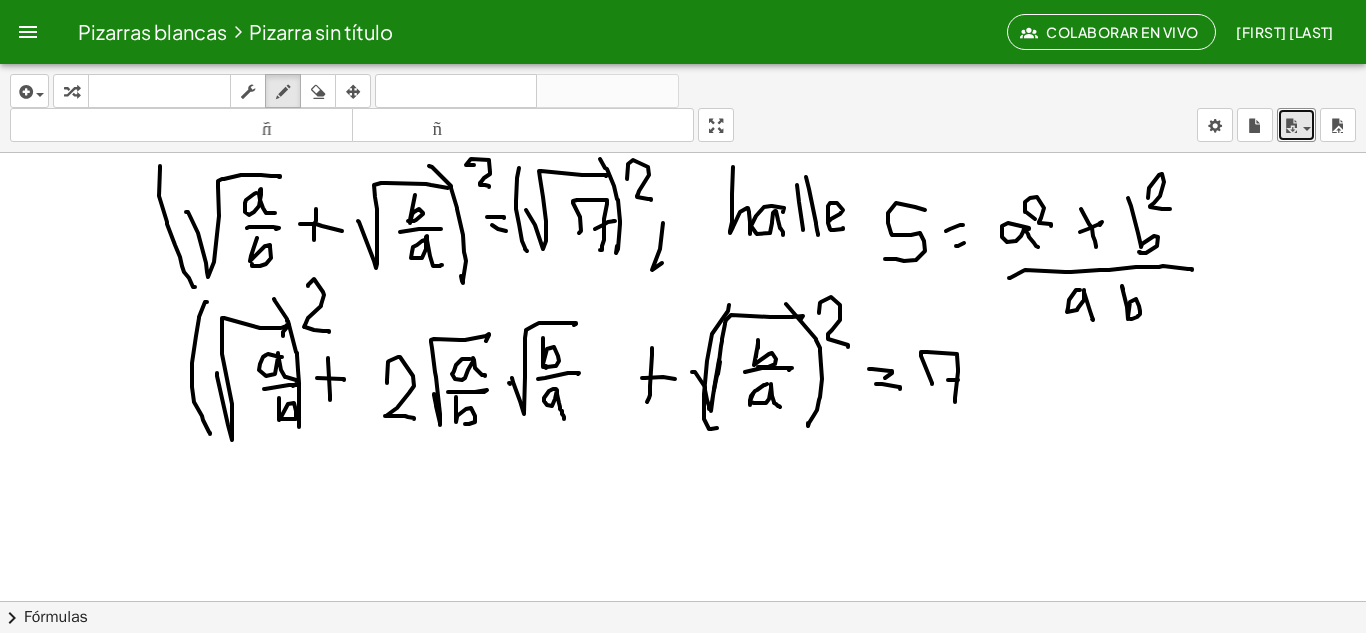 click at bounding box center [683, 601] 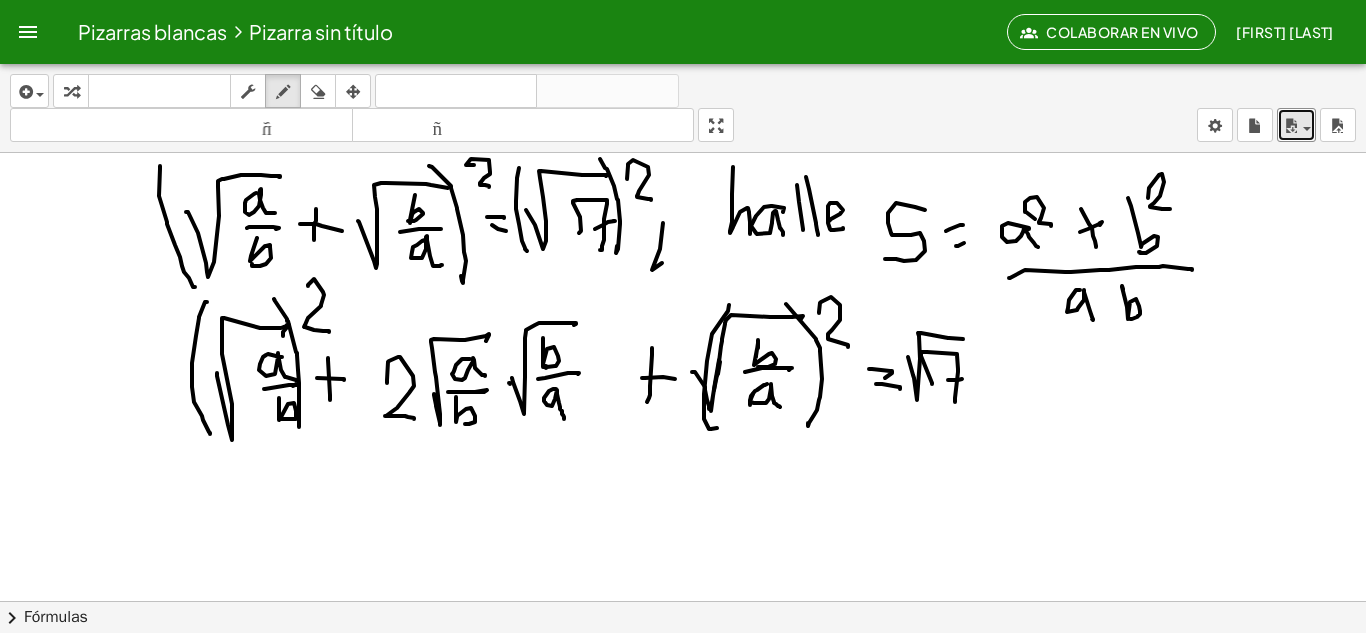 click at bounding box center (683, 601) 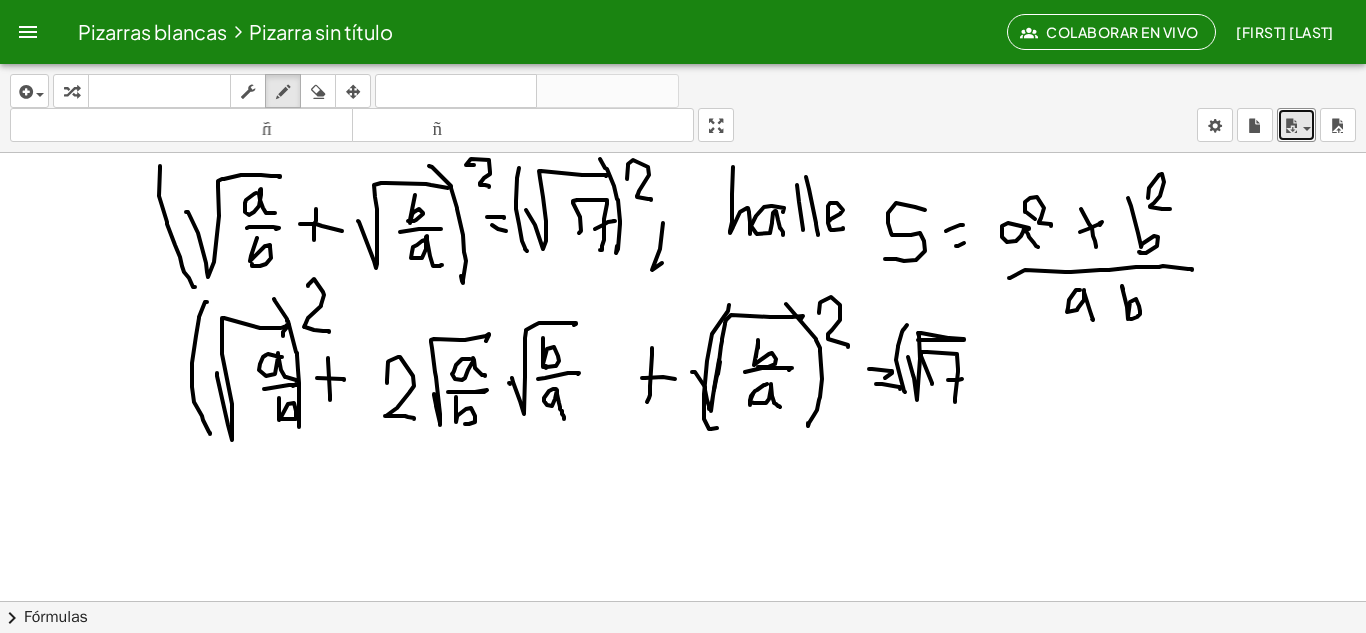 click at bounding box center [683, 601] 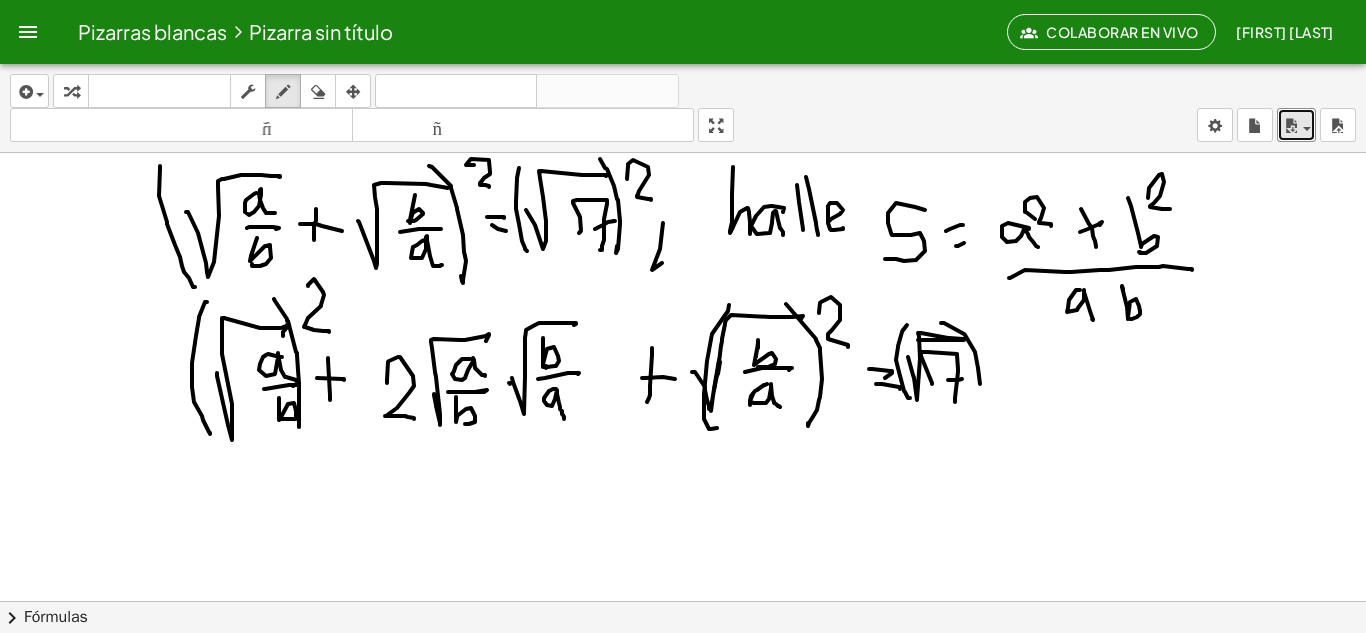 click at bounding box center (683, 601) 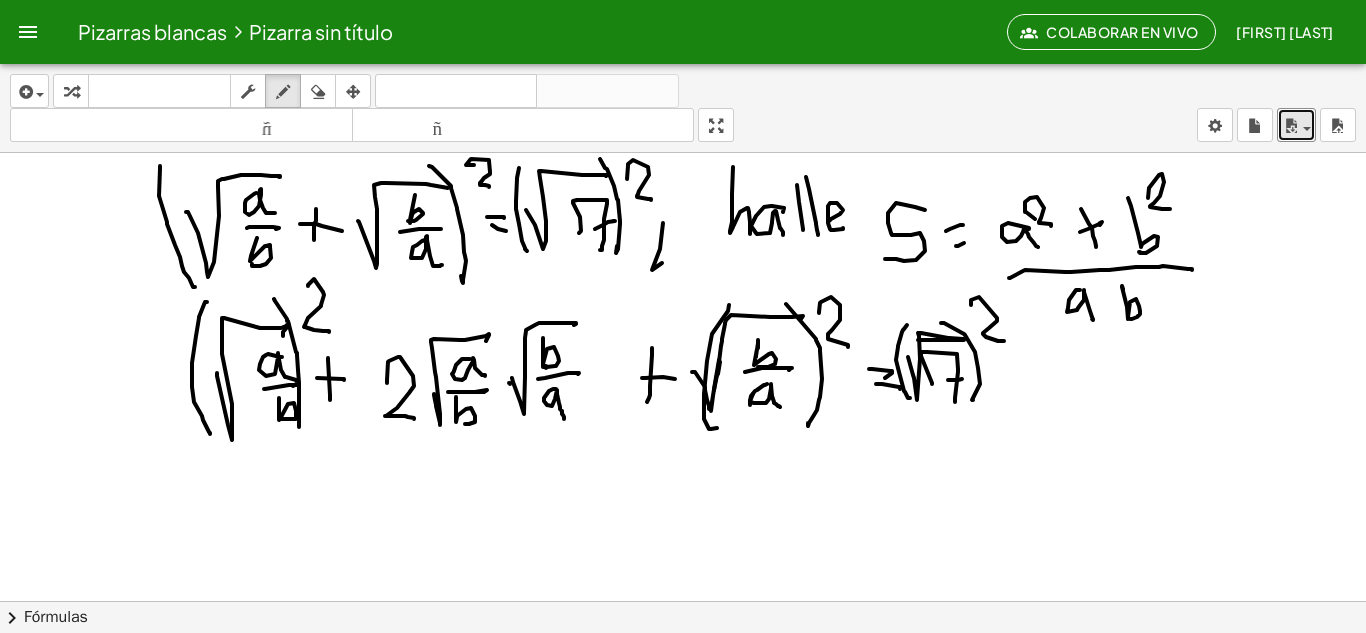 click at bounding box center [683, 601] 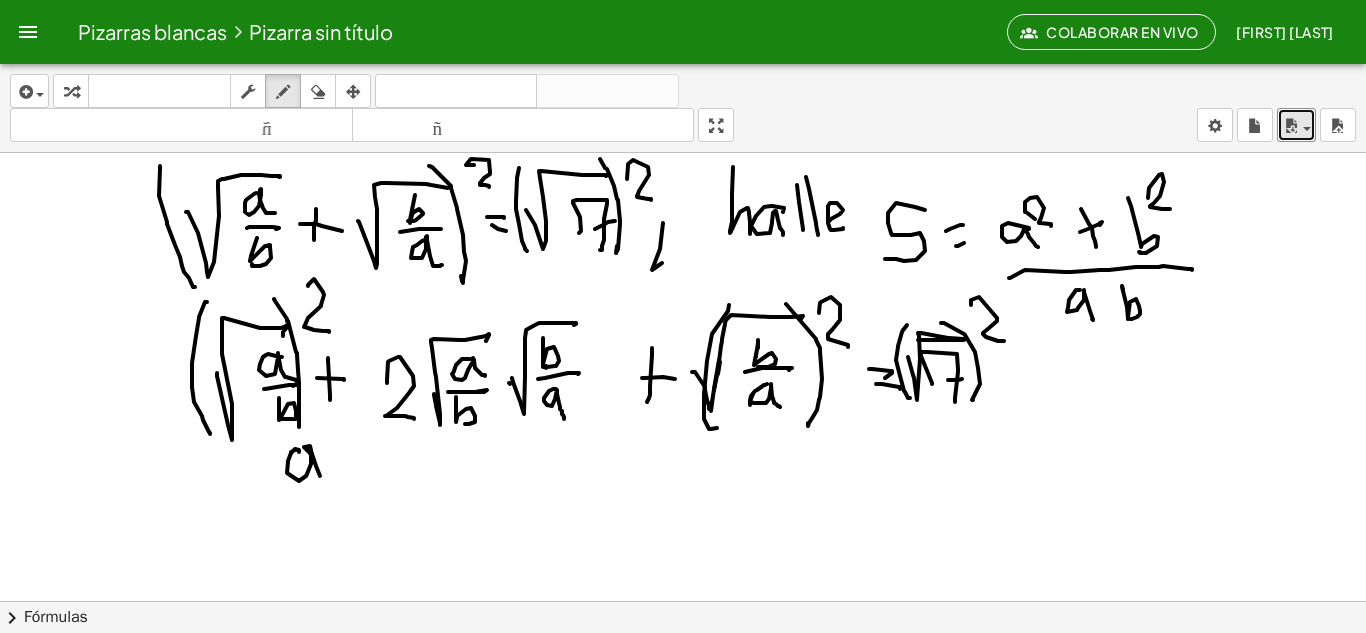 click at bounding box center (683, 601) 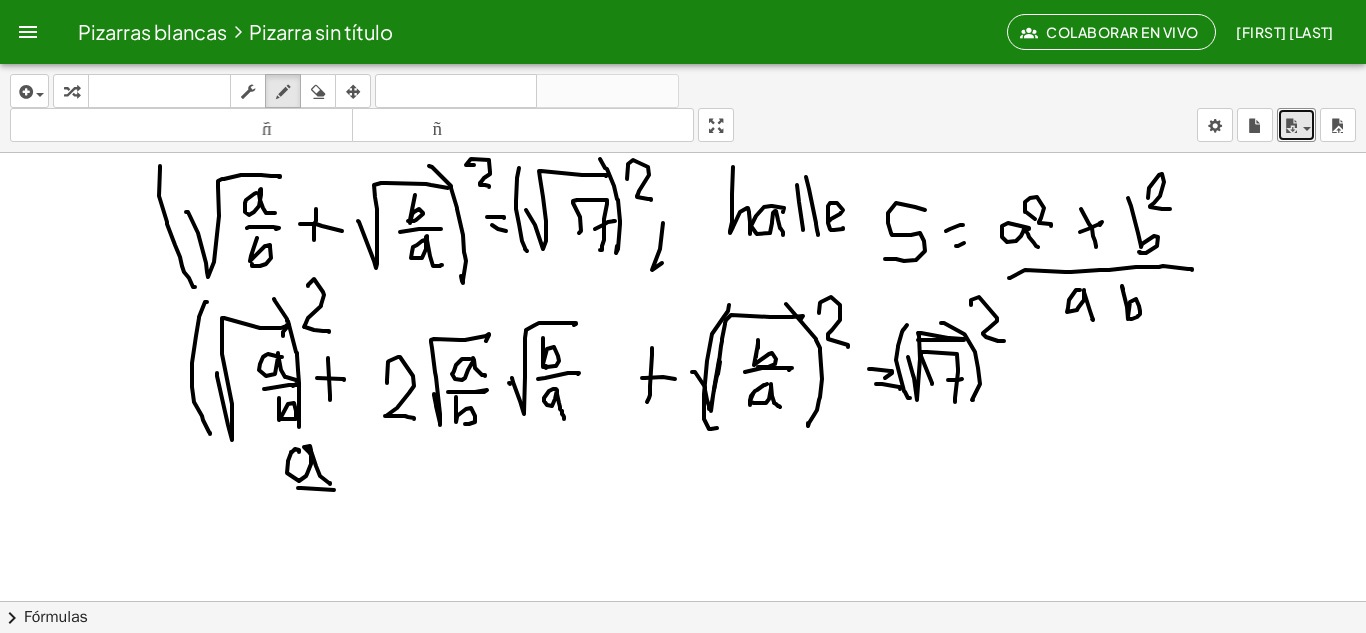 click at bounding box center [683, 601] 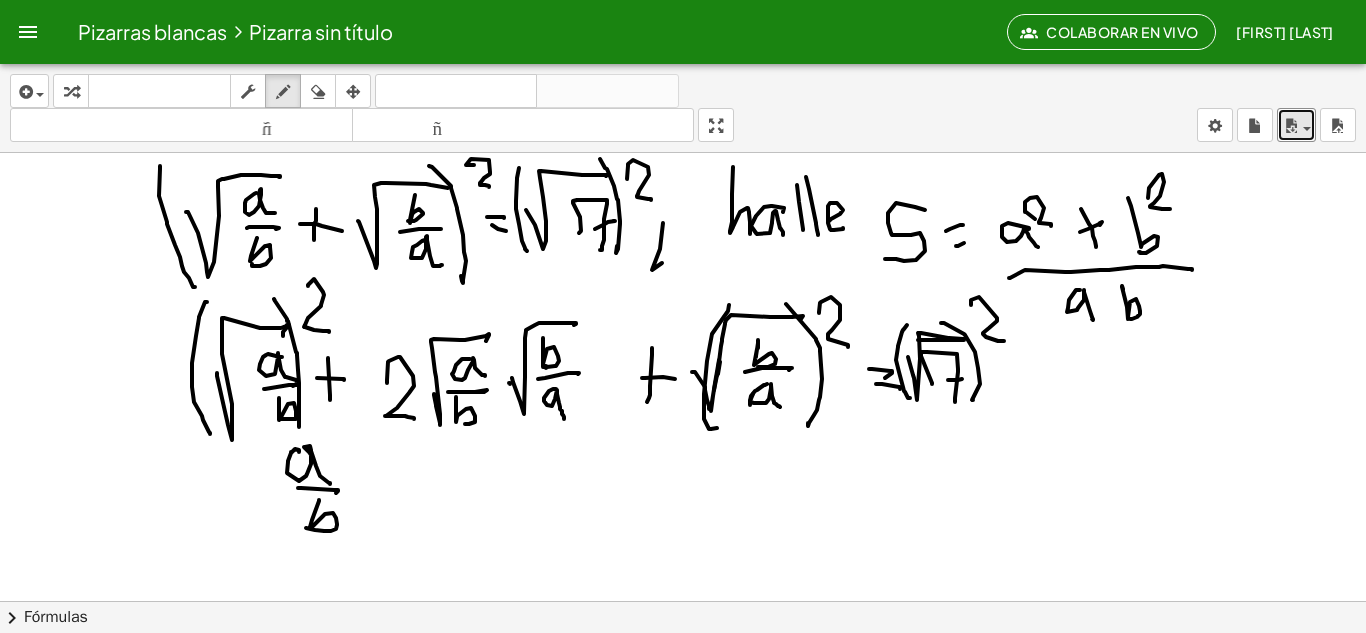 click at bounding box center (683, 601) 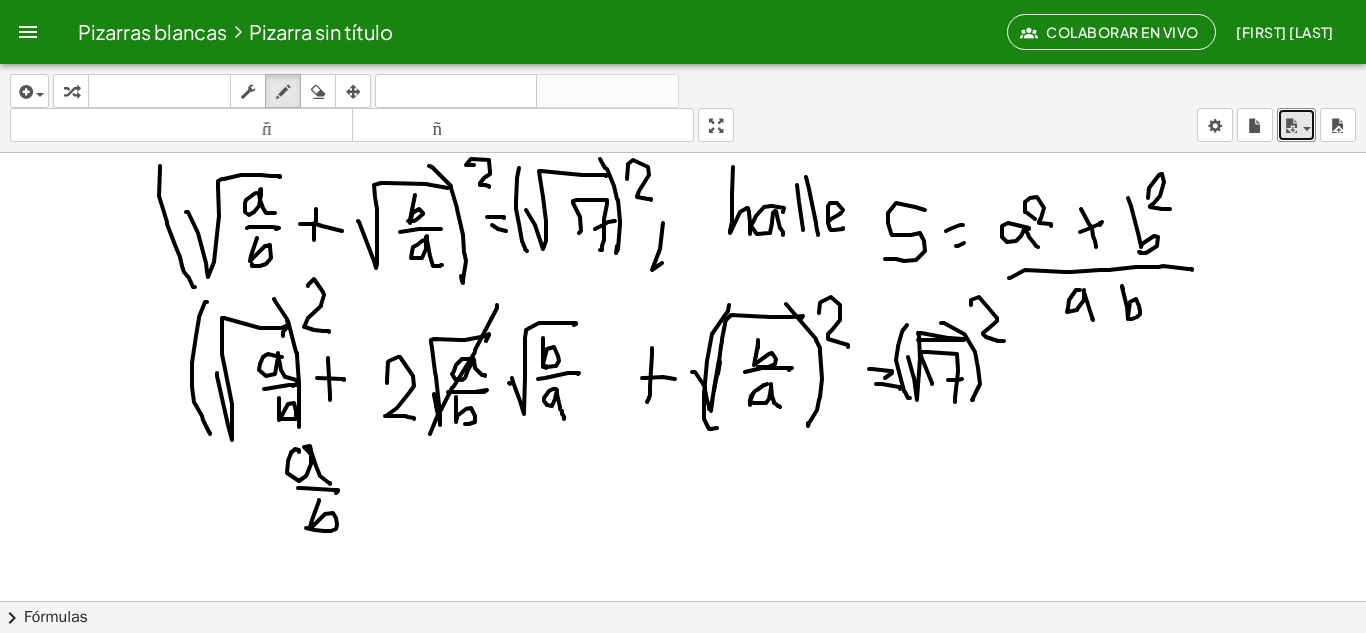 click at bounding box center [683, 601] 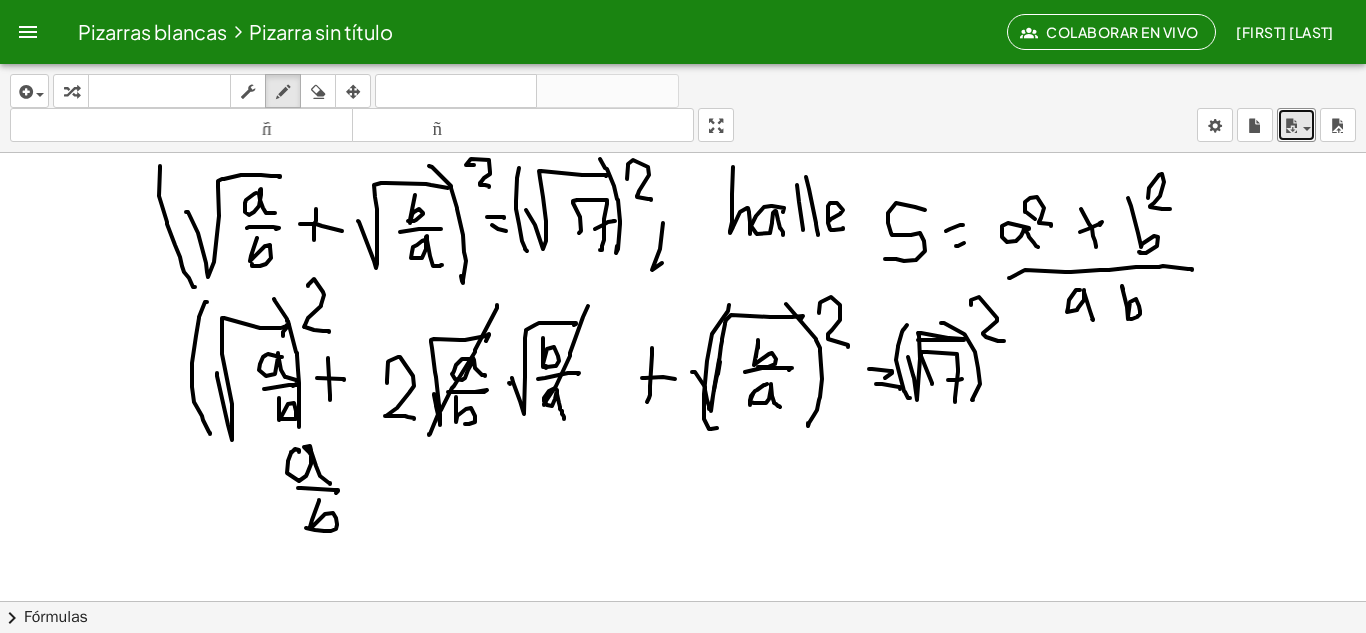 click at bounding box center [683, 601] 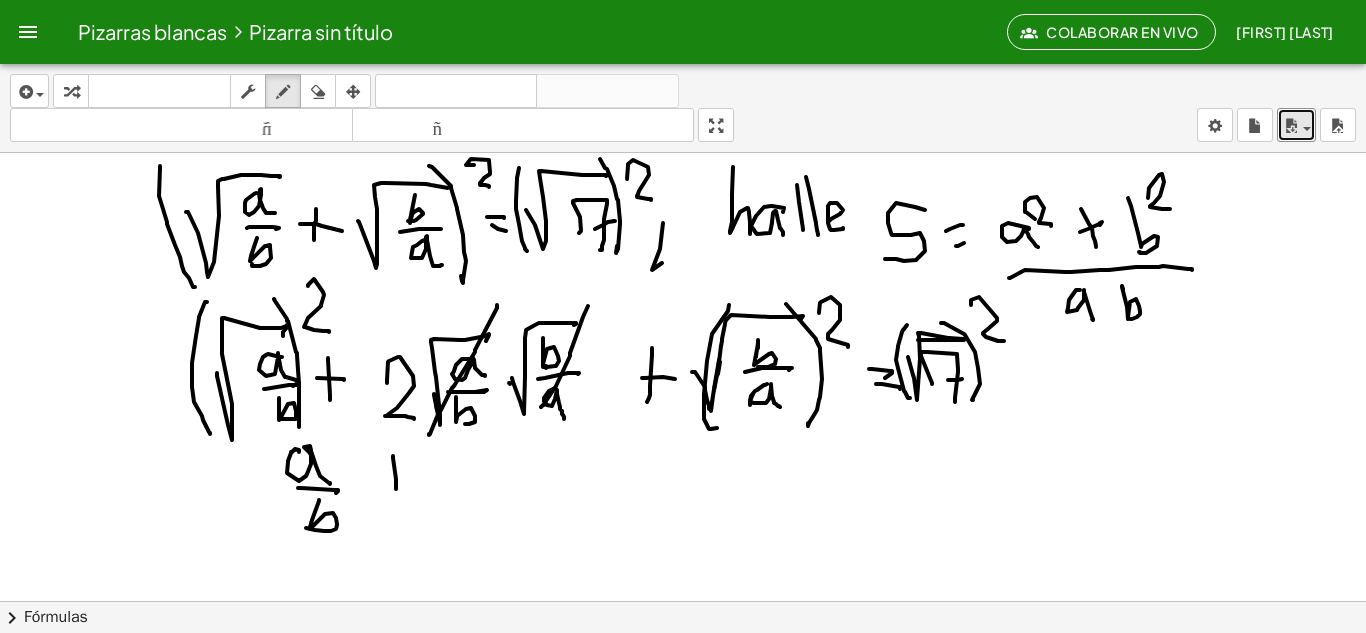 click at bounding box center (683, 601) 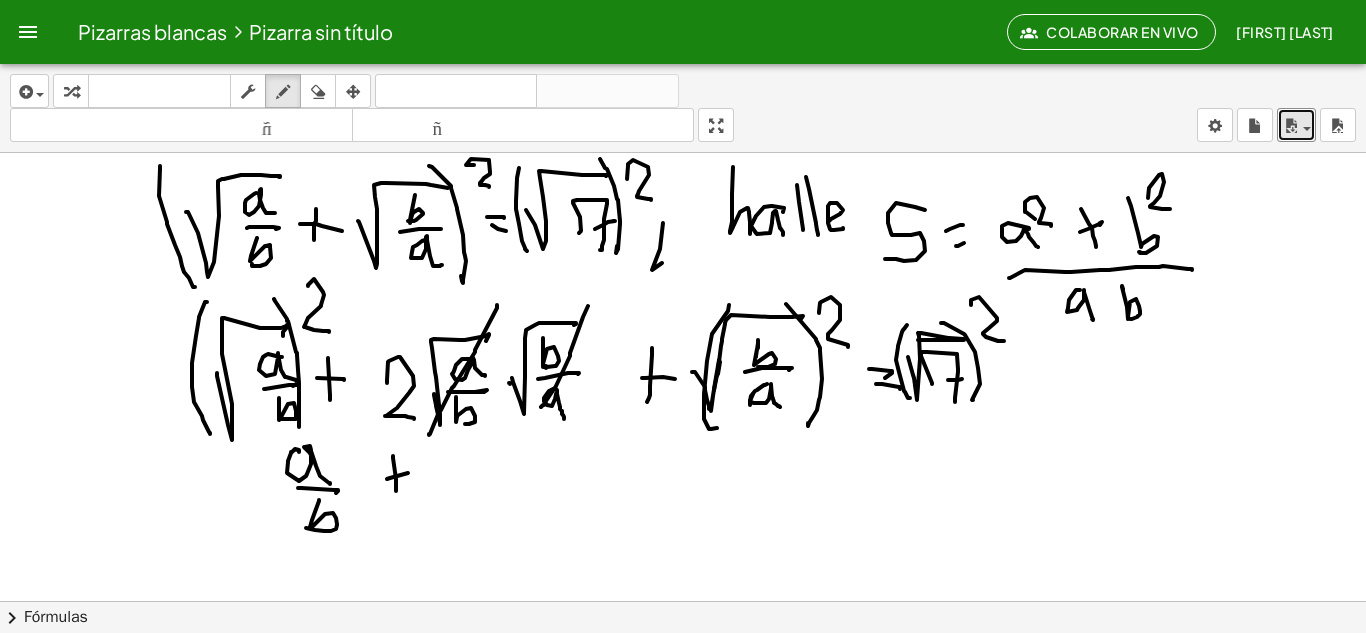 click at bounding box center [683, 601] 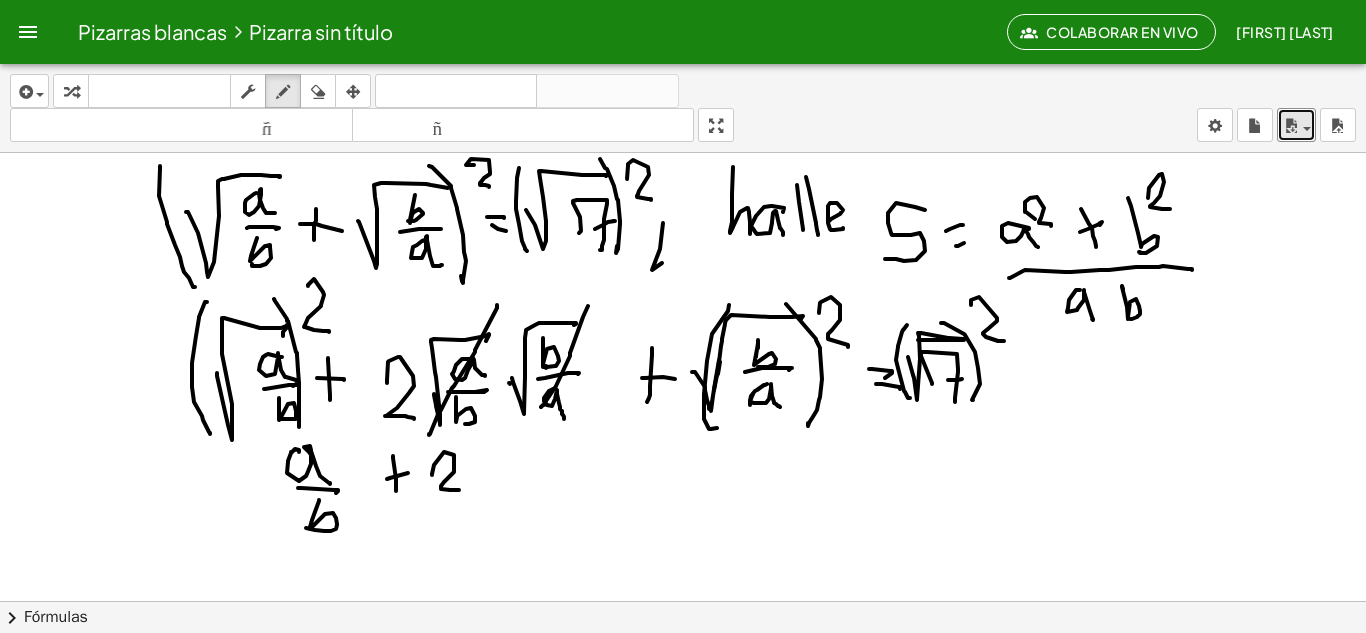 click at bounding box center [683, 601] 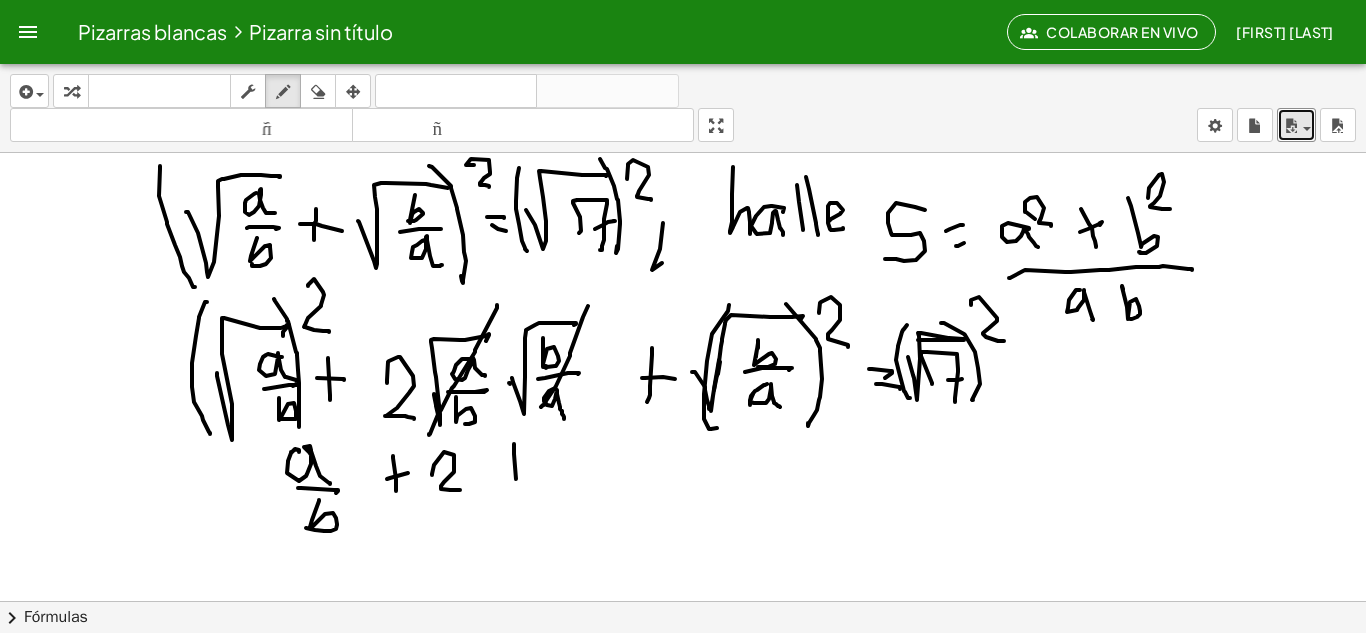 click at bounding box center (683, 601) 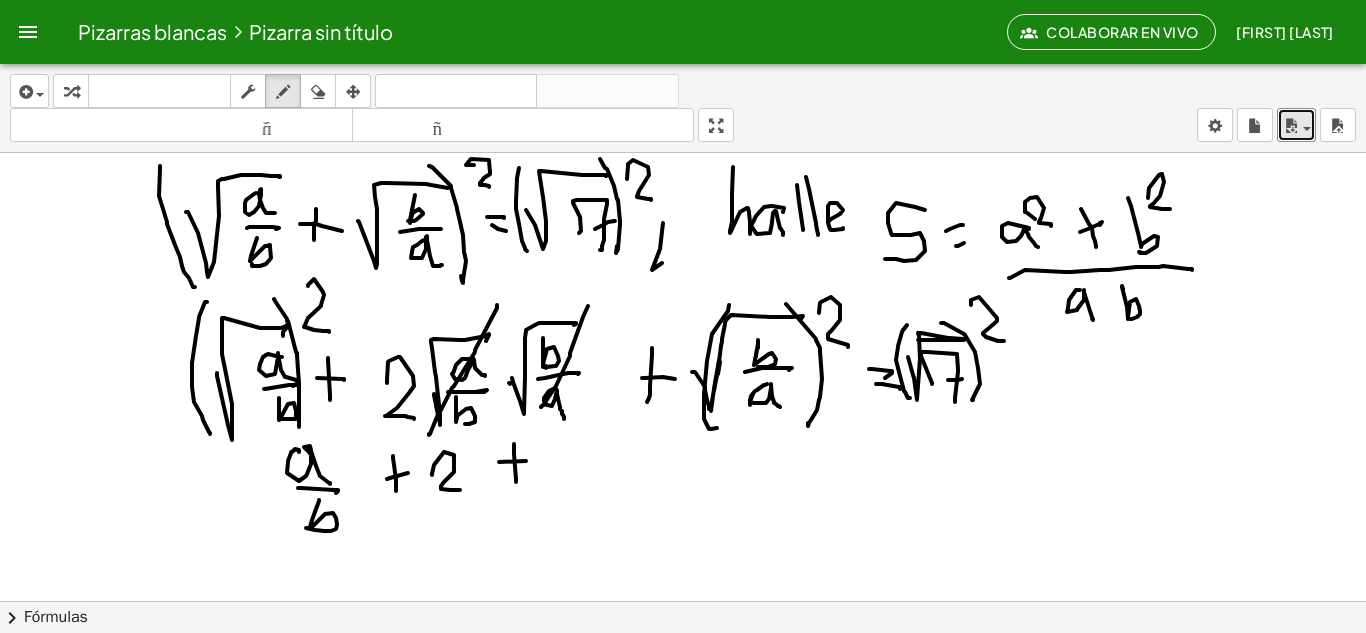 click at bounding box center (683, 601) 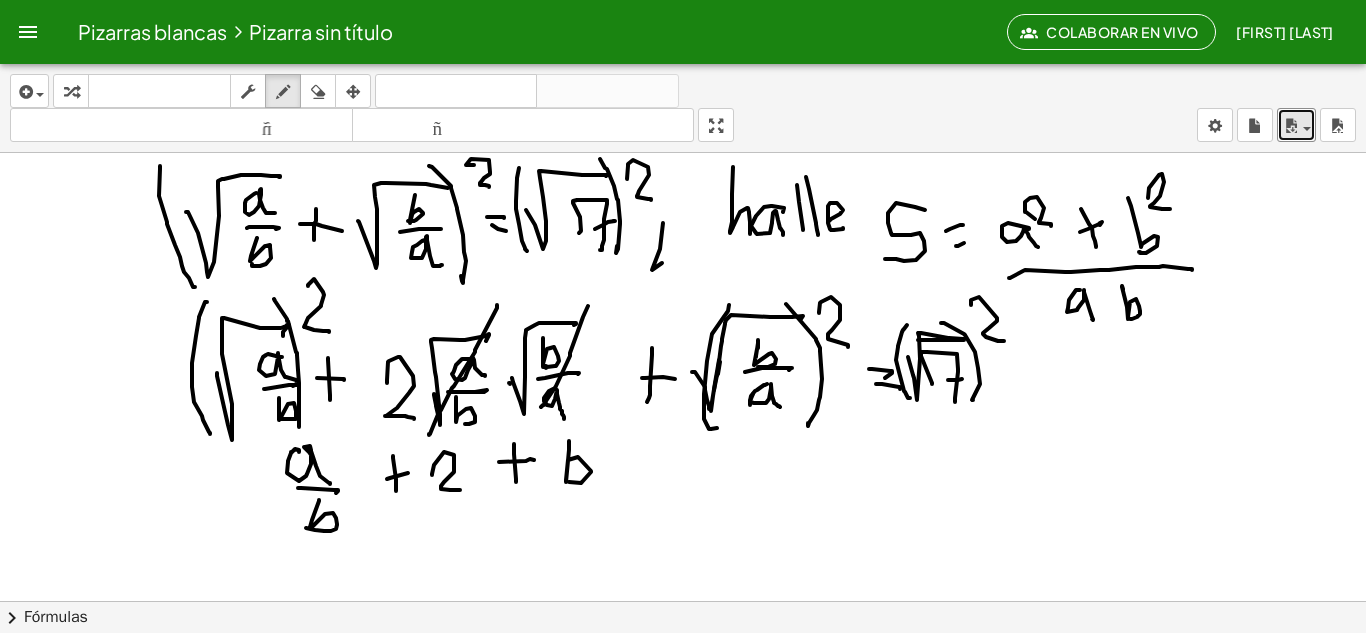 click at bounding box center (683, 601) 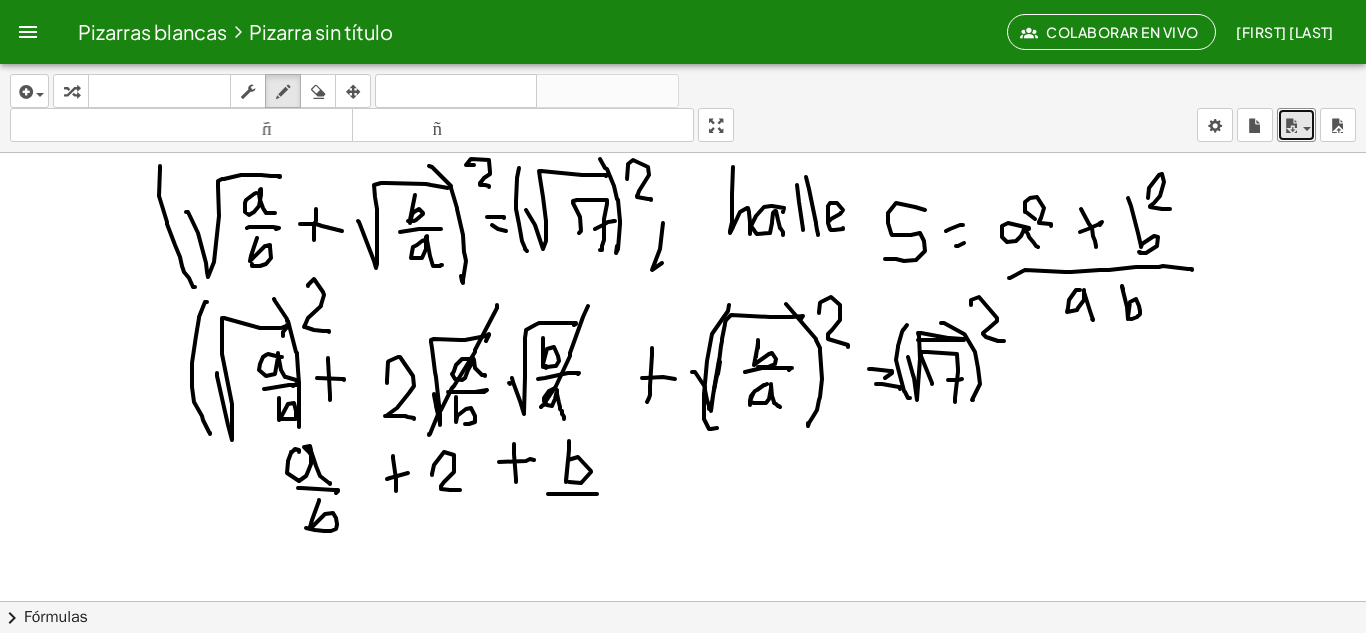 click at bounding box center [683, 601] 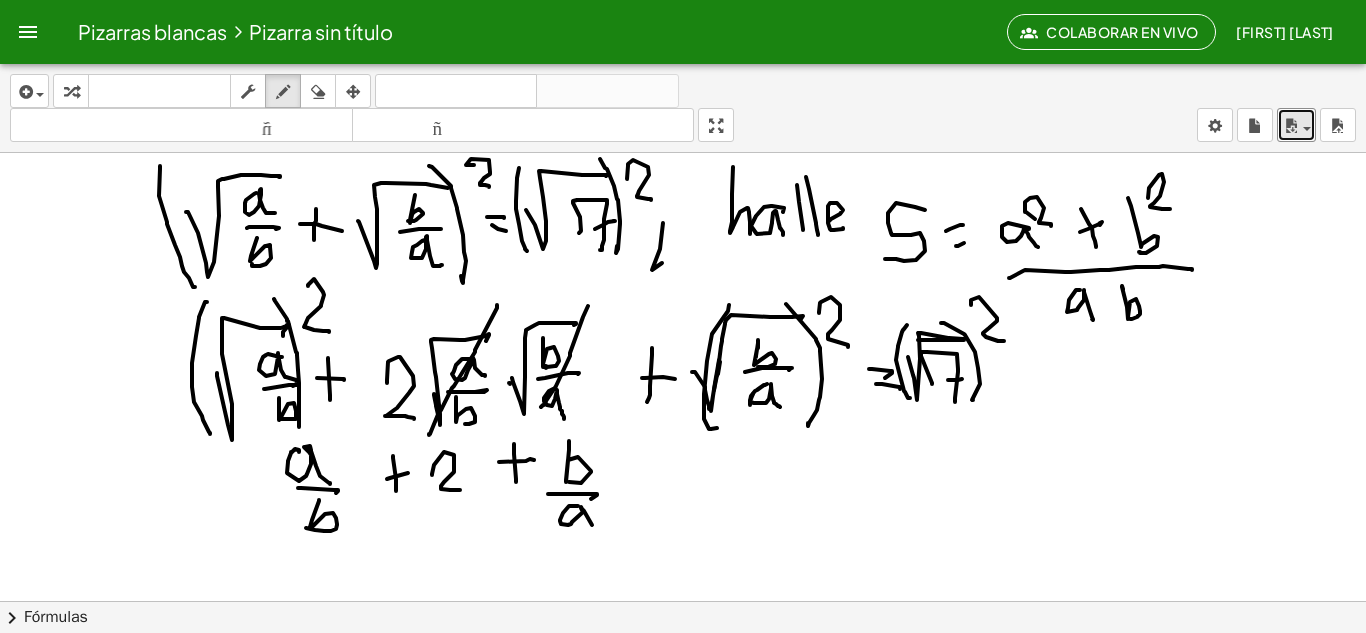 click at bounding box center [683, 601] 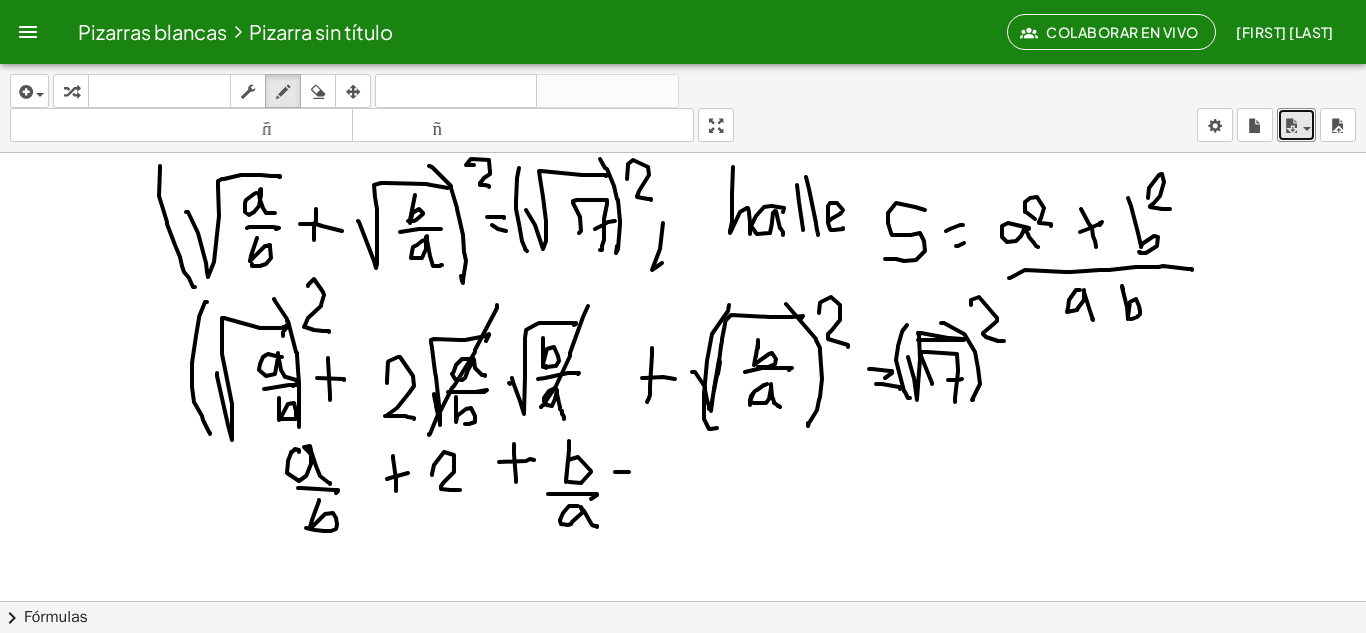 click at bounding box center [683, 601] 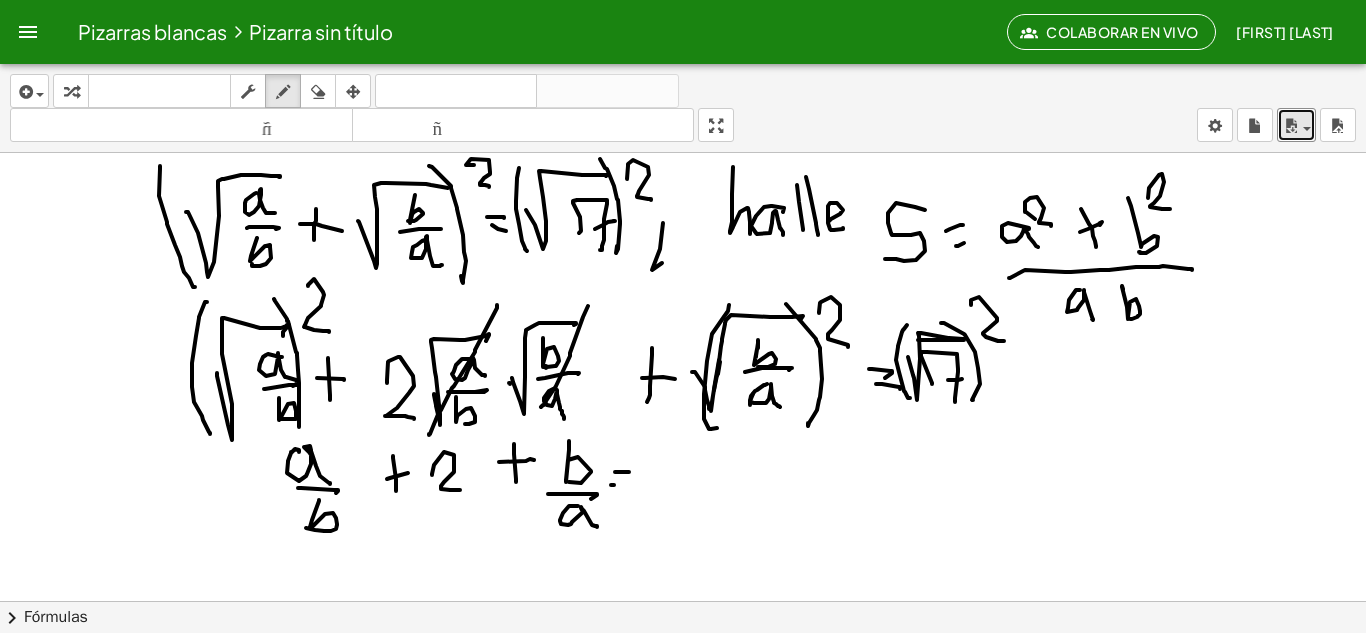 click at bounding box center (683, 601) 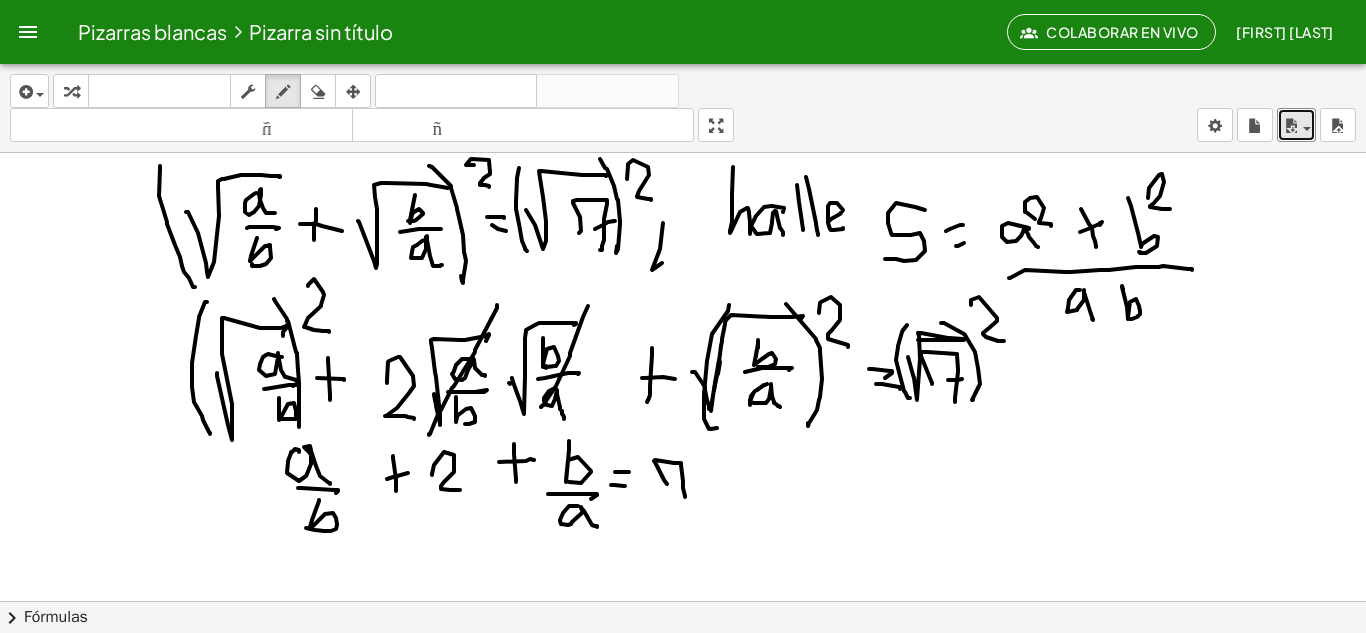 click at bounding box center [683, 601] 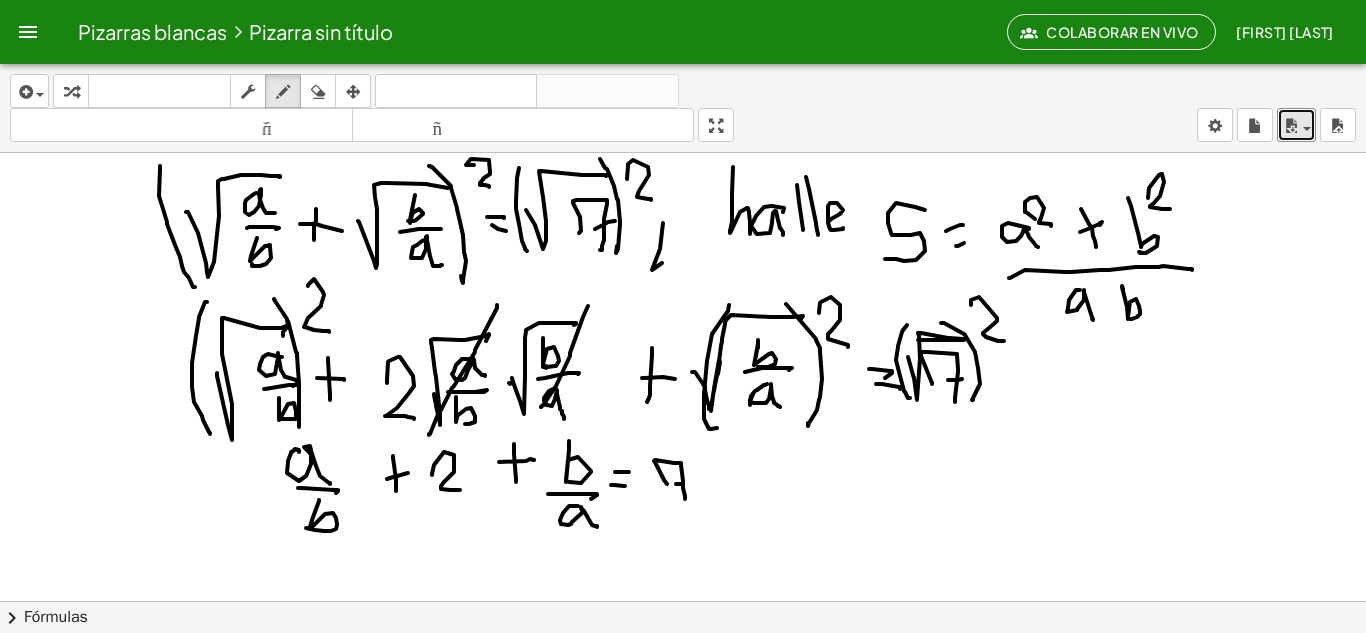 click at bounding box center (683, 601) 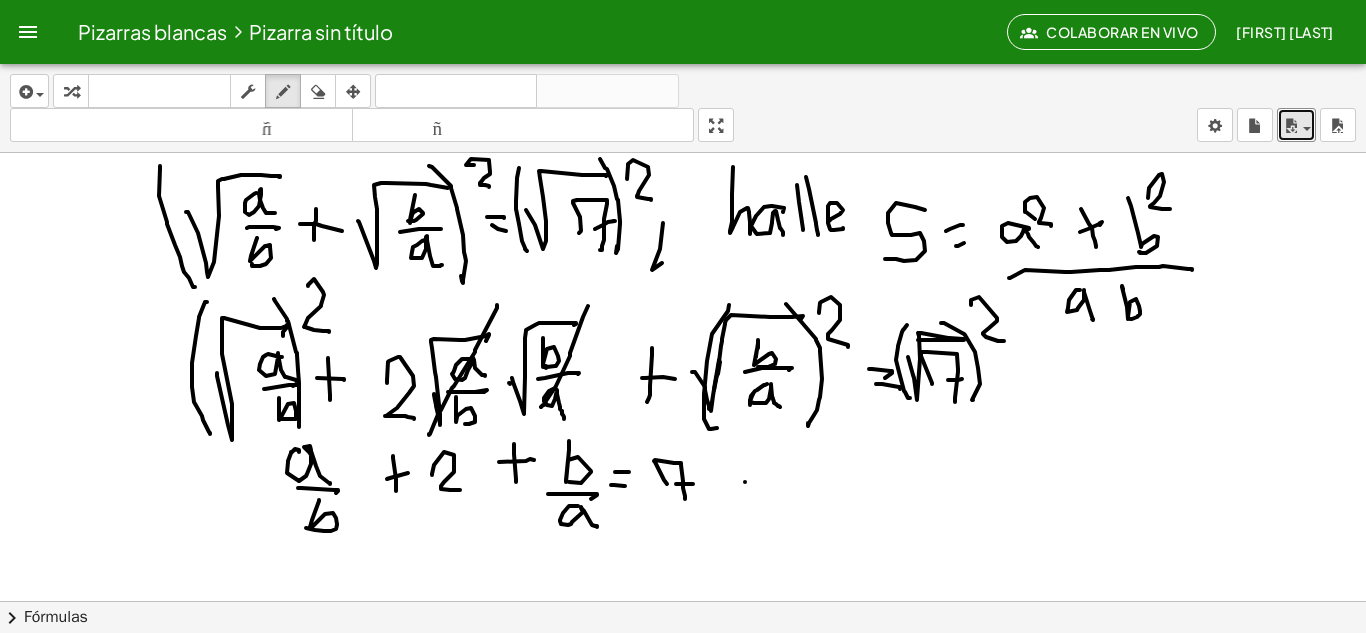 click at bounding box center (683, 601) 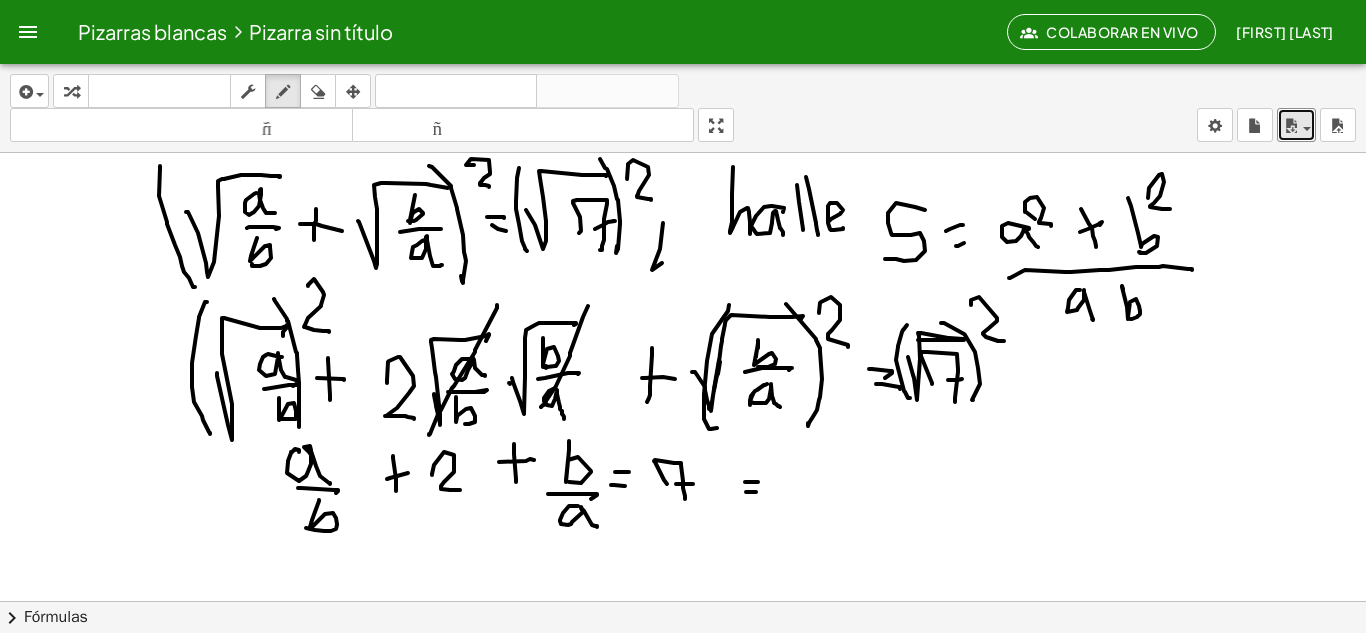 click at bounding box center (683, 601) 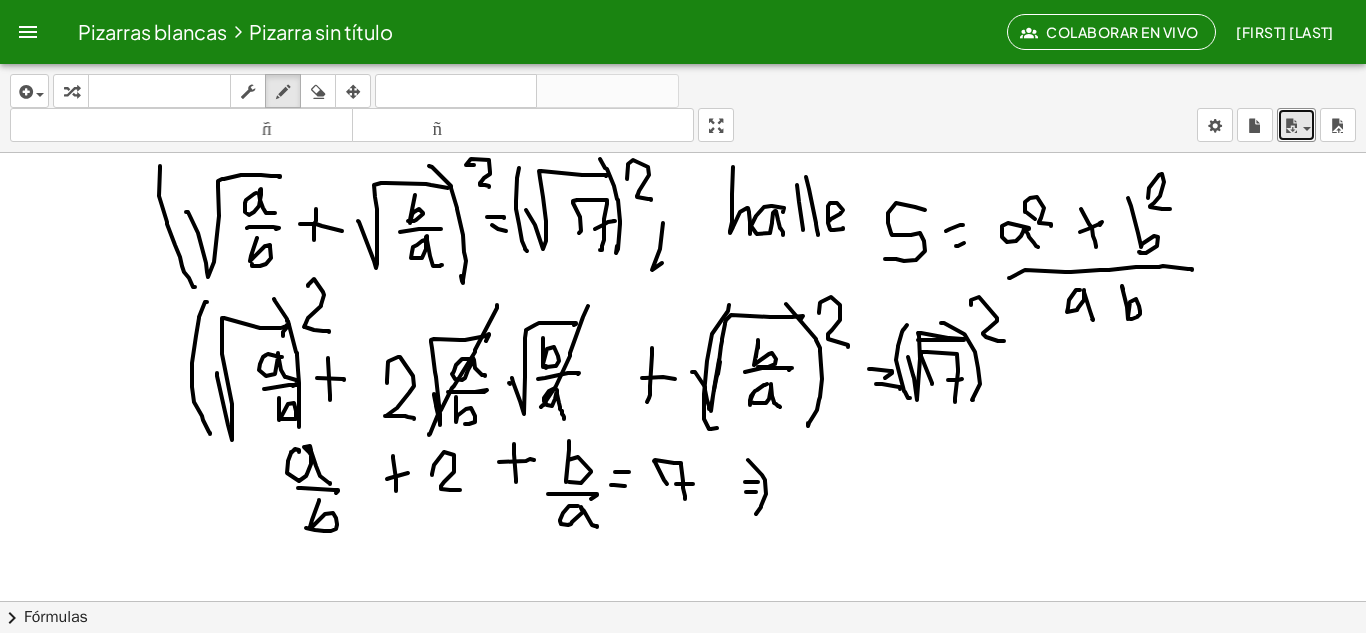 click at bounding box center (683, 601) 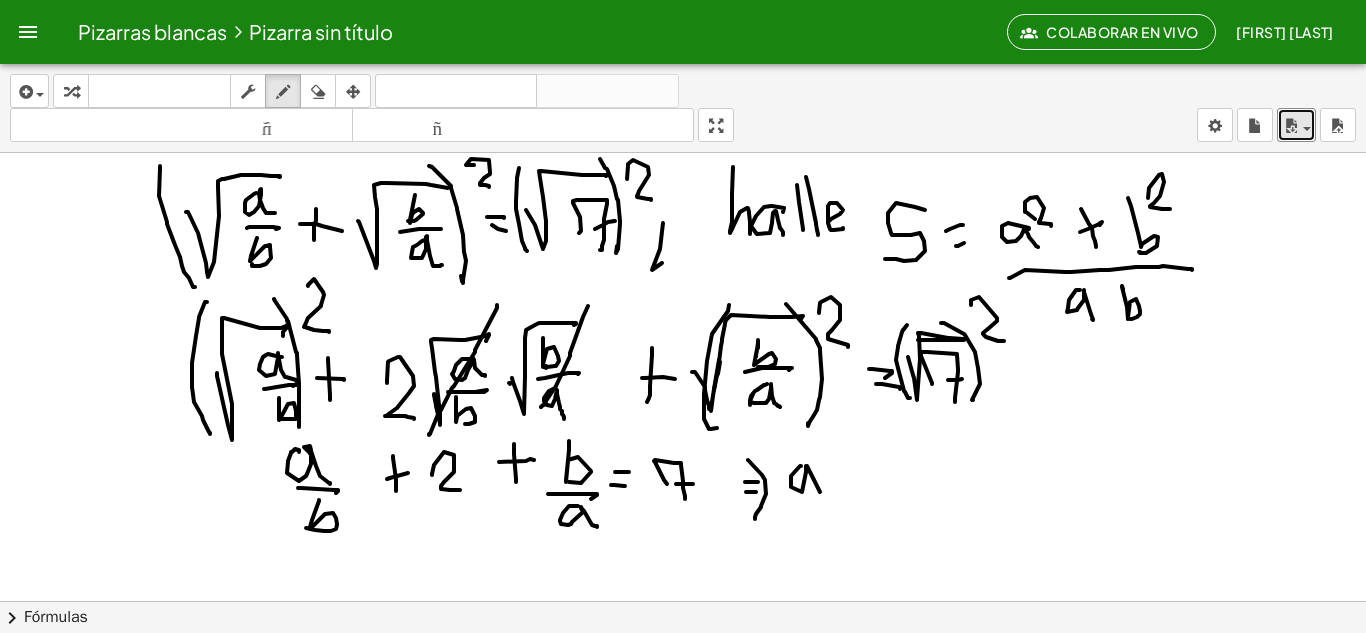 click at bounding box center (683, 601) 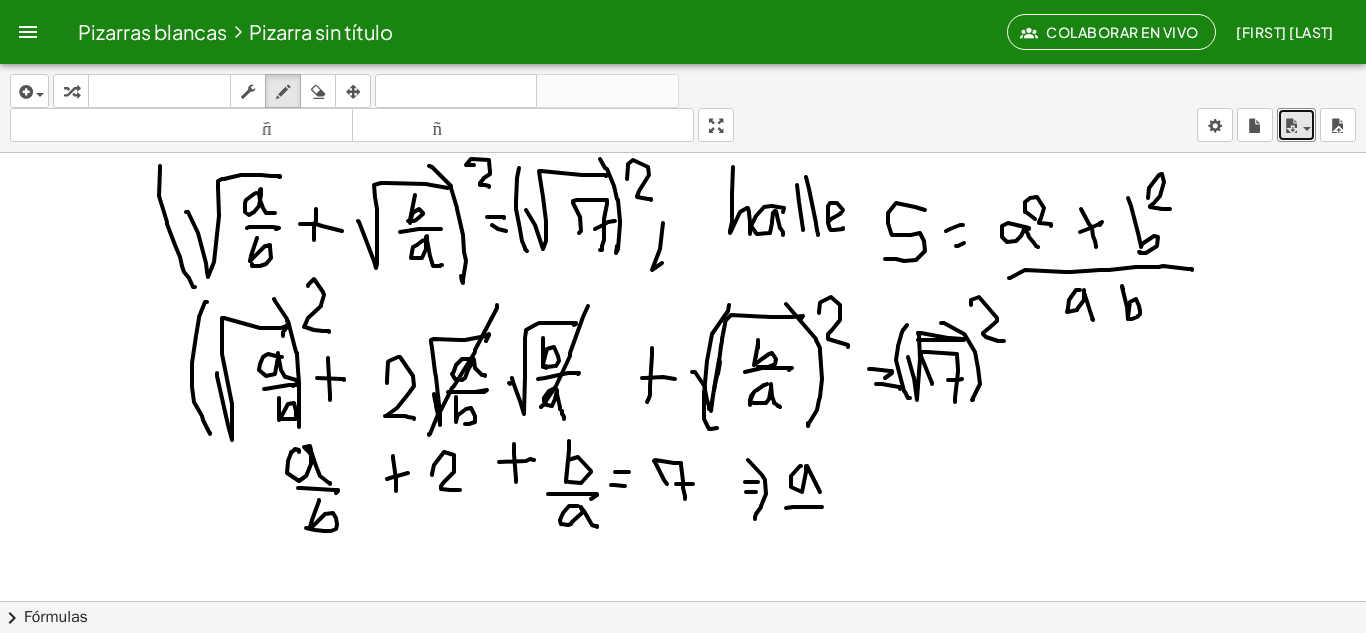 click at bounding box center [683, 601] 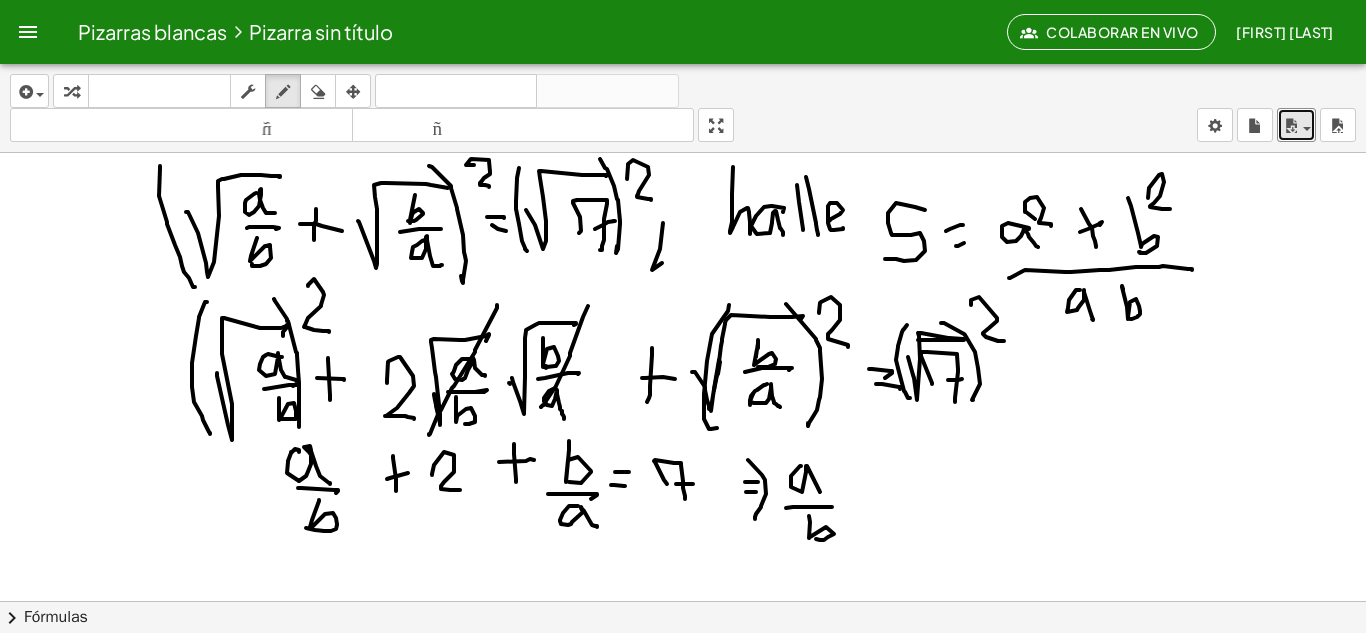 click at bounding box center [683, 601] 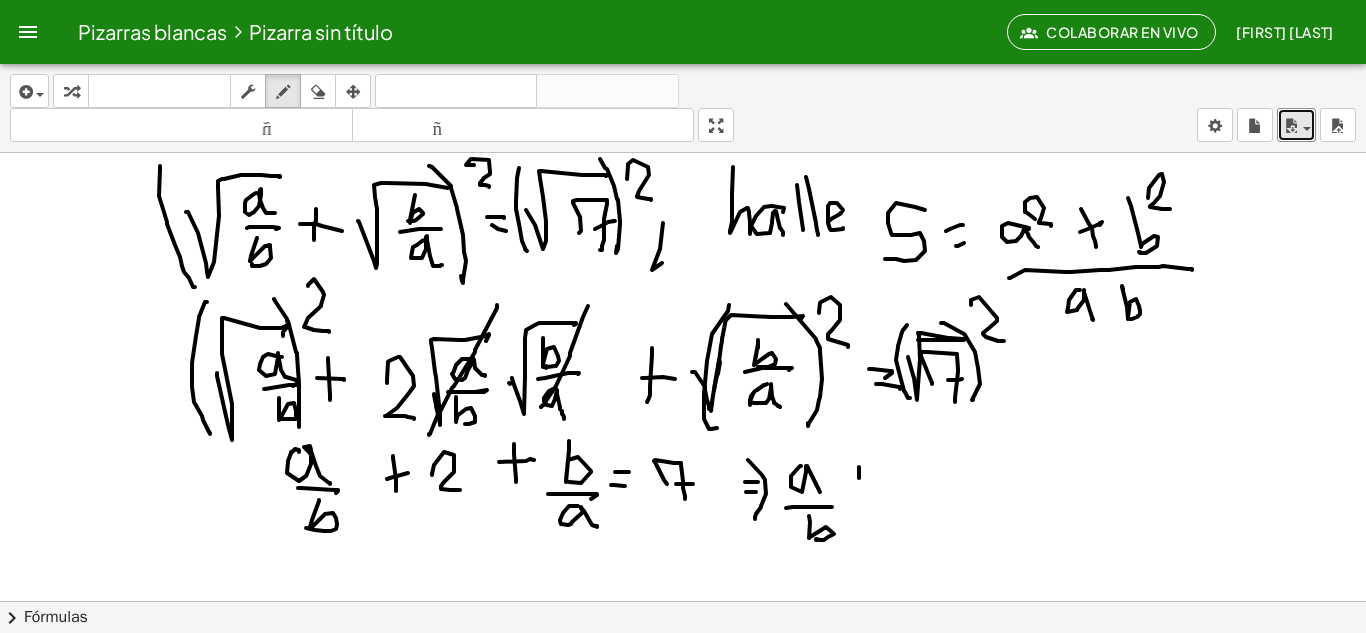 click at bounding box center [683, 601] 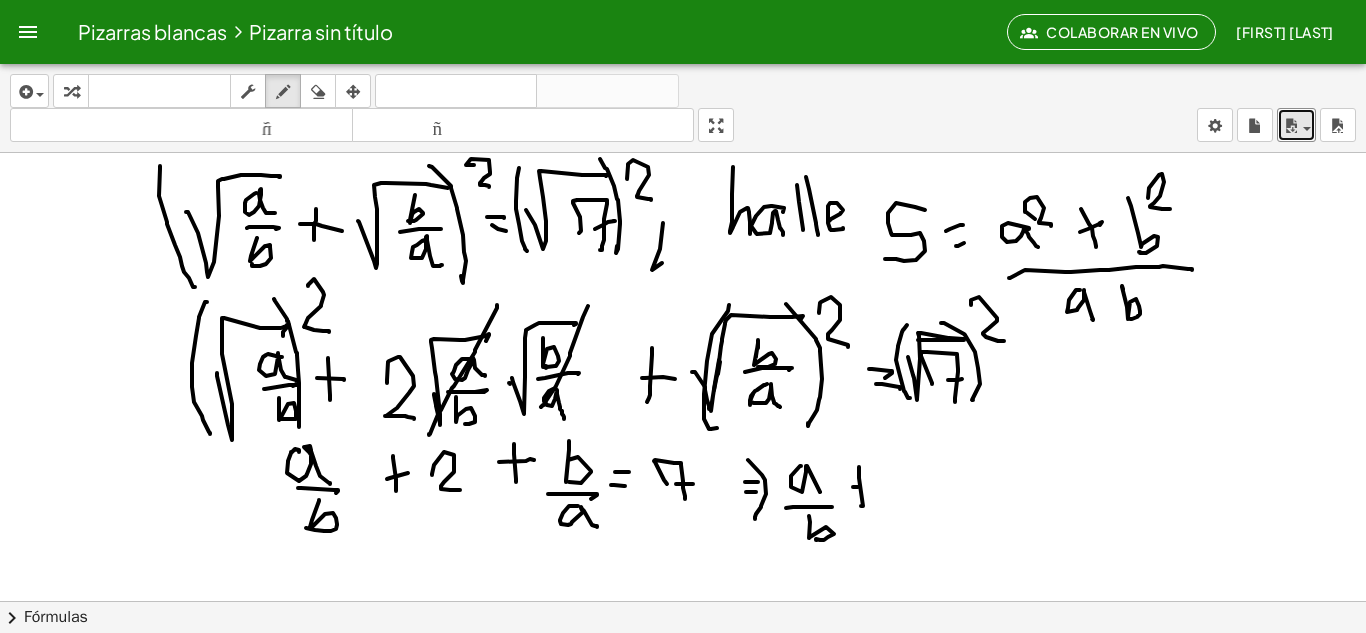 click at bounding box center (683, 601) 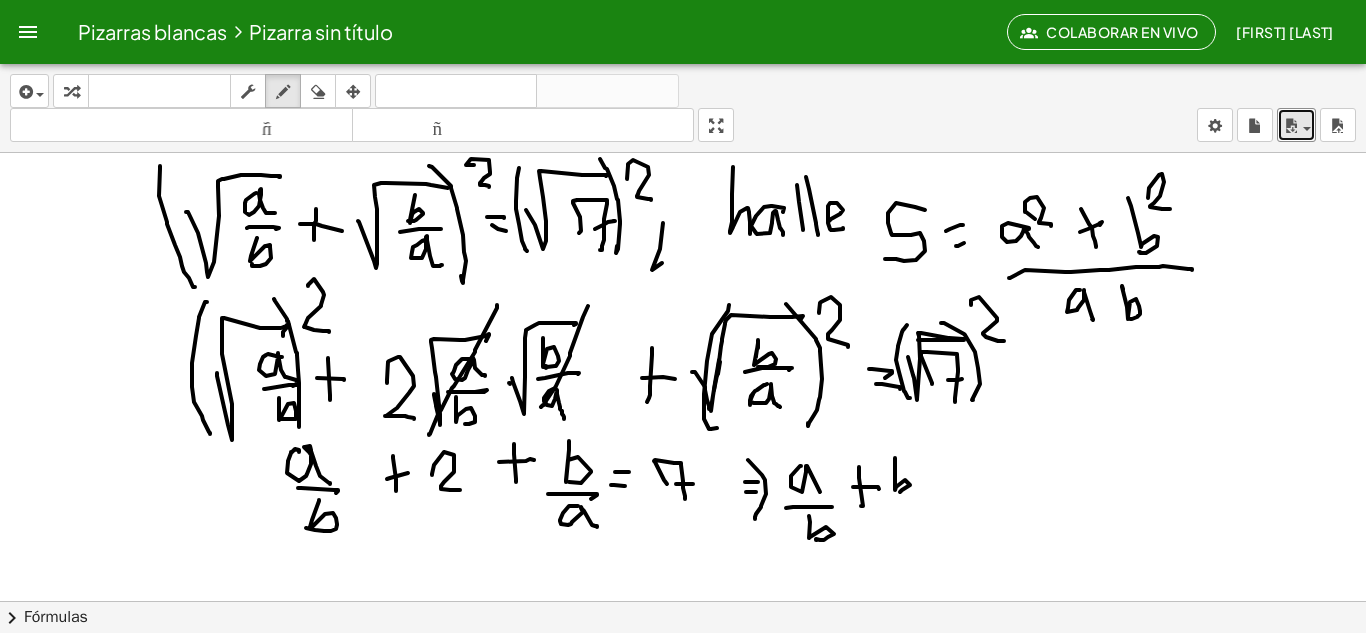 click at bounding box center [683, 601] 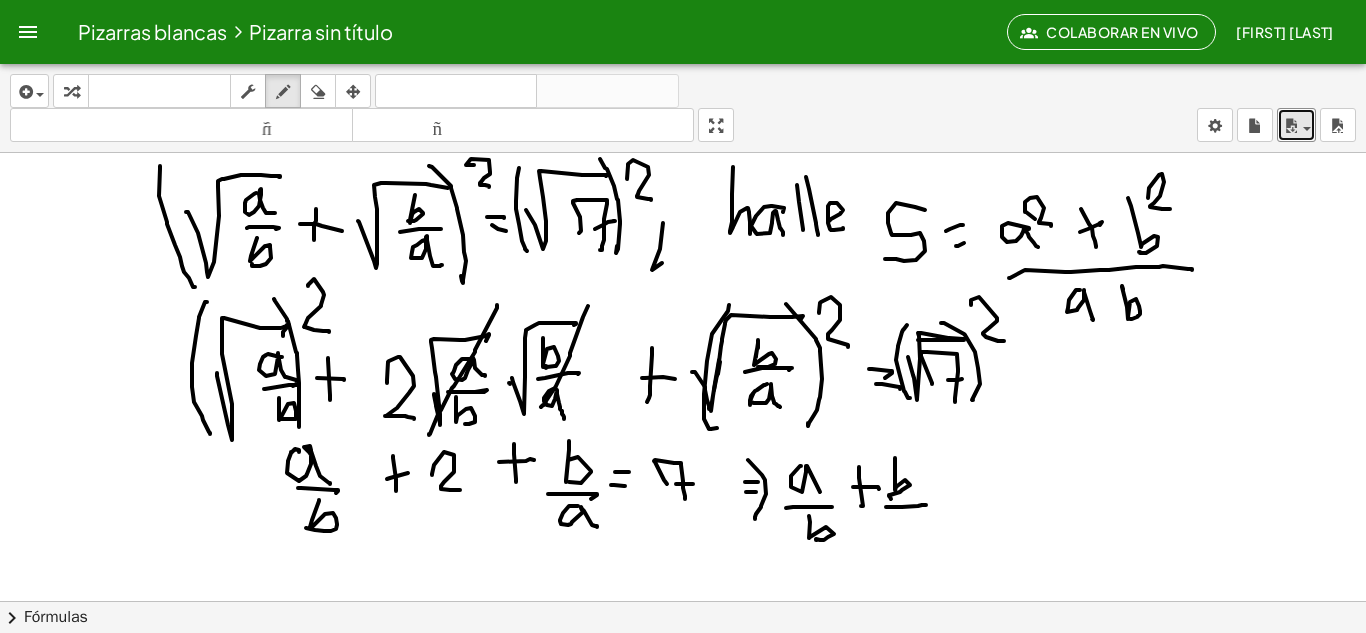 click at bounding box center (683, 601) 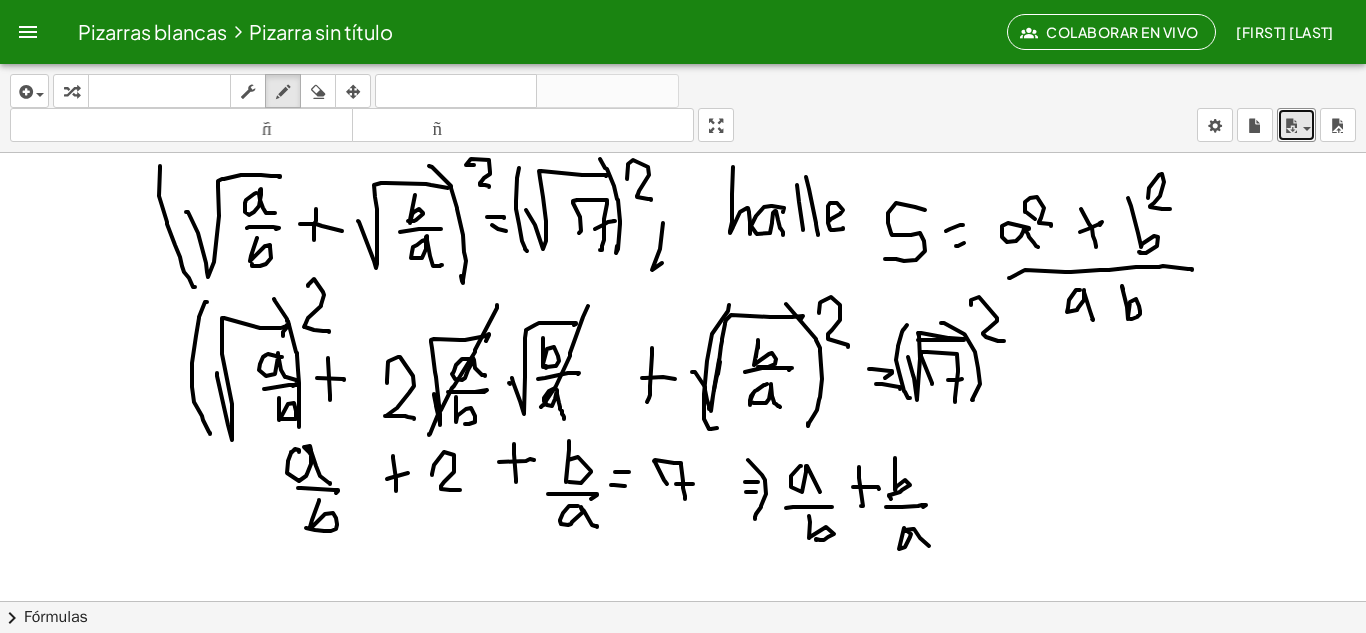 click at bounding box center [683, 601] 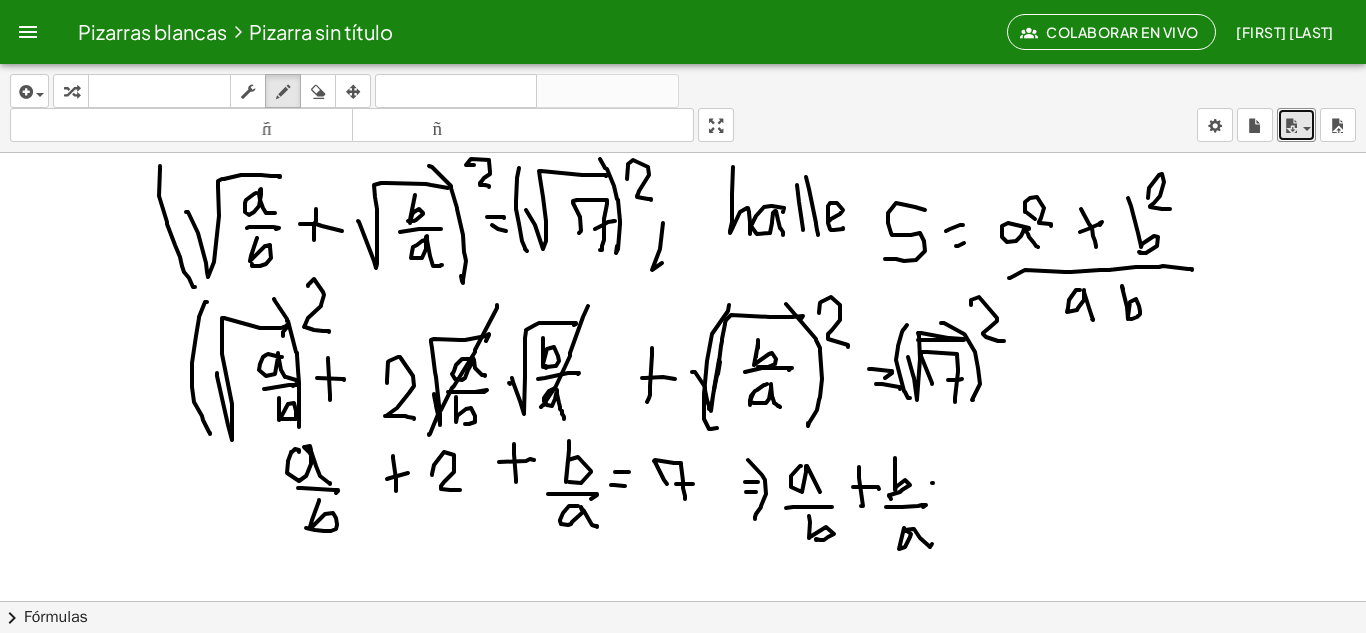 click at bounding box center (683, 601) 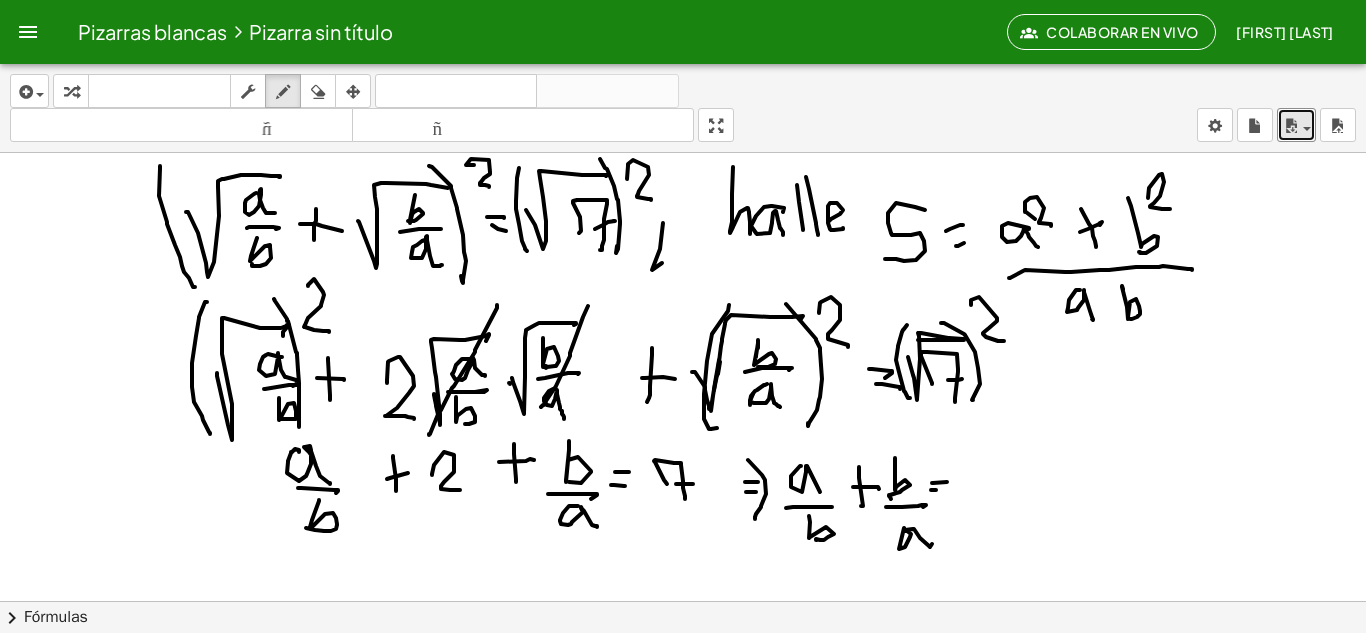 click at bounding box center [683, 601] 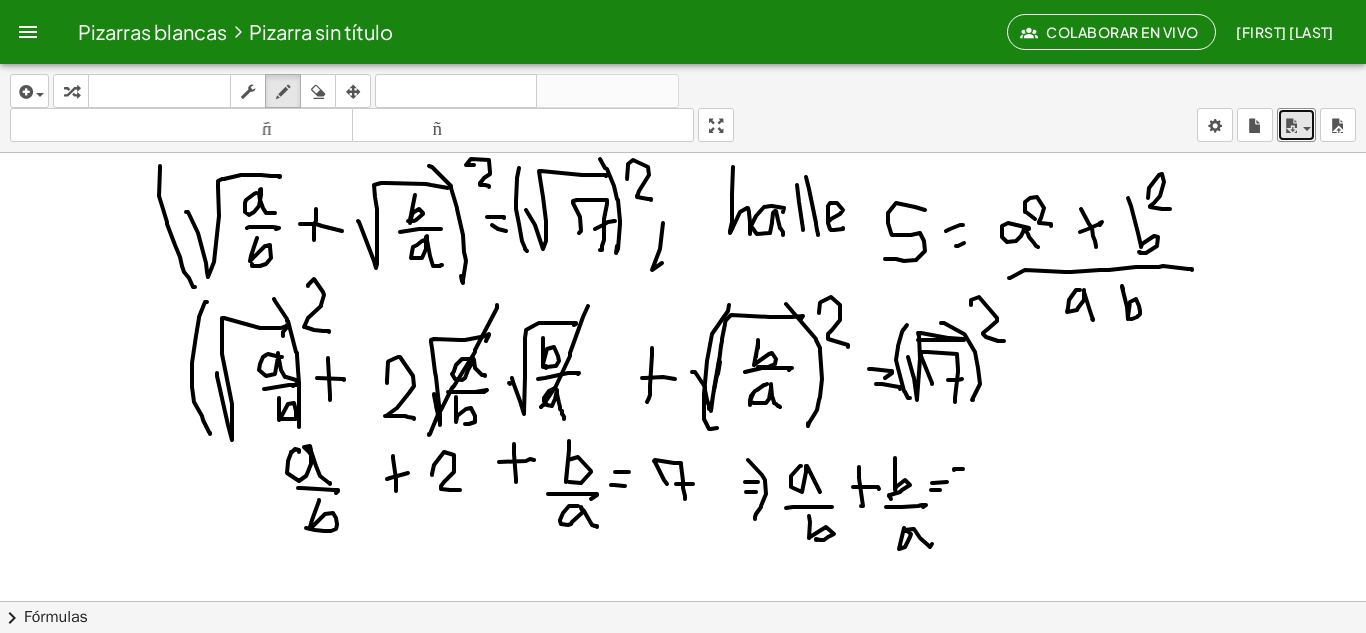 click at bounding box center [683, 601] 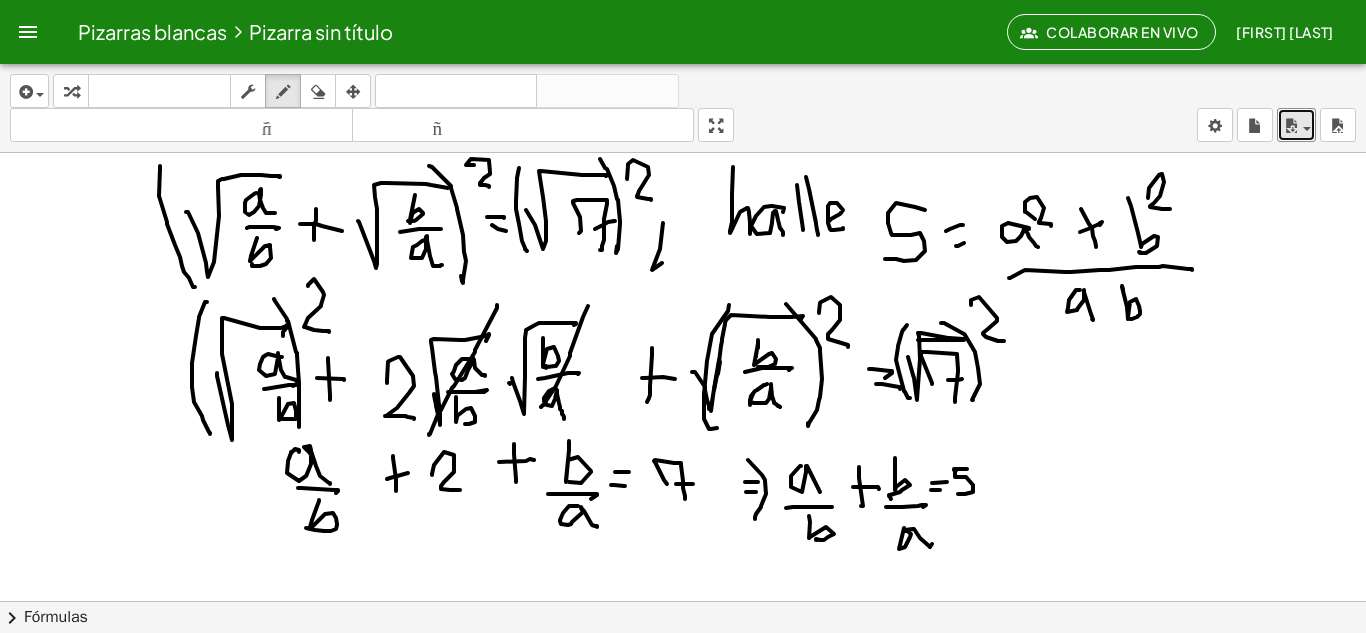 click at bounding box center [683, 601] 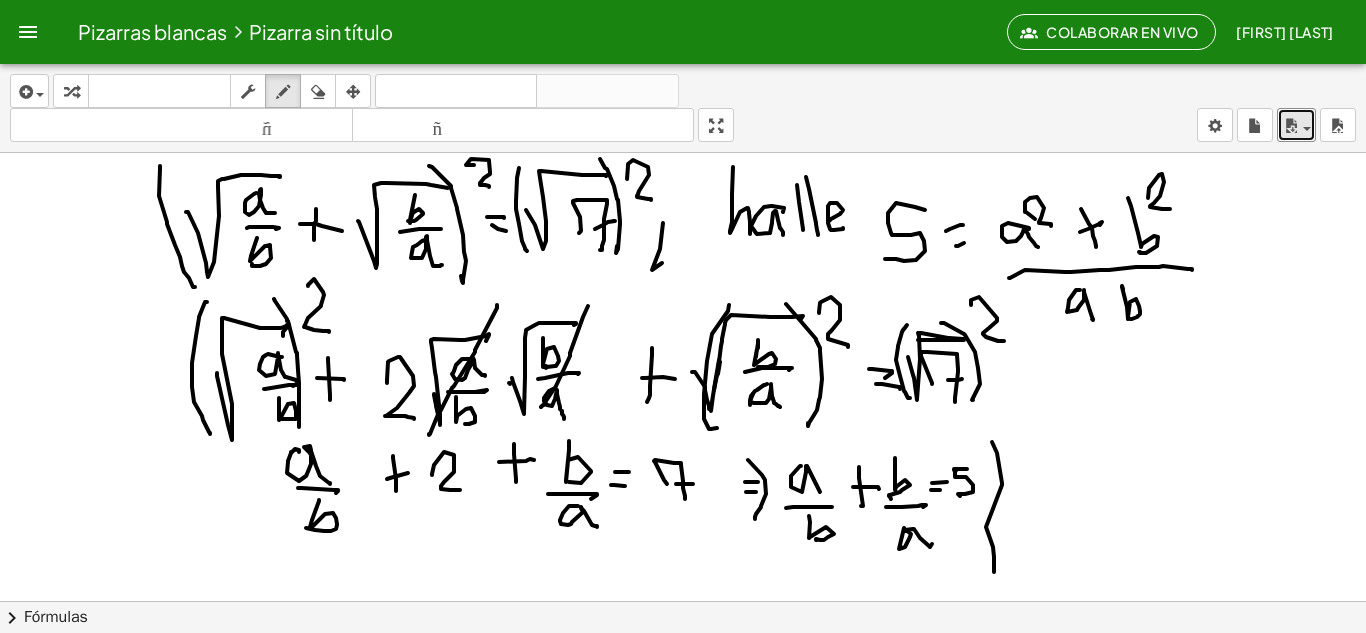click at bounding box center [683, 601] 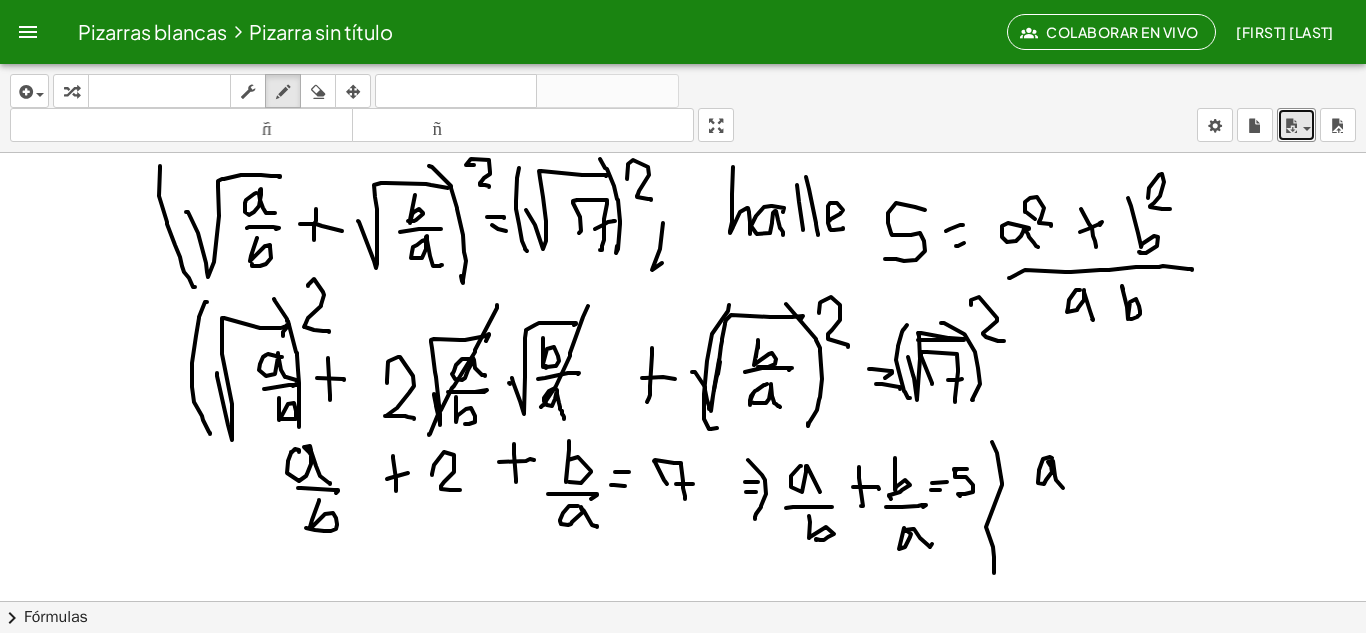click at bounding box center [683, 601] 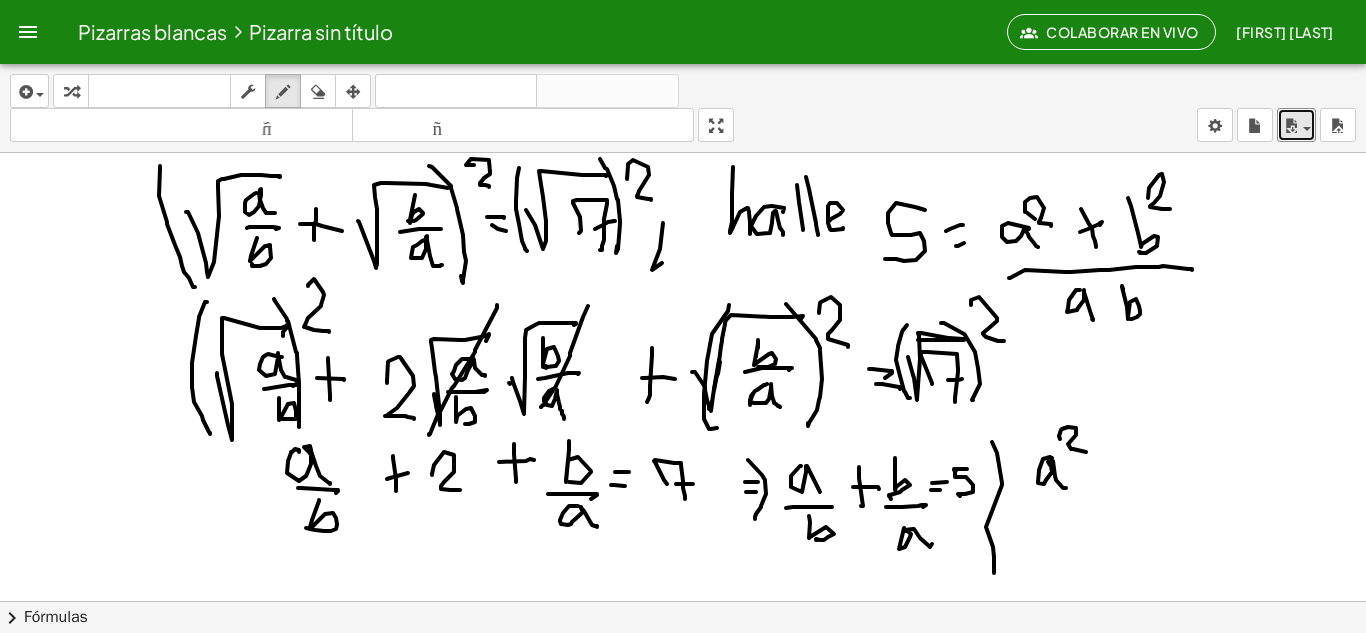 click at bounding box center (683, 601) 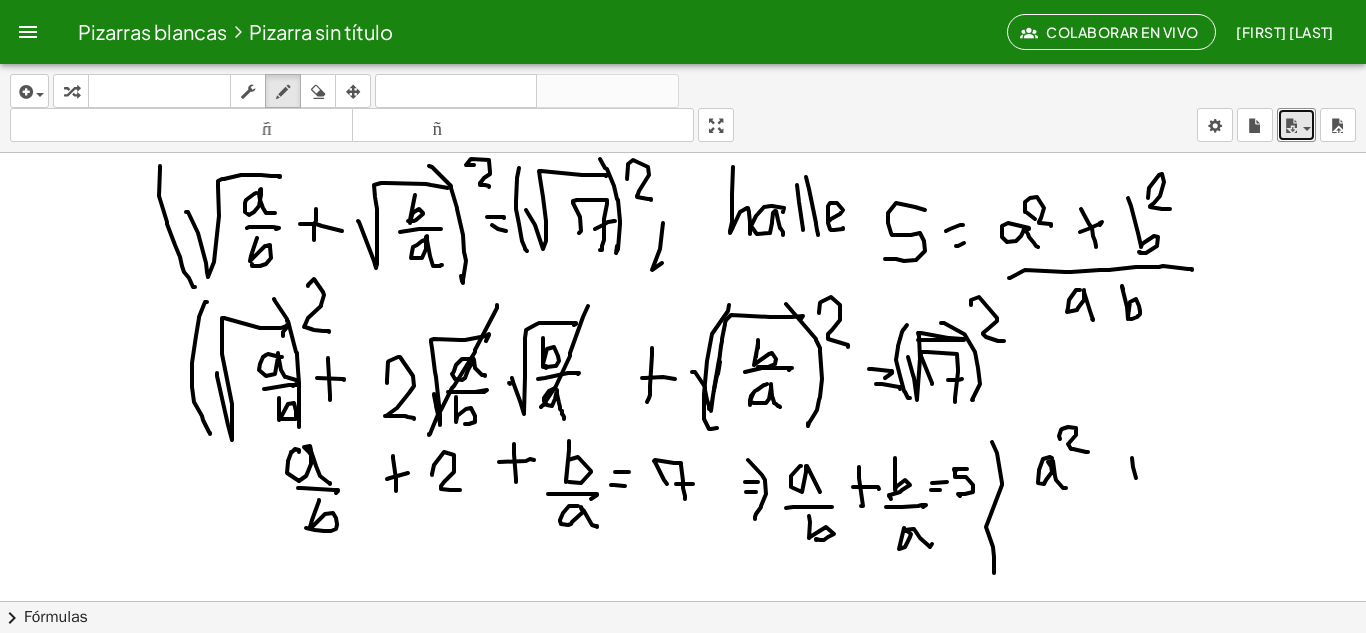 click at bounding box center (683, 601) 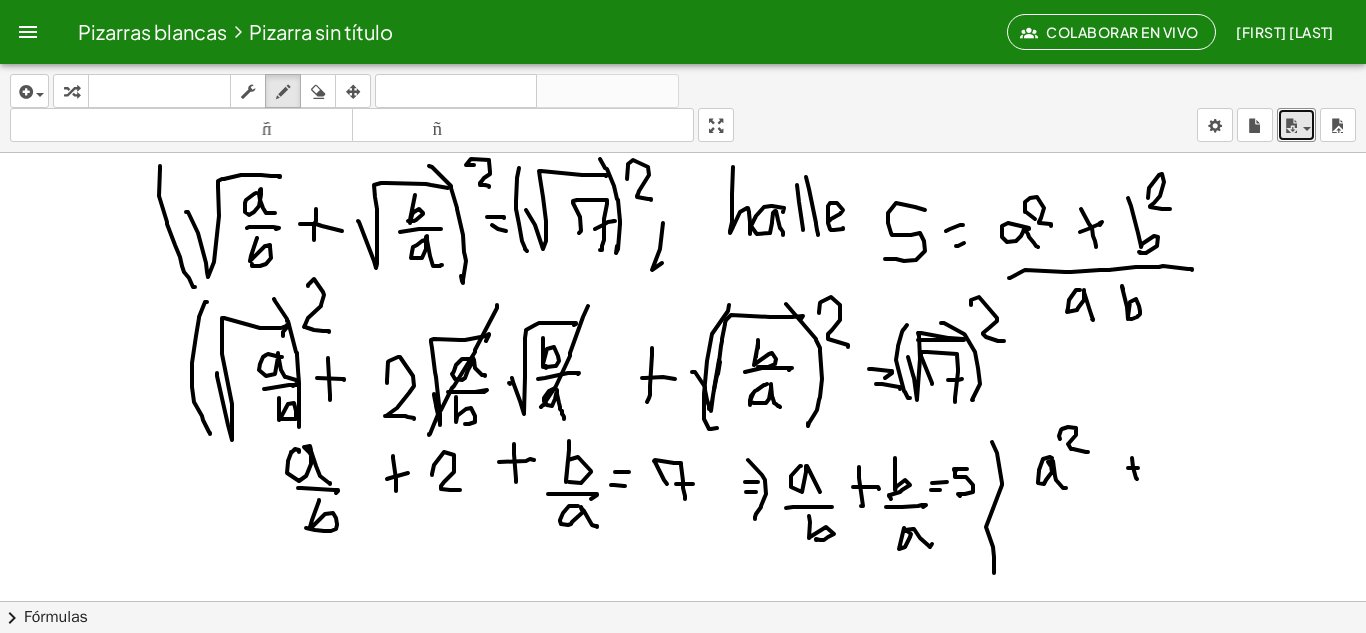 click at bounding box center [683, 601] 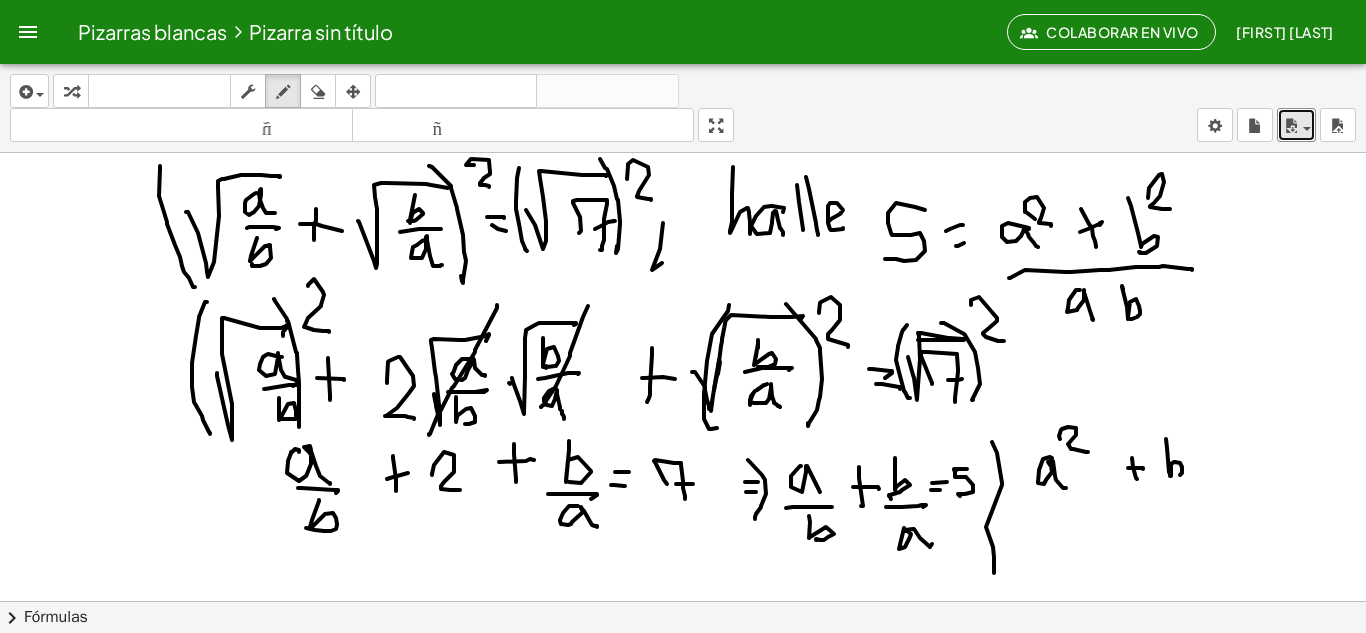 click at bounding box center [683, 601] 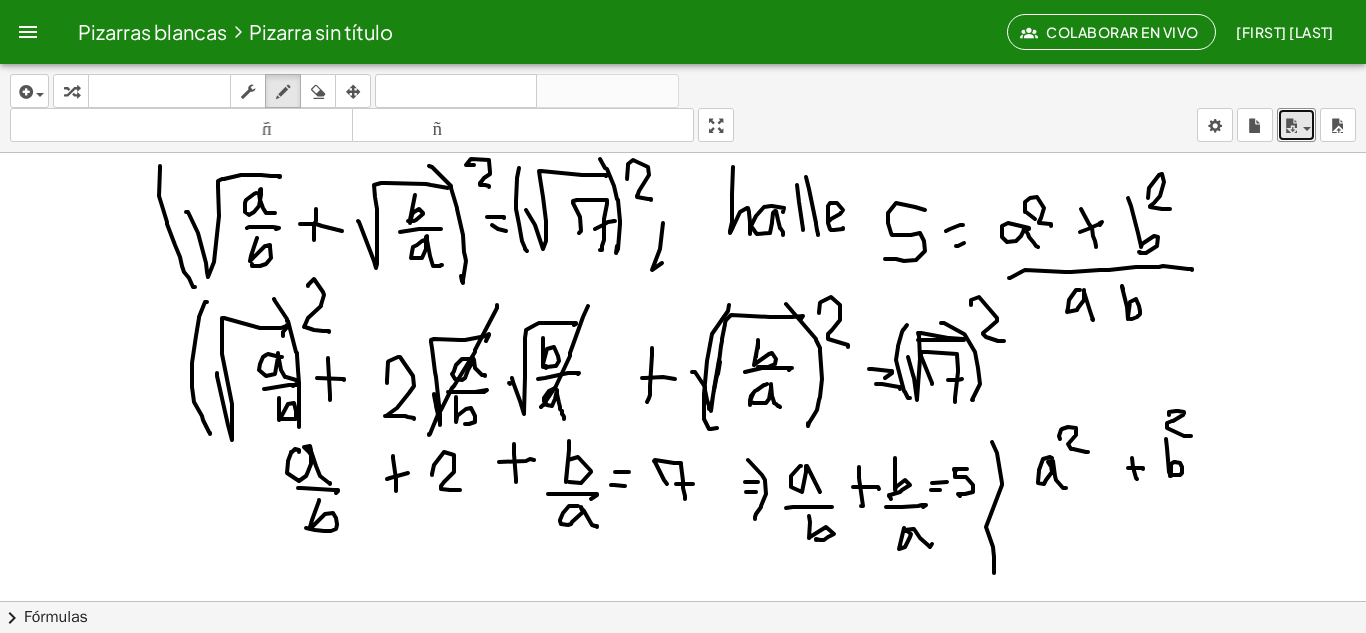 click at bounding box center (683, 601) 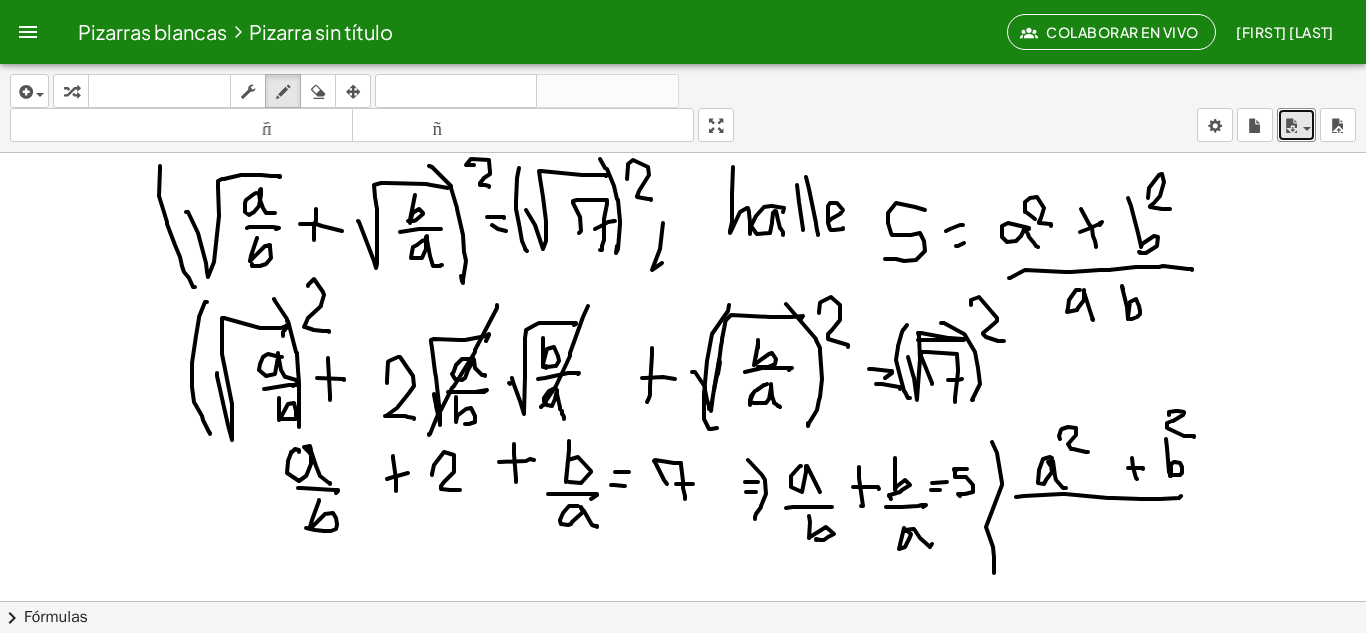 click at bounding box center [683, 601] 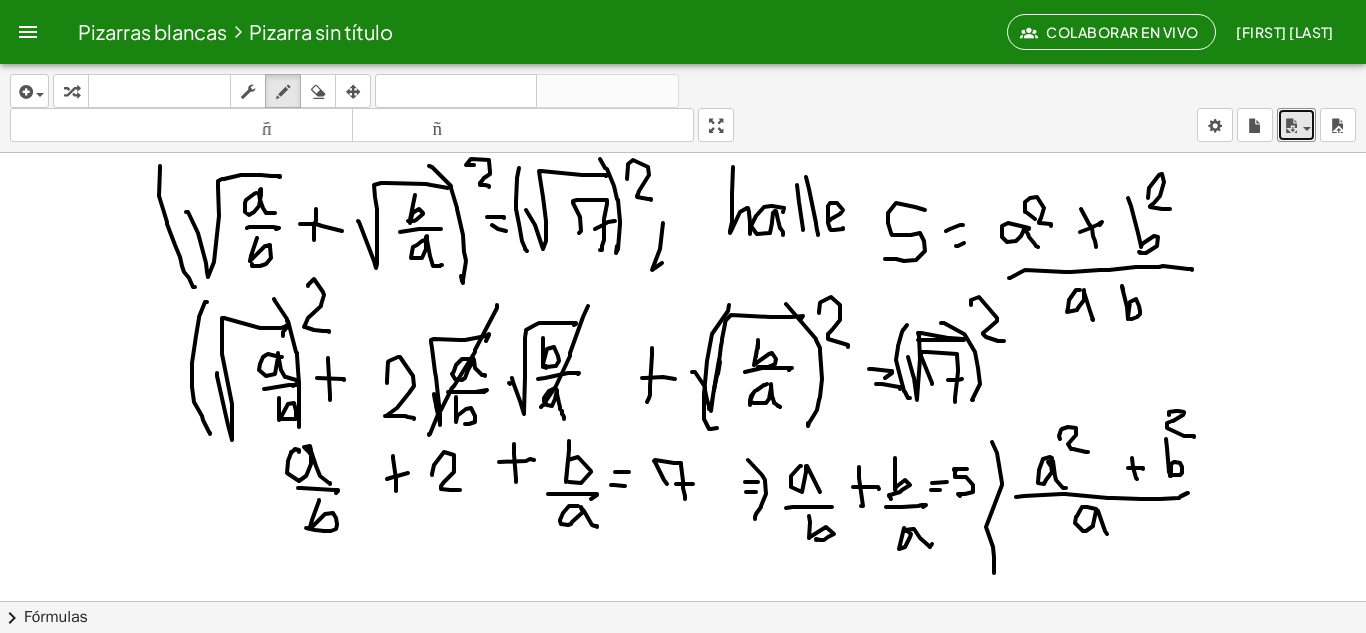 click at bounding box center (683, 601) 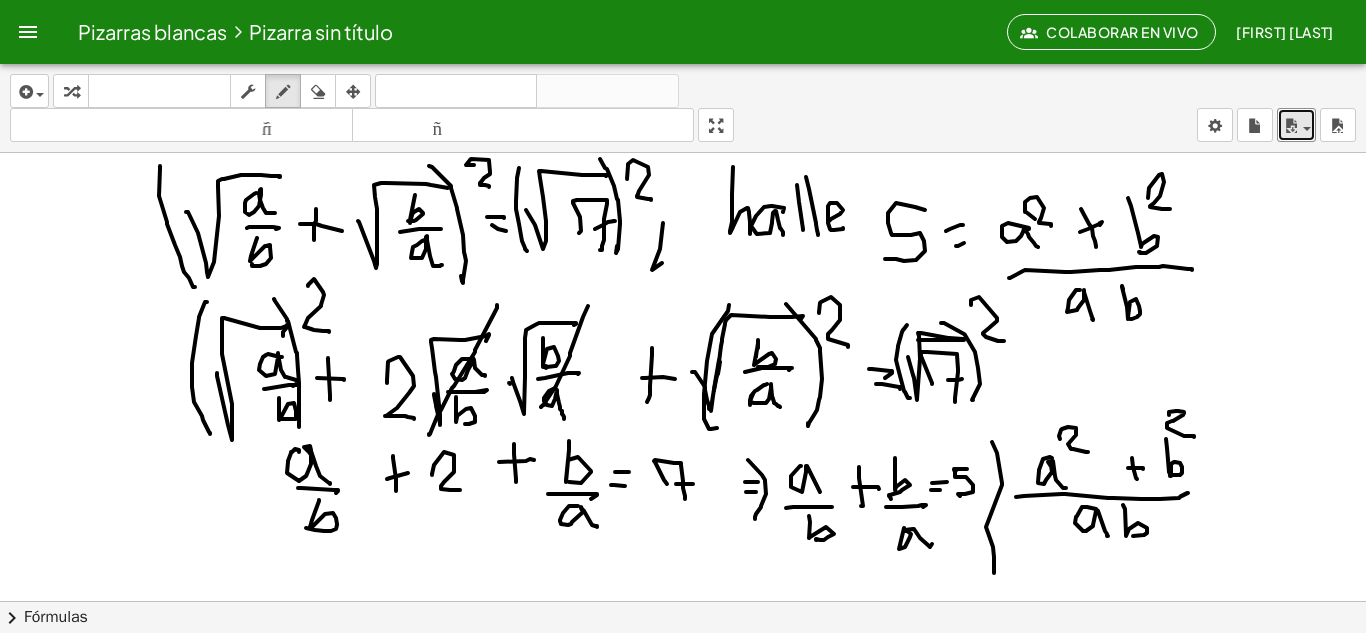 click at bounding box center [683, 601] 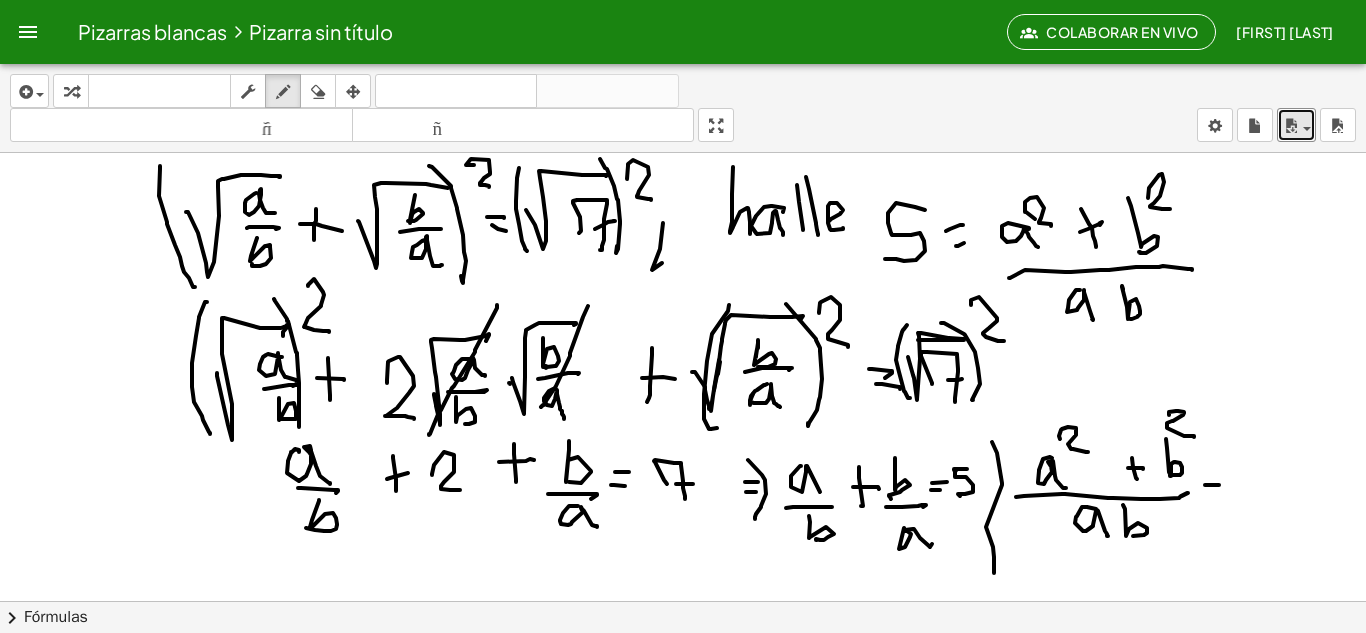 click at bounding box center (683, 601) 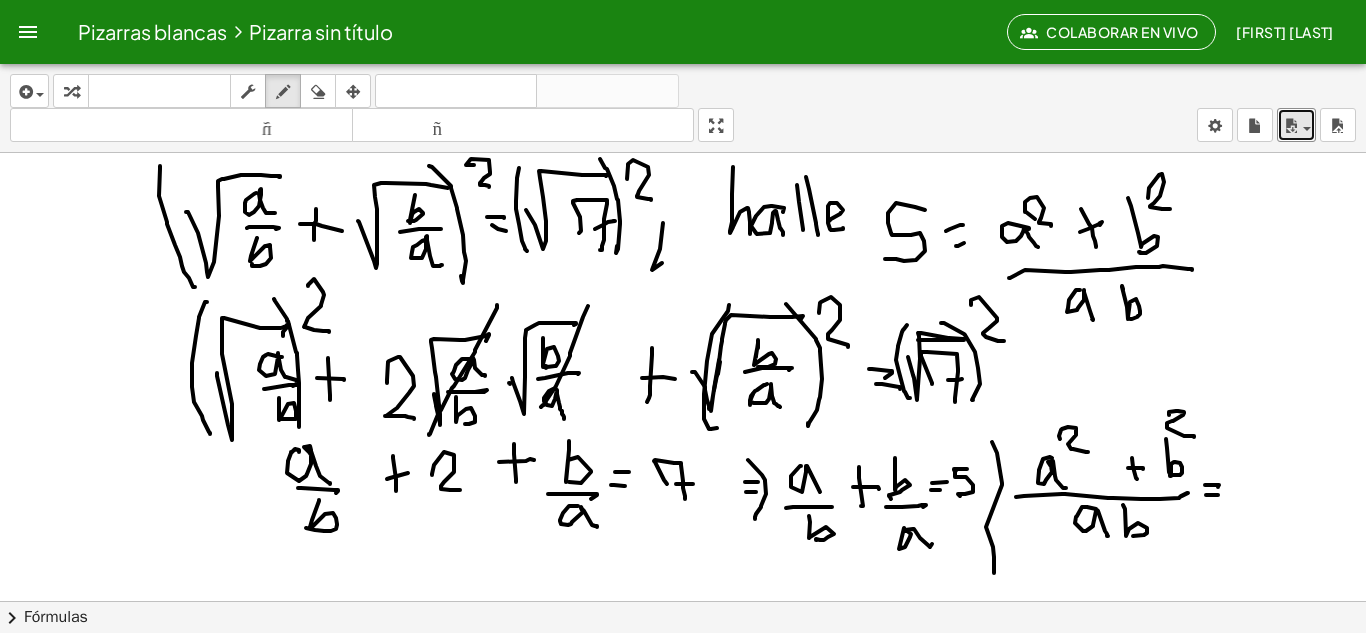 click at bounding box center (683, 601) 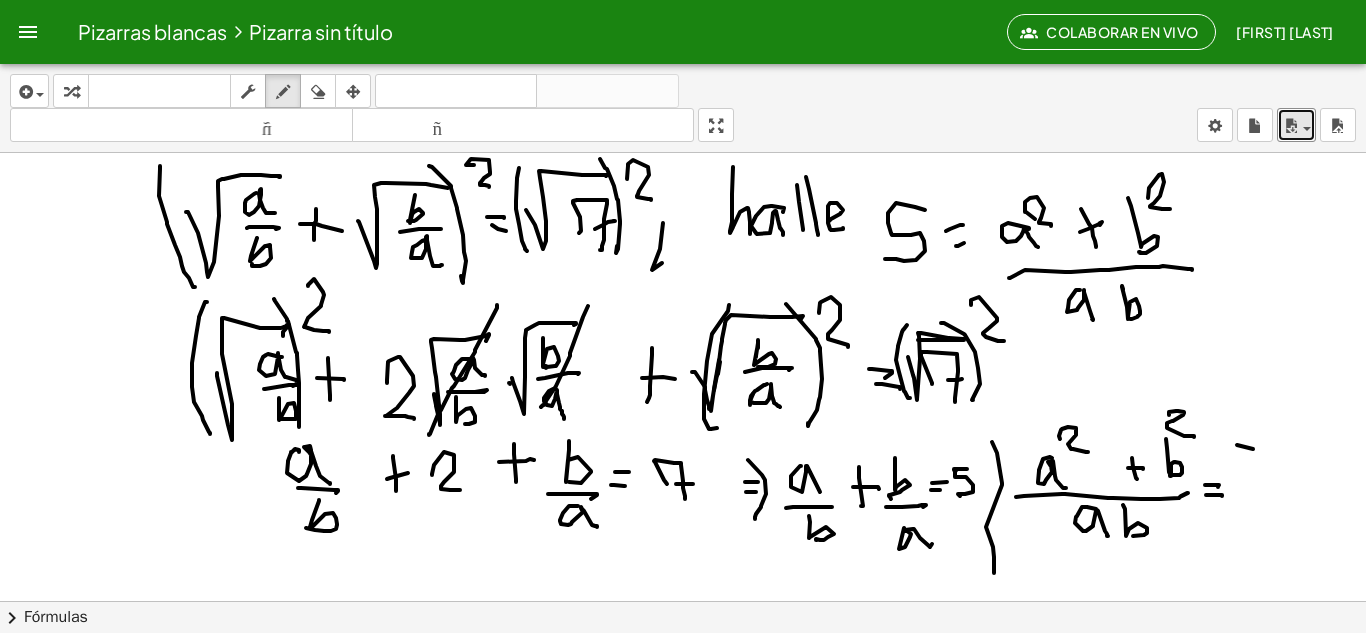 click at bounding box center [683, 601] 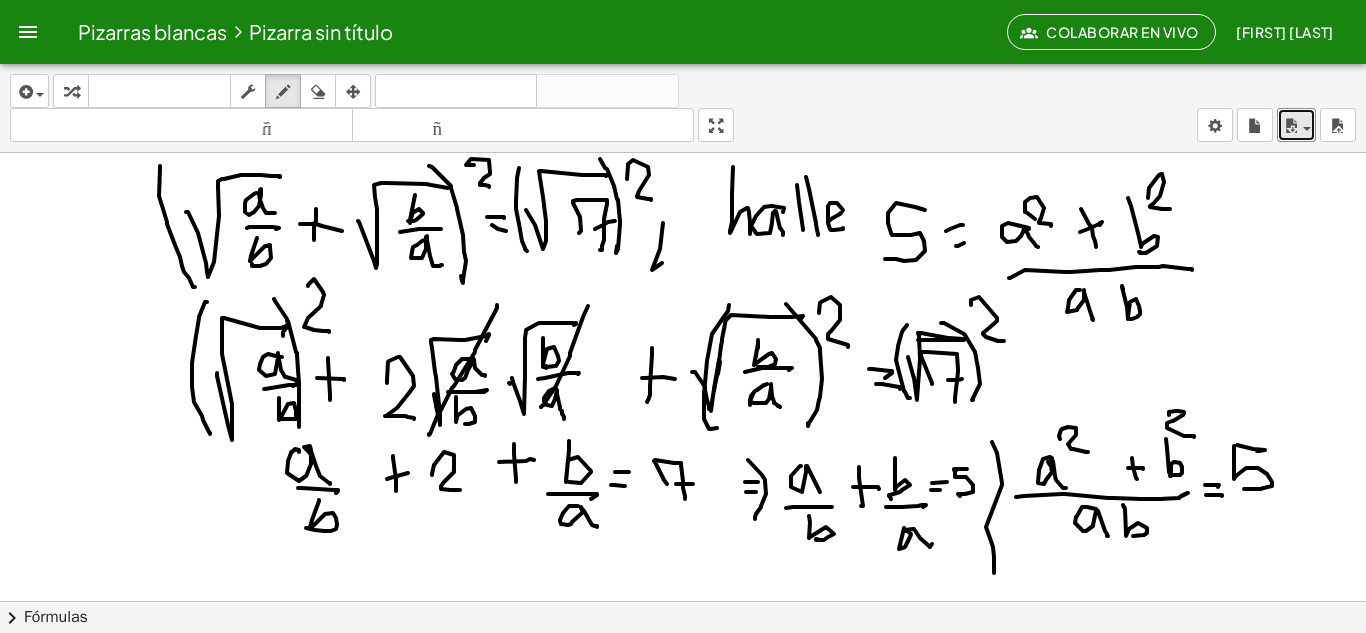 click at bounding box center (683, 601) 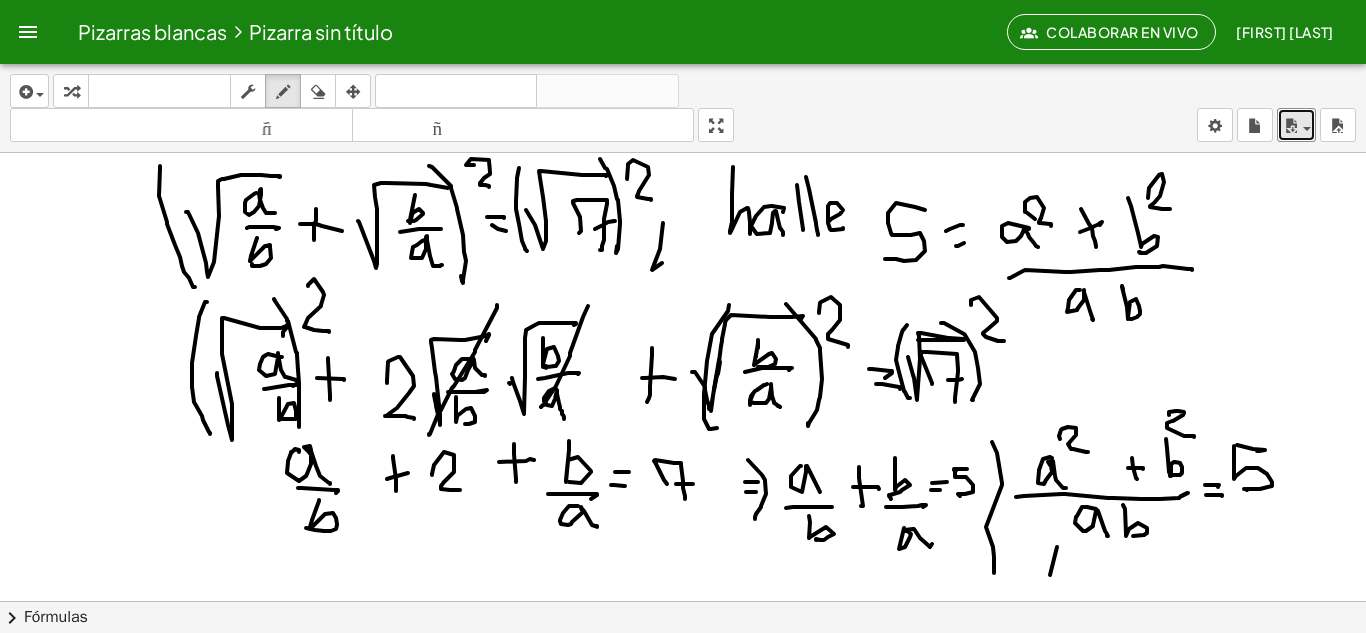 click at bounding box center [683, 601] 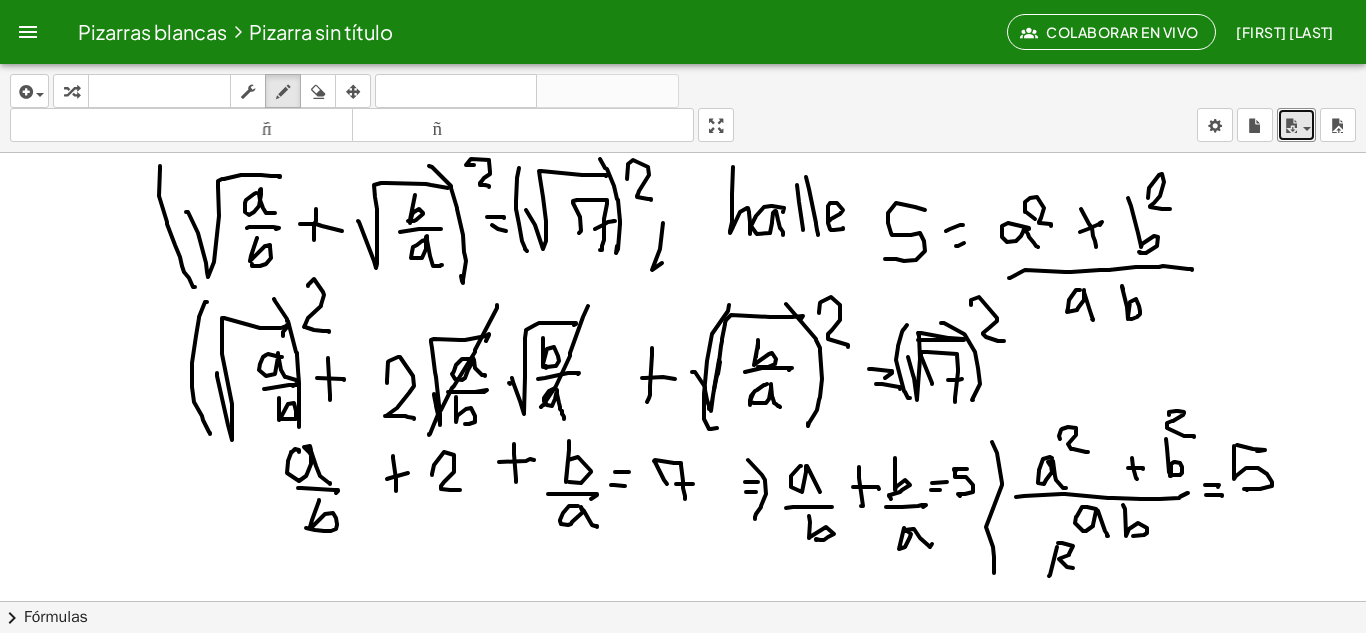 click at bounding box center [683, 601] 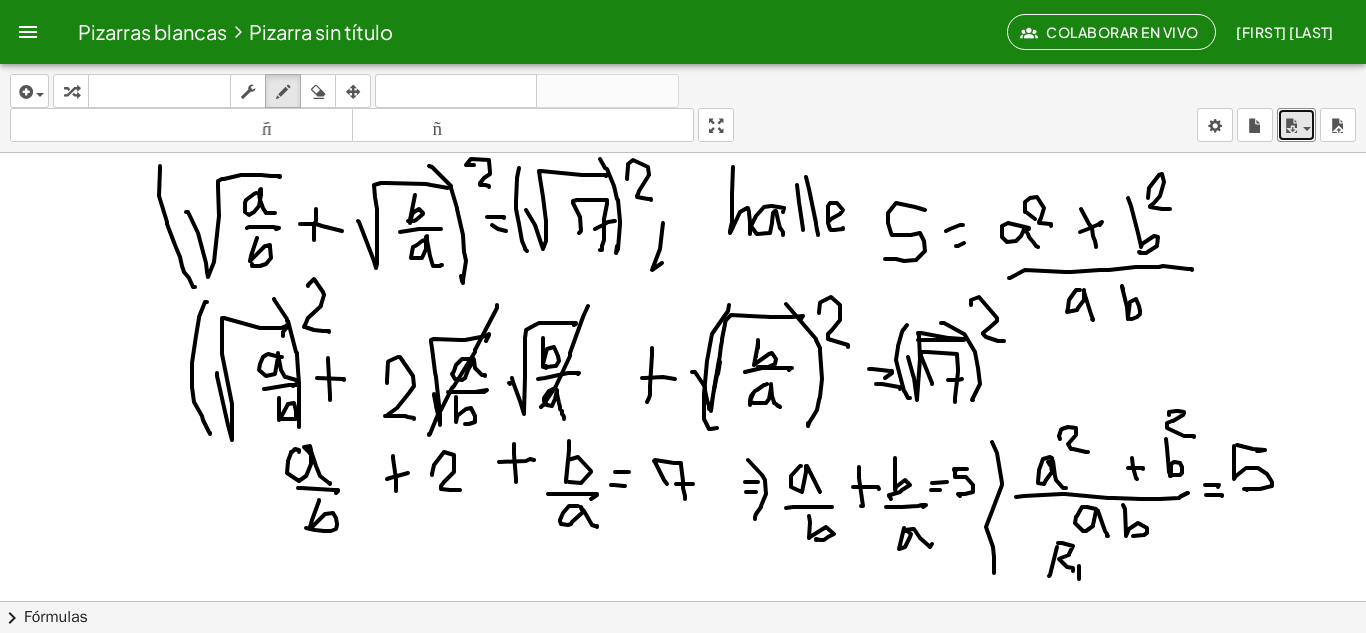 click at bounding box center [683, 601] 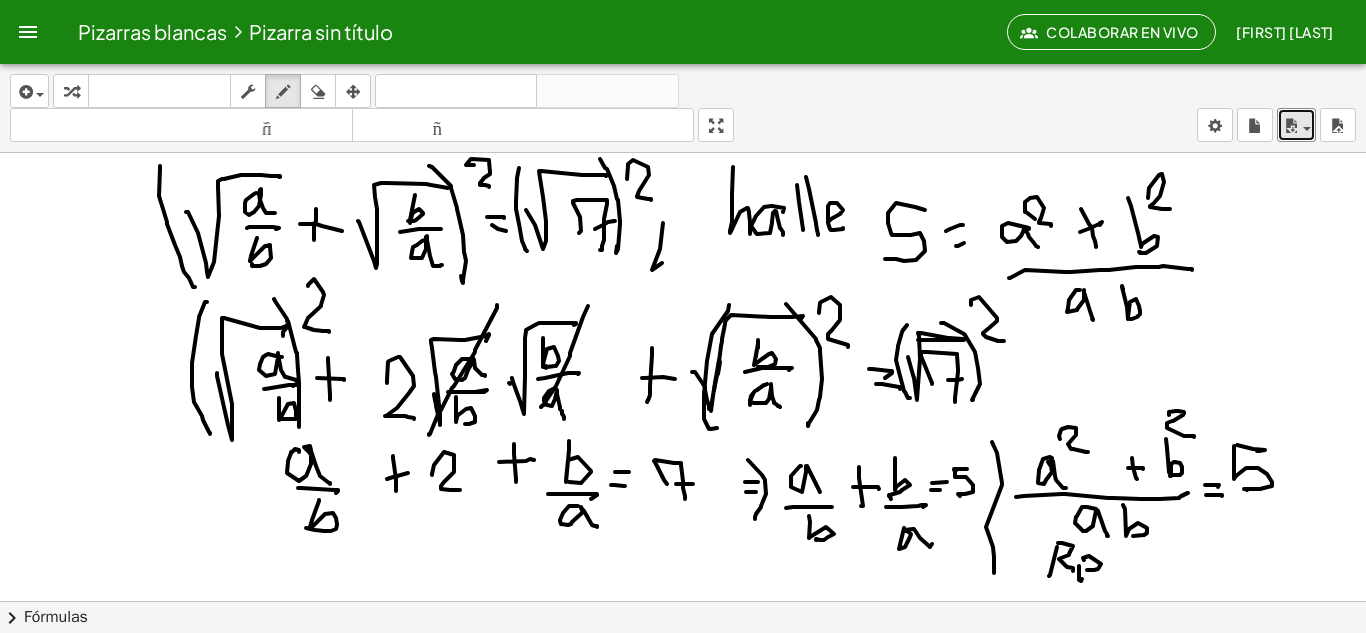 click at bounding box center (683, 601) 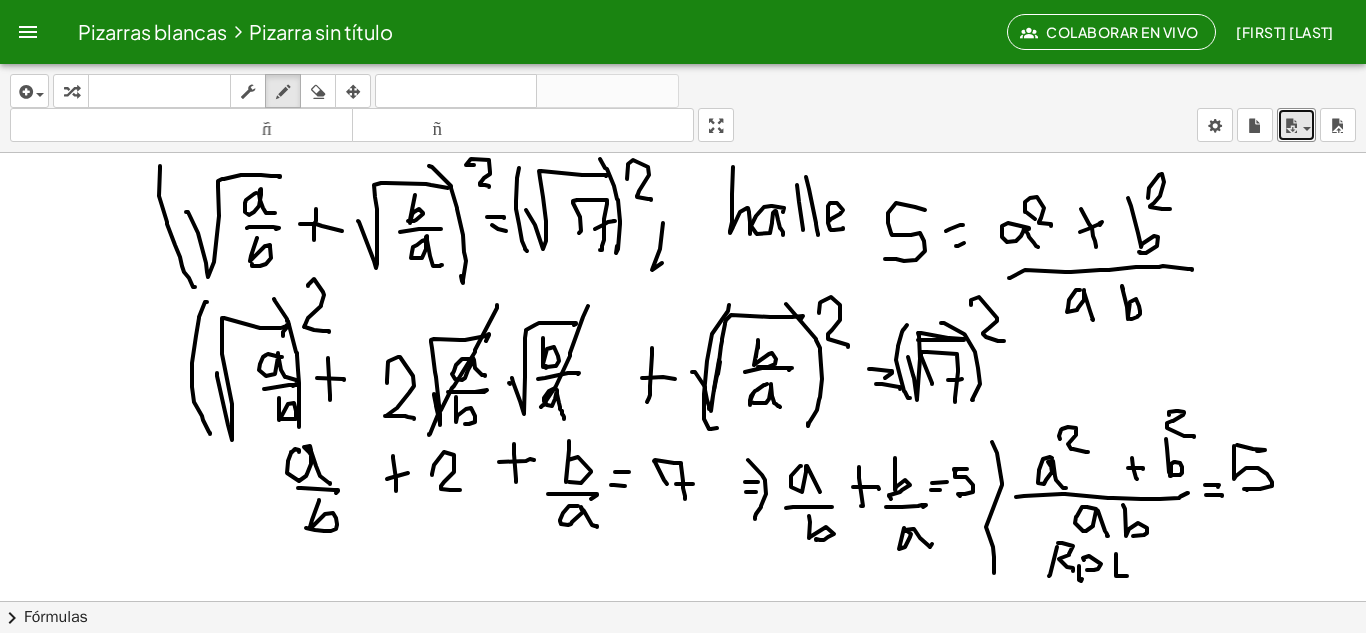 click at bounding box center [683, 601] 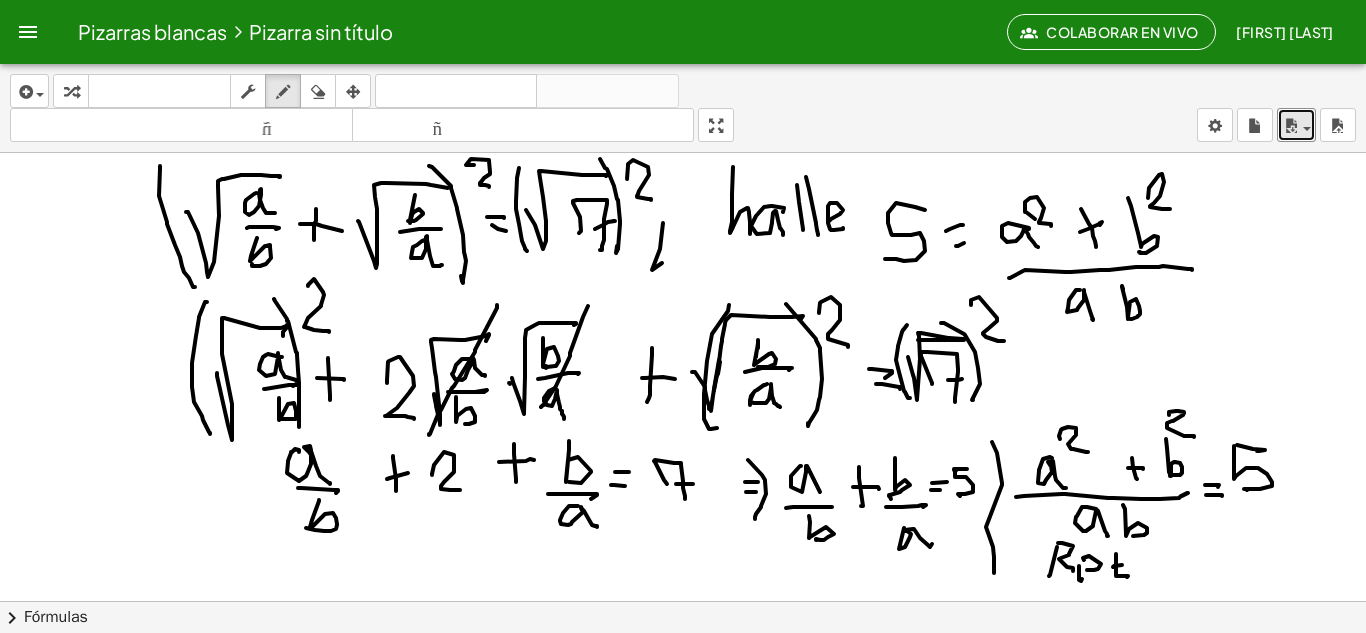 click at bounding box center (683, 601) 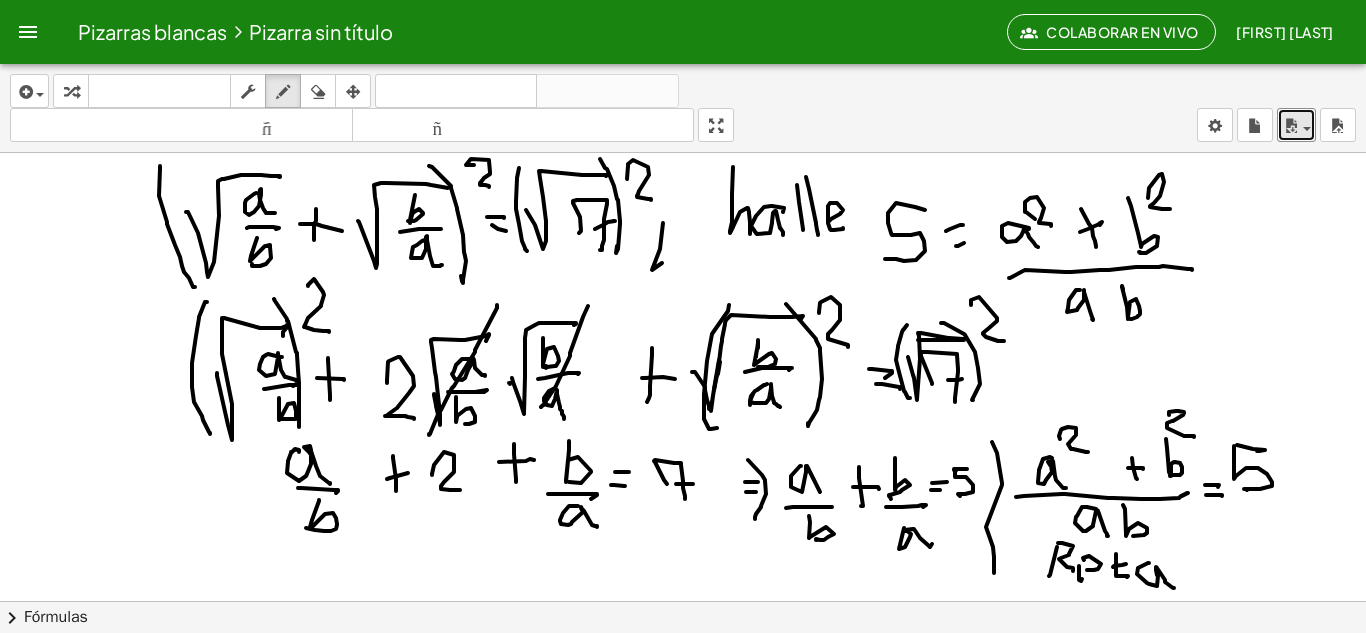 click at bounding box center [683, 601] 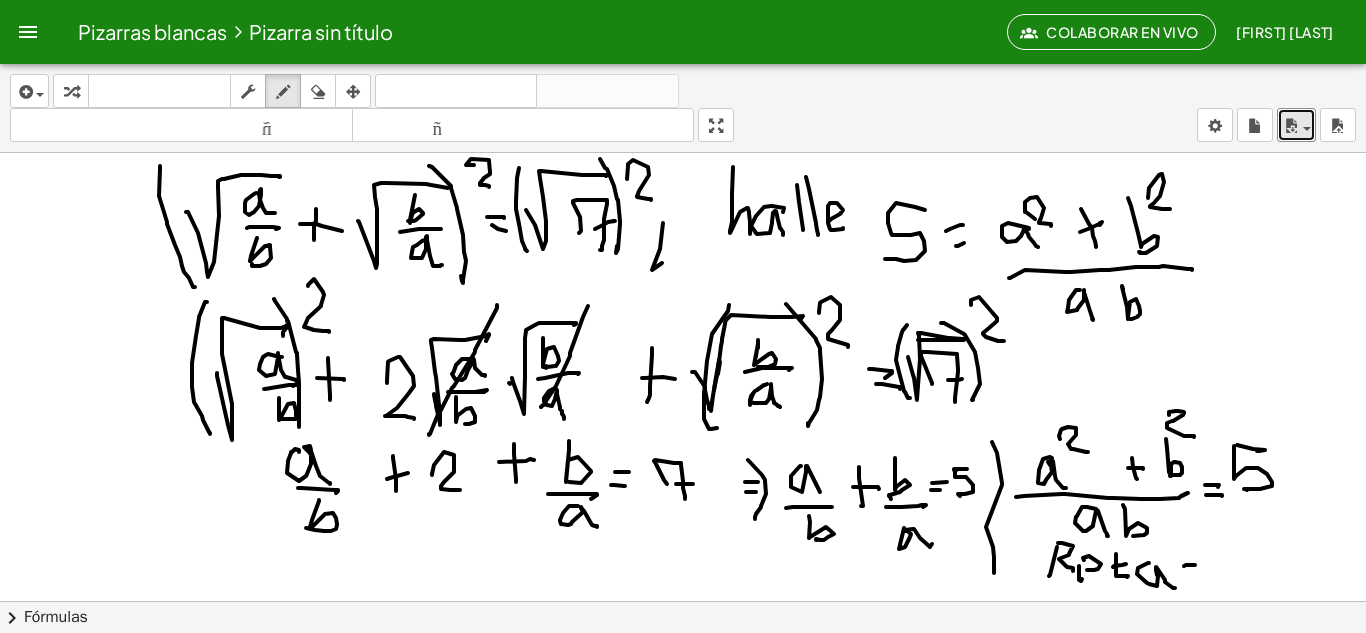 click at bounding box center (683, 601) 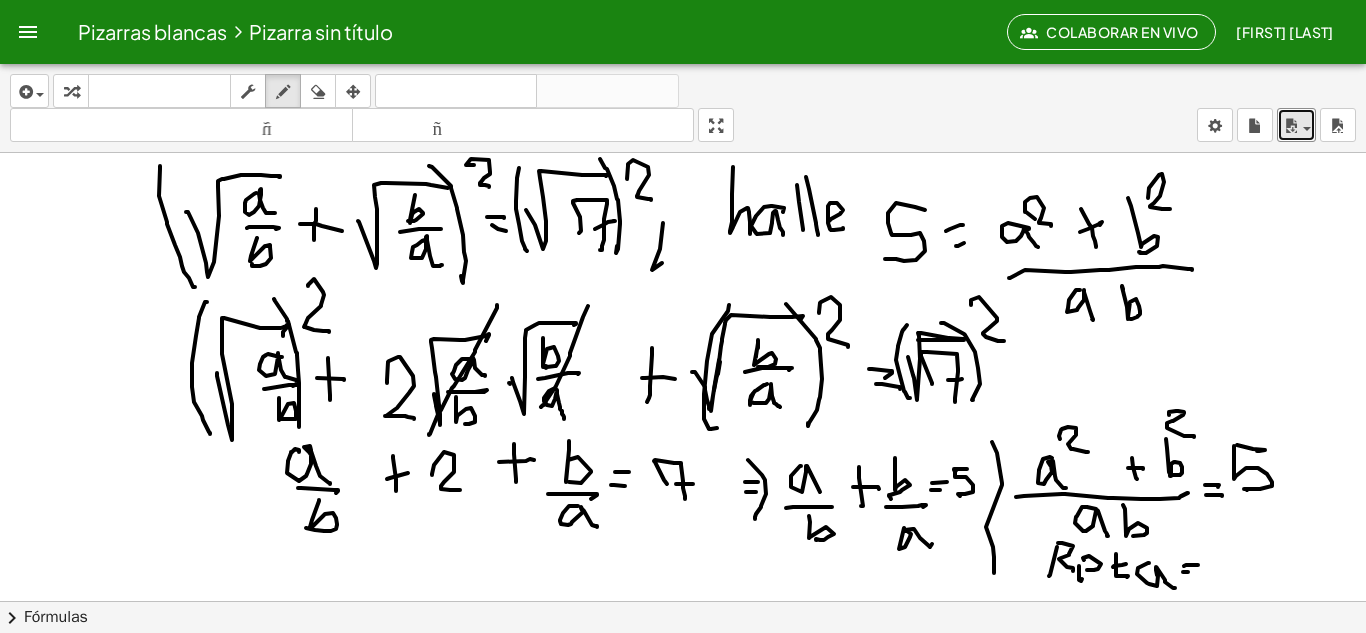click at bounding box center (683, 601) 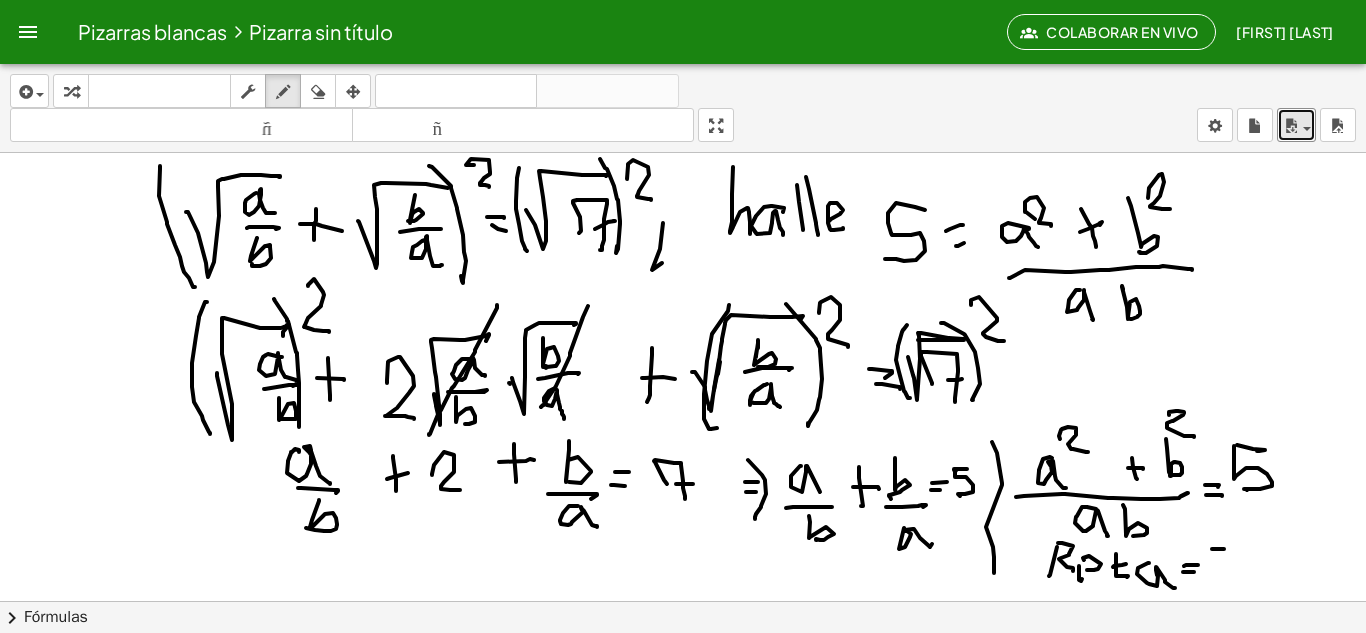 click at bounding box center (683, 601) 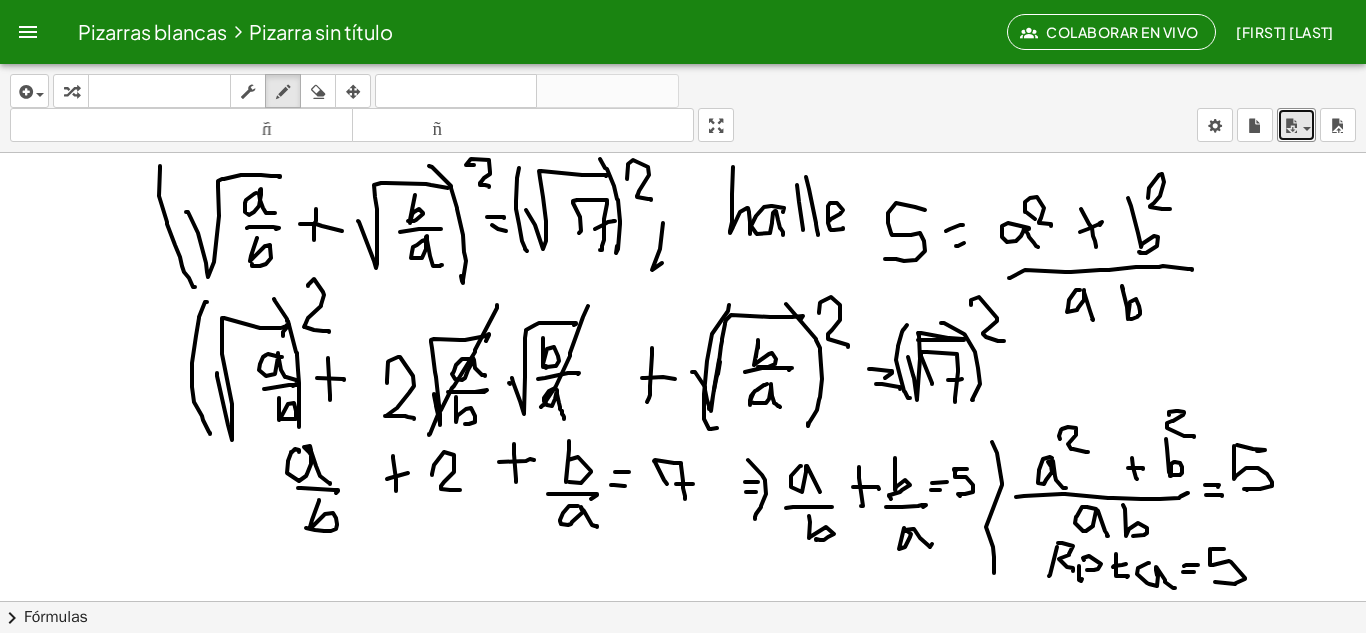 click at bounding box center [683, 601] 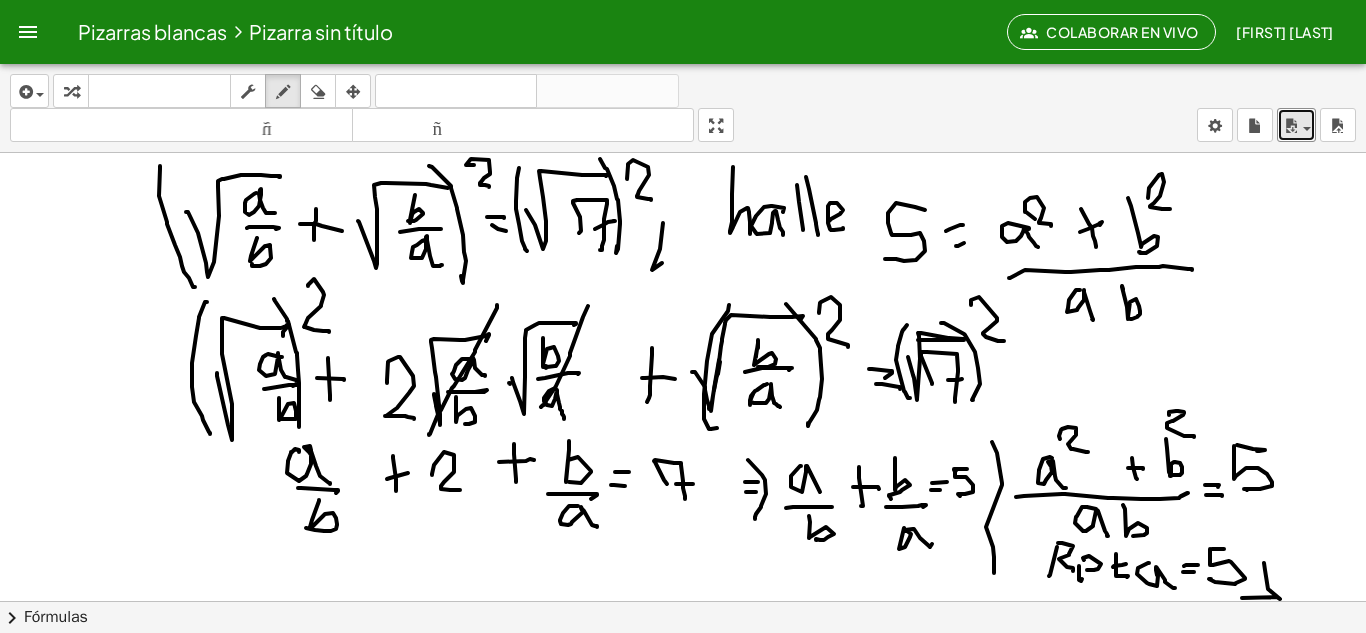 click on "**********" at bounding box center [683, 348] 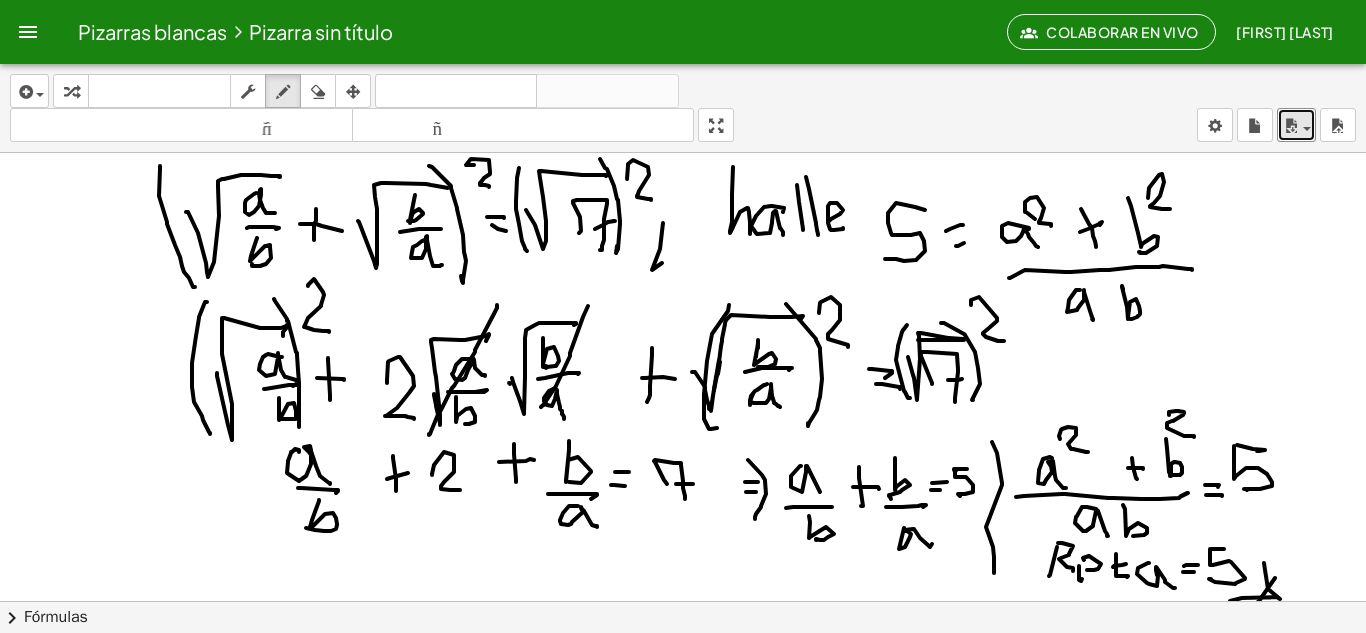 click on "**********" at bounding box center [683, 348] 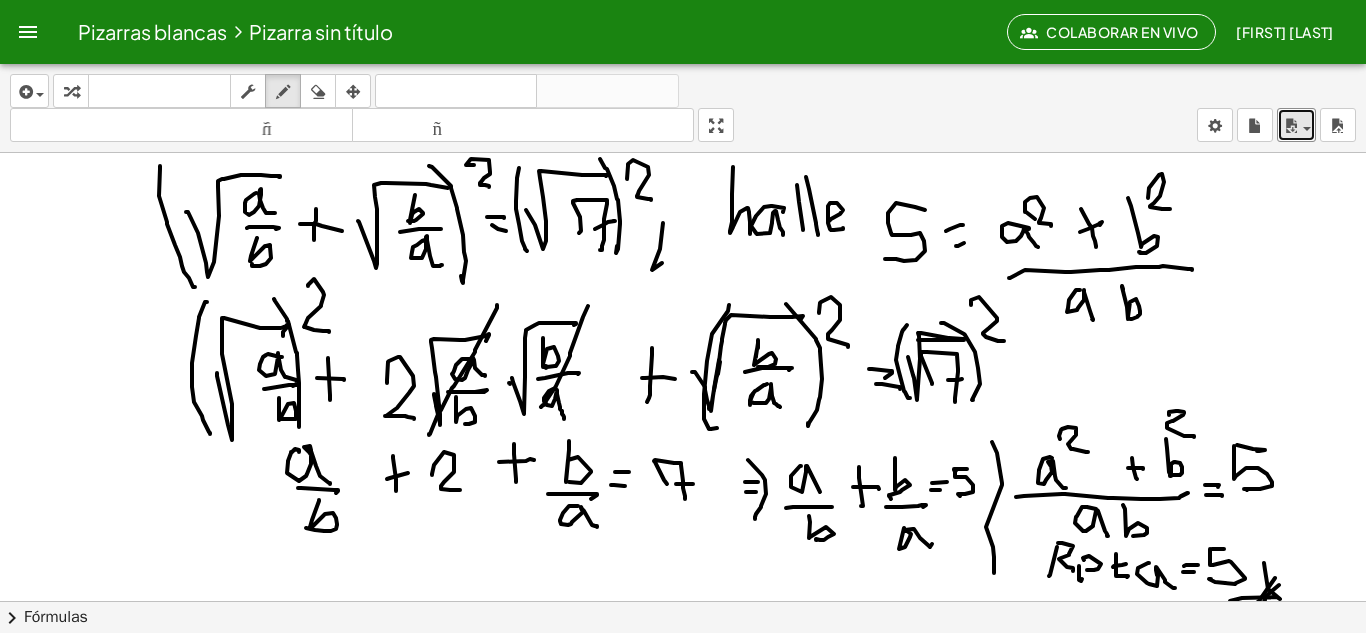 click on "**********" at bounding box center [683, 348] 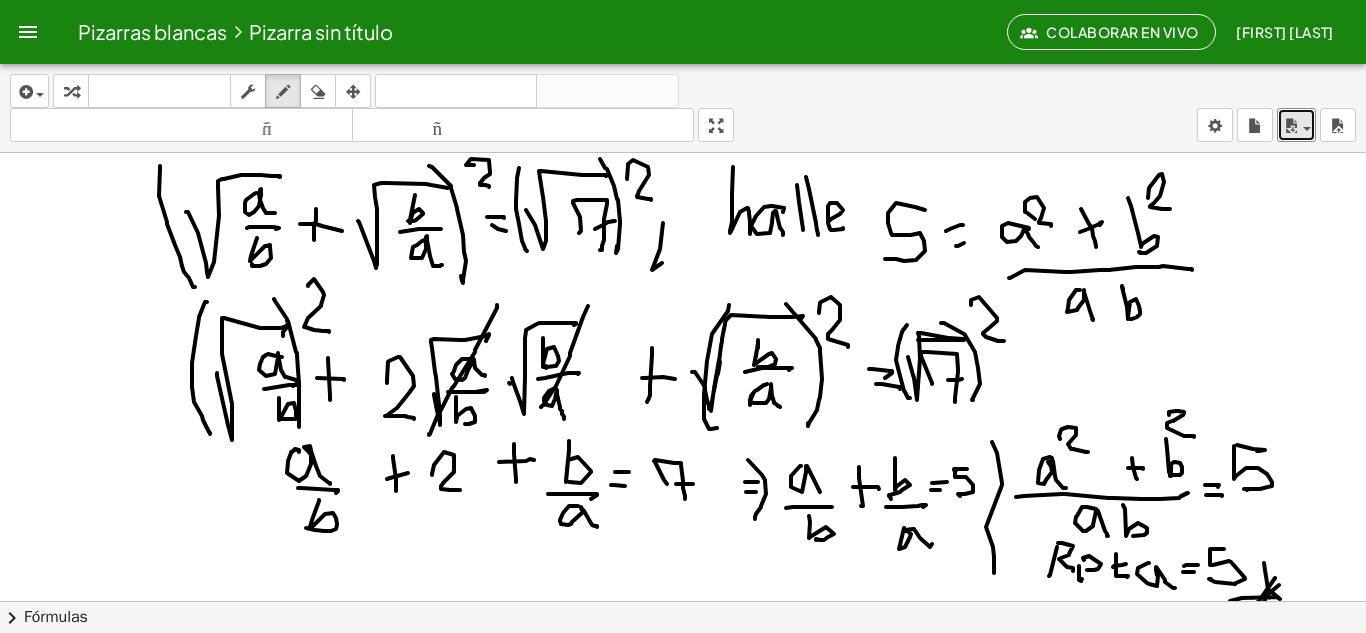 type 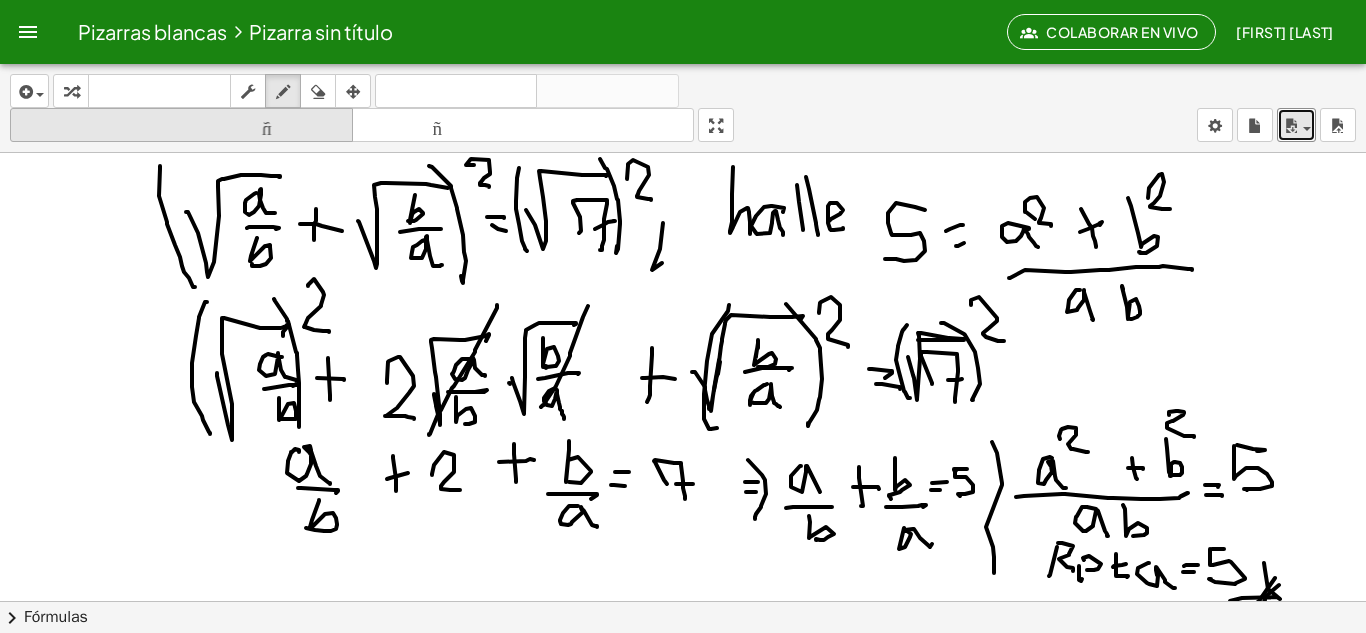 drag, startPoint x: 318, startPoint y: 94, endPoint x: 316, endPoint y: 115, distance: 21.095022 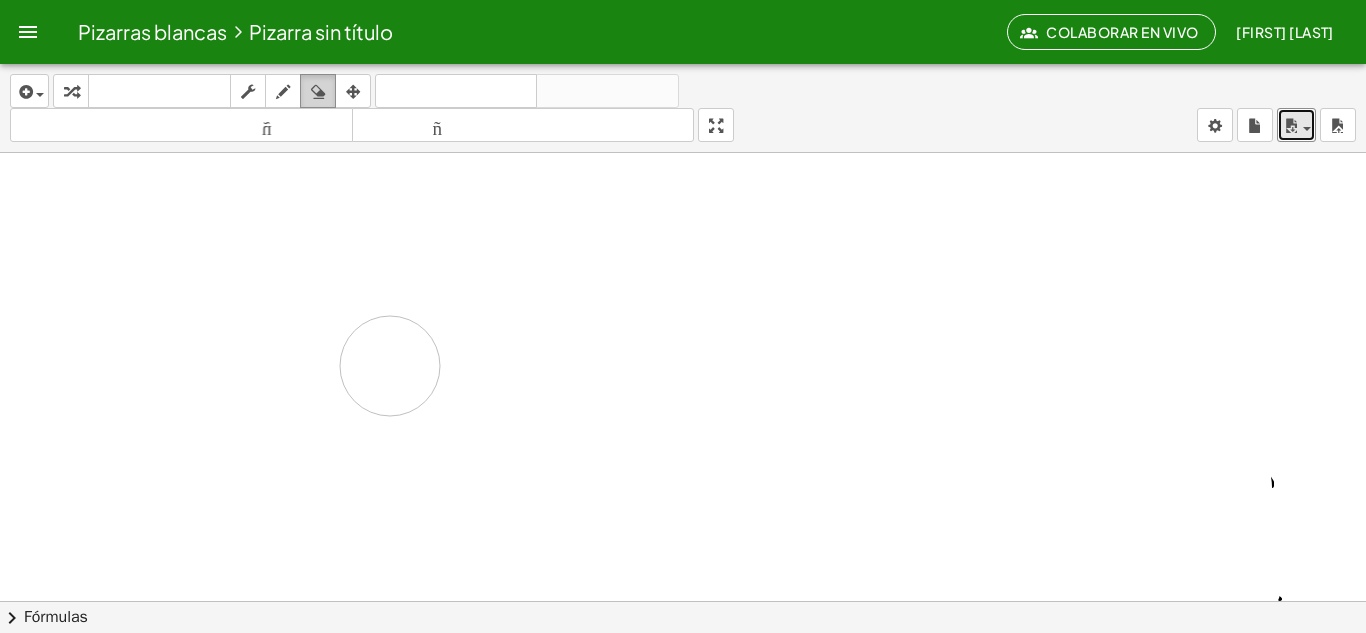 drag, startPoint x: 673, startPoint y: 372, endPoint x: 313, endPoint y: 97, distance: 453.01767 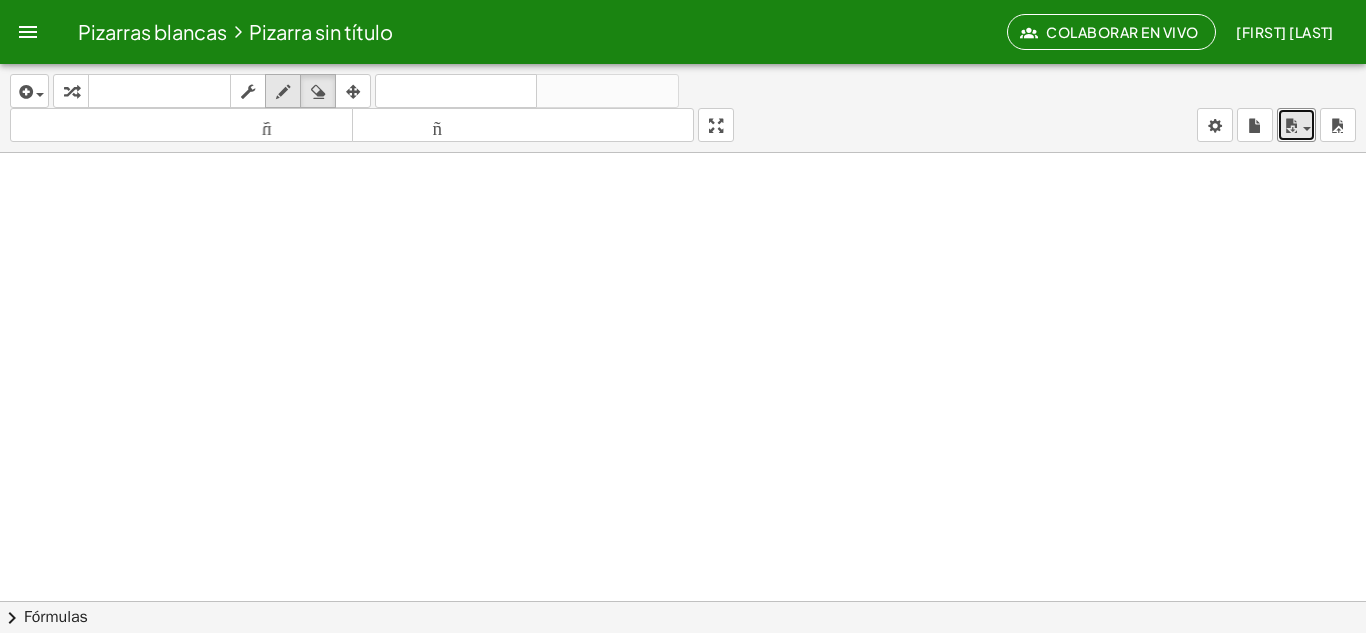 click at bounding box center (283, 92) 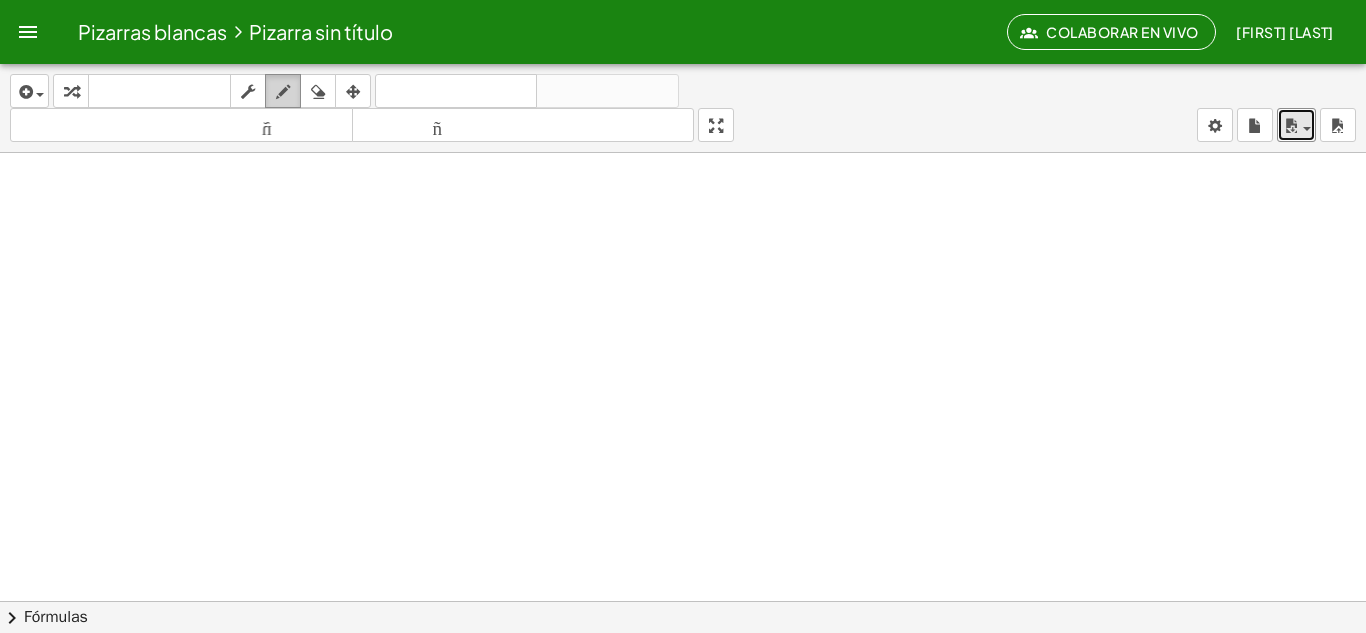 click at bounding box center [283, 92] 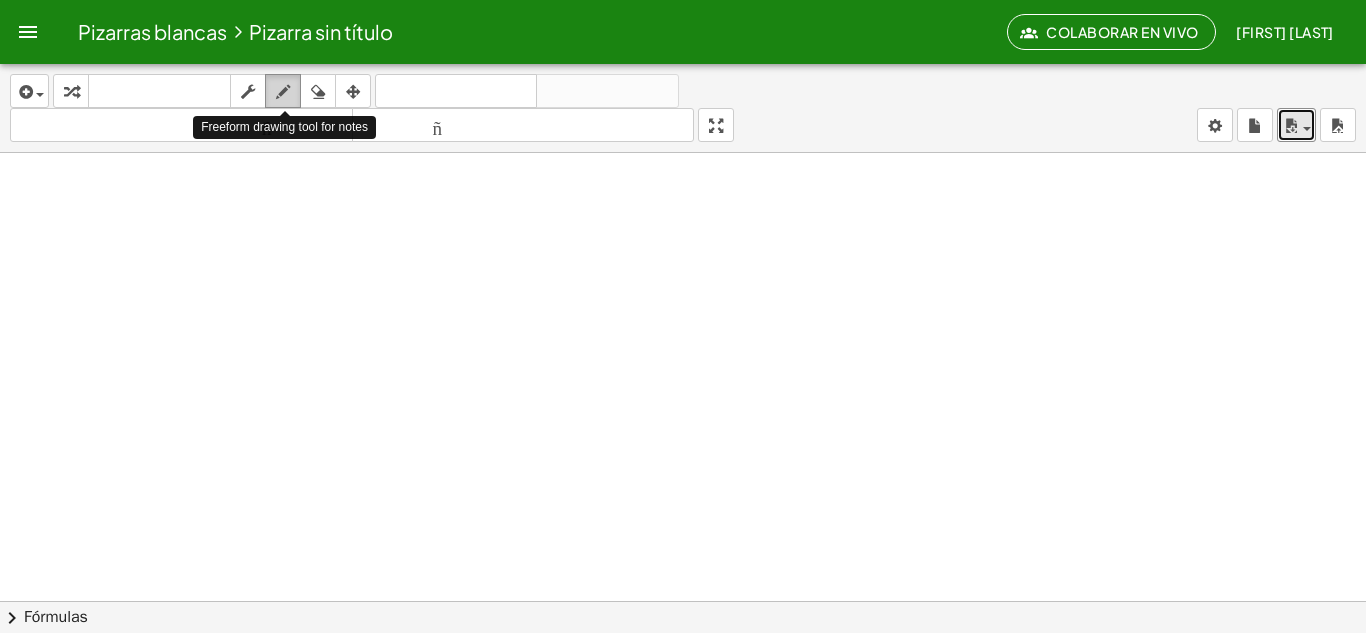 click at bounding box center [283, 92] 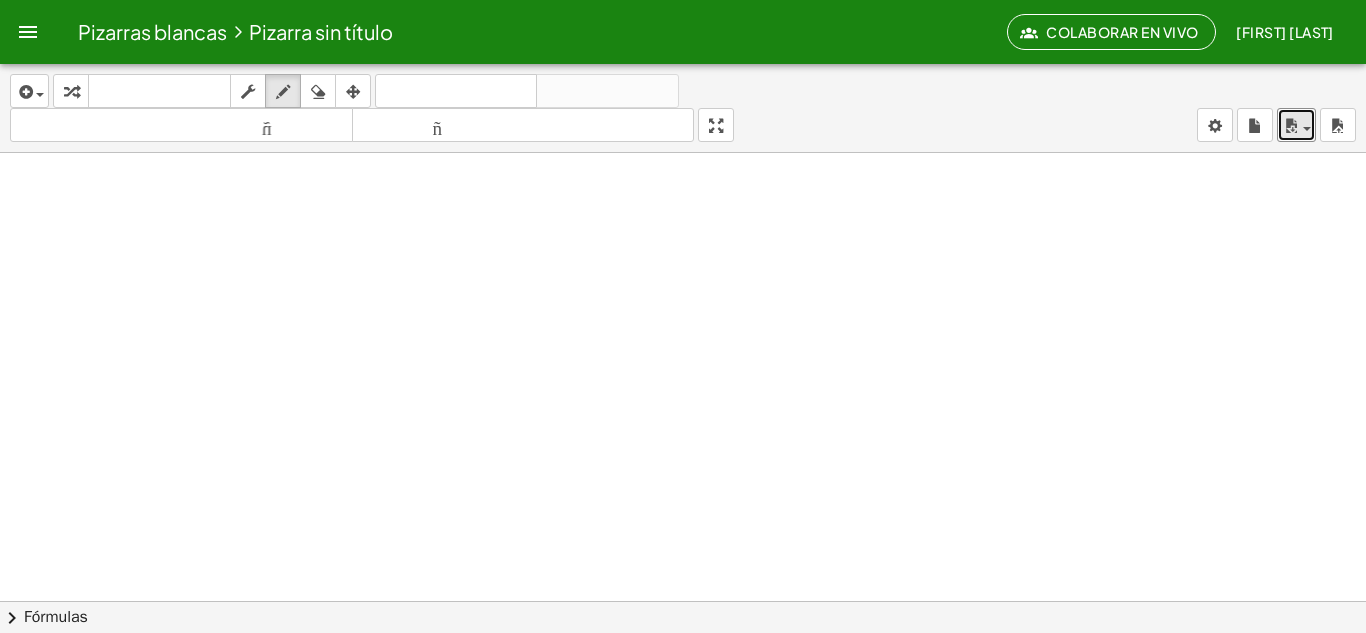 click at bounding box center [683, 601] 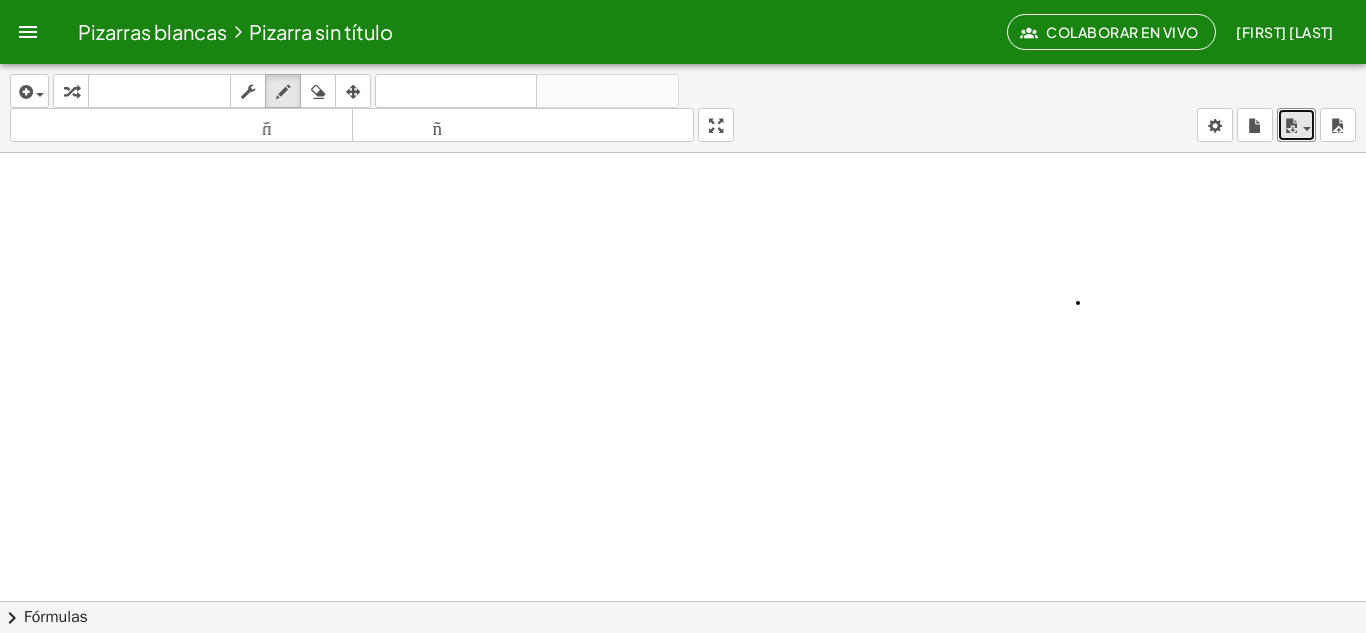 drag, startPoint x: 1182, startPoint y: 579, endPoint x: 1161, endPoint y: 569, distance: 23.259407 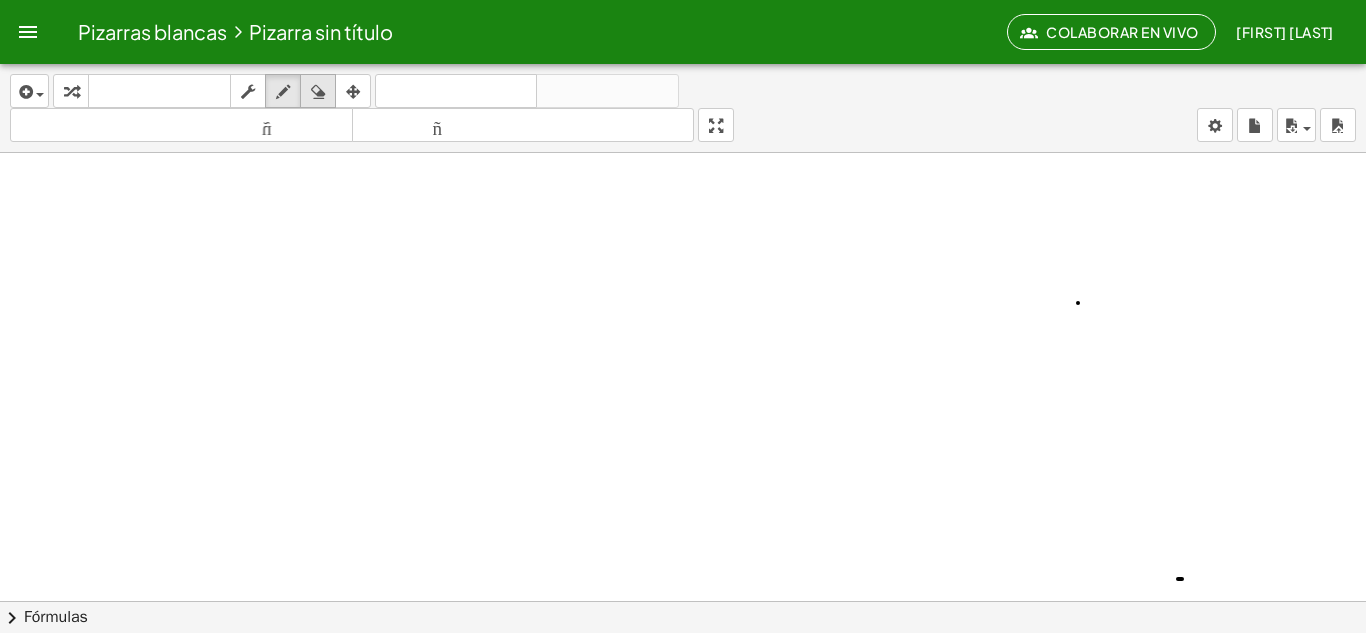 drag, startPoint x: 280, startPoint y: 61, endPoint x: 313, endPoint y: 78, distance: 37.12142 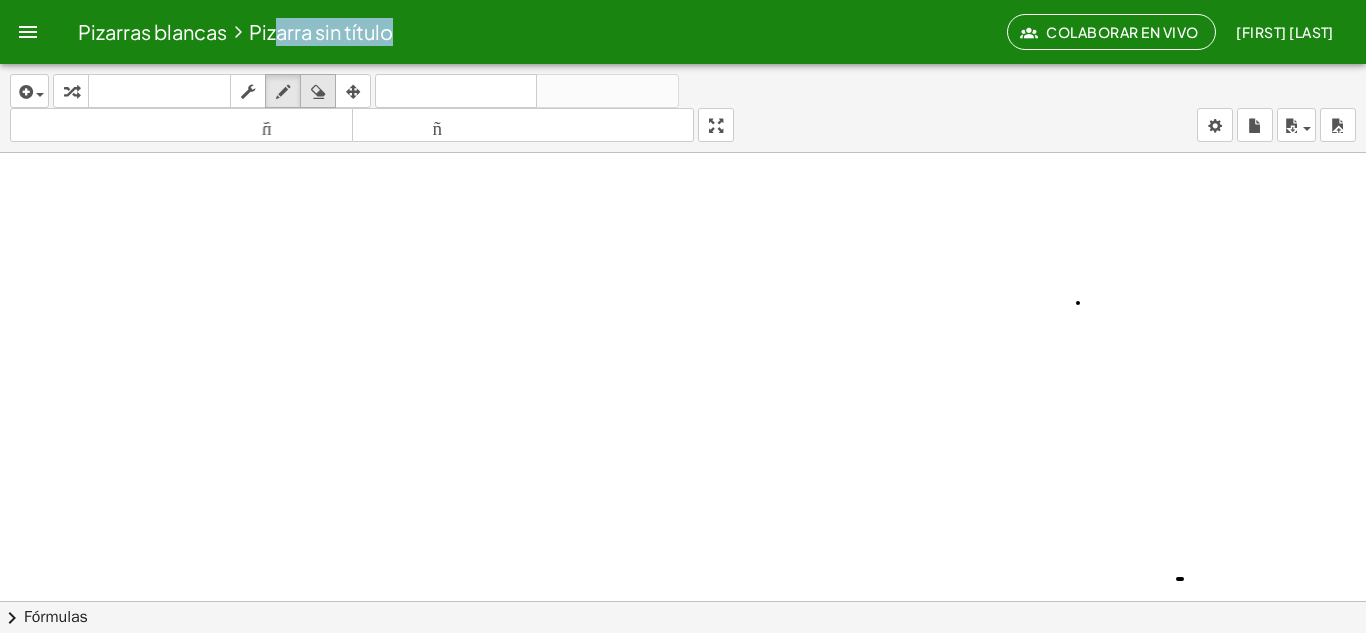 click at bounding box center [318, 92] 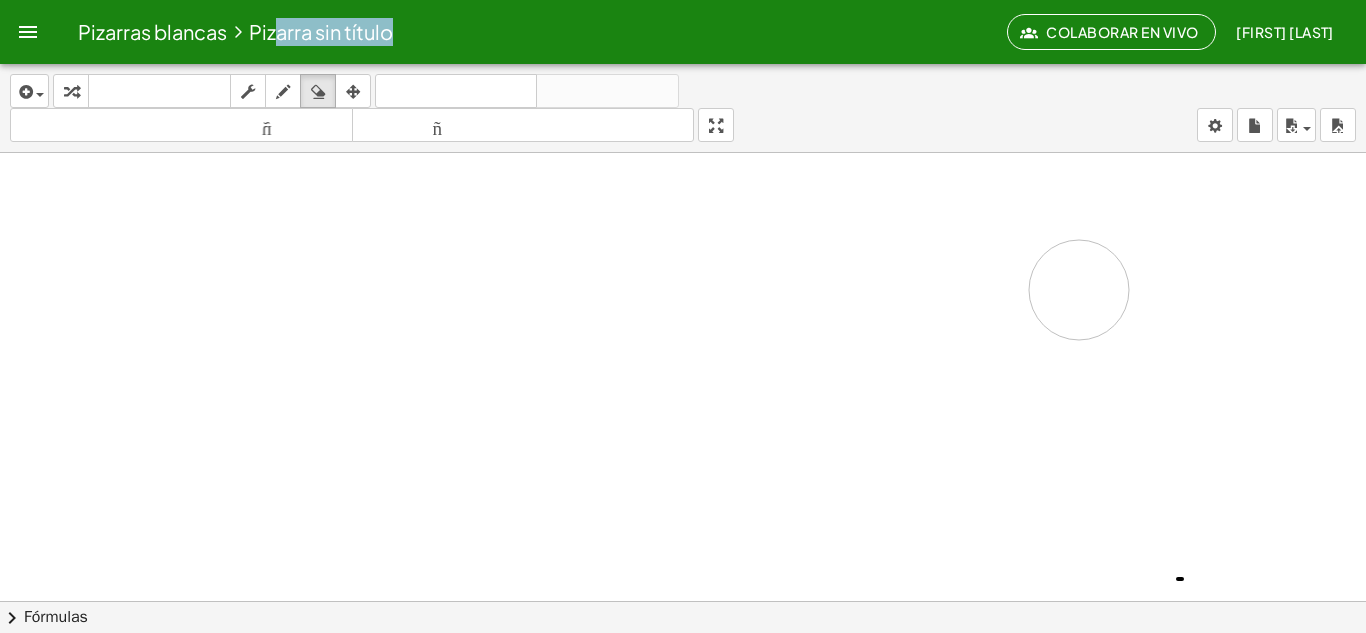 drag, startPoint x: 1038, startPoint y: 349, endPoint x: 1059, endPoint y: 309, distance: 45.17743 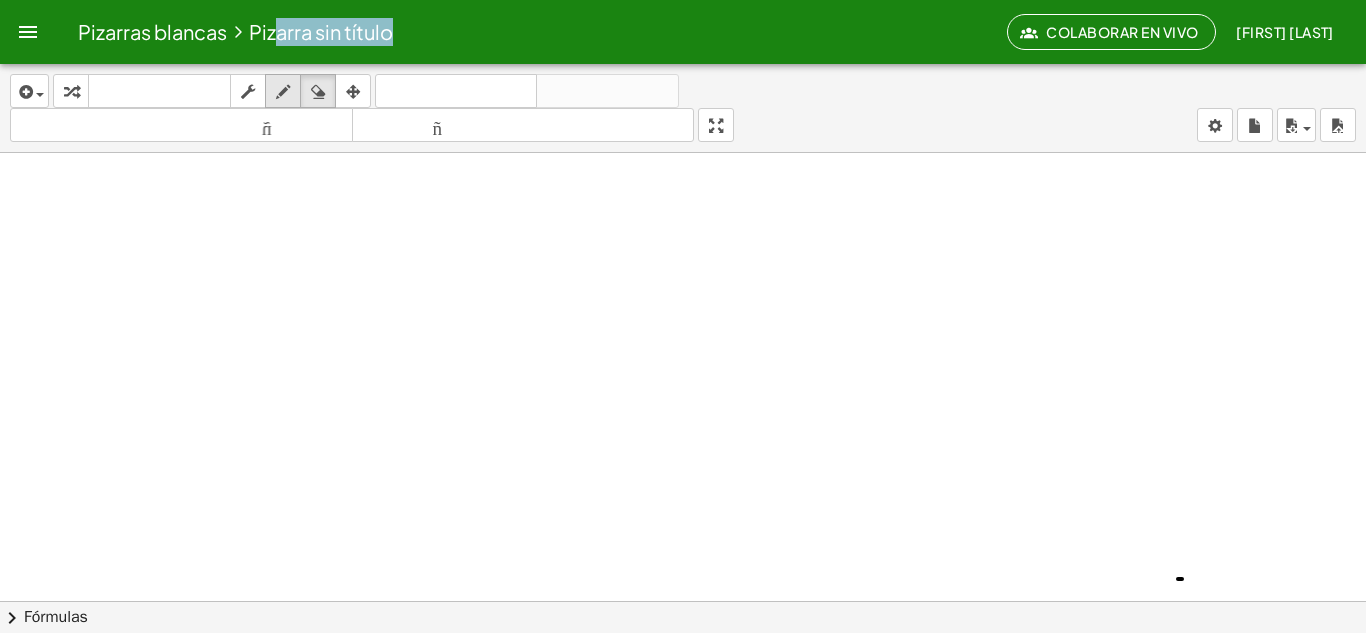 click at bounding box center (283, 92) 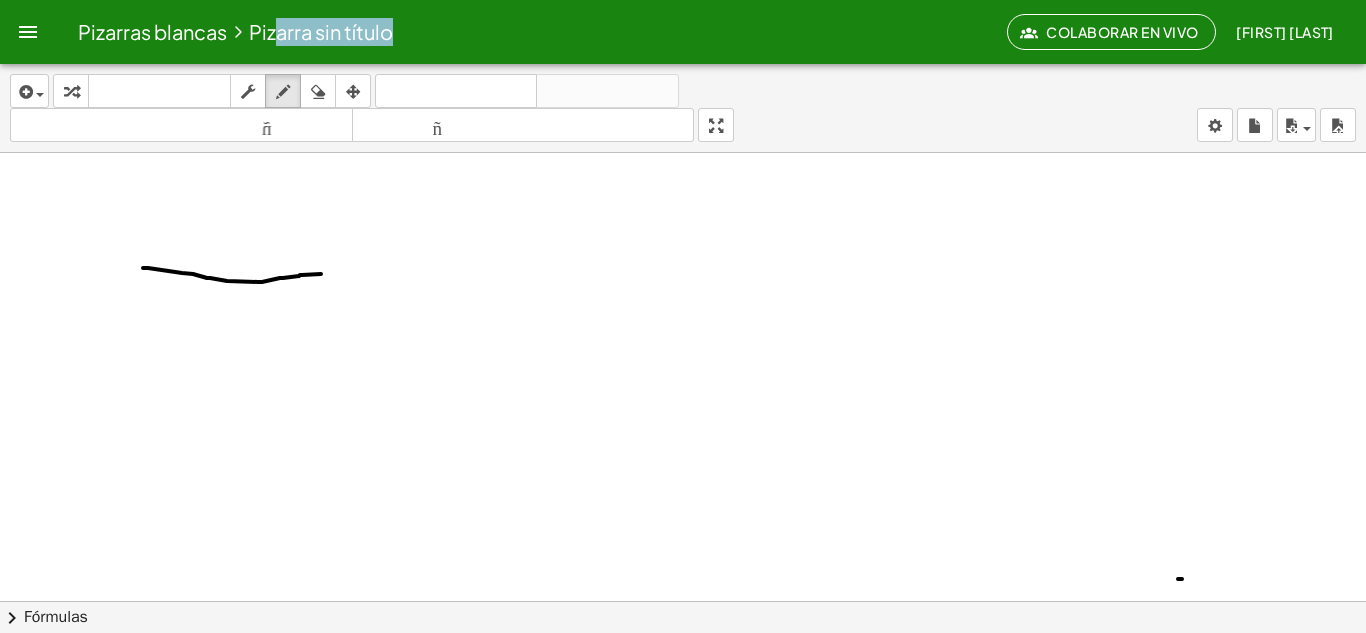 drag, startPoint x: 143, startPoint y: 268, endPoint x: 338, endPoint y: 260, distance: 195.16403 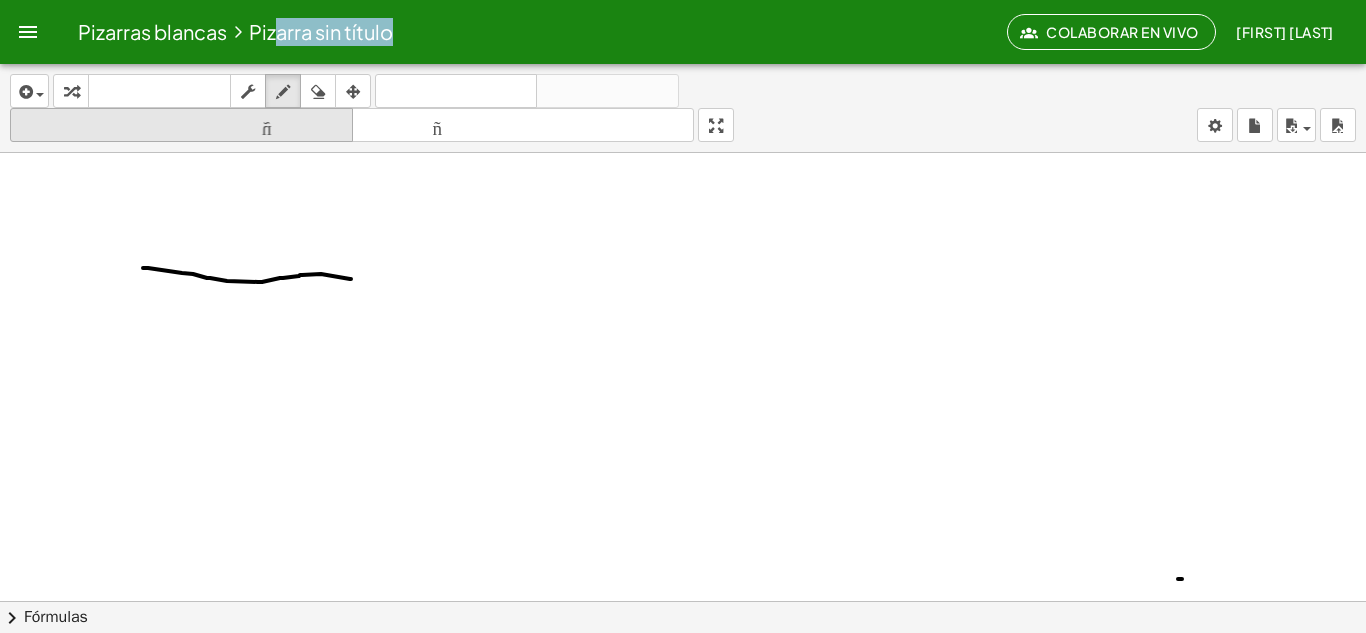 click at bounding box center (318, 92) 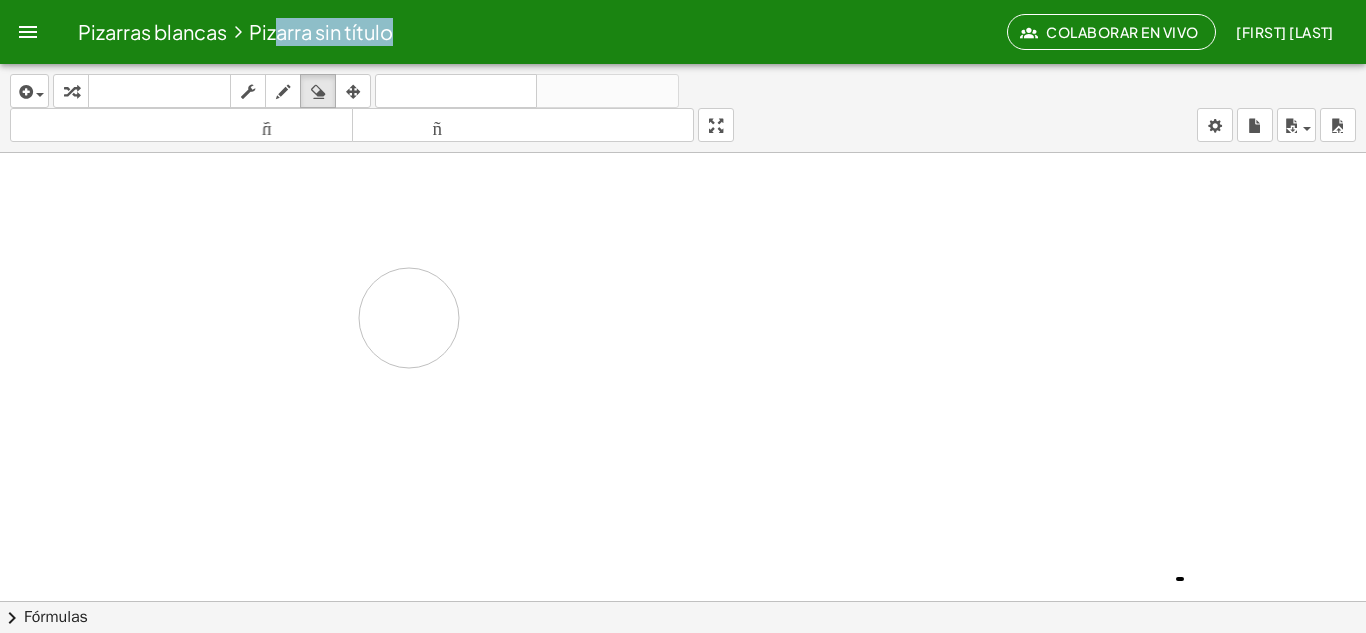 drag, startPoint x: 153, startPoint y: 272, endPoint x: 329, endPoint y: 246, distance: 177.9101 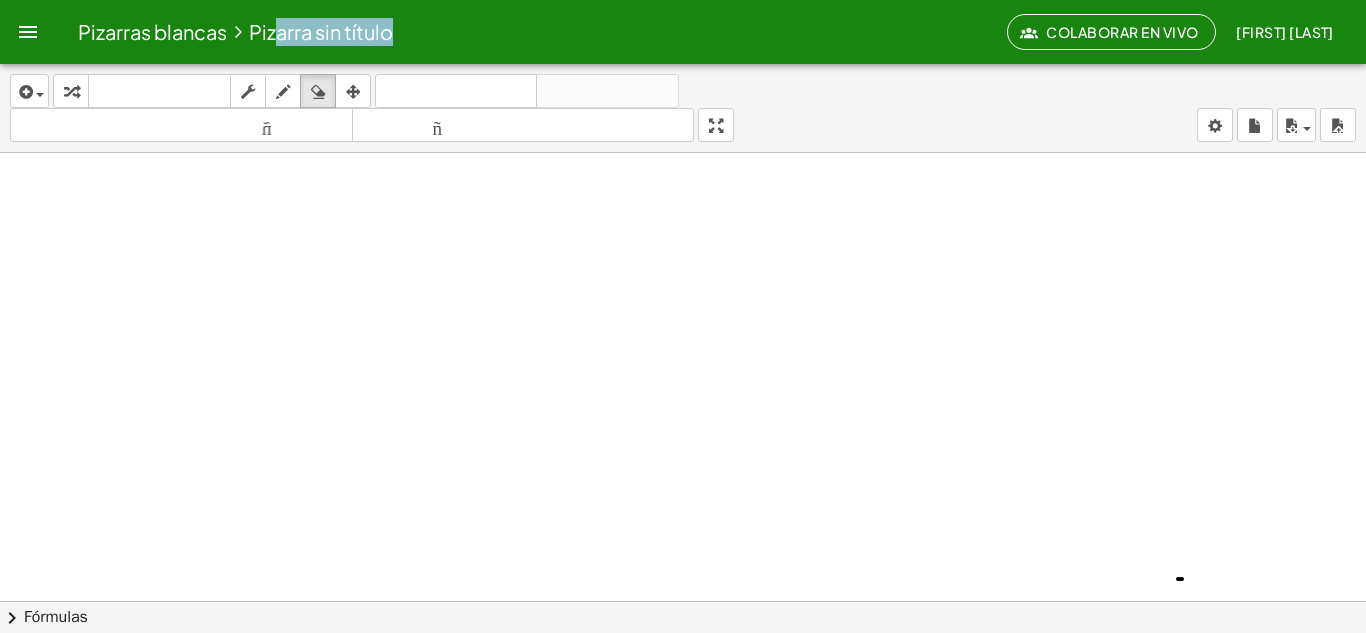 click at bounding box center (683, 601) 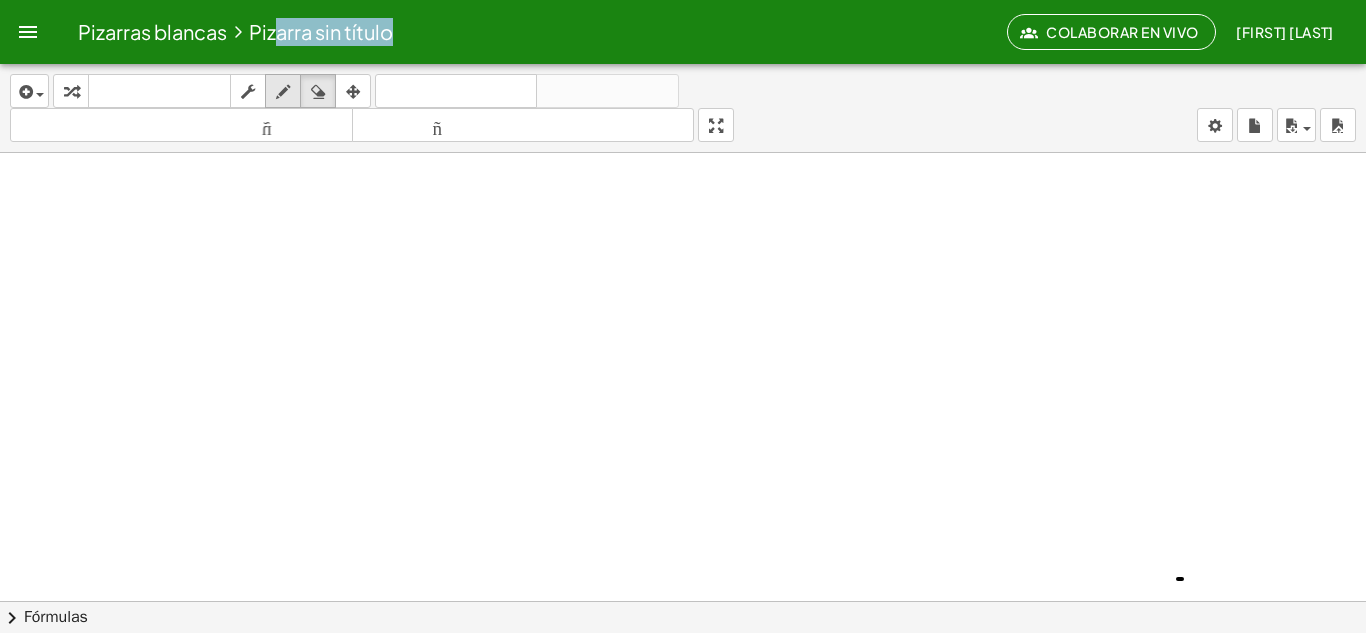 click at bounding box center (283, 92) 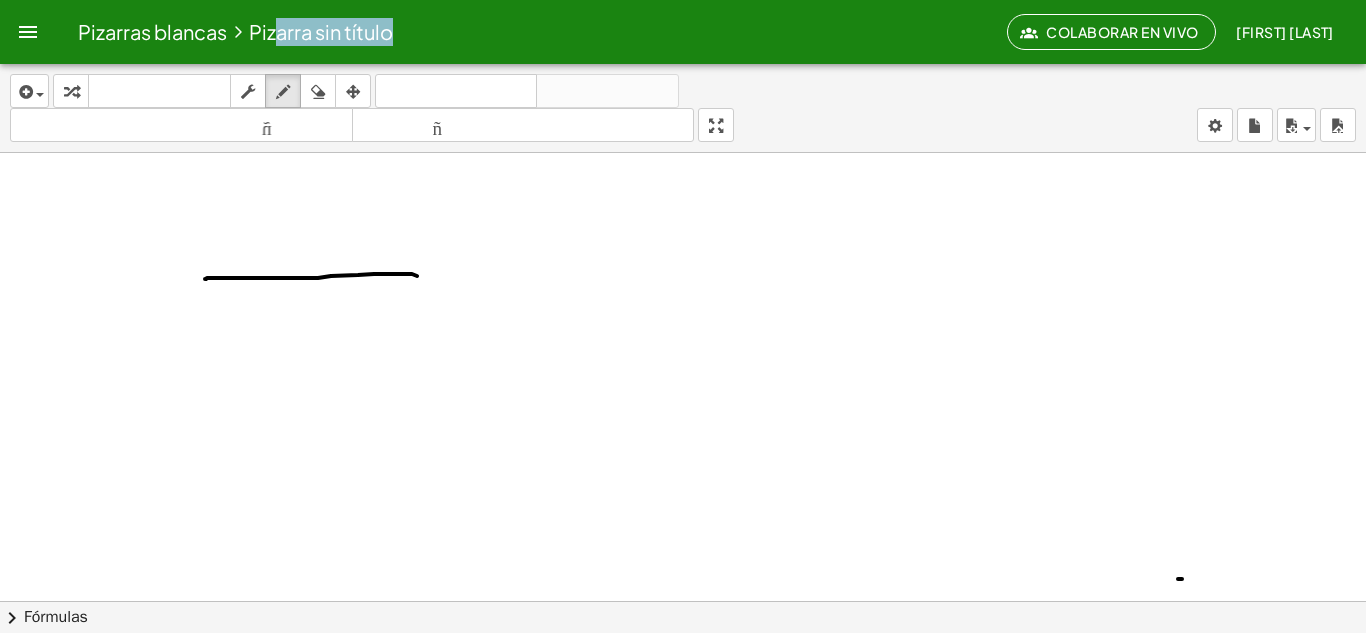 drag, startPoint x: 205, startPoint y: 279, endPoint x: 417, endPoint y: 276, distance: 212.02122 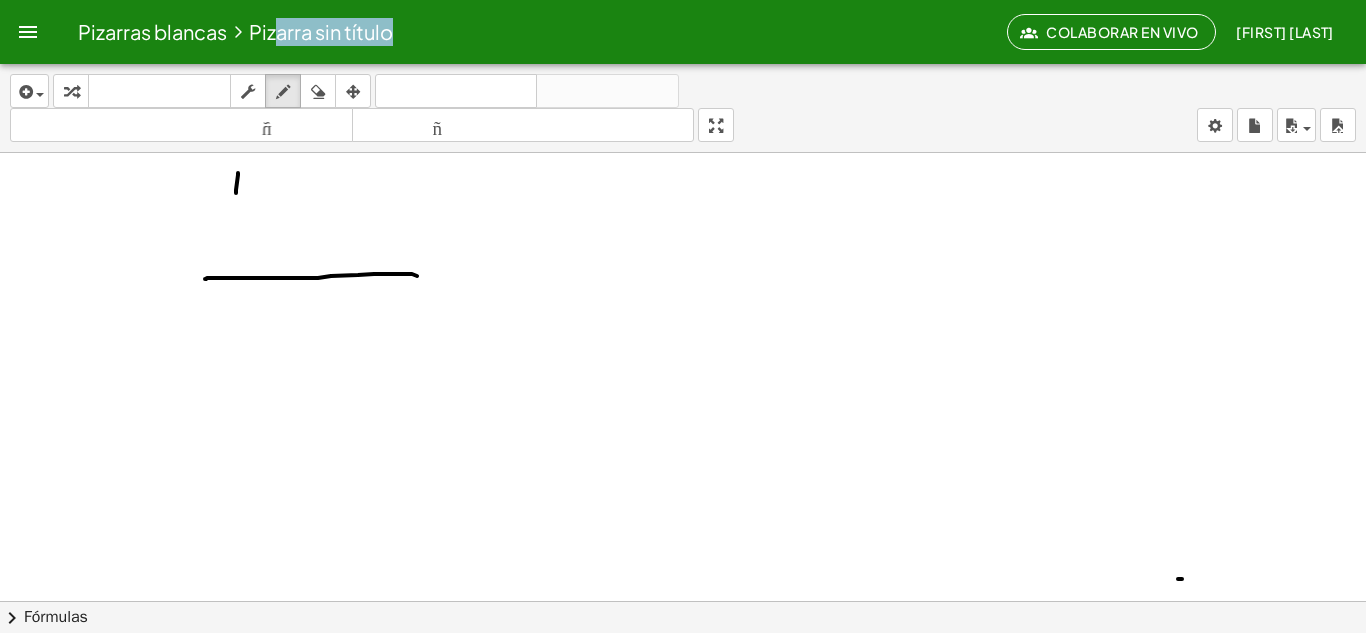 drag, startPoint x: 238, startPoint y: 173, endPoint x: 226, endPoint y: 174, distance: 12.0415945 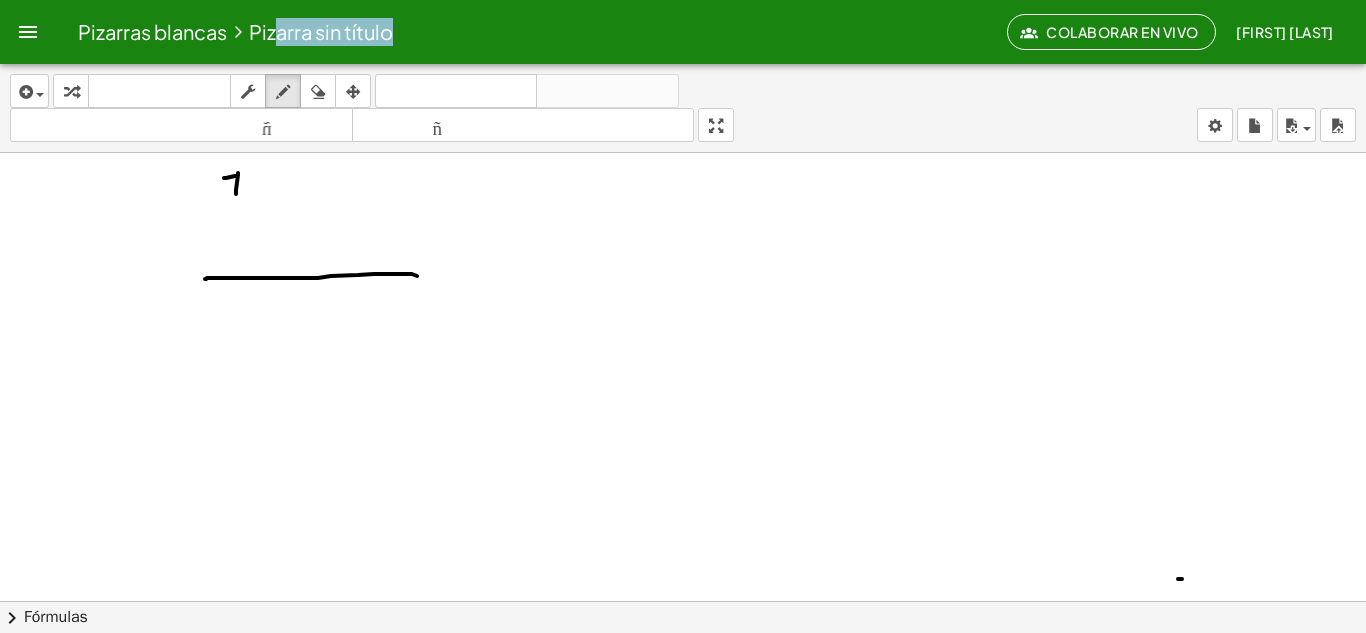 drag, startPoint x: 224, startPoint y: 178, endPoint x: 235, endPoint y: 177, distance: 11.045361 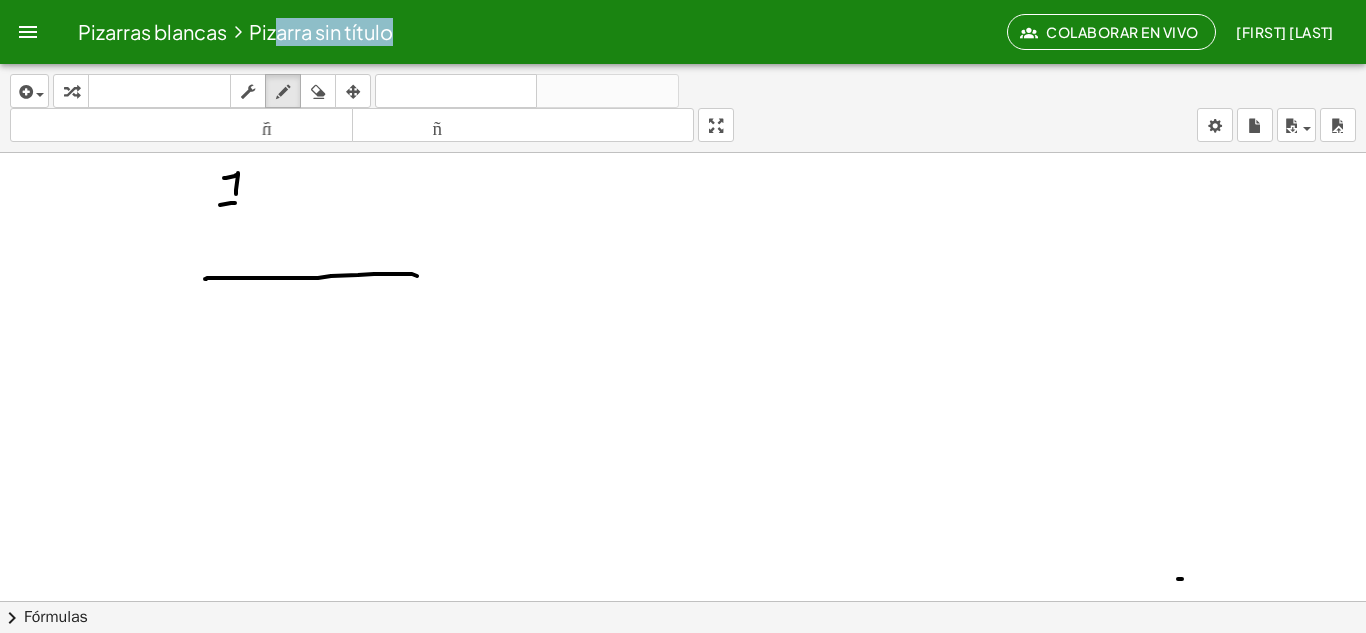 drag, startPoint x: 235, startPoint y: 203, endPoint x: 250, endPoint y: 205, distance: 15.132746 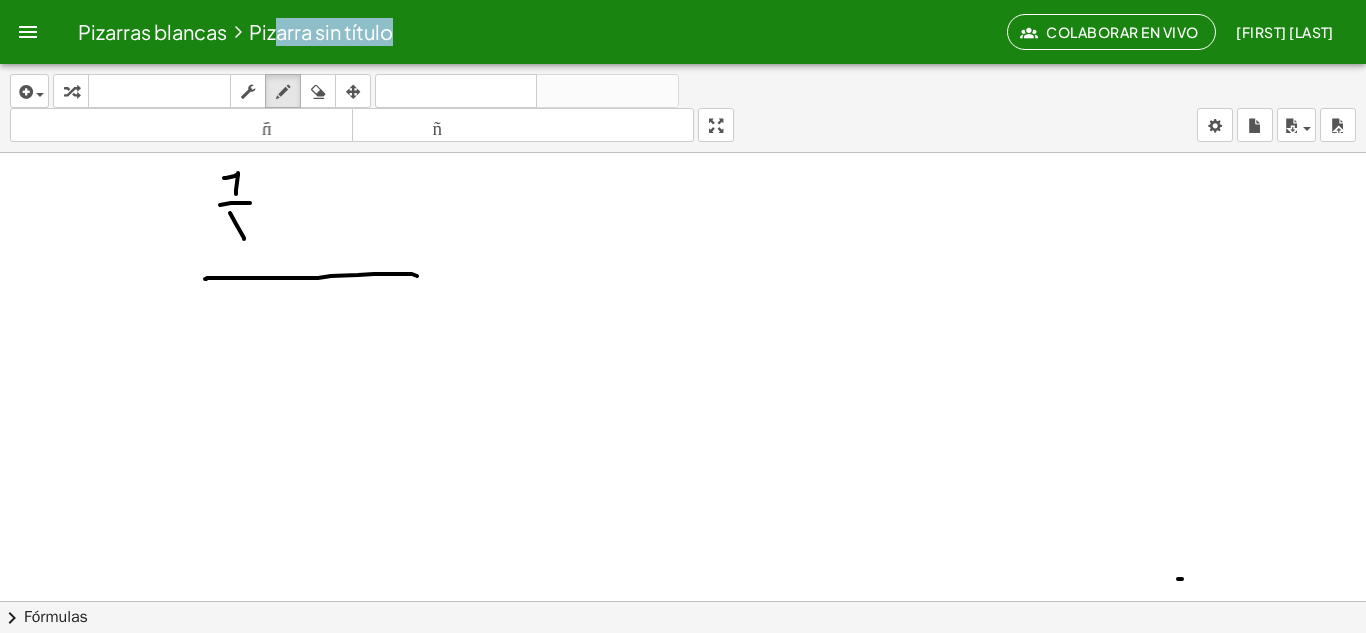 drag, startPoint x: 230, startPoint y: 213, endPoint x: 249, endPoint y: 243, distance: 35.510563 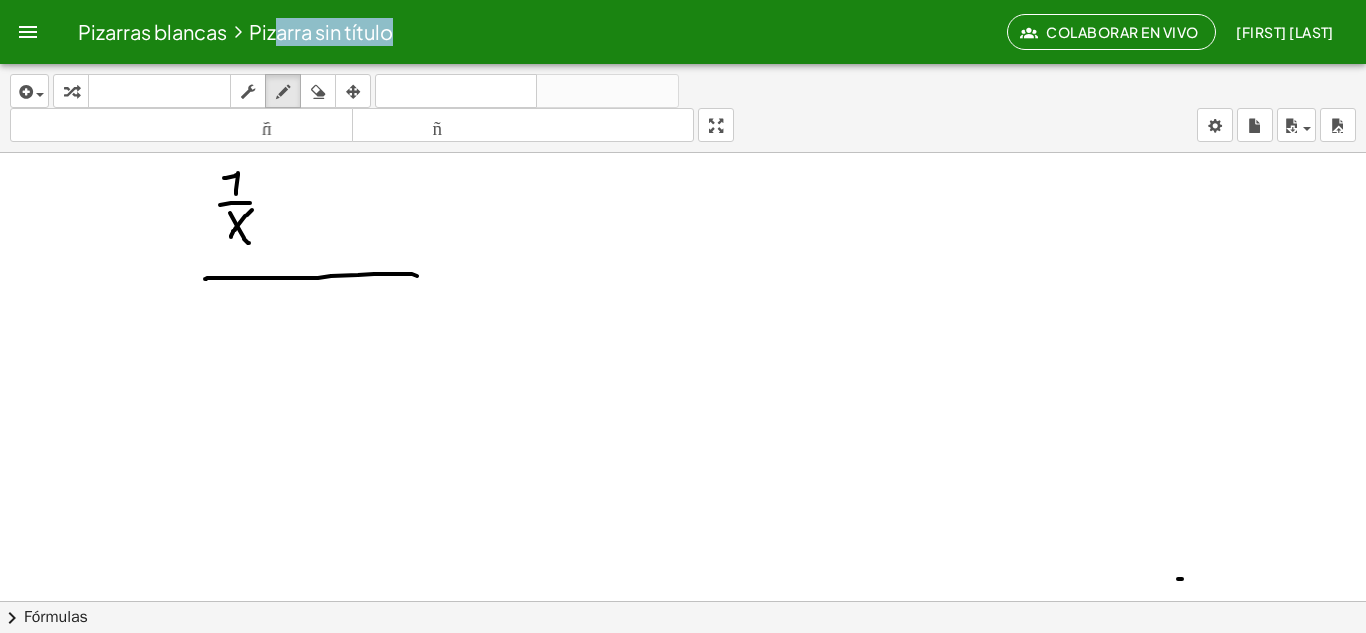 drag, startPoint x: 252, startPoint y: 210, endPoint x: 278, endPoint y: 210, distance: 26 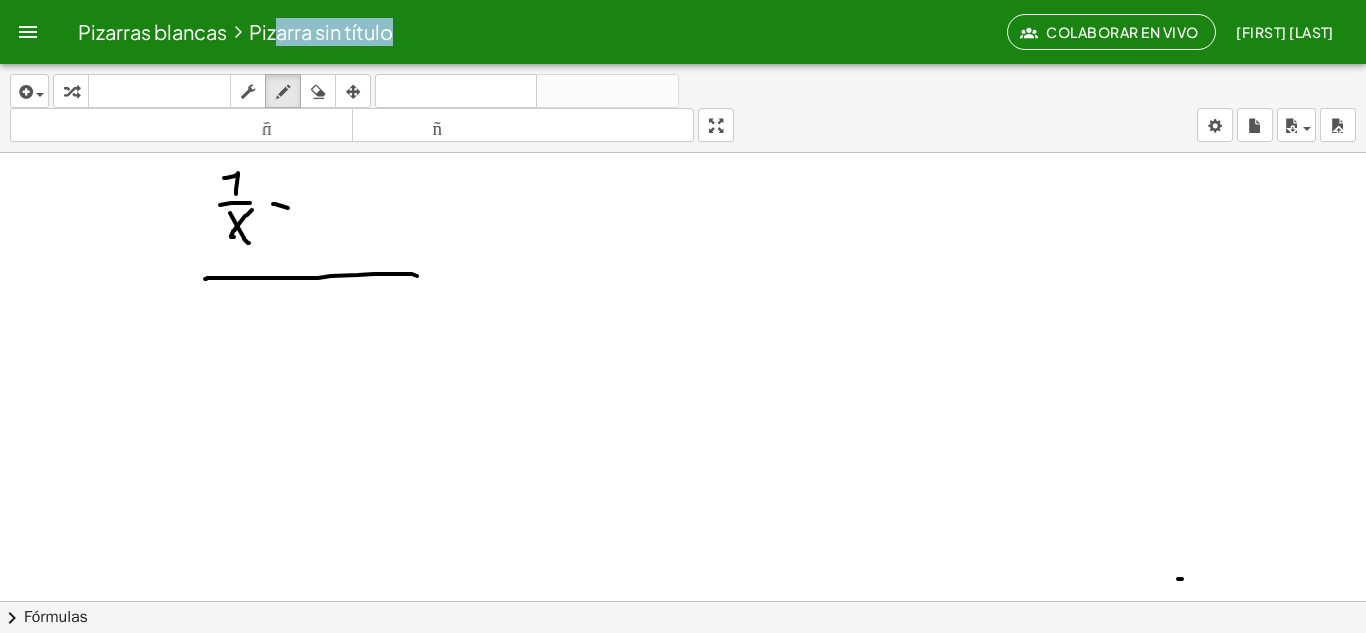 drag, startPoint x: 273, startPoint y: 204, endPoint x: 288, endPoint y: 213, distance: 17.492855 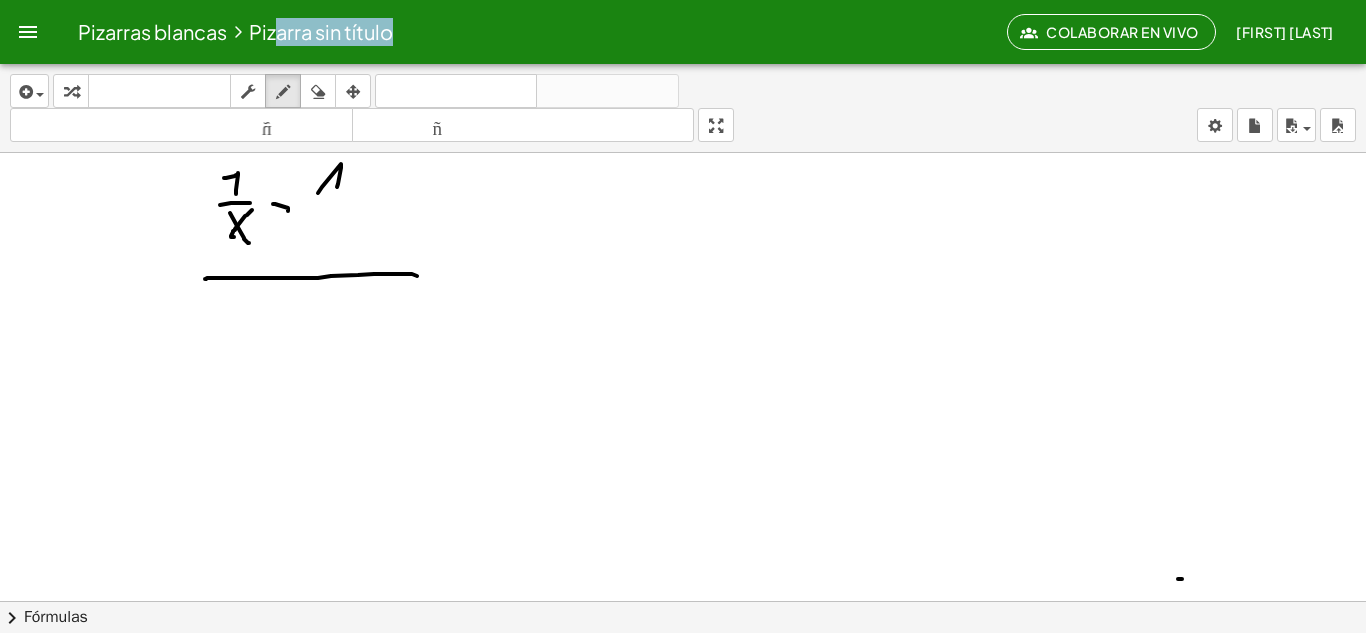drag, startPoint x: 318, startPoint y: 193, endPoint x: 336, endPoint y: 200, distance: 19.313208 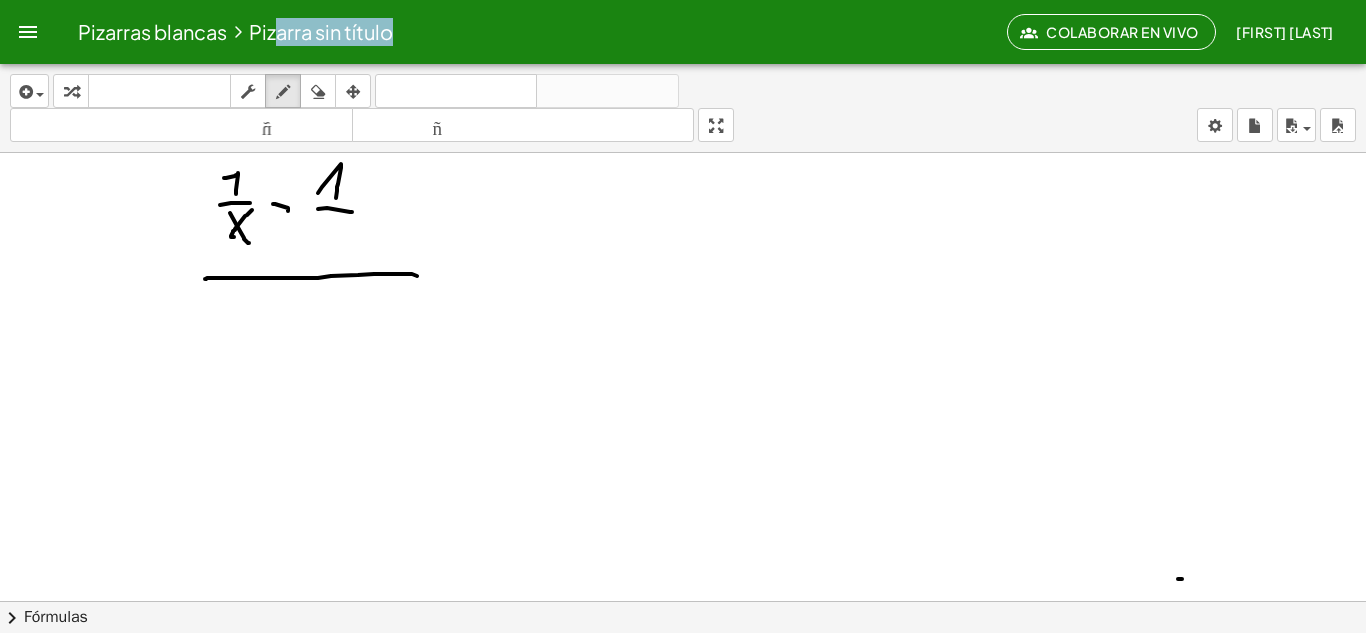 drag, startPoint x: 327, startPoint y: 208, endPoint x: 345, endPoint y: 216, distance: 19.697716 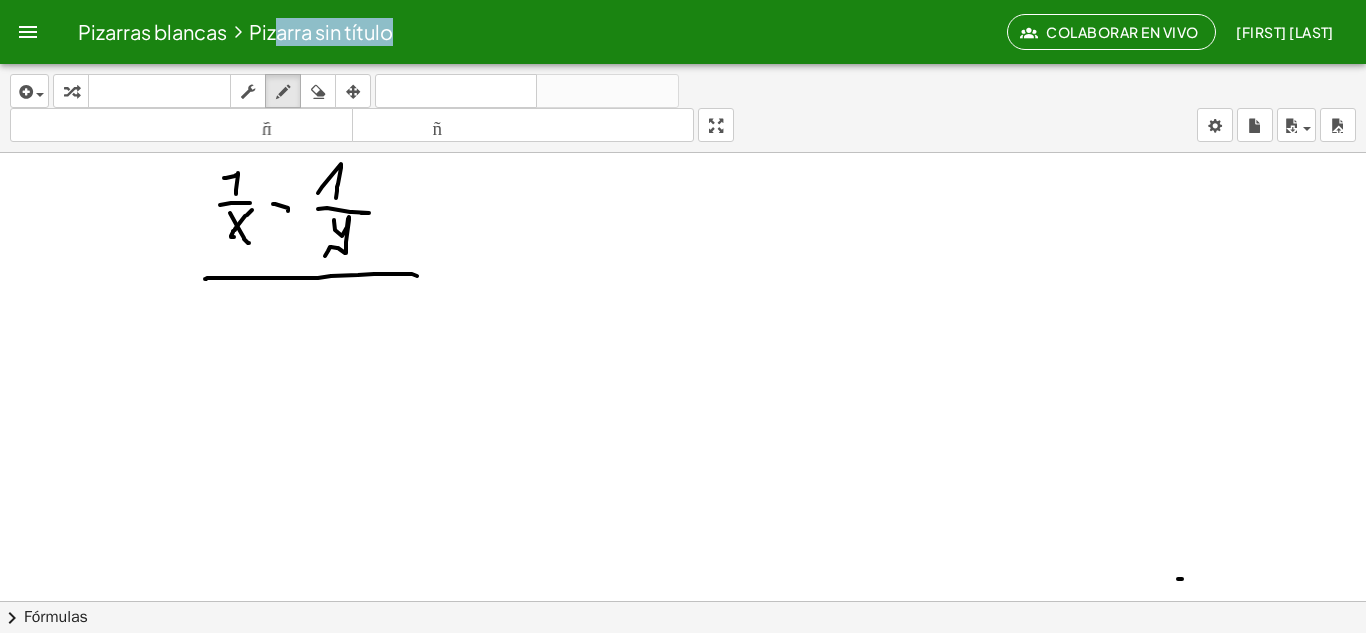 drag, startPoint x: 334, startPoint y: 220, endPoint x: 321, endPoint y: 263, distance: 44.922153 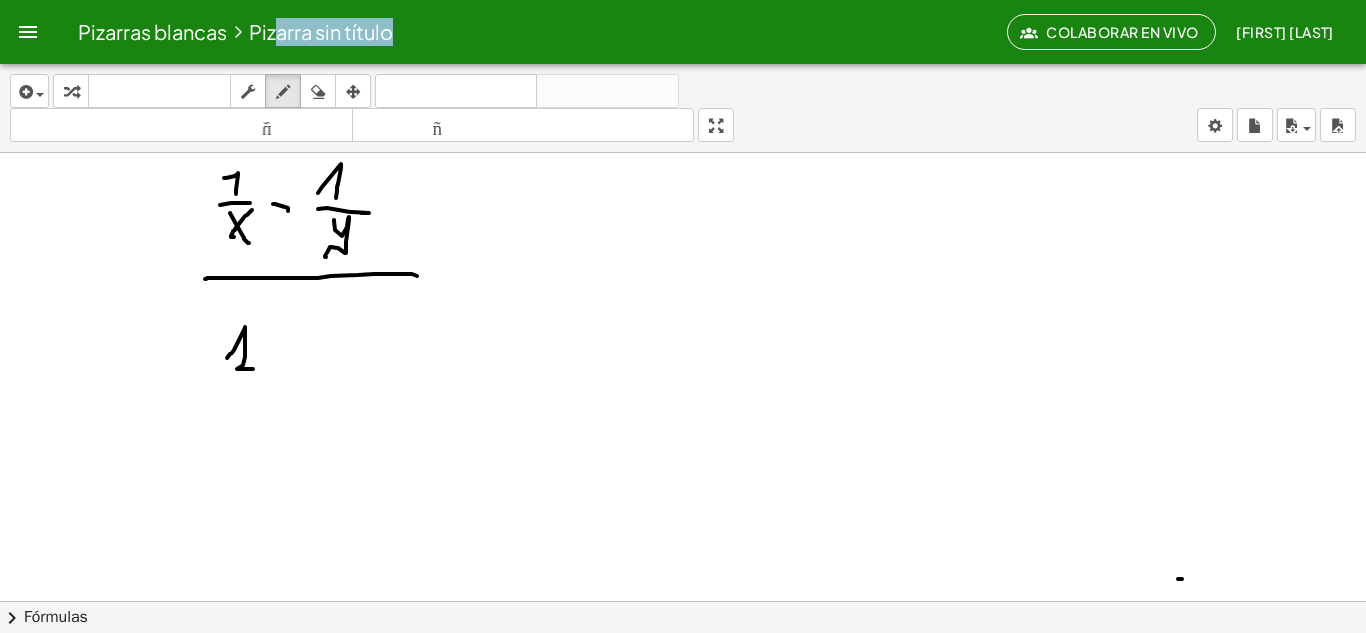 drag, startPoint x: 234, startPoint y: 350, endPoint x: 253, endPoint y: 369, distance: 26.870058 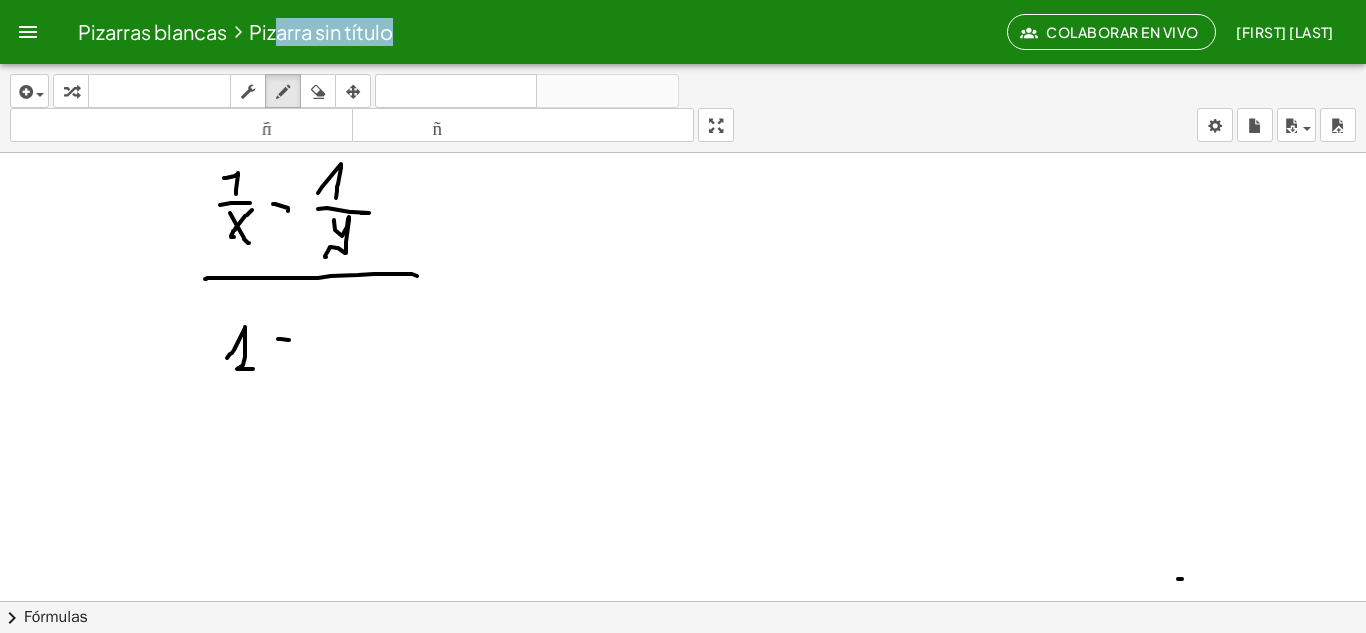 drag, startPoint x: 278, startPoint y: 339, endPoint x: 301, endPoint y: 341, distance: 23.086792 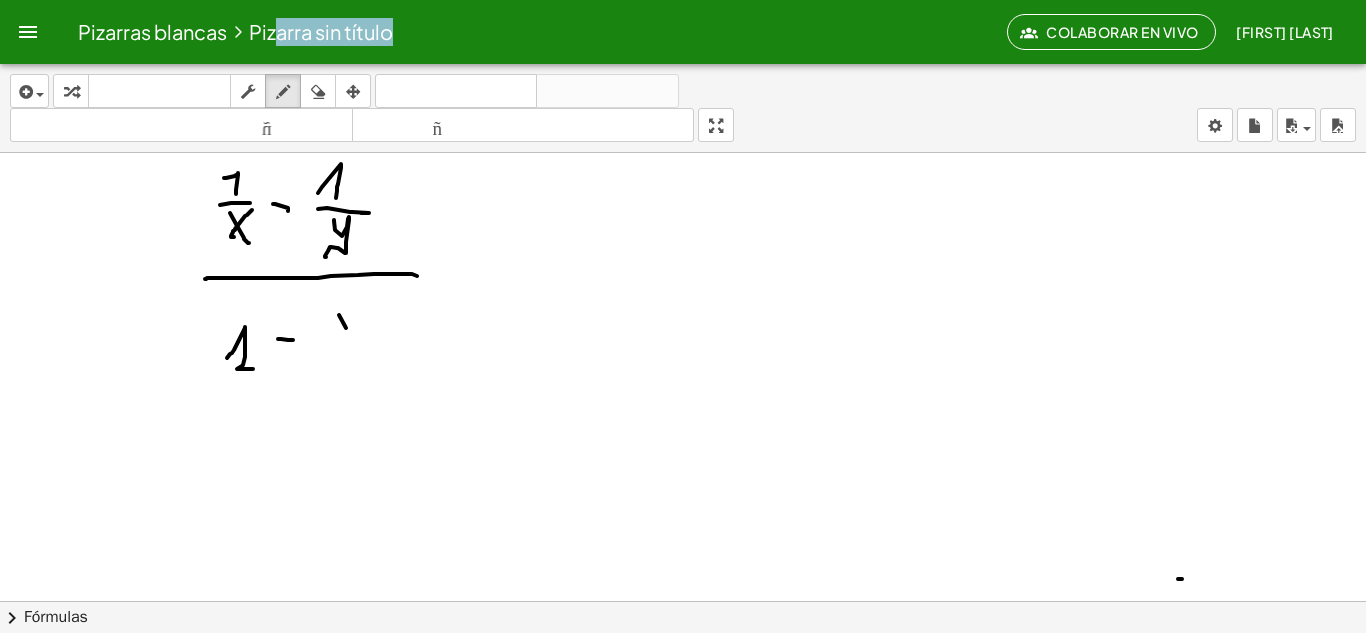 drag, startPoint x: 339, startPoint y: 315, endPoint x: 353, endPoint y: 339, distance: 27.784887 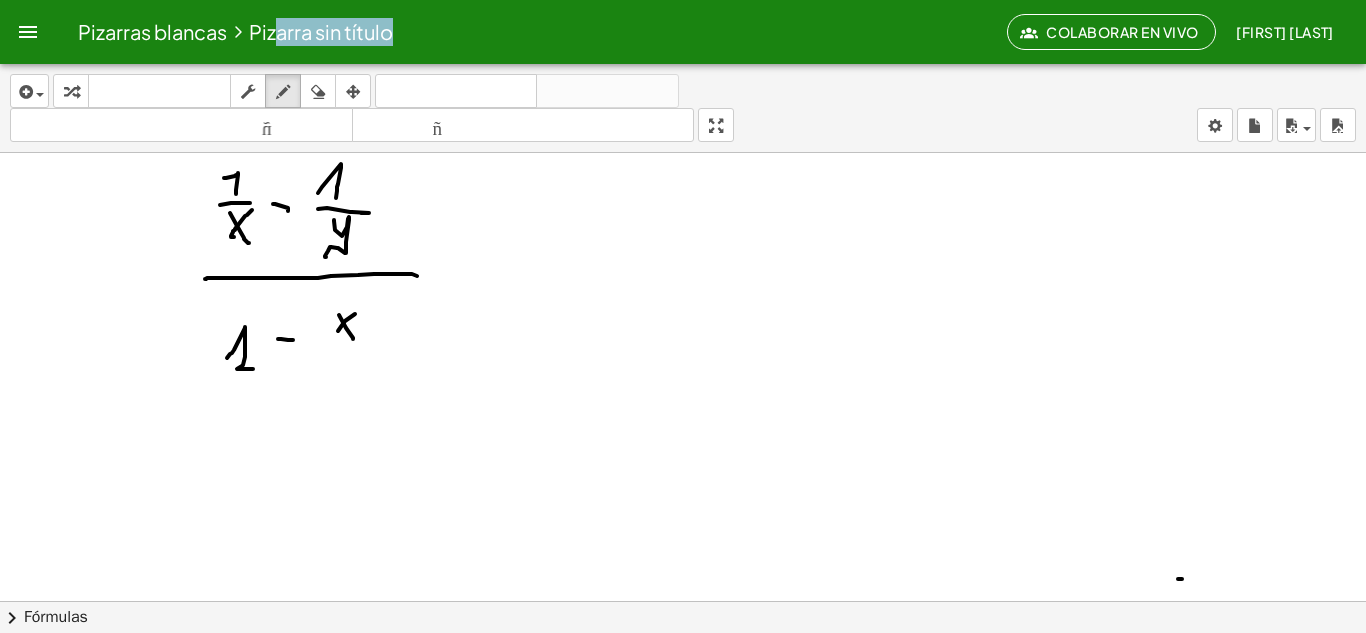 drag, startPoint x: 338, startPoint y: 331, endPoint x: 326, endPoint y: 355, distance: 26.832815 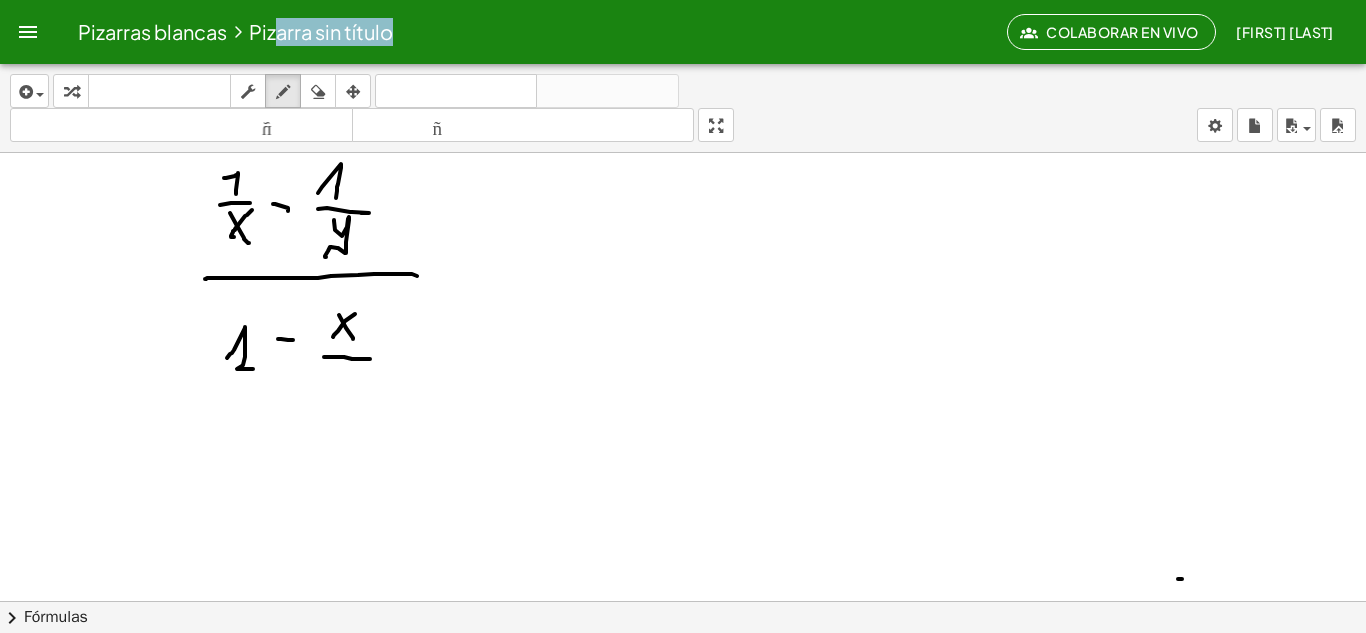 drag, startPoint x: 324, startPoint y: 357, endPoint x: 366, endPoint y: 362, distance: 42.296574 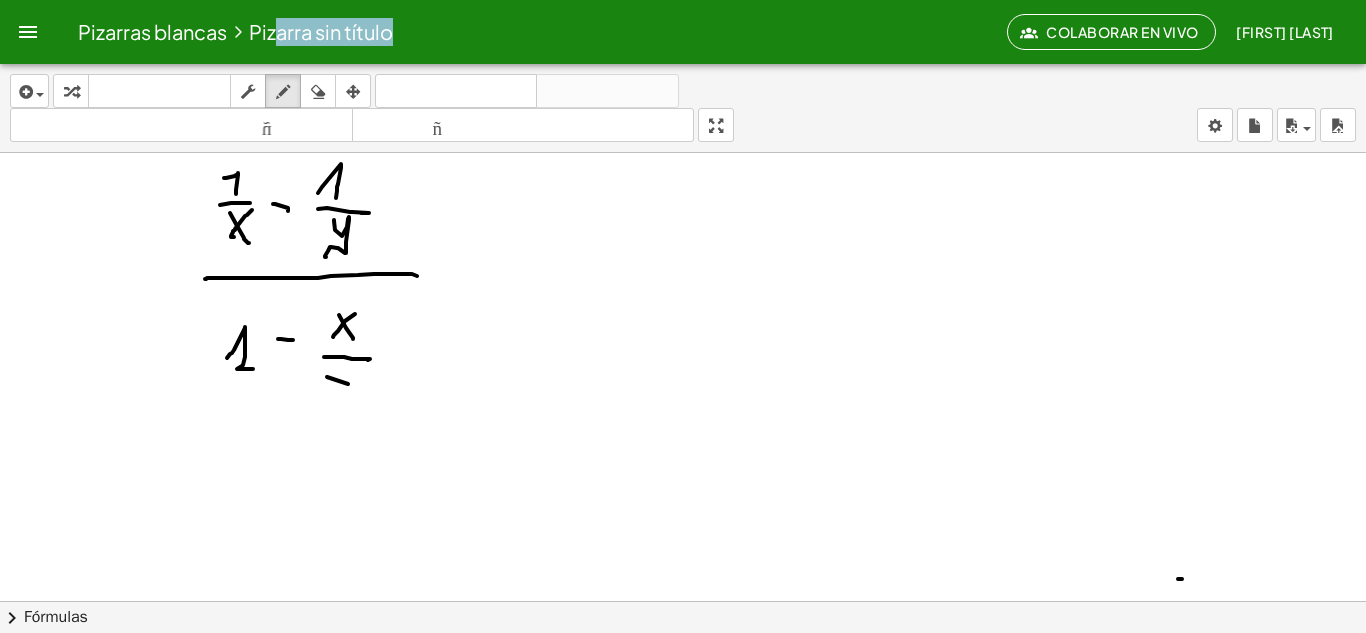drag, startPoint x: 348, startPoint y: 384, endPoint x: 333, endPoint y: 381, distance: 15.297058 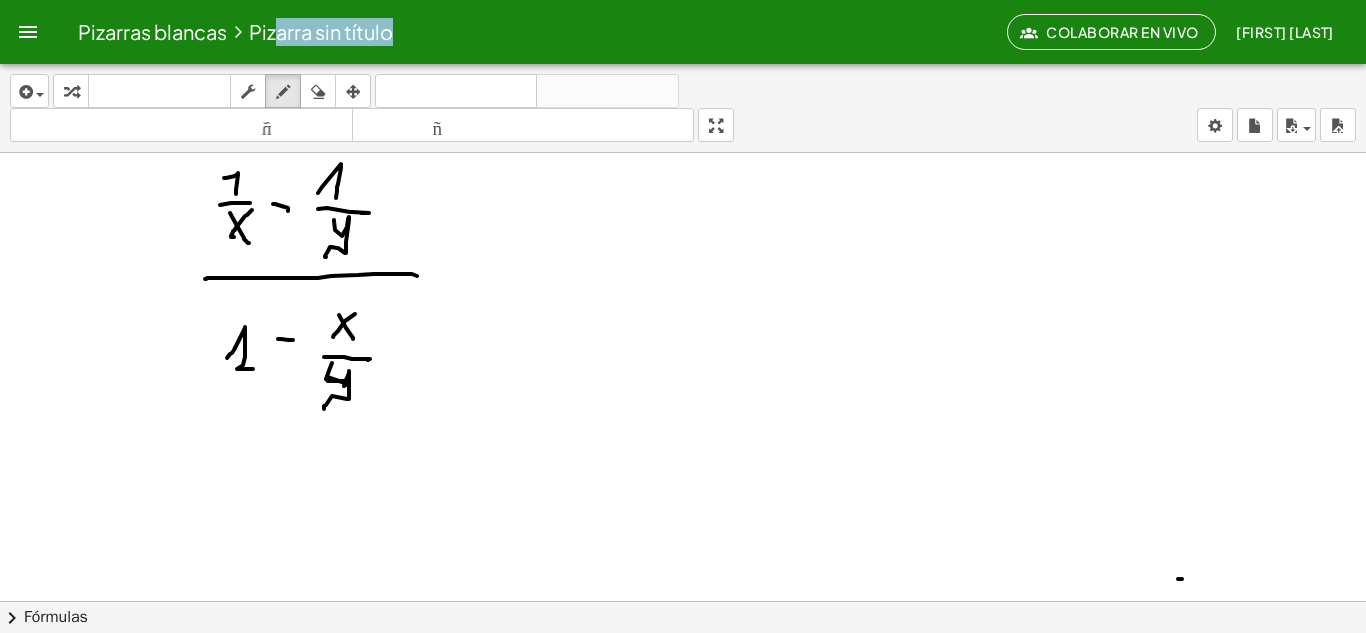 drag, startPoint x: 332, startPoint y: 363, endPoint x: 323, endPoint y: 398, distance: 36.138622 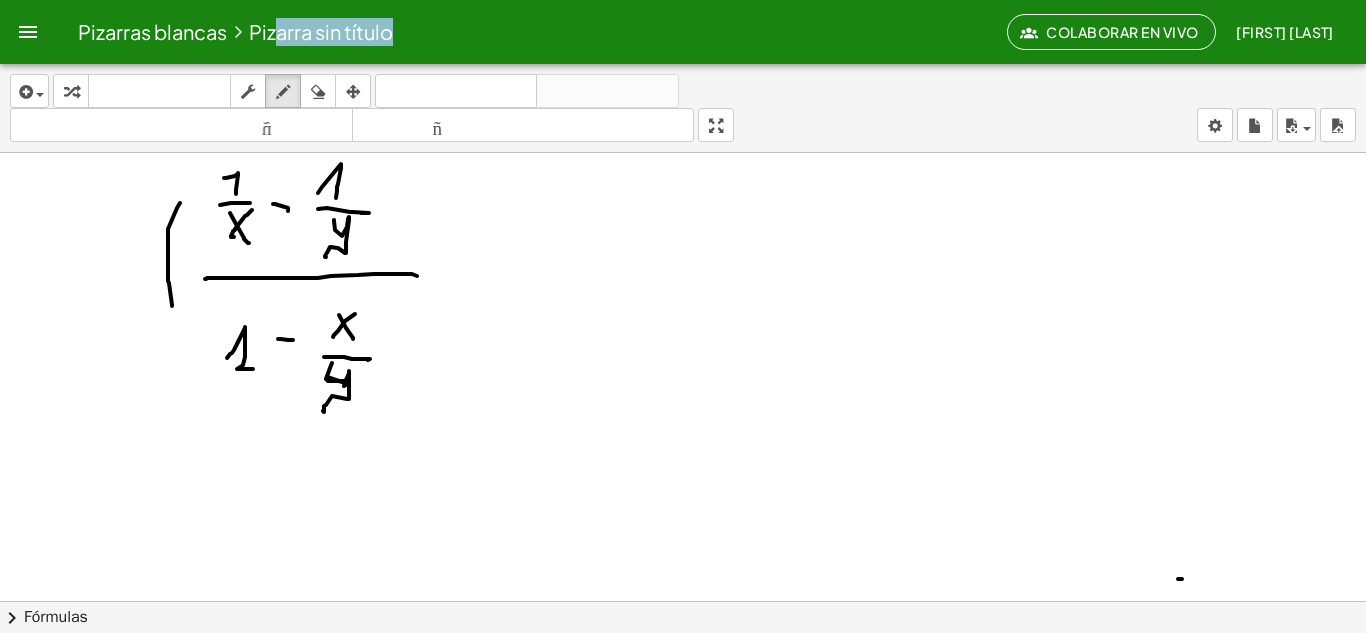 drag, startPoint x: 180, startPoint y: 203, endPoint x: 405, endPoint y: 219, distance: 225.56818 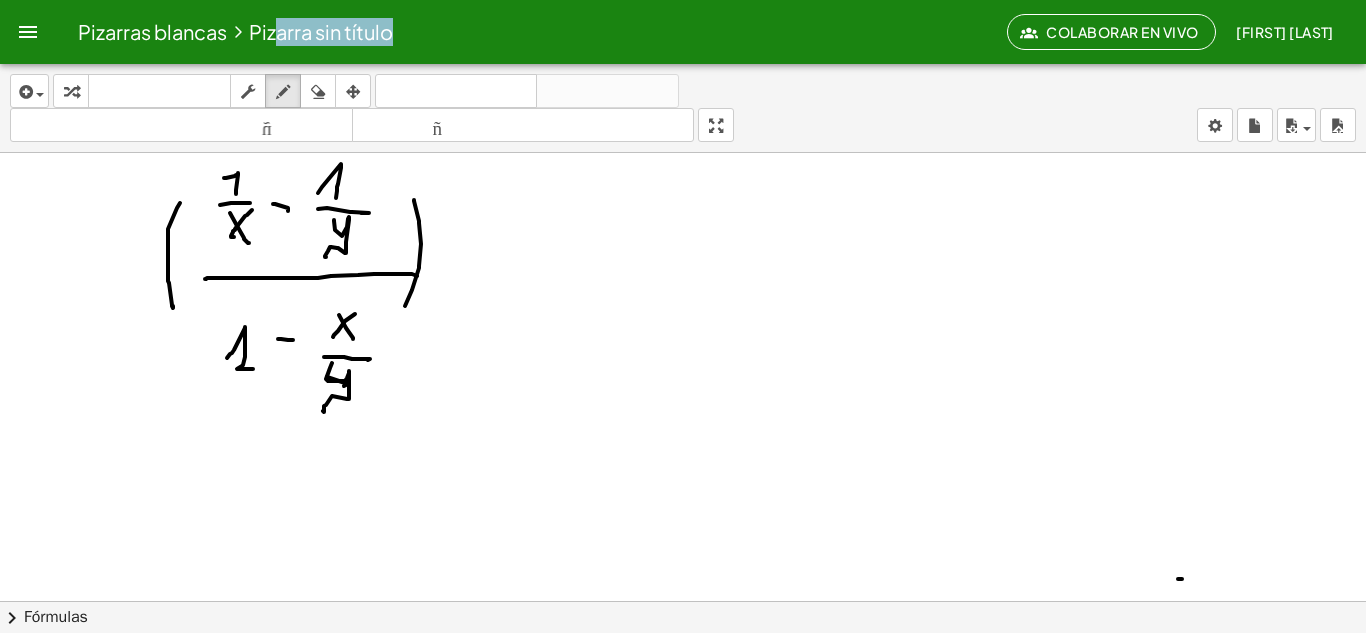drag, startPoint x: 414, startPoint y: 200, endPoint x: 405, endPoint y: 306, distance: 106.381386 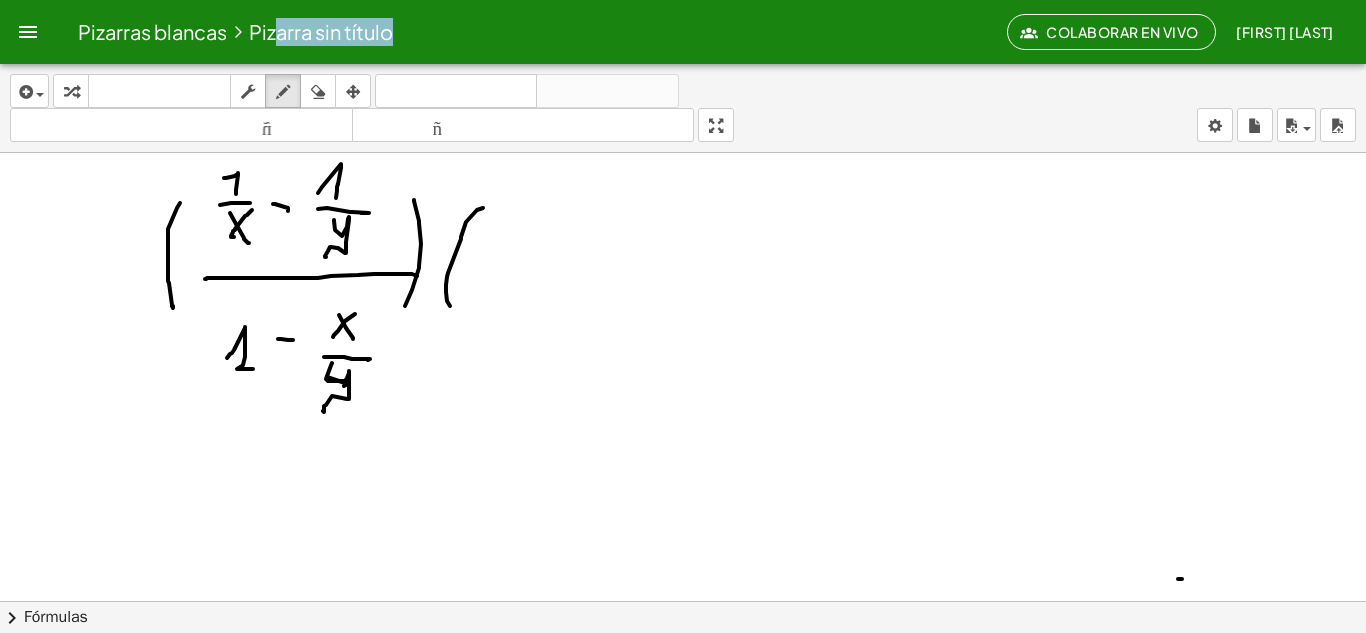 drag, startPoint x: 477, startPoint y: 210, endPoint x: 450, endPoint y: 308, distance: 101.65137 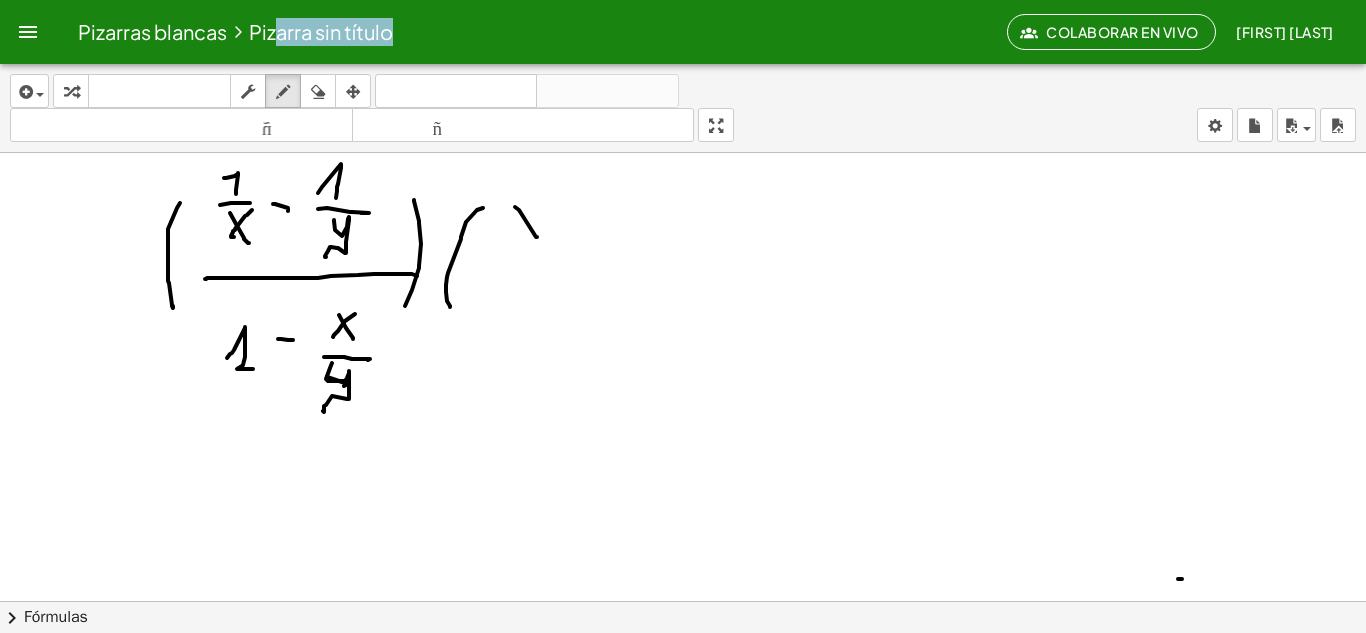 drag, startPoint x: 515, startPoint y: 207, endPoint x: 537, endPoint y: 238, distance: 38.013157 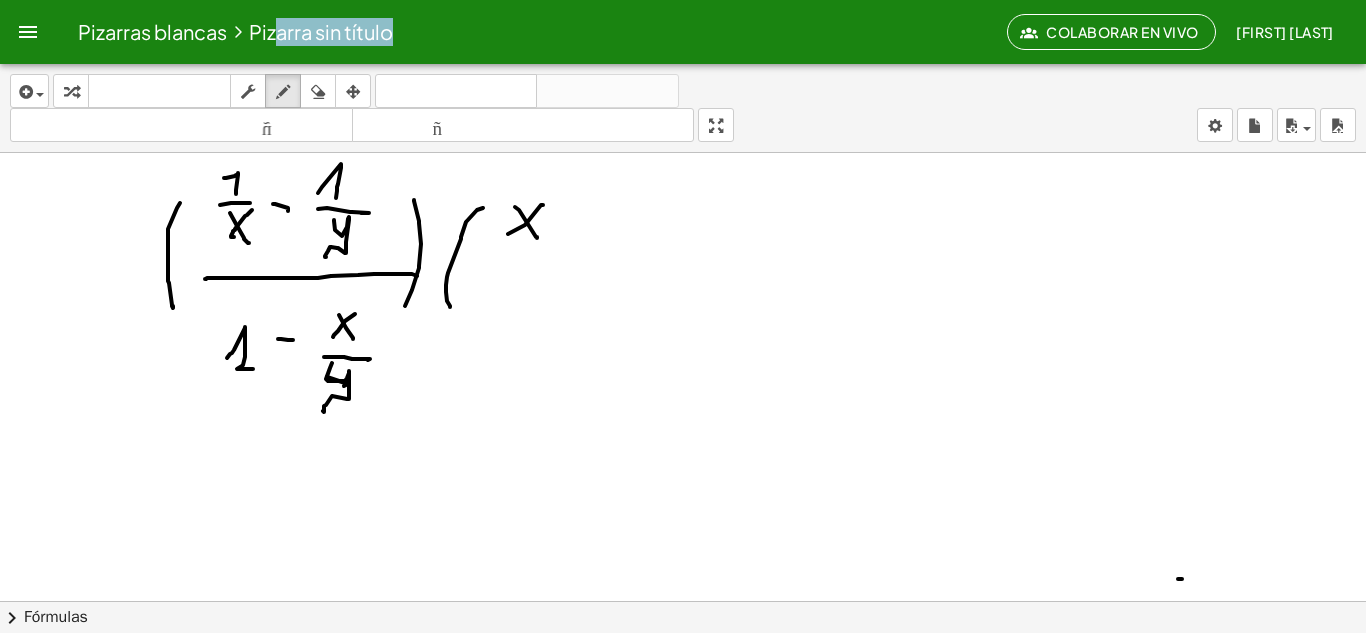 drag, startPoint x: 543, startPoint y: 205, endPoint x: 572, endPoint y: 217, distance: 31.38471 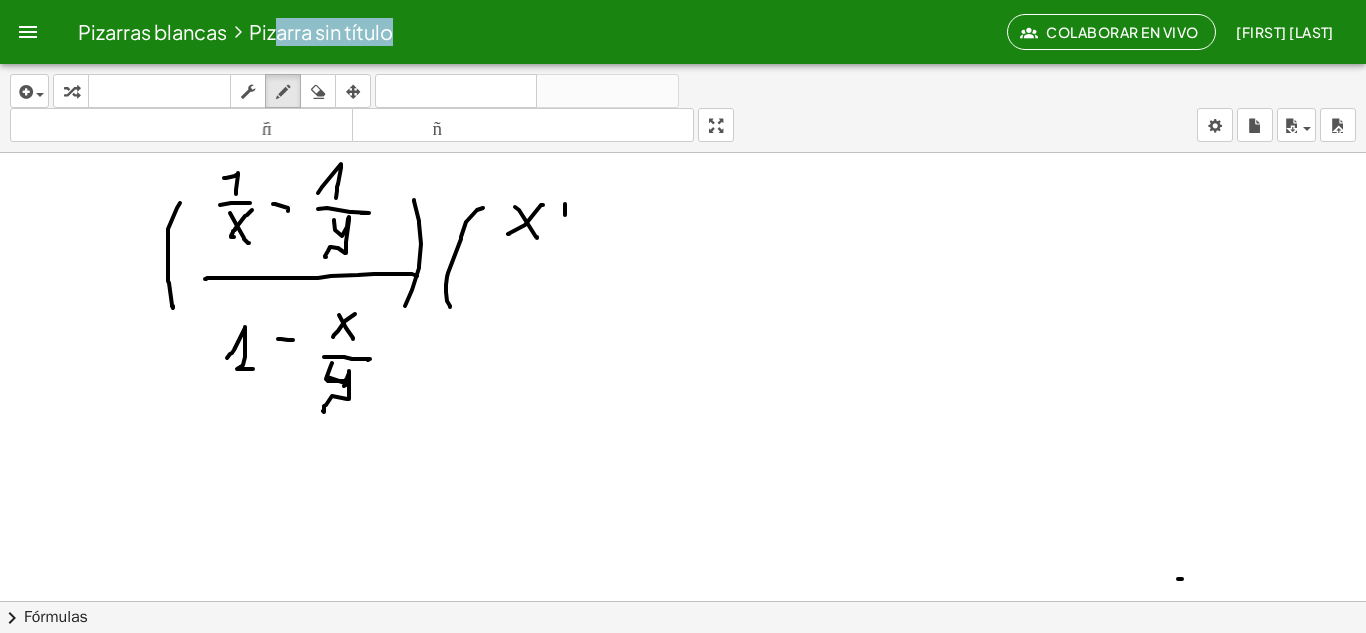 drag, startPoint x: 565, startPoint y: 204, endPoint x: 564, endPoint y: 238, distance: 34.0147 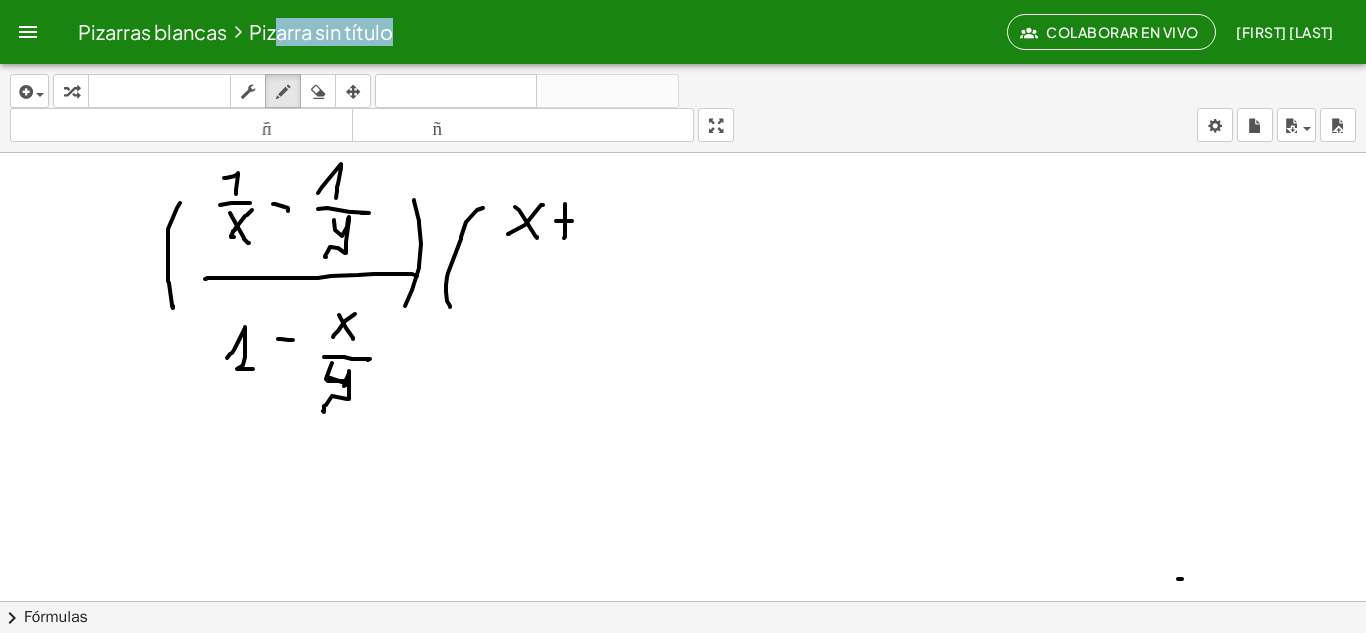 drag, startPoint x: 556, startPoint y: 221, endPoint x: 586, endPoint y: 221, distance: 30 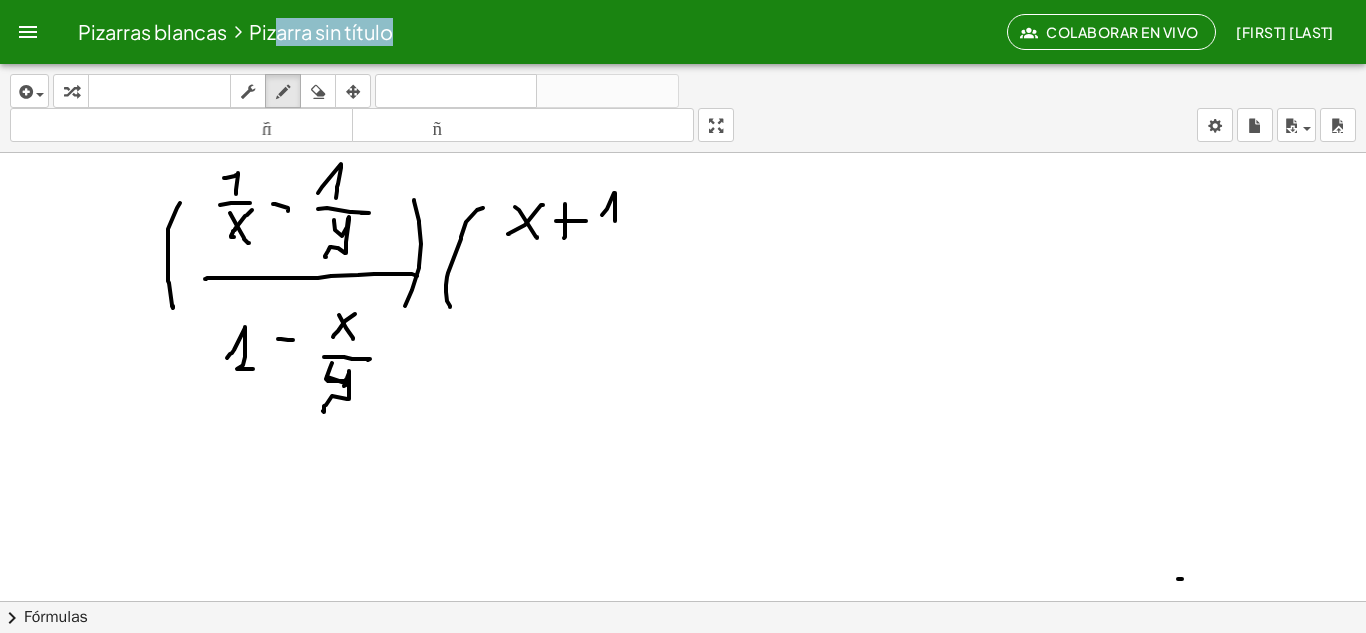 drag, startPoint x: 607, startPoint y: 209, endPoint x: 613, endPoint y: 226, distance: 18.027756 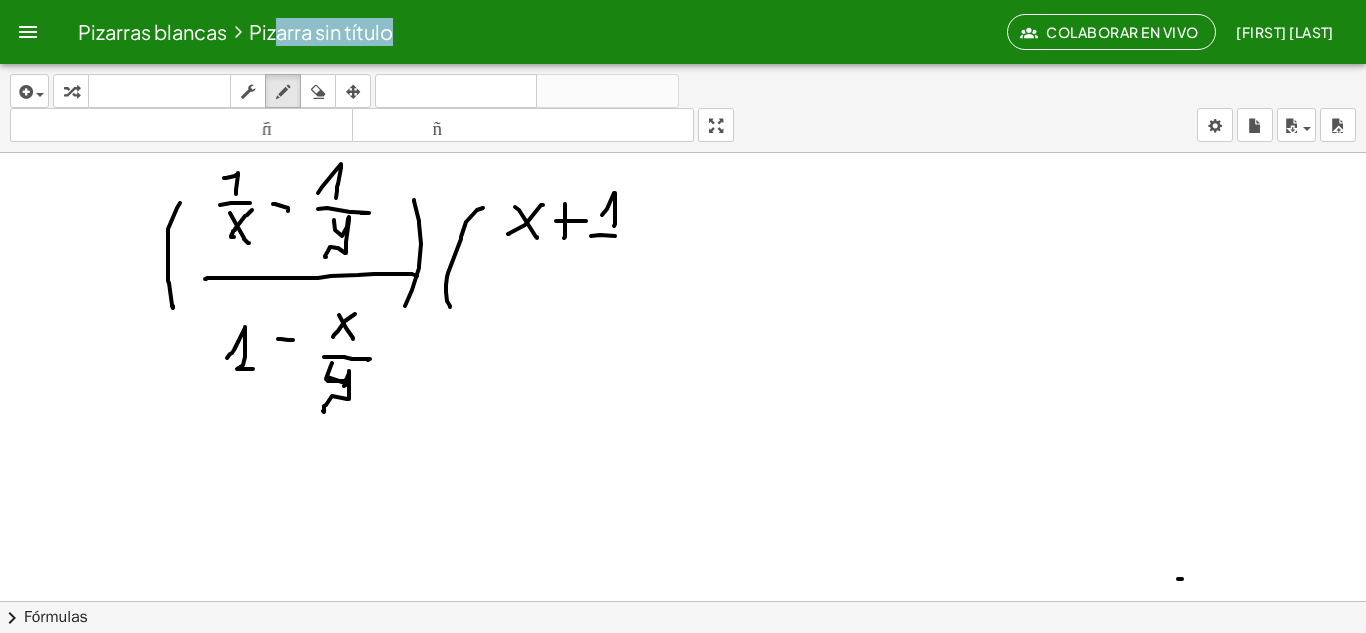 click at bounding box center (683, 601) 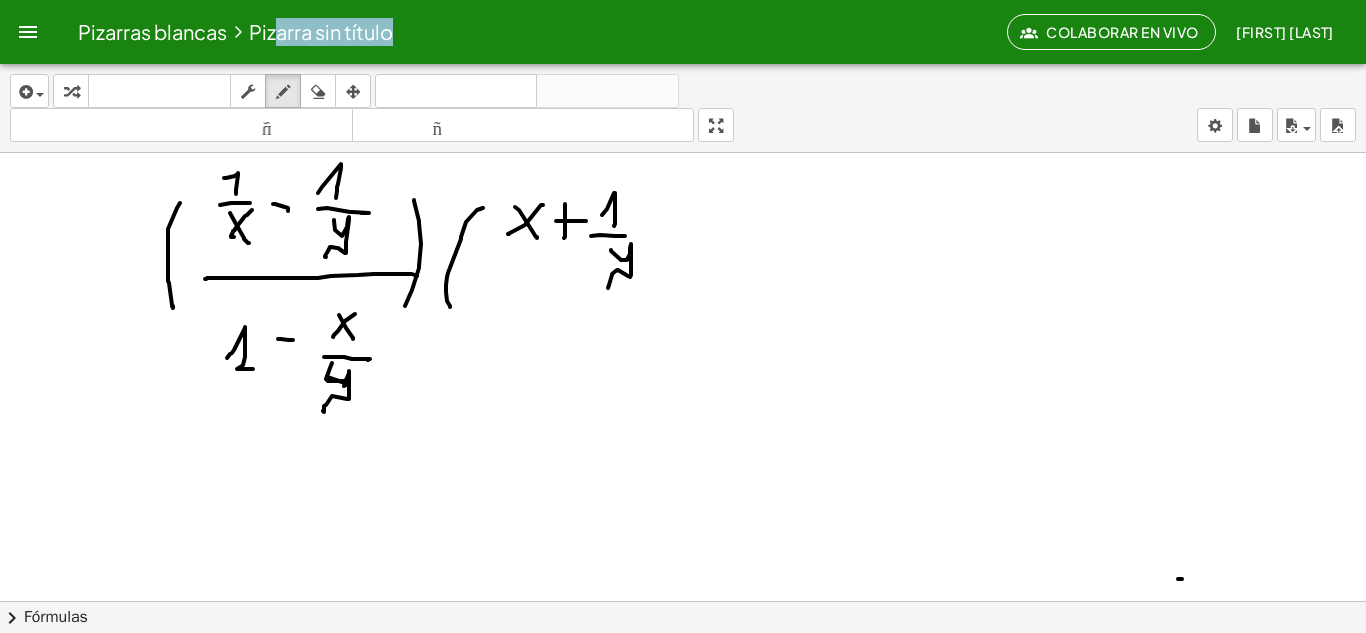 click at bounding box center (683, 601) 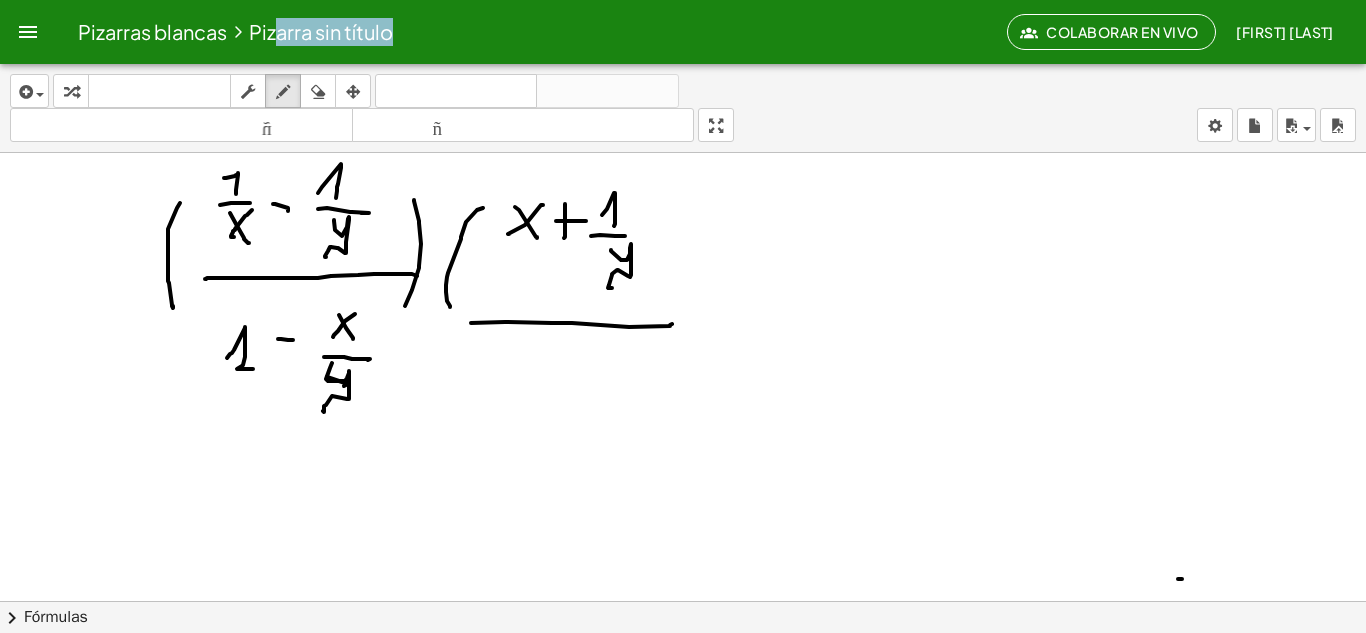drag, startPoint x: 505, startPoint y: 322, endPoint x: 581, endPoint y: 345, distance: 79.40403 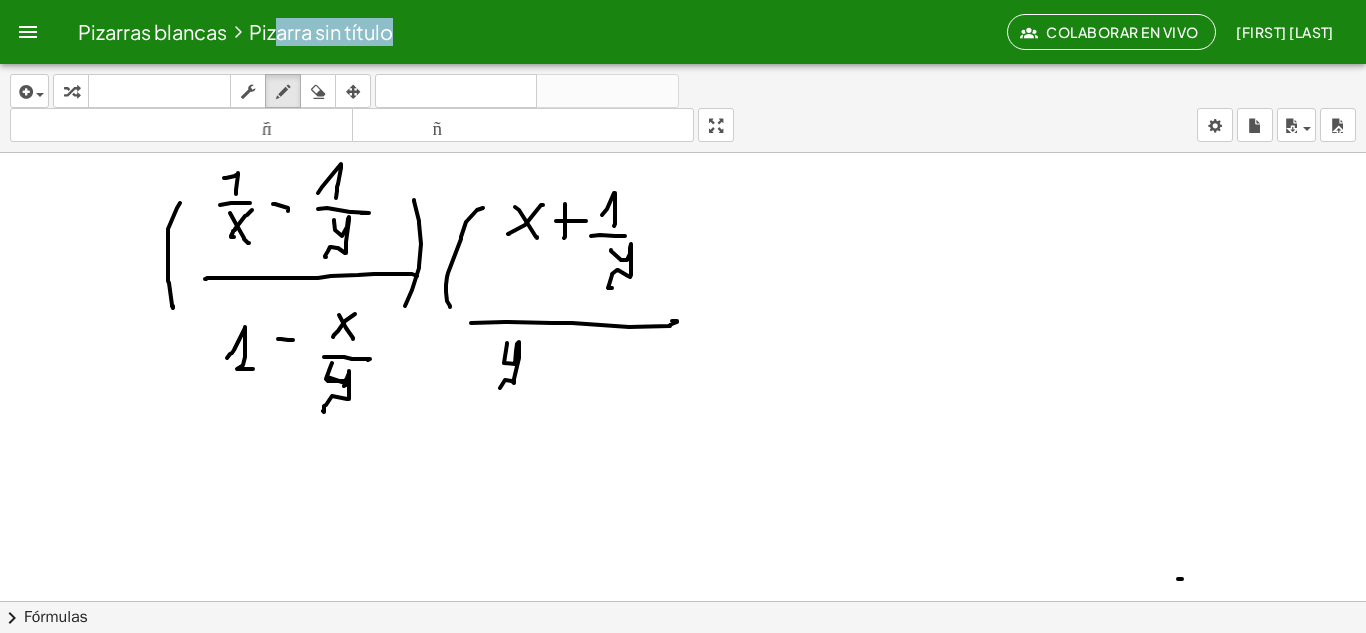 click at bounding box center [683, 601] 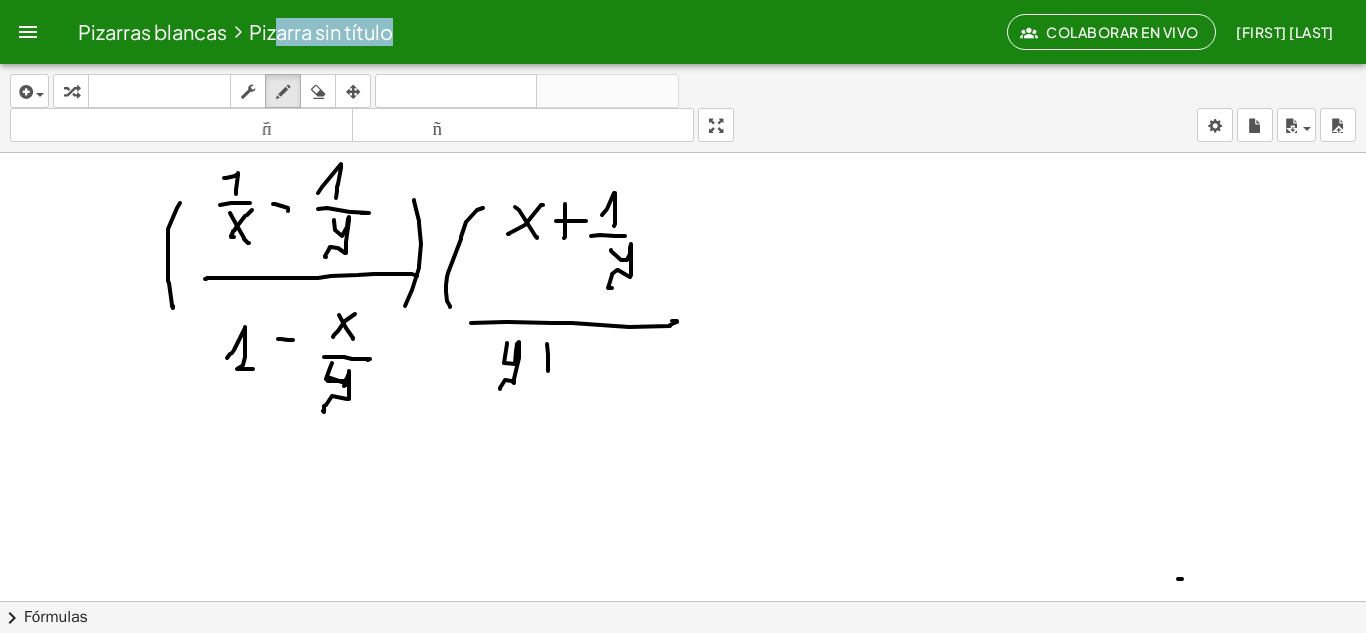 click at bounding box center (683, 601) 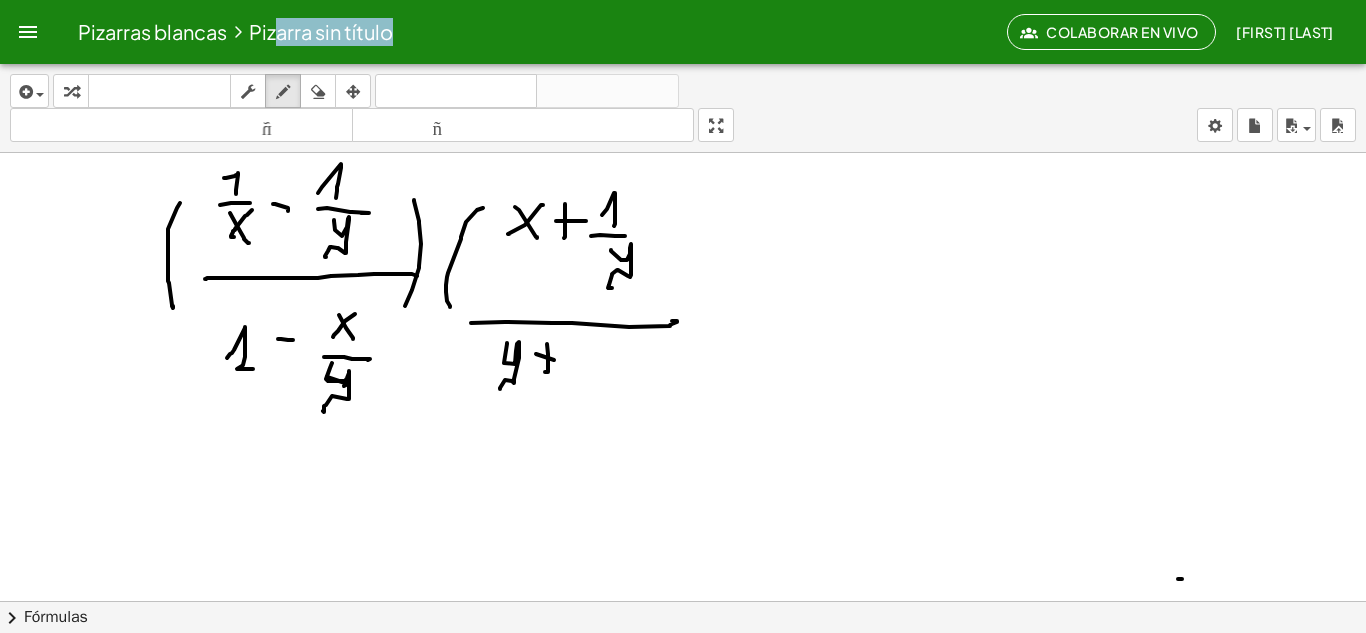 click at bounding box center [683, 601] 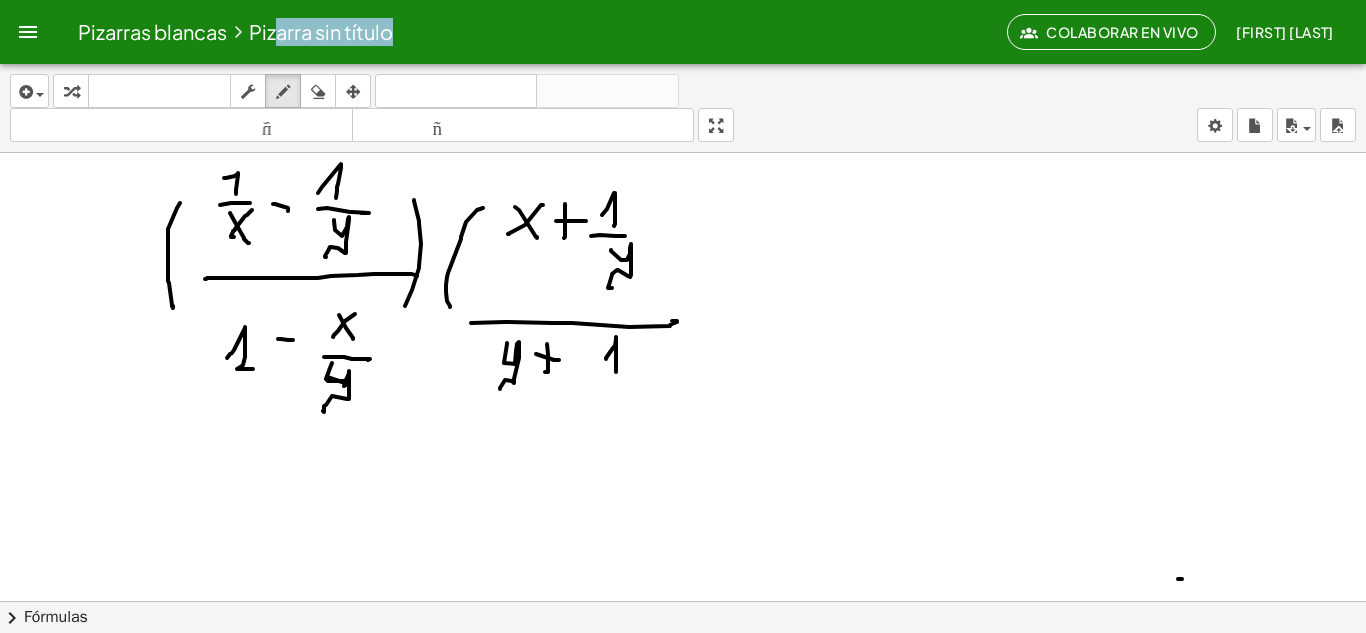 click at bounding box center [683, 601] 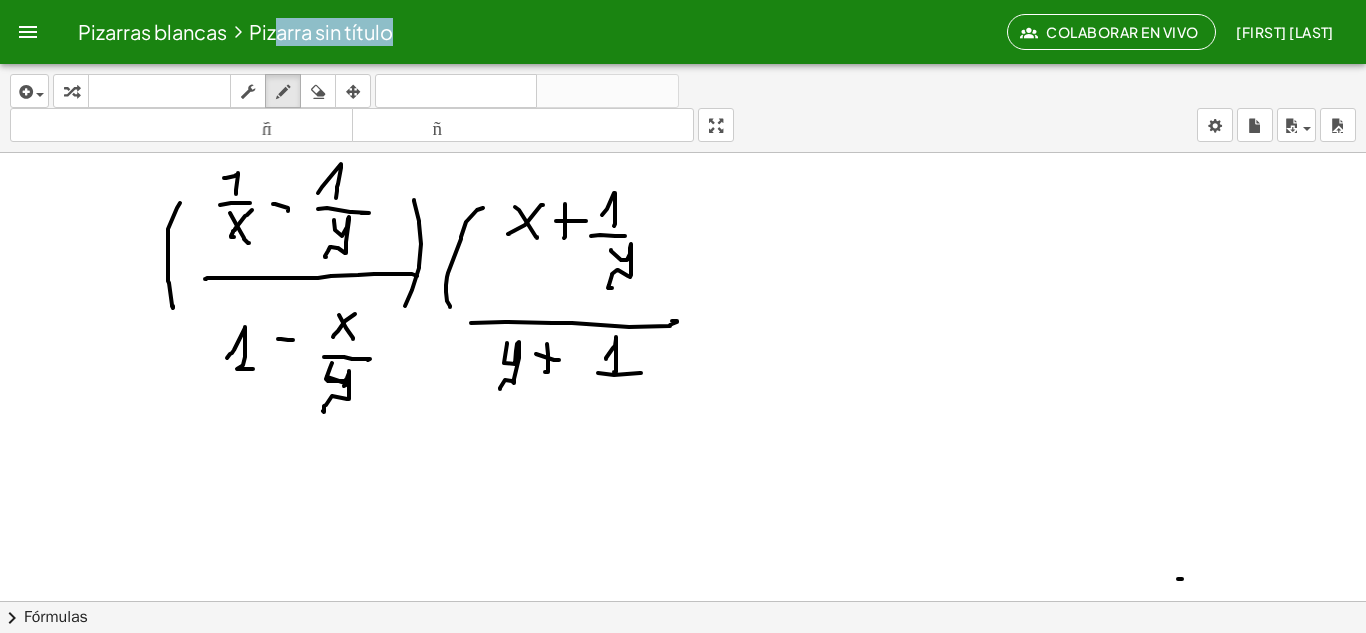 click at bounding box center [683, 601] 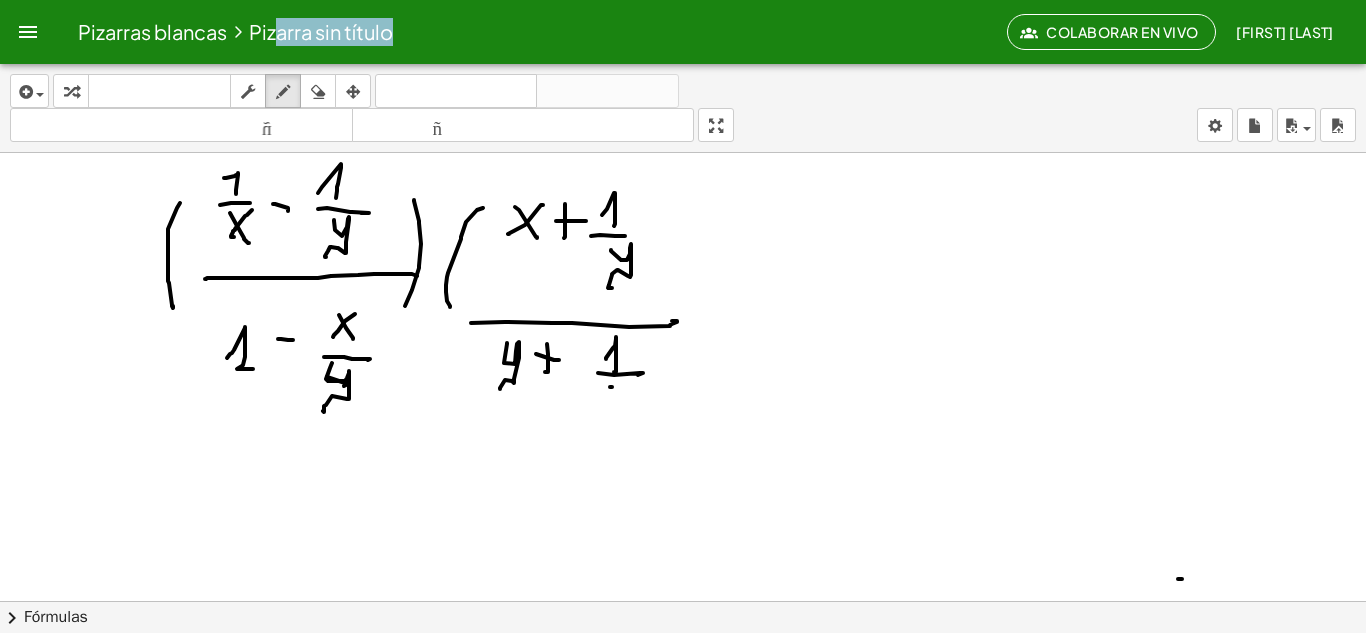 click at bounding box center [683, 601] 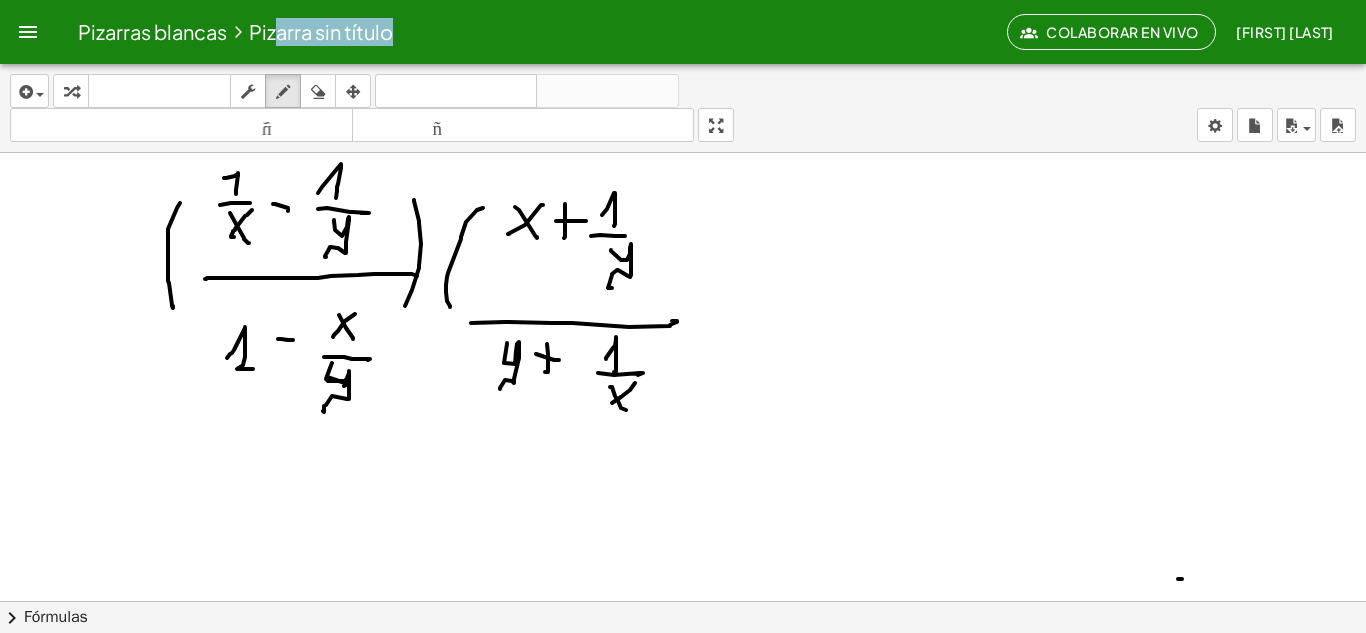 click at bounding box center (683, 601) 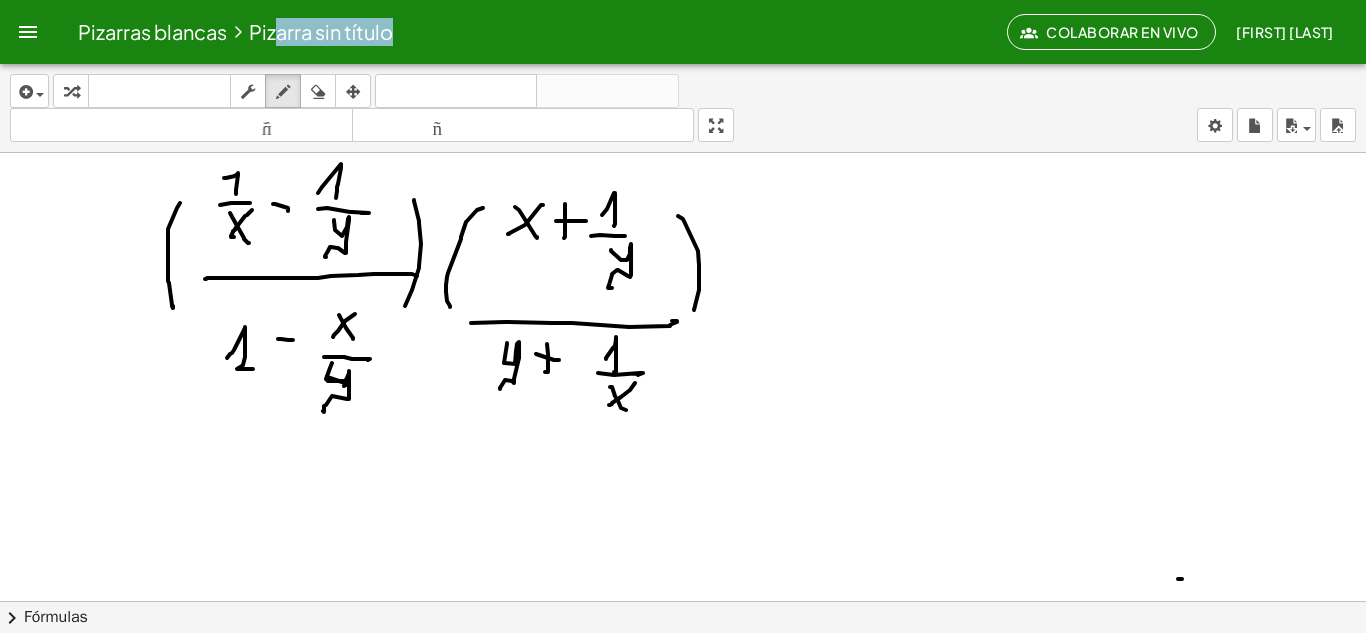 click at bounding box center (683, 601) 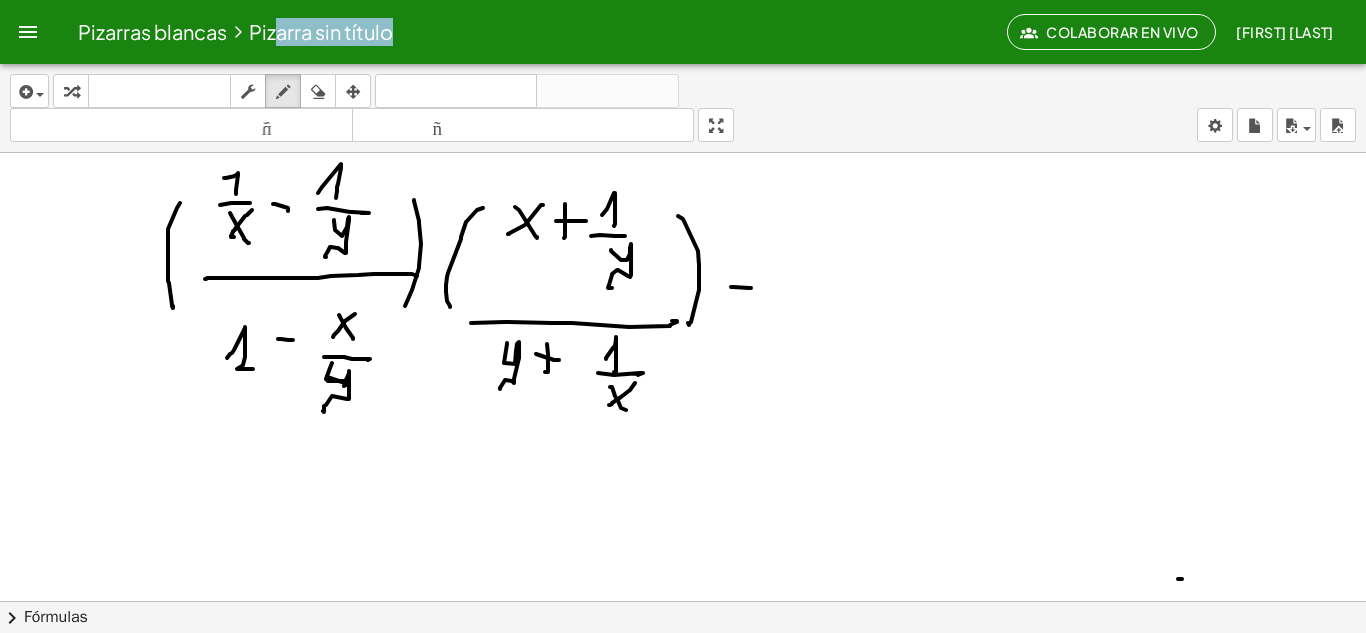 click at bounding box center (683, 601) 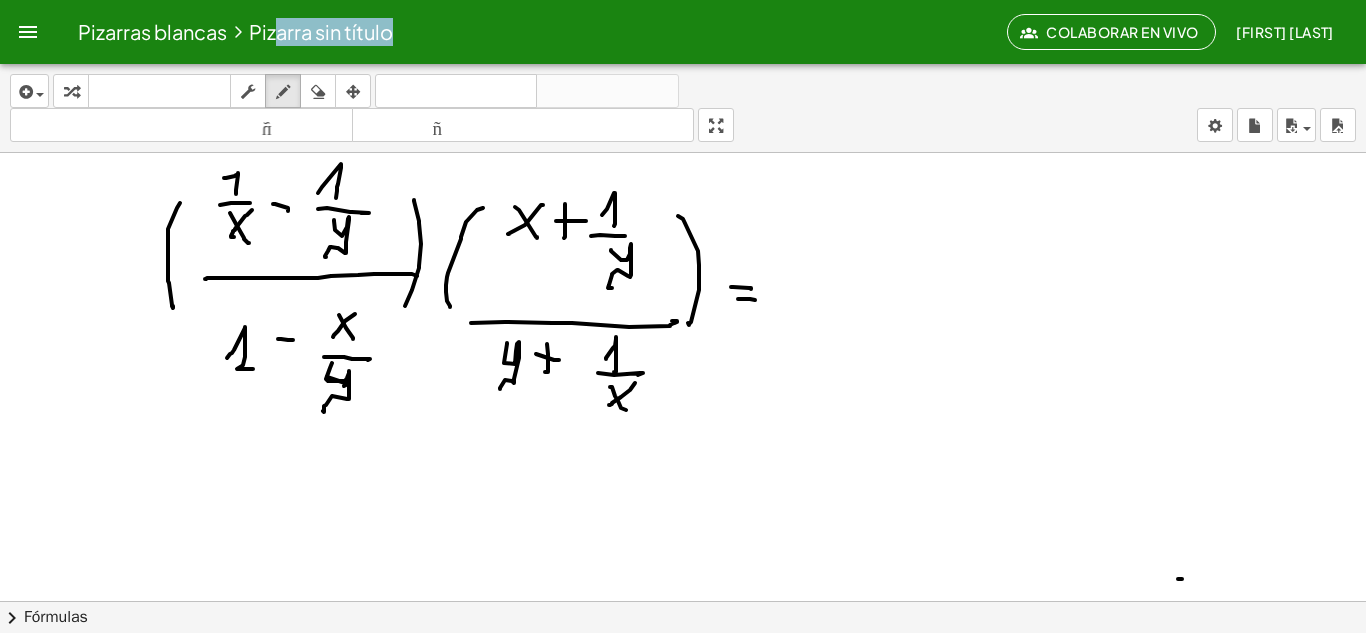 click at bounding box center (683, 601) 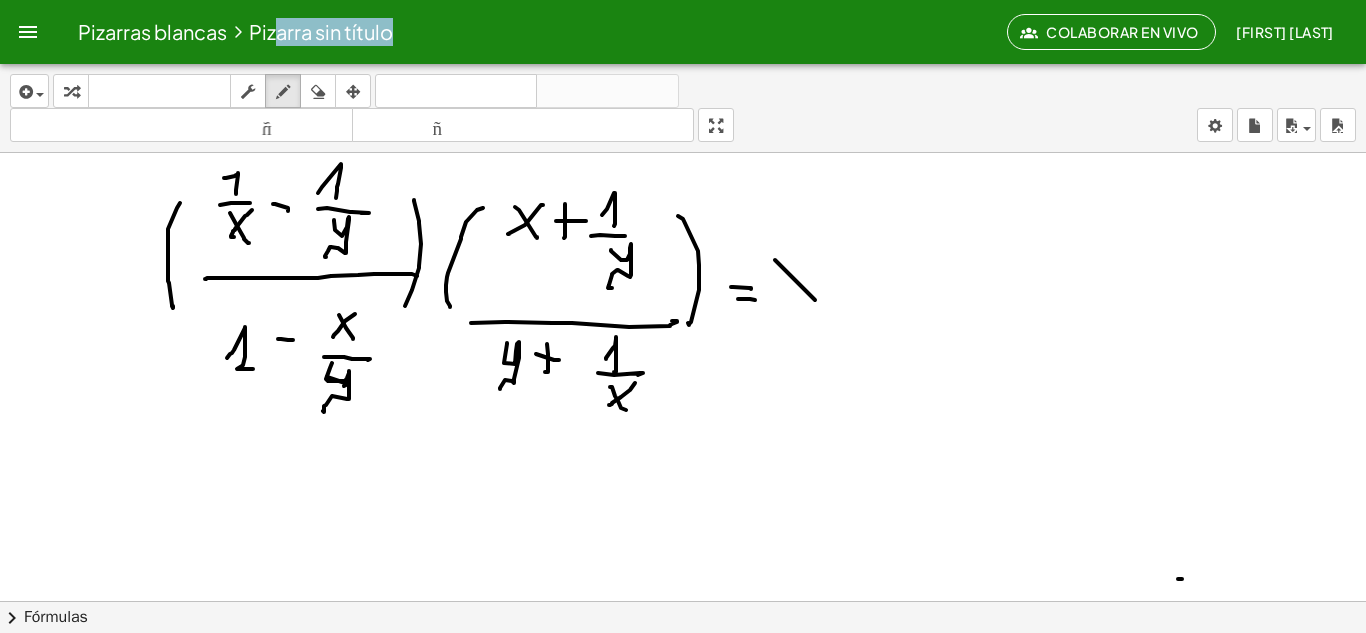 click at bounding box center [683, 601] 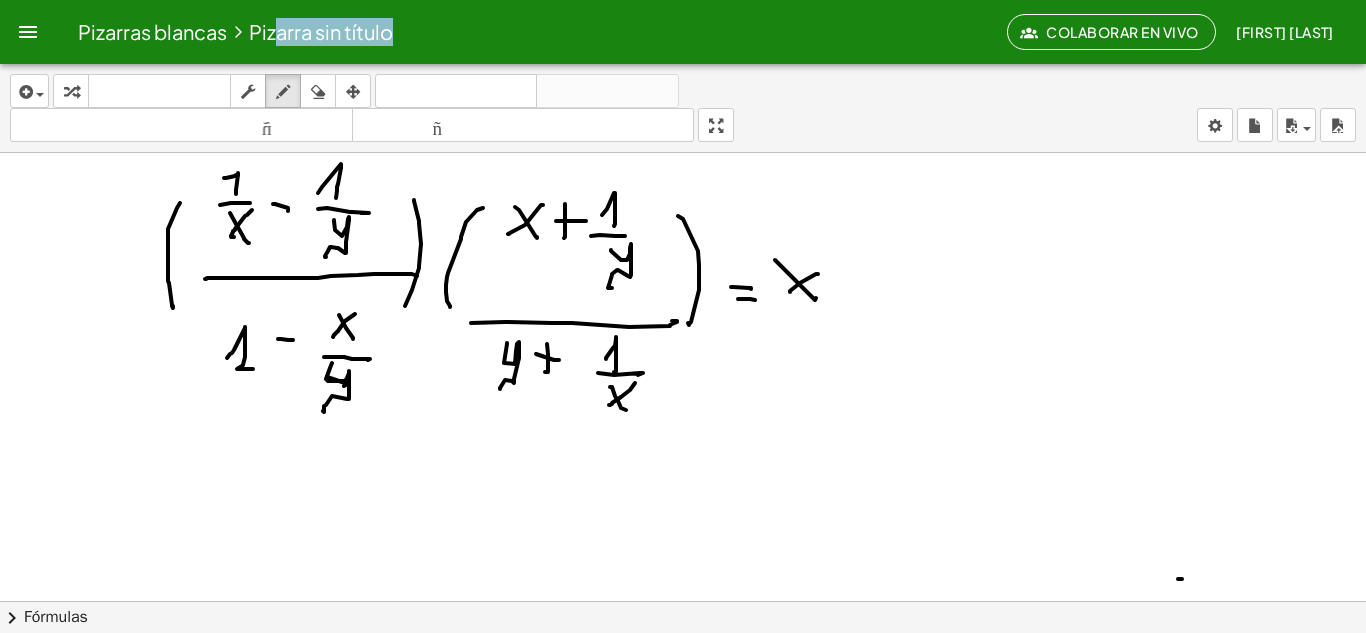 click at bounding box center (683, 601) 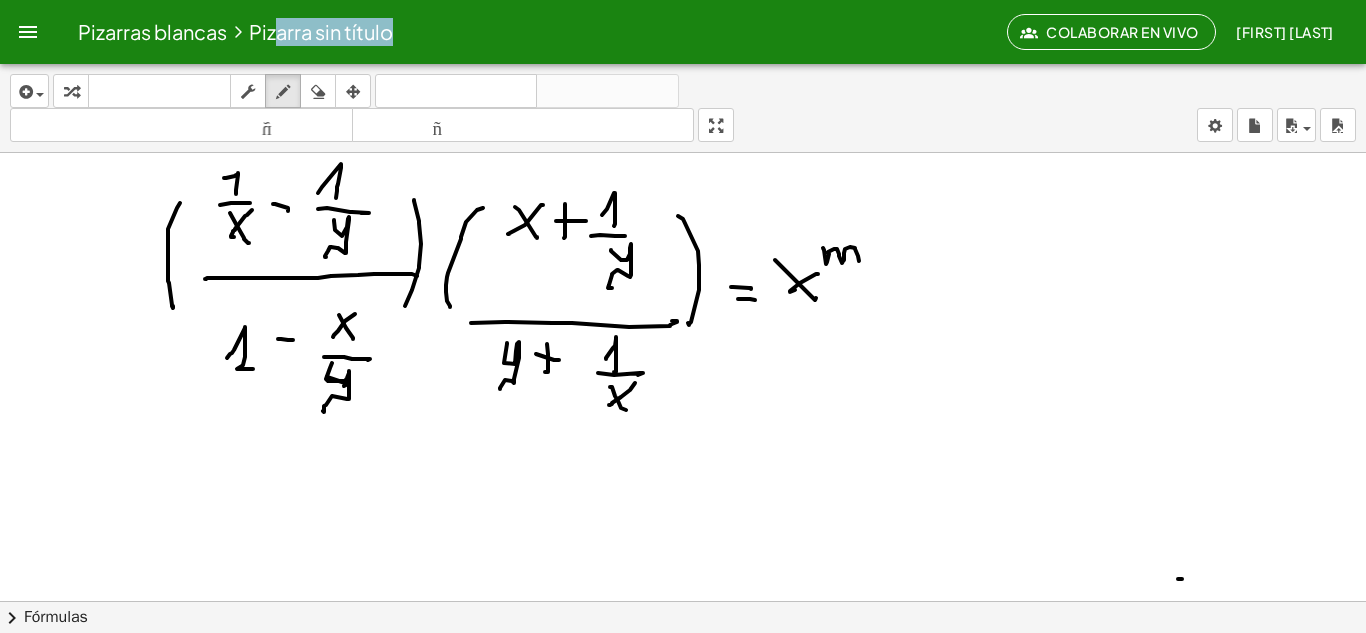 click at bounding box center (683, 601) 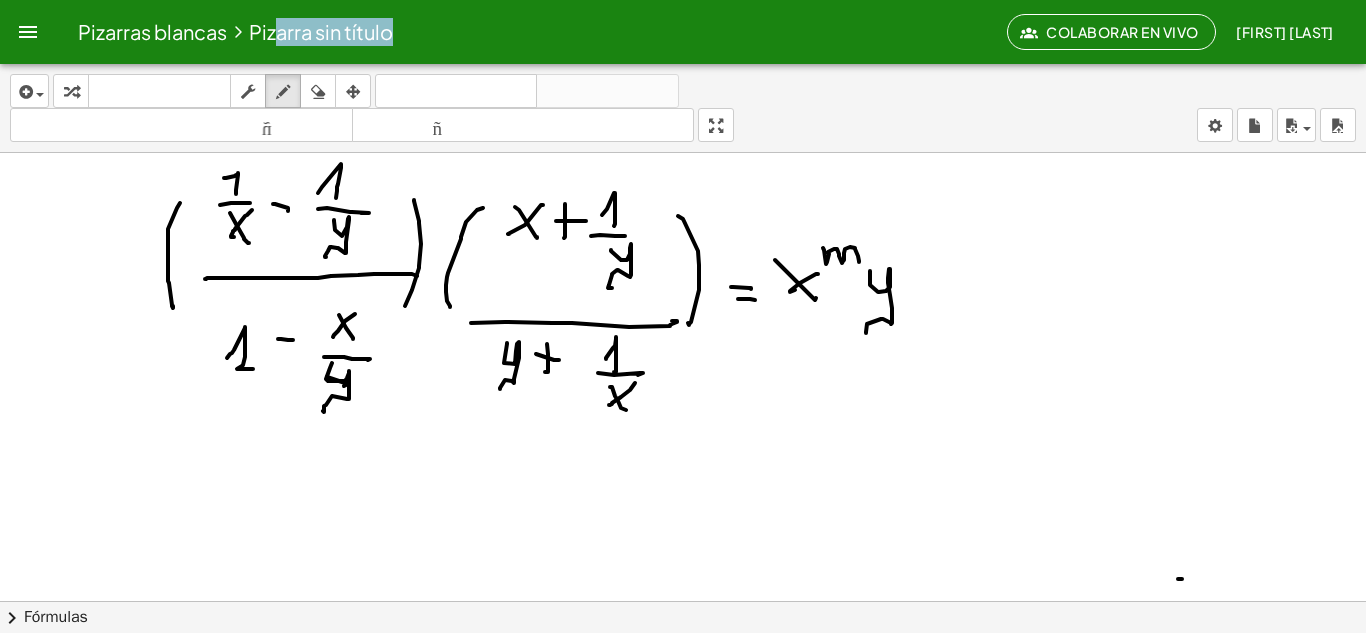 click at bounding box center (683, 601) 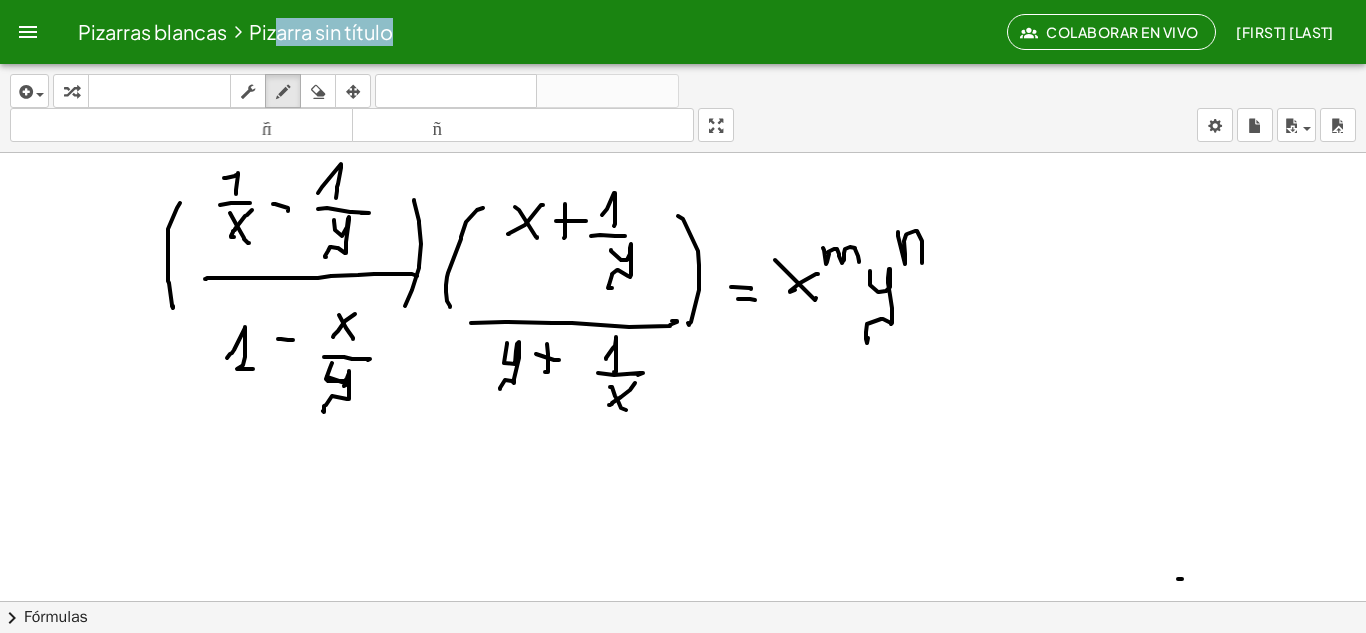 click at bounding box center (683, 601) 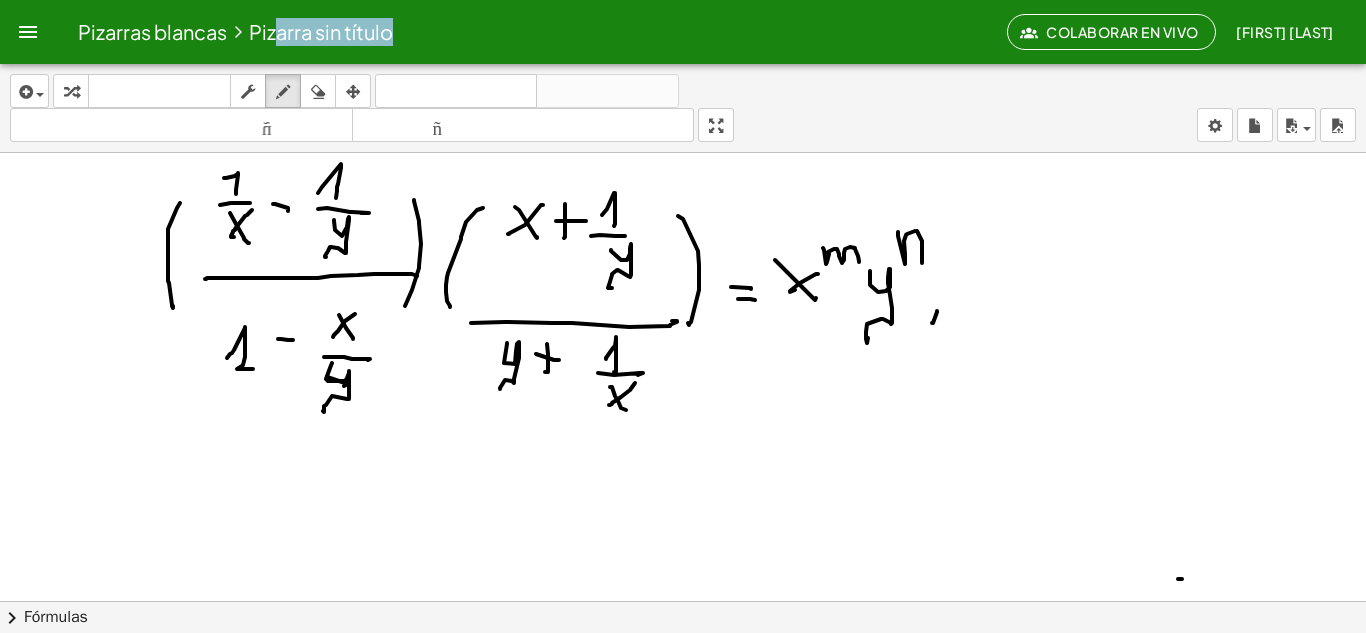 click at bounding box center (683, 601) 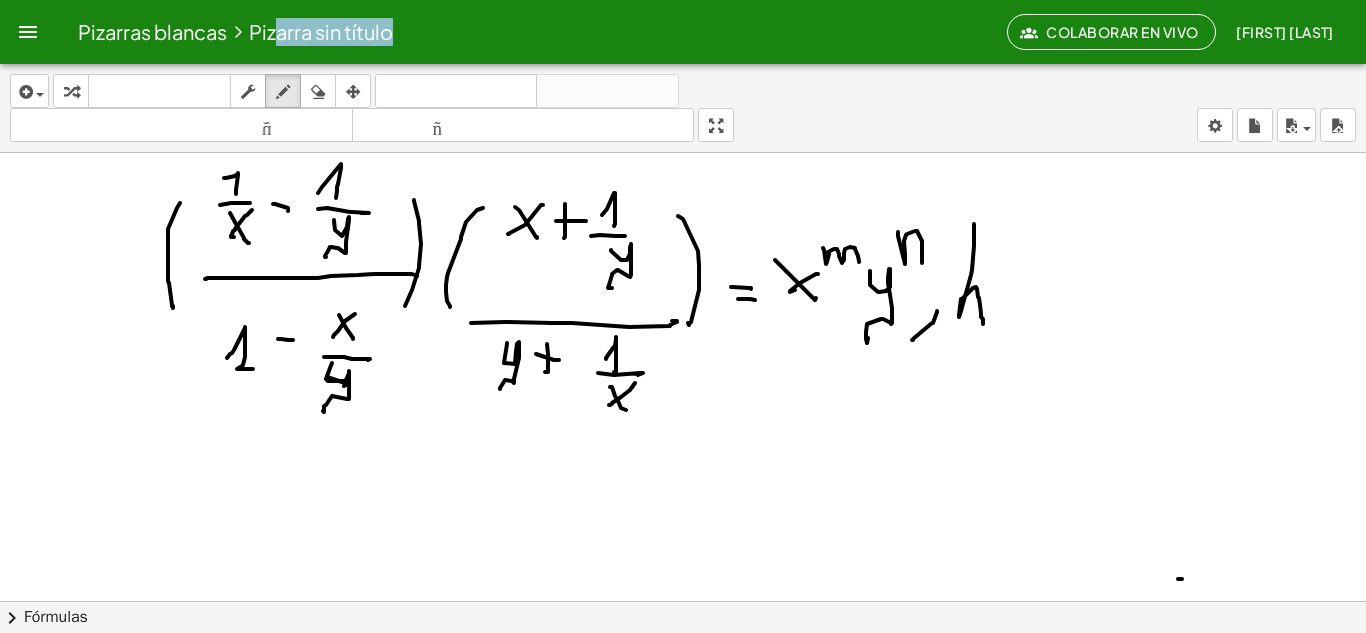 drag, startPoint x: 974, startPoint y: 224, endPoint x: 1005, endPoint y: 300, distance: 82.07923 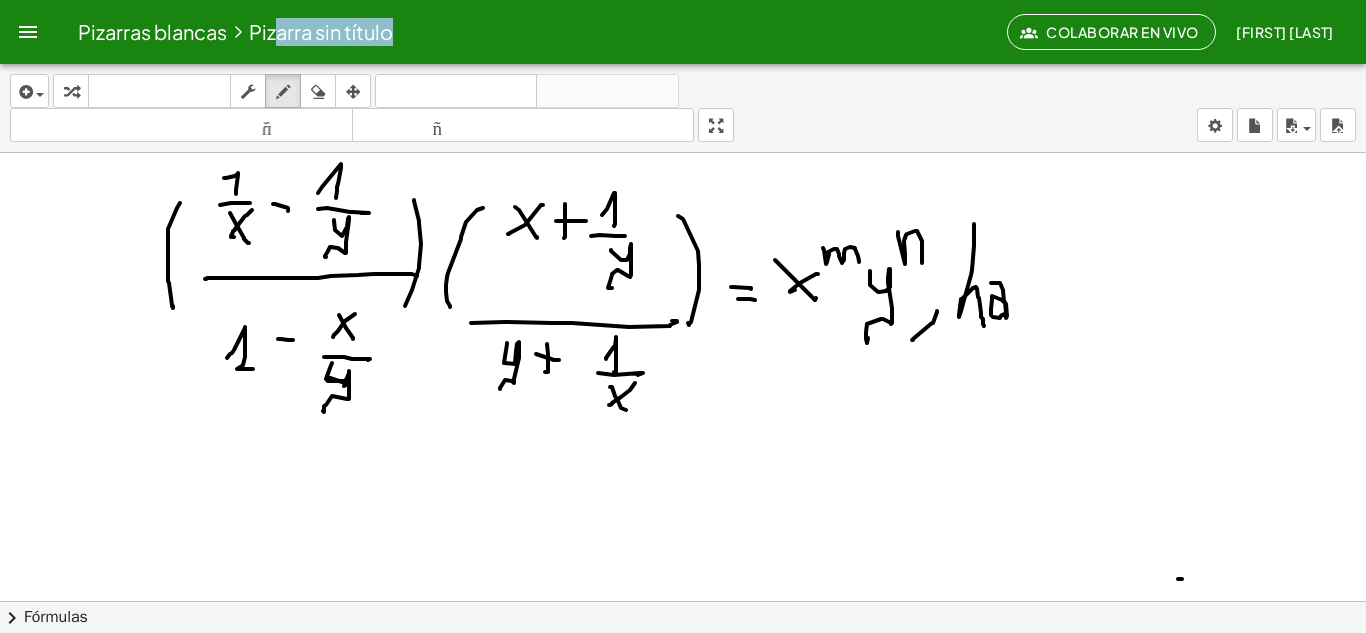 drag, startPoint x: 991, startPoint y: 283, endPoint x: 1004, endPoint y: 314, distance: 33.61547 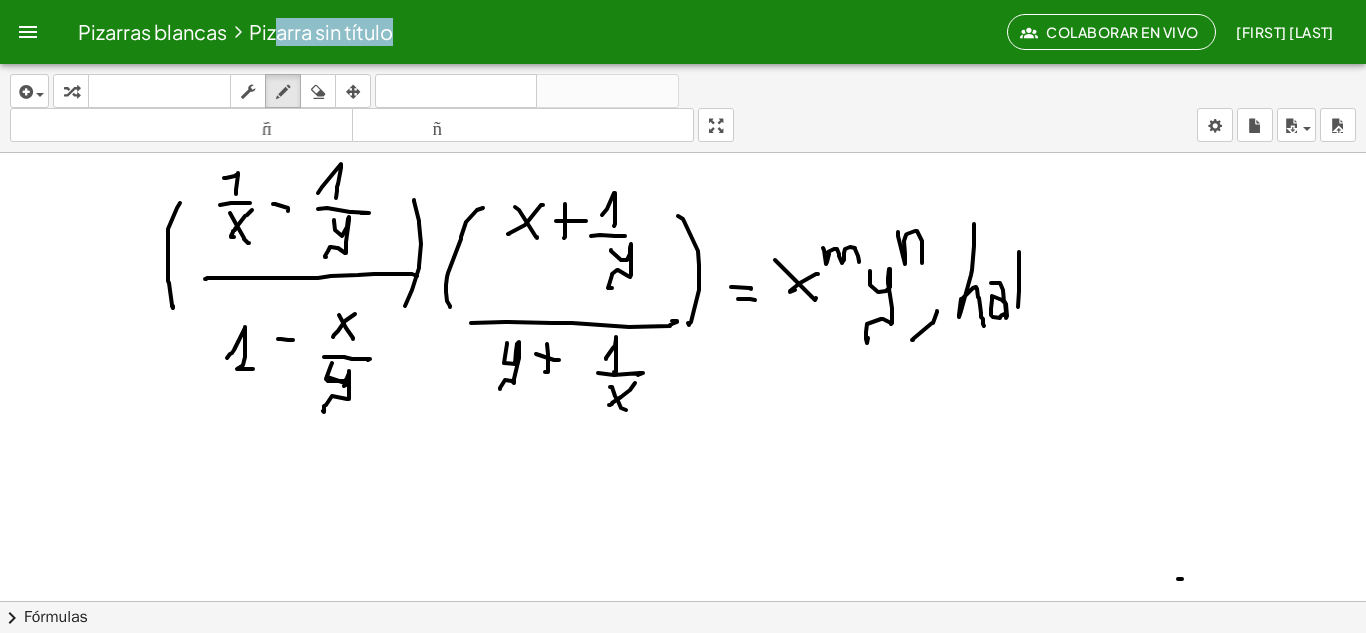 drag, startPoint x: 1019, startPoint y: 252, endPoint x: 1038, endPoint y: 263, distance: 21.954498 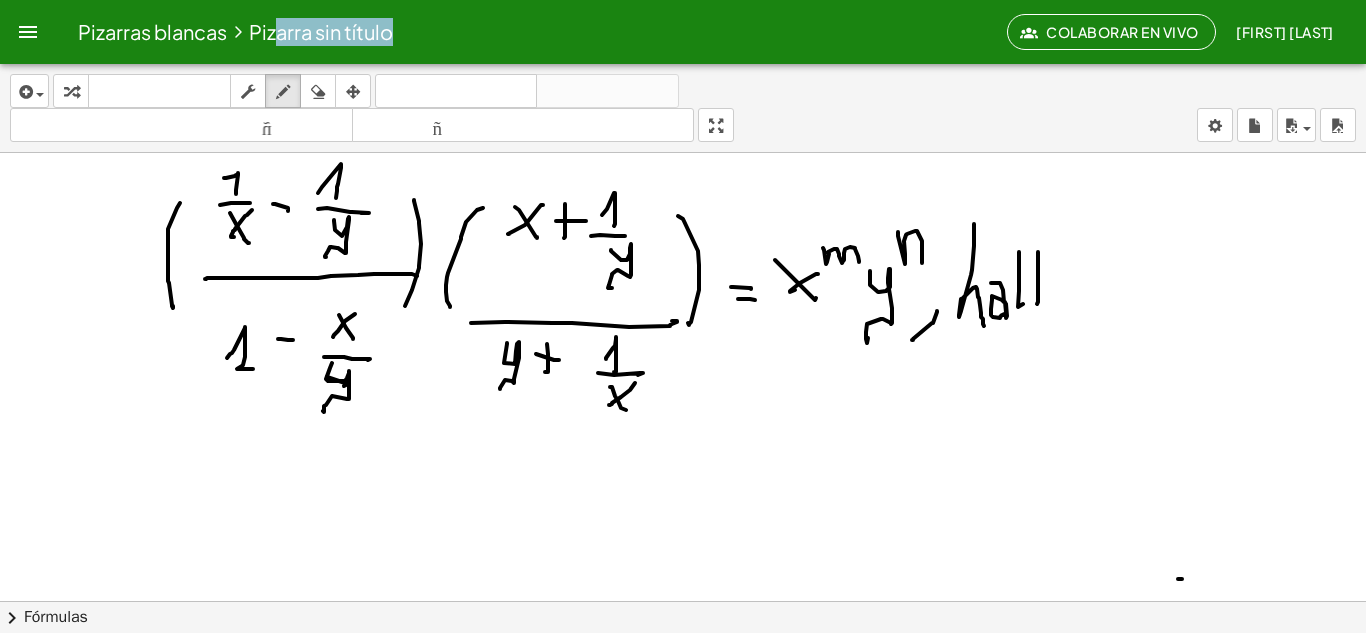 click at bounding box center [683, 601] 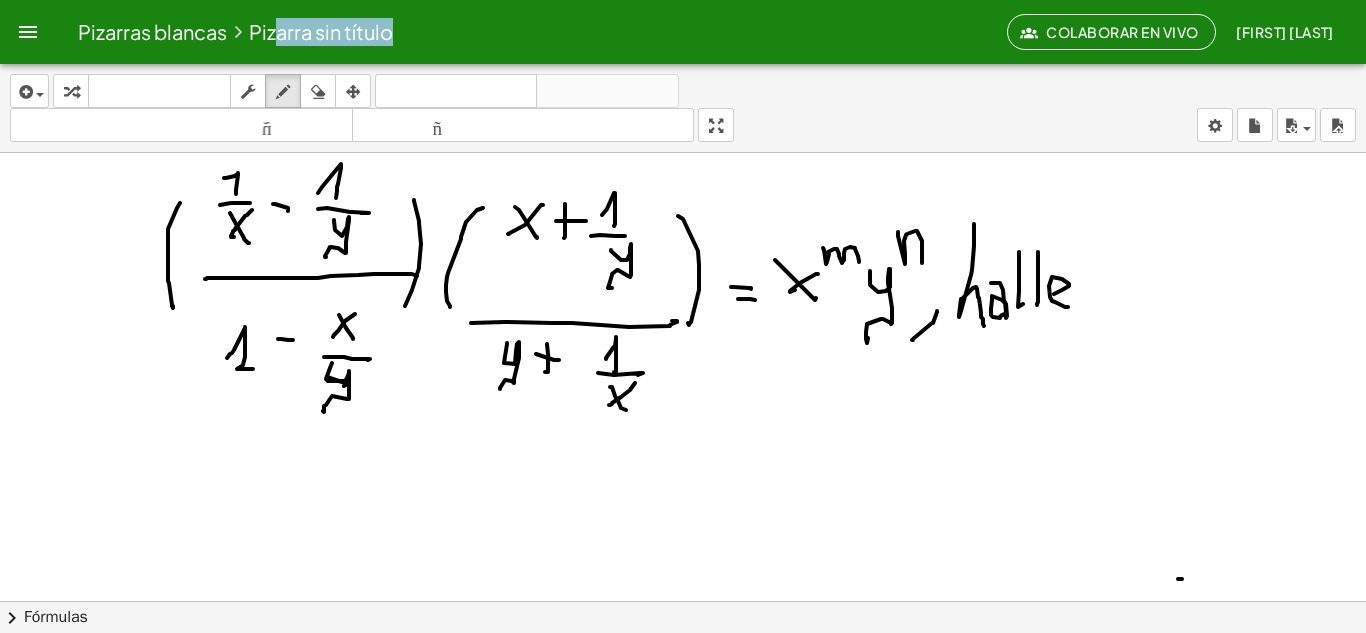 click at bounding box center (683, 601) 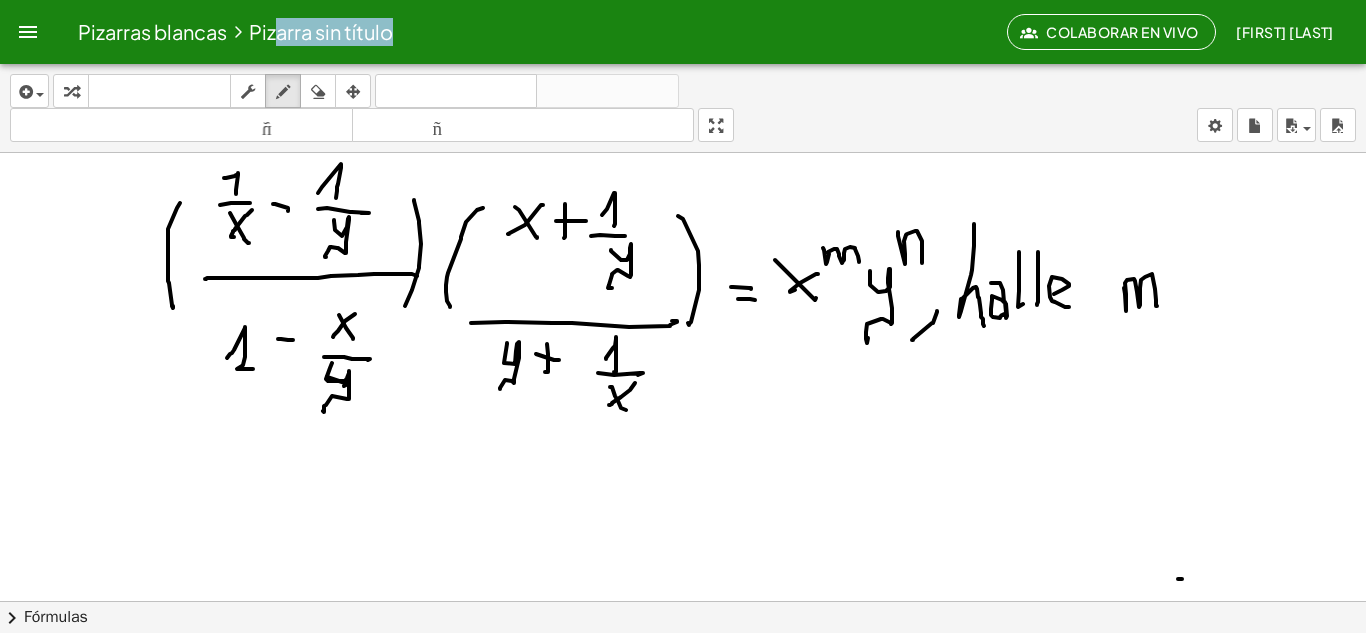 click at bounding box center (683, 601) 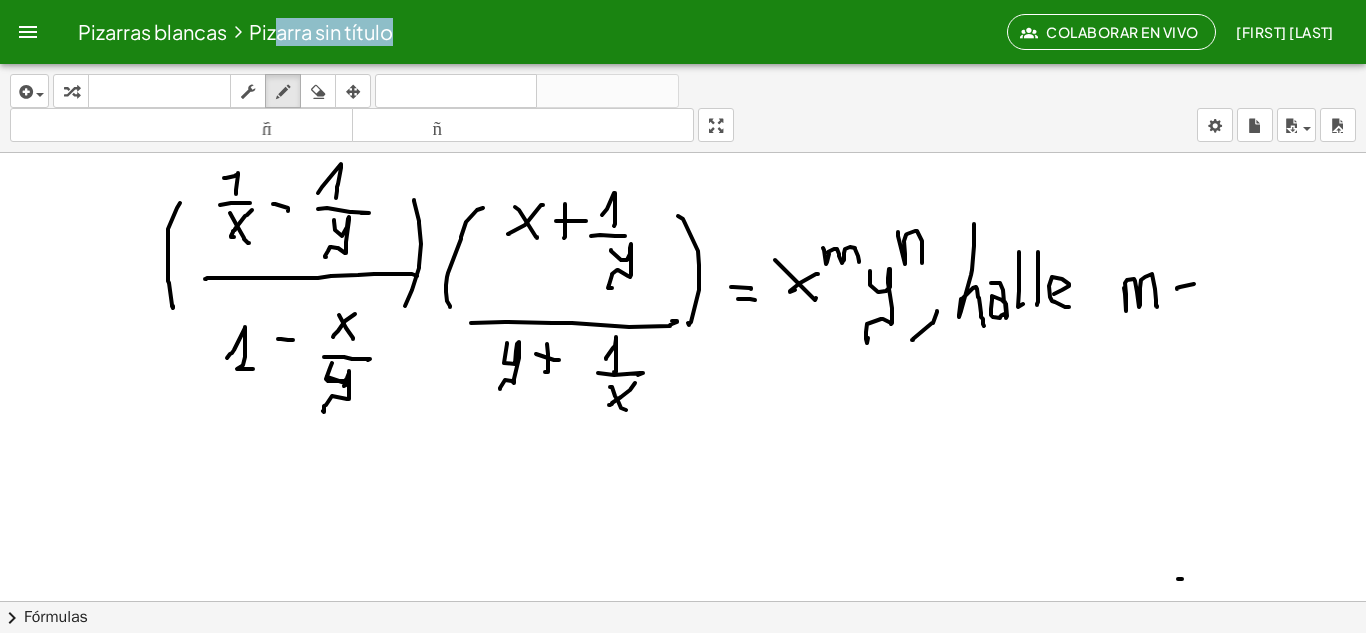 click at bounding box center (683, 601) 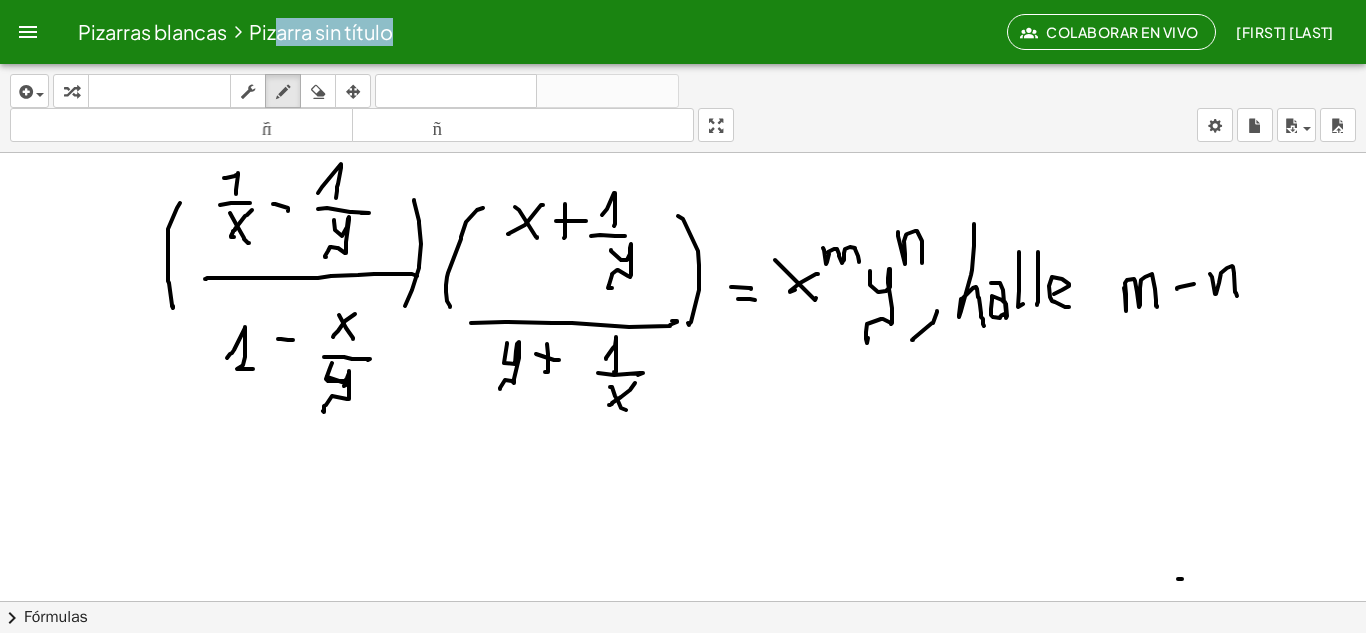 click at bounding box center [683, 601] 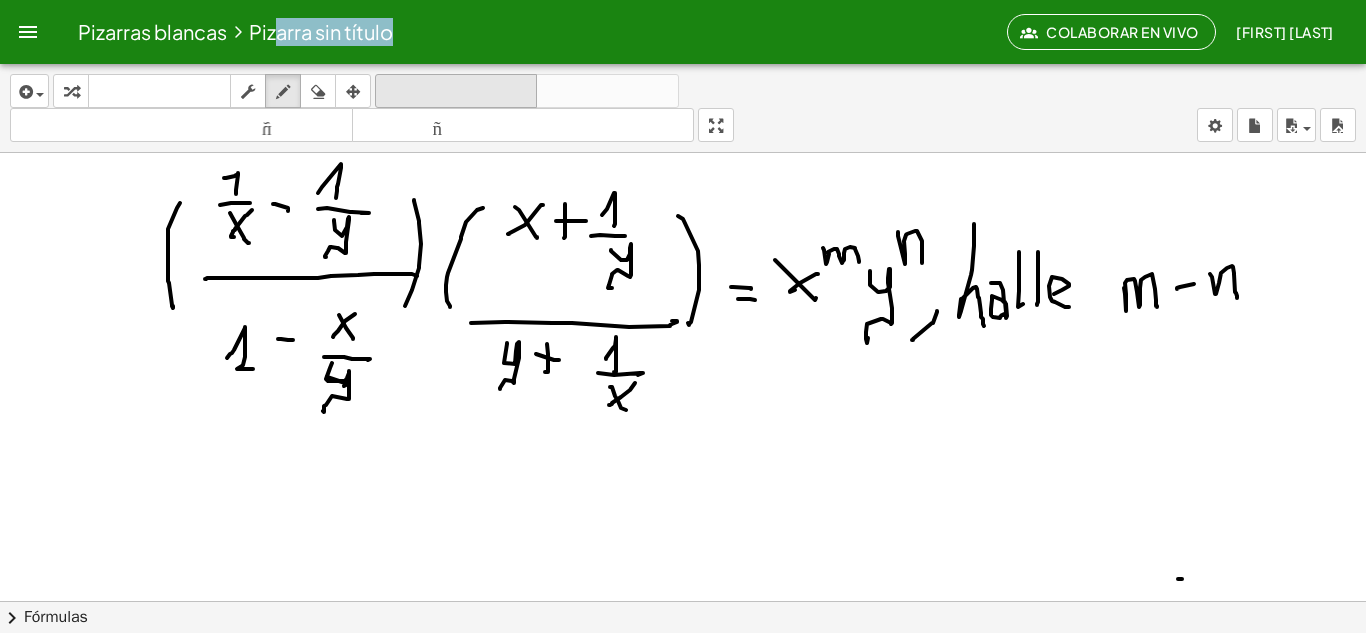 click at bounding box center (683, 601) 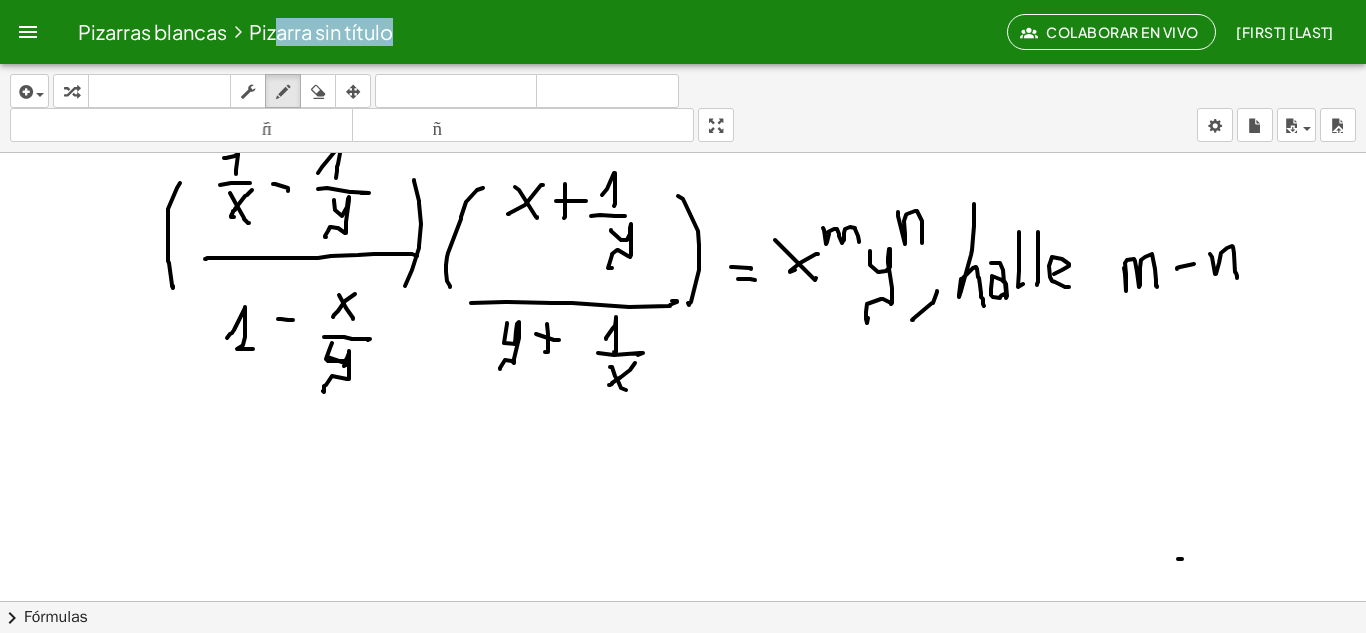 scroll, scrollTop: 17, scrollLeft: 0, axis: vertical 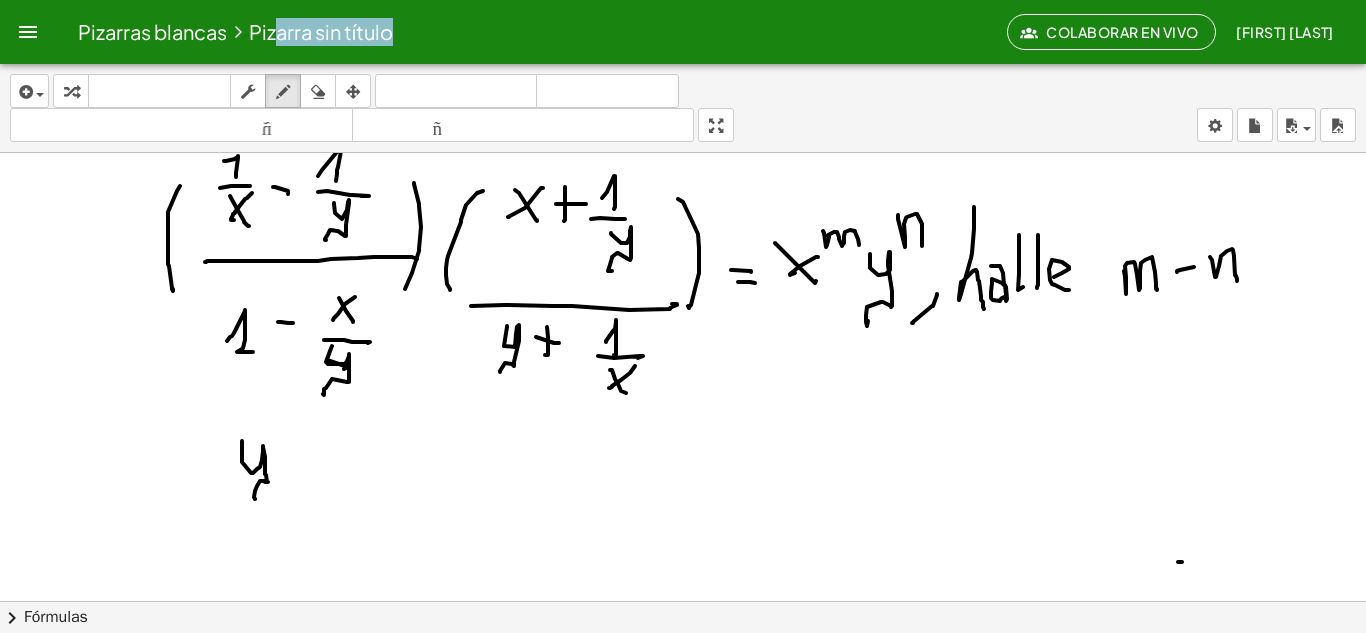drag, startPoint x: 242, startPoint y: 441, endPoint x: 255, endPoint y: 500, distance: 60.41523 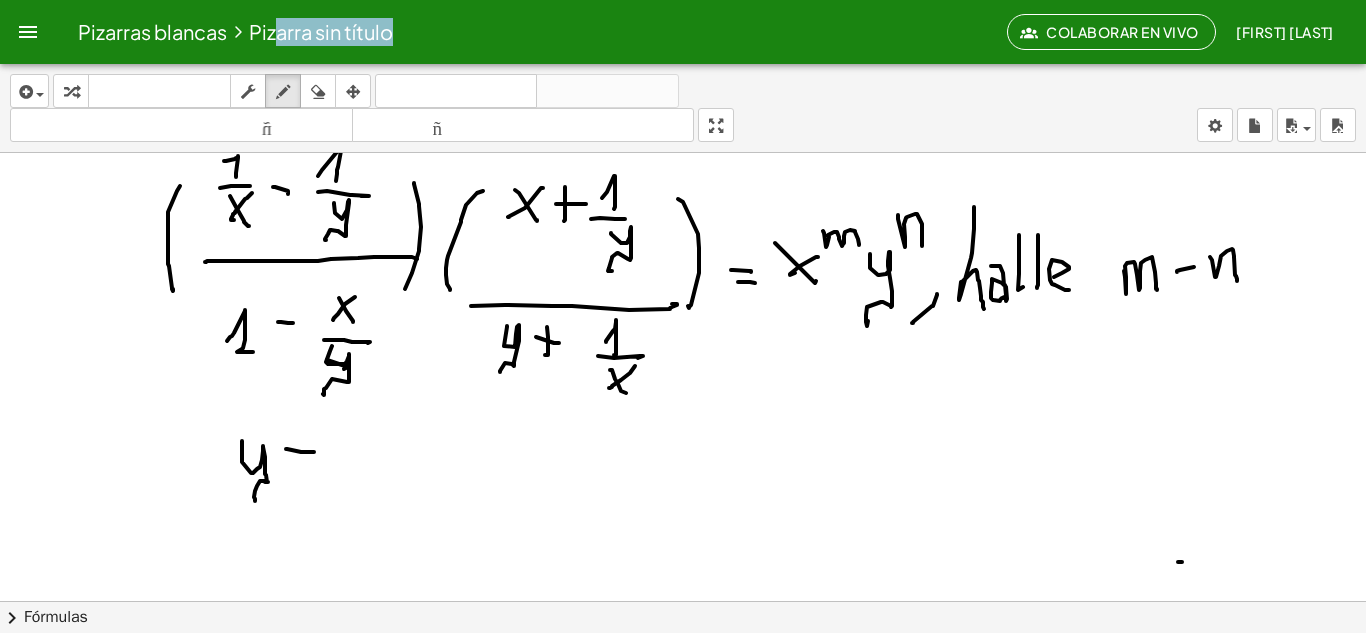 drag, startPoint x: 286, startPoint y: 449, endPoint x: 314, endPoint y: 452, distance: 28.160255 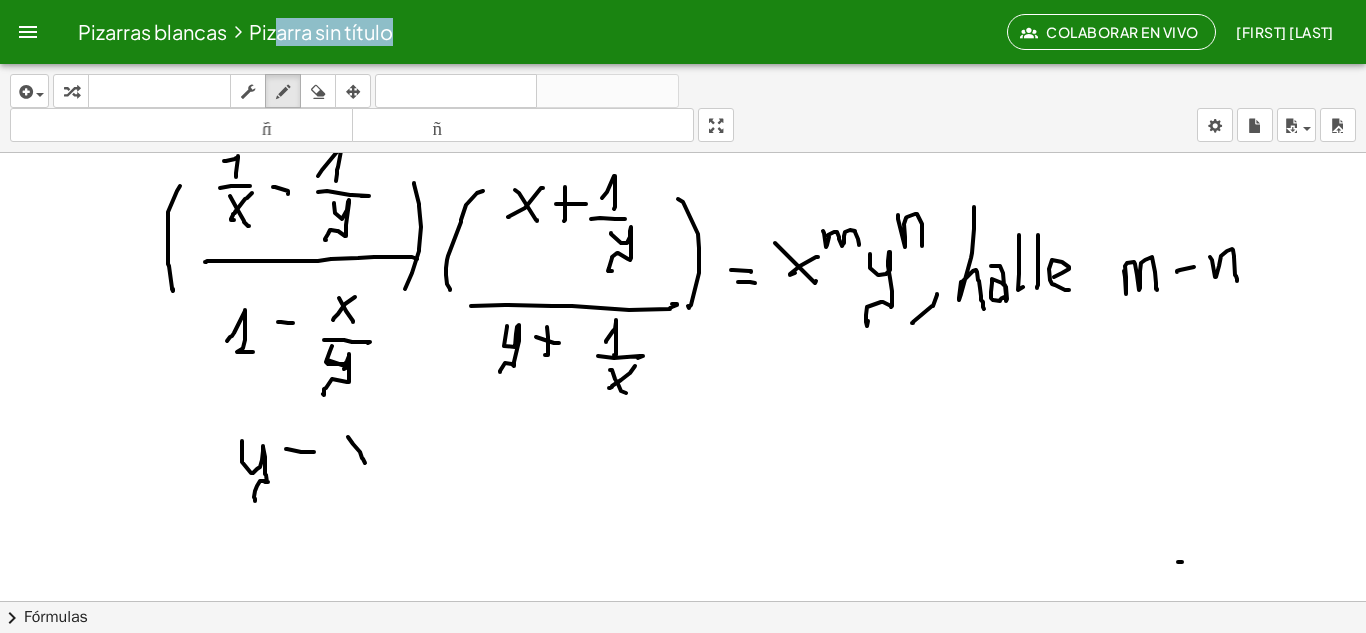 drag, startPoint x: 353, startPoint y: 444, endPoint x: 369, endPoint y: 445, distance: 16.03122 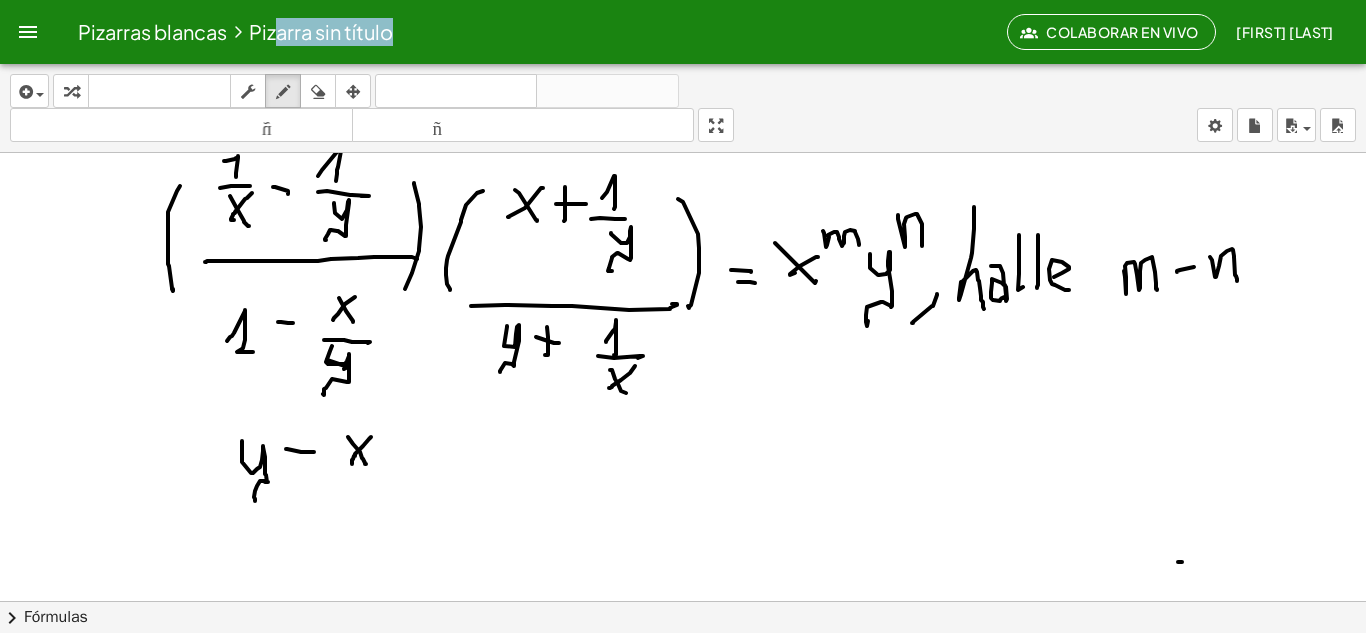 drag, startPoint x: 371, startPoint y: 437, endPoint x: 312, endPoint y: 491, distance: 79.98125 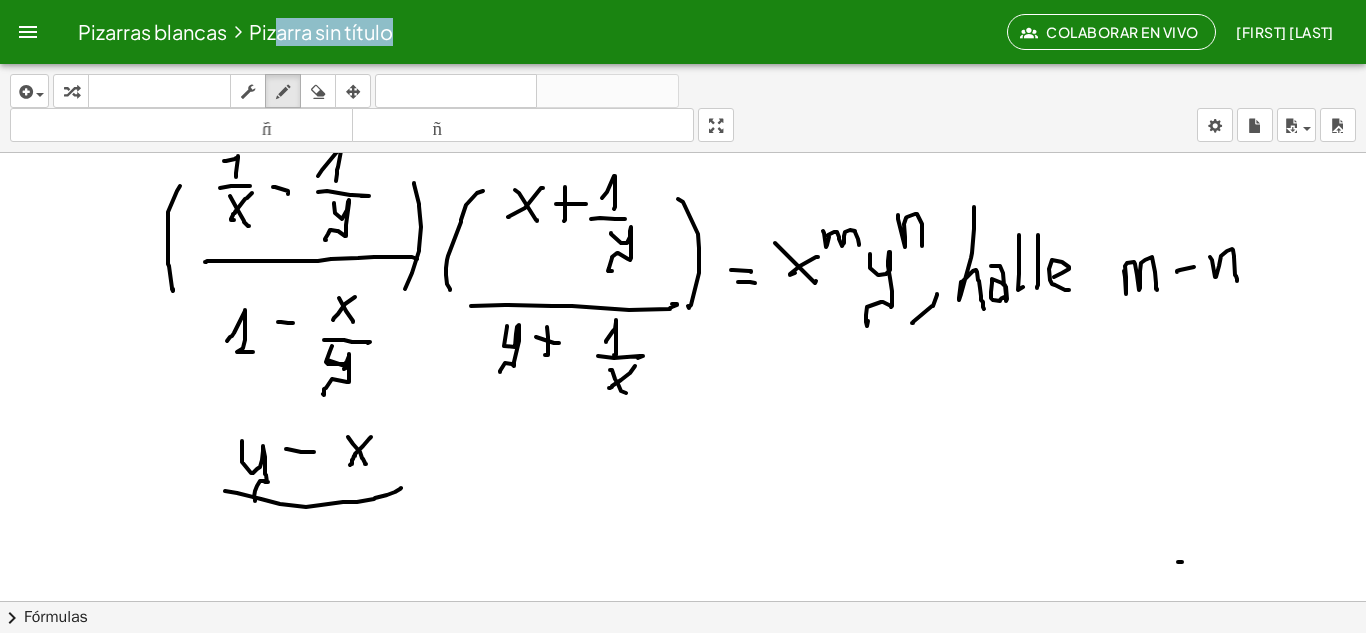 drag, startPoint x: 261, startPoint y: 499, endPoint x: 361, endPoint y: 512, distance: 100.84146 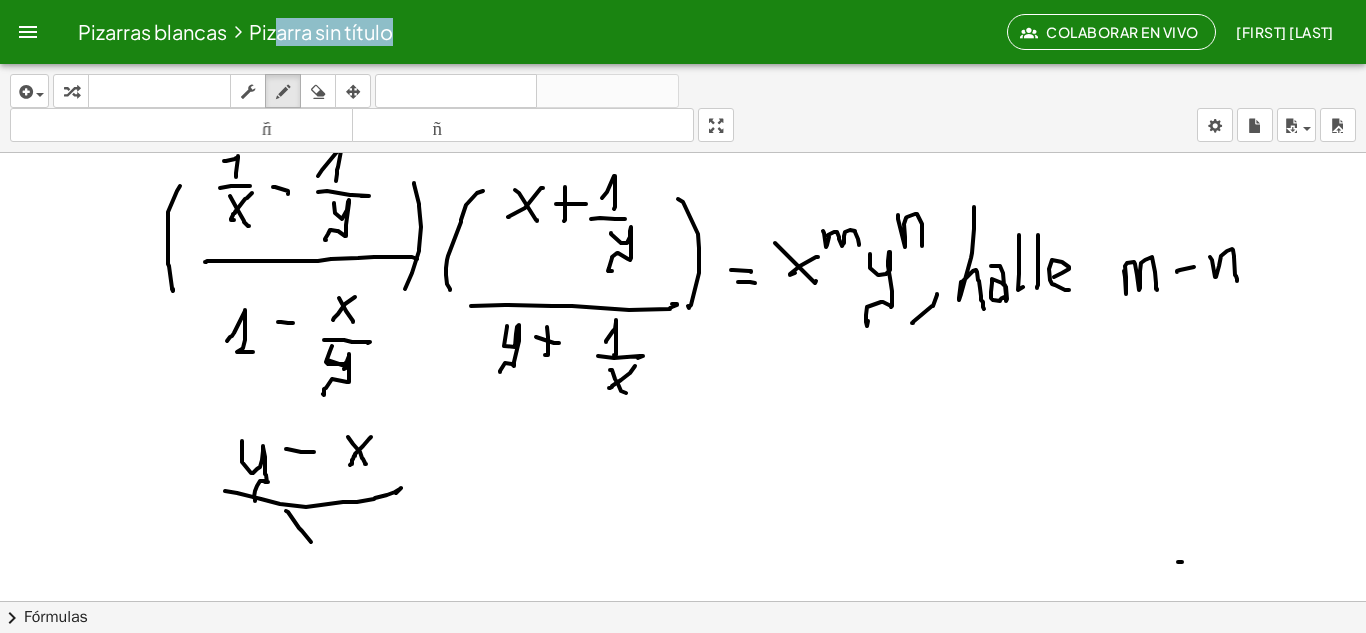 drag, startPoint x: 286, startPoint y: 511, endPoint x: 309, endPoint y: 525, distance: 26.925823 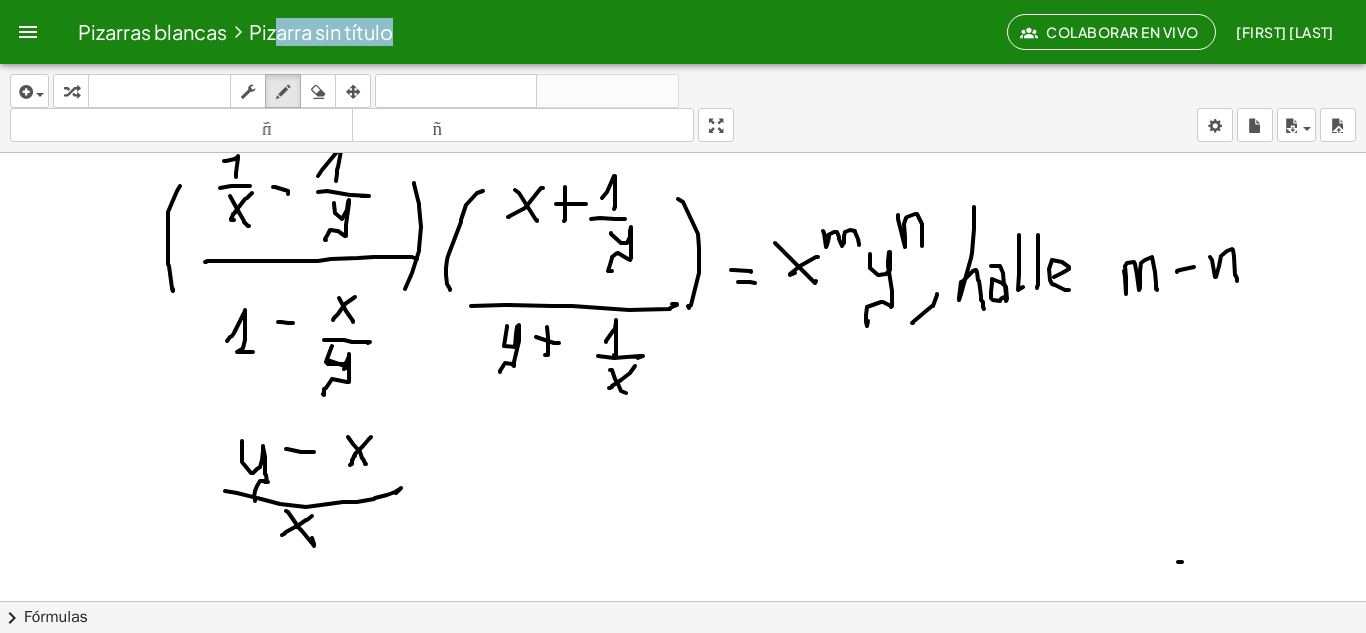 drag, startPoint x: 307, startPoint y: 520, endPoint x: 333, endPoint y: 529, distance: 27.513634 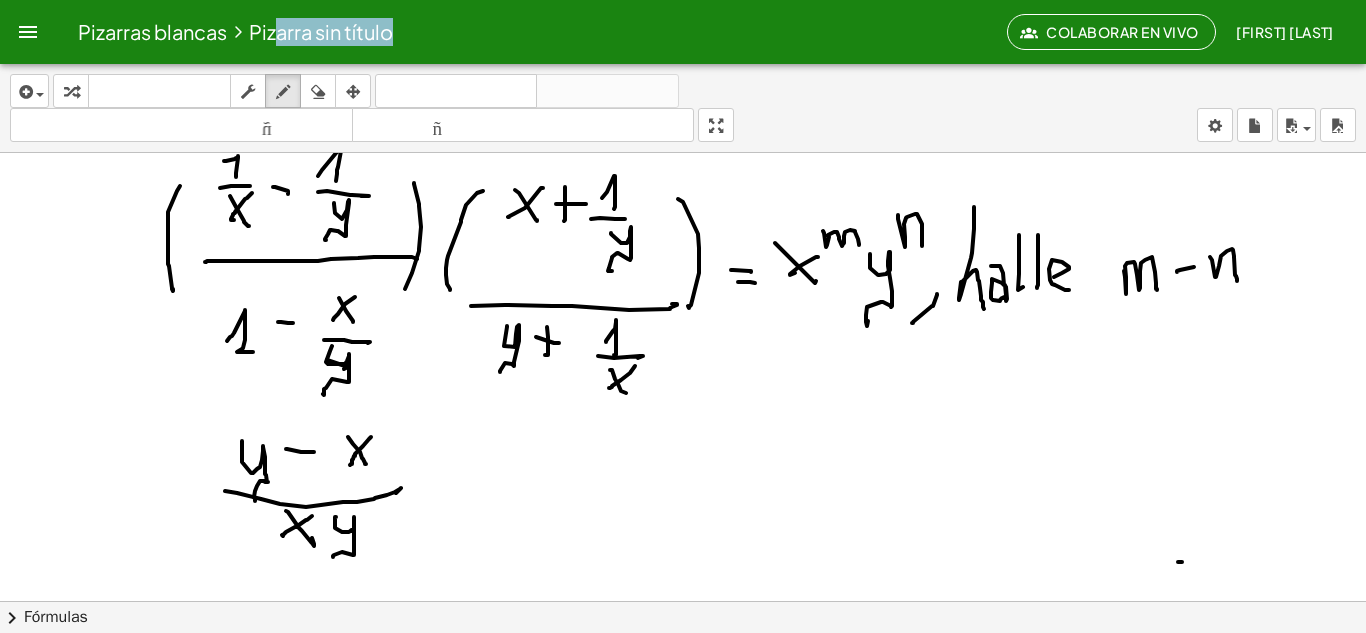 drag, startPoint x: 335, startPoint y: 517, endPoint x: 333, endPoint y: 557, distance: 40.04997 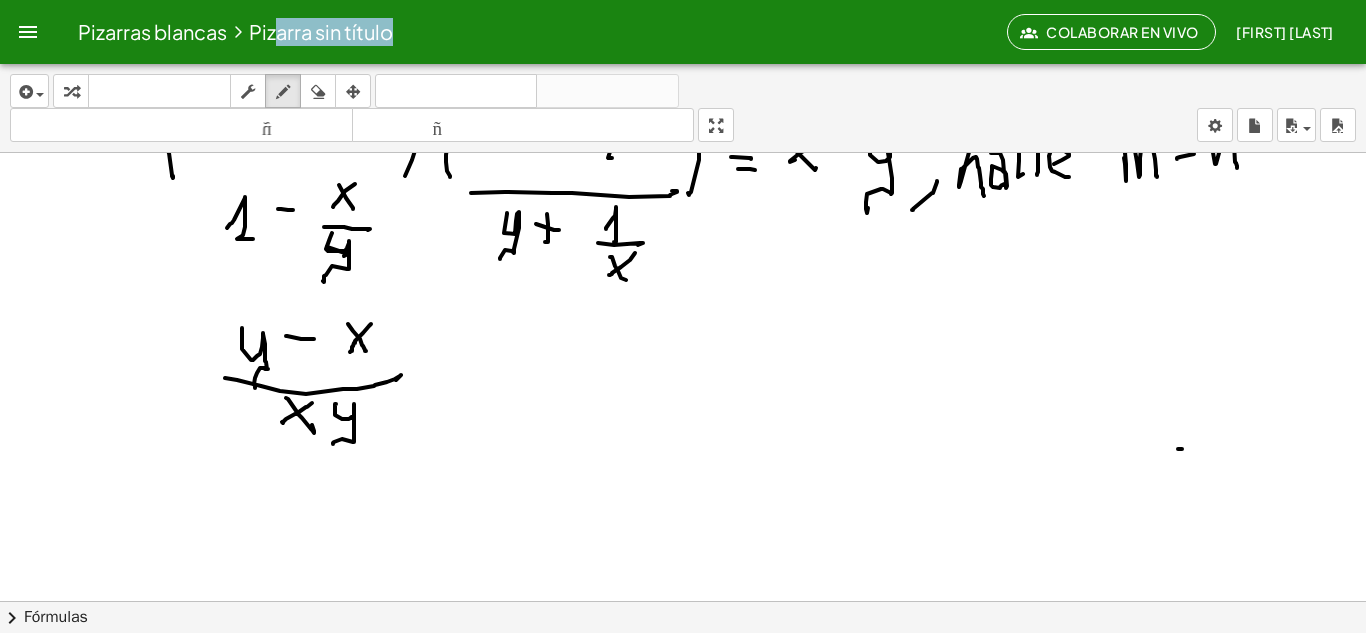 scroll, scrollTop: 133, scrollLeft: 0, axis: vertical 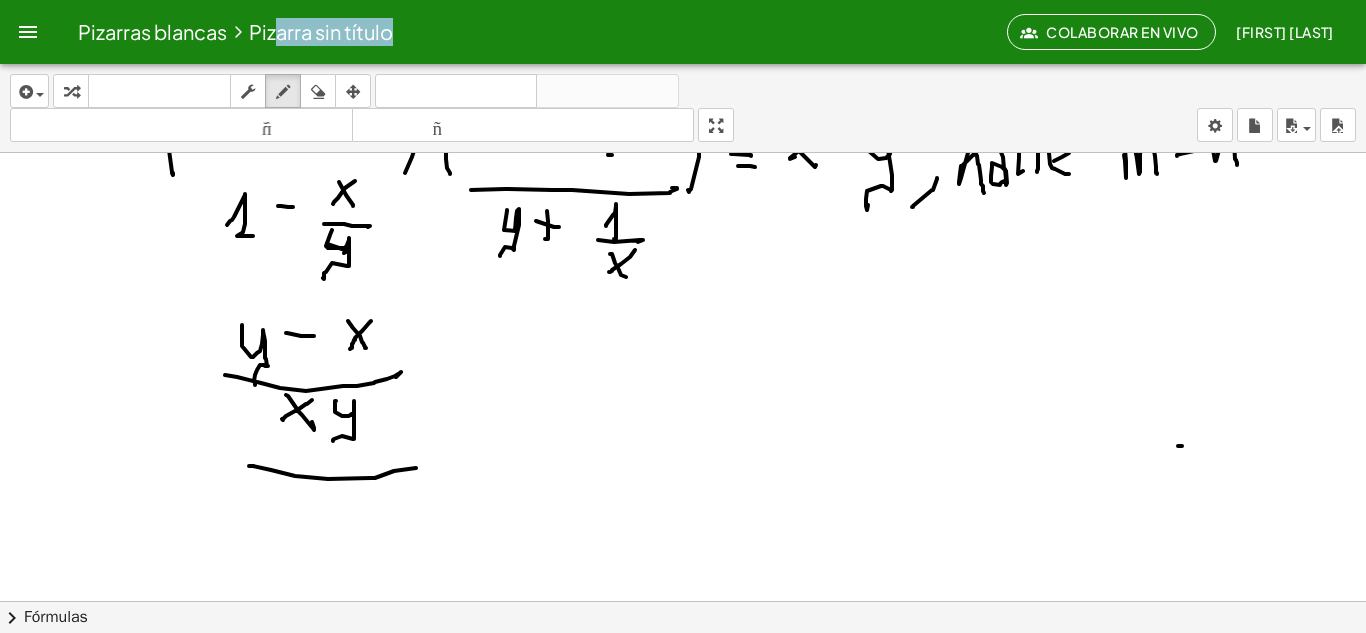 drag, startPoint x: 253, startPoint y: 466, endPoint x: 290, endPoint y: 497, distance: 48.270073 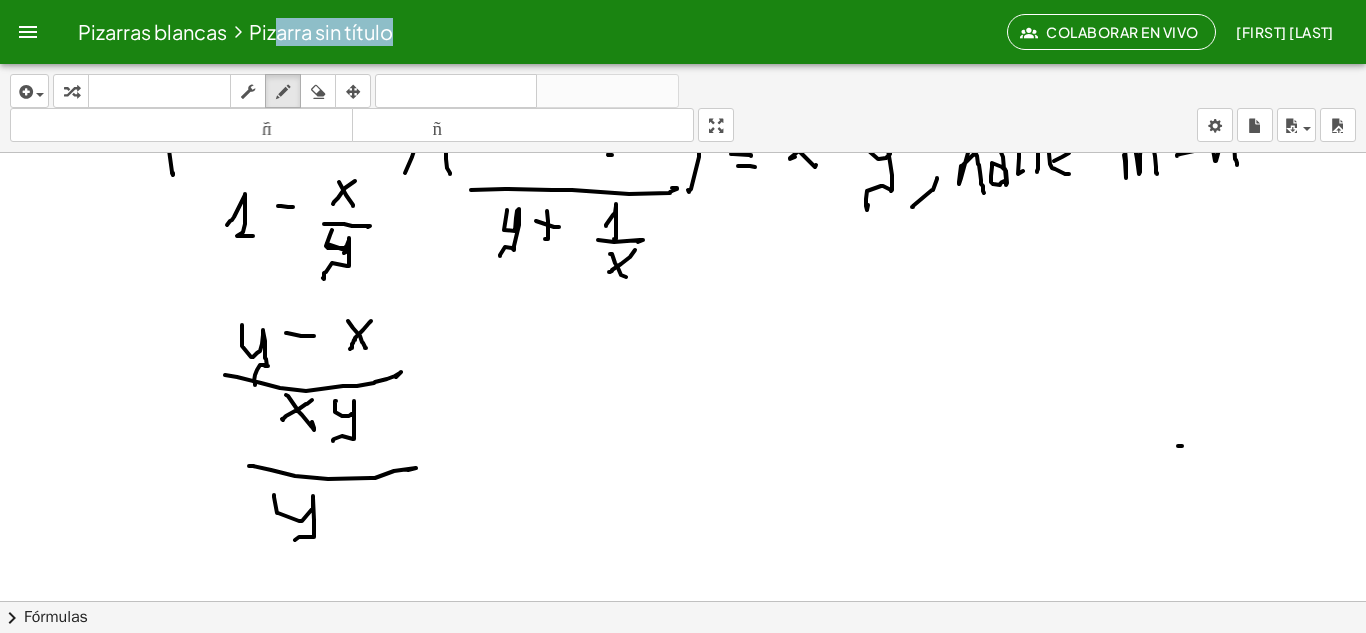 drag, startPoint x: 274, startPoint y: 495, endPoint x: 297, endPoint y: 550, distance: 59.615433 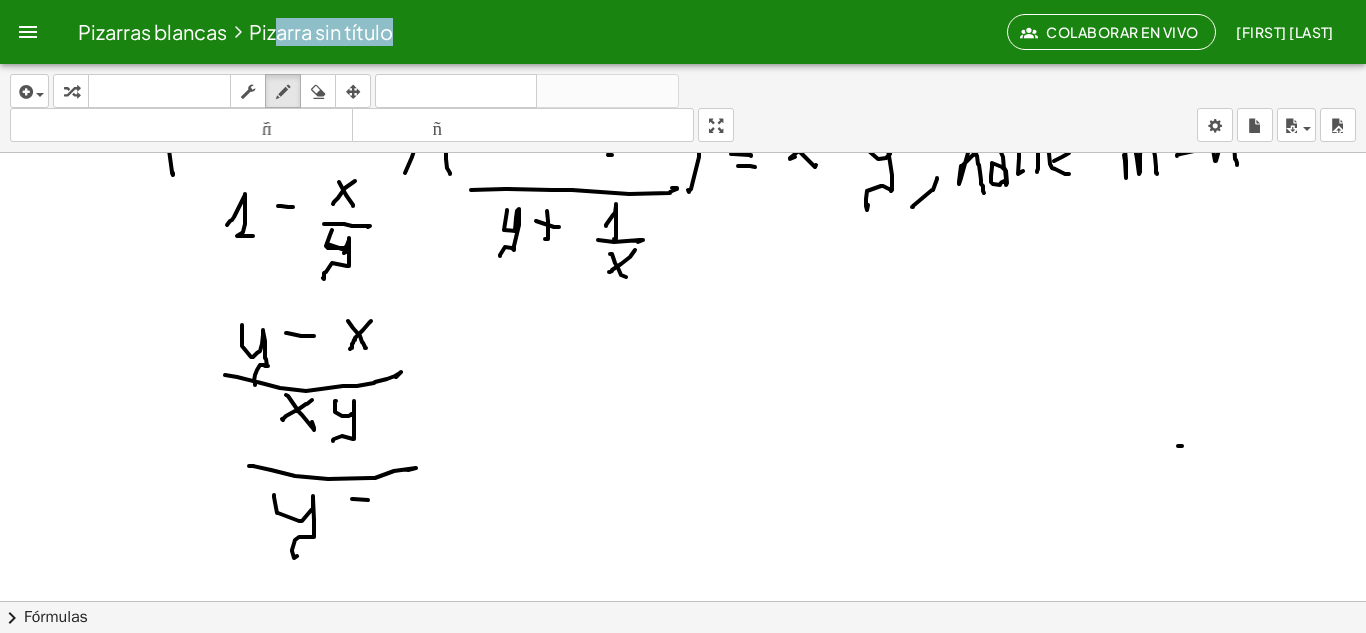 drag, startPoint x: 352, startPoint y: 499, endPoint x: 395, endPoint y: 496, distance: 43.104523 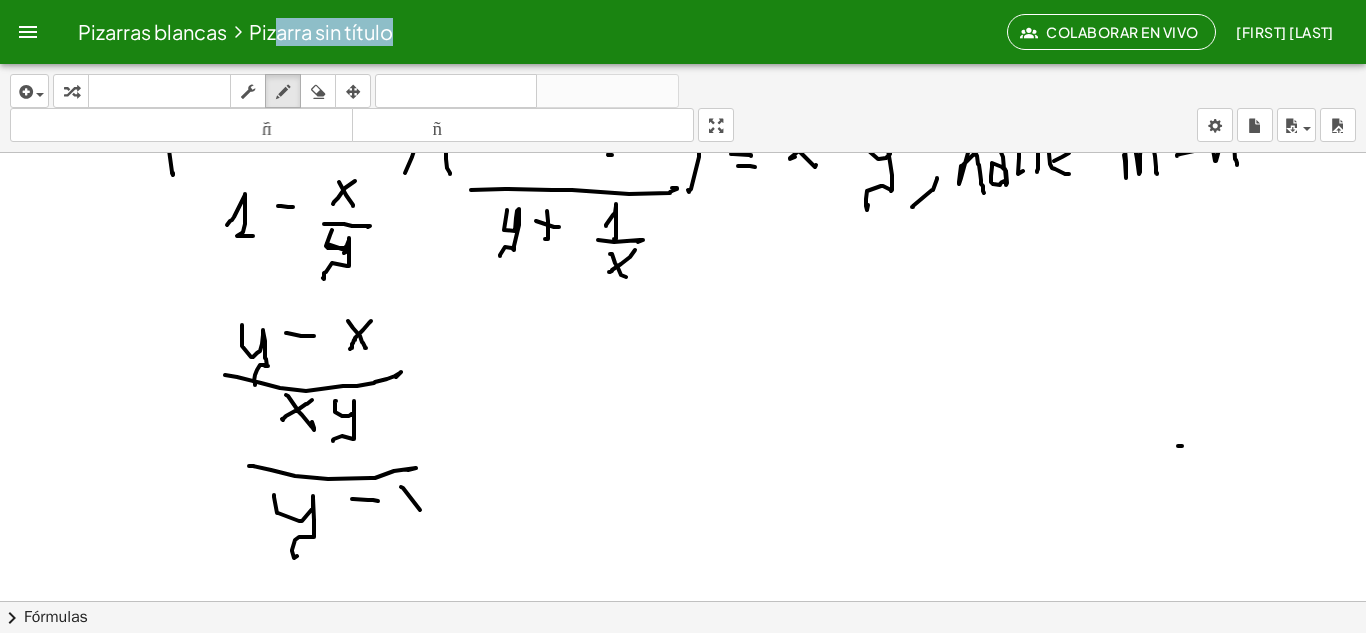 drag, startPoint x: 401, startPoint y: 487, endPoint x: 426, endPoint y: 497, distance: 26.925823 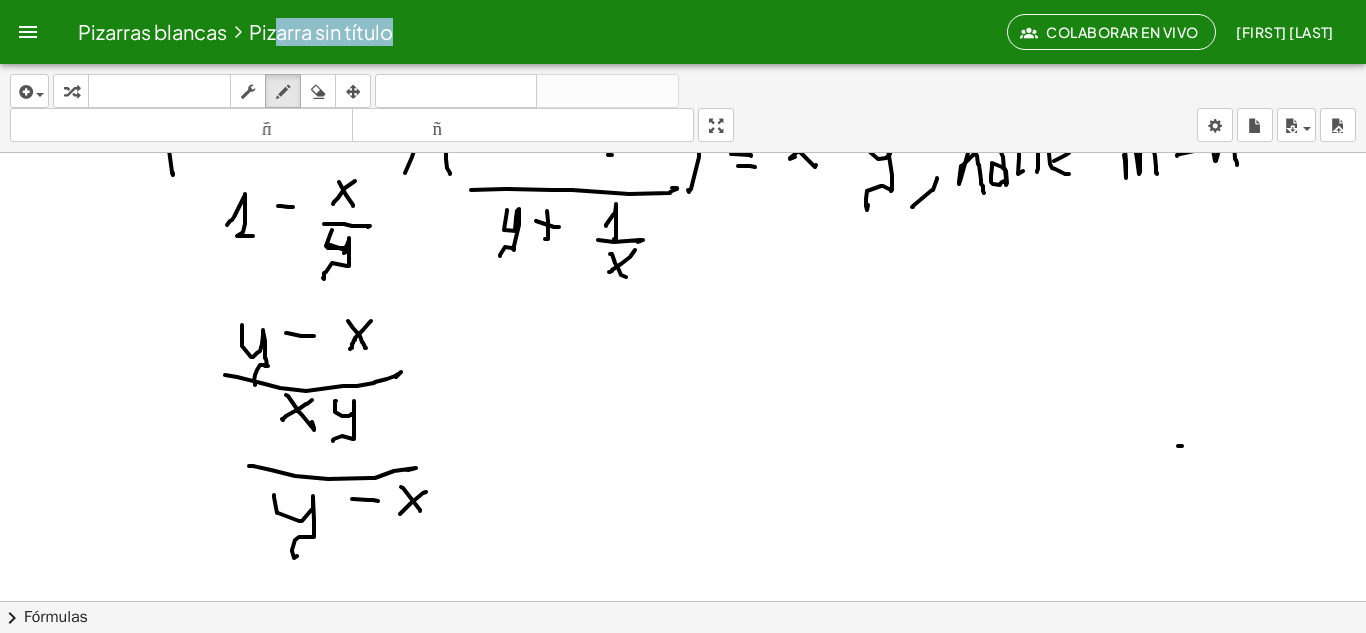 drag, startPoint x: 405, startPoint y: 509, endPoint x: 264, endPoint y: 549, distance: 146.56398 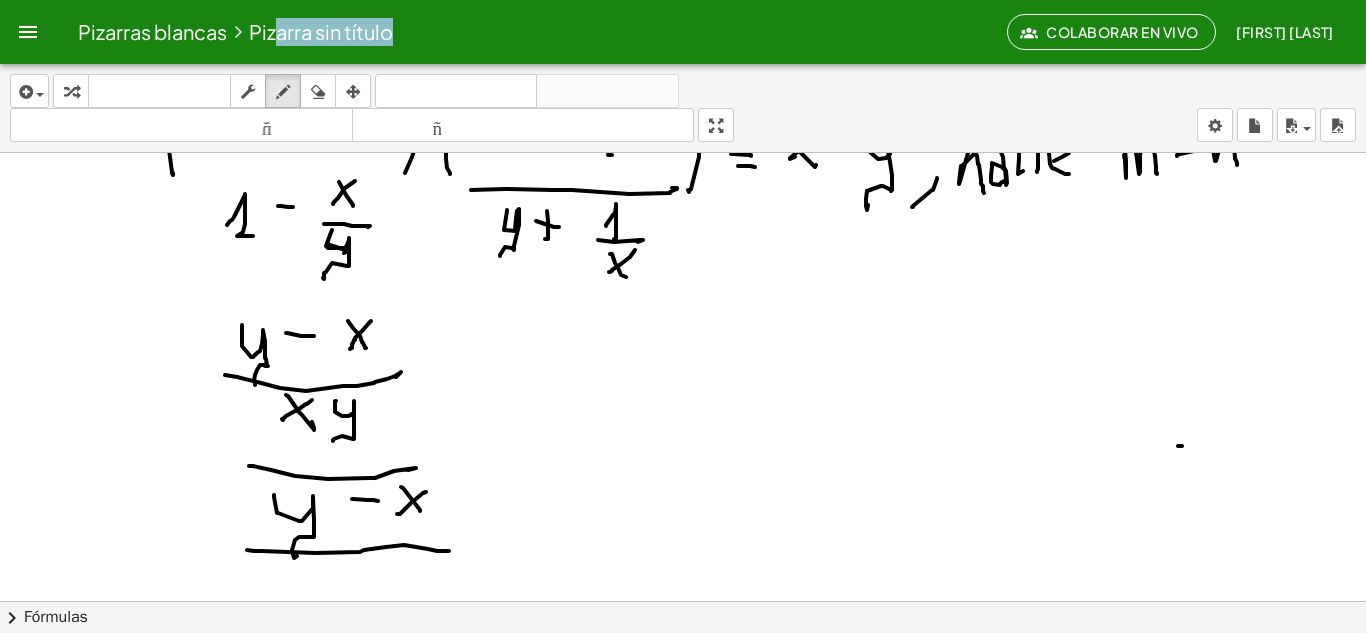 drag, startPoint x: 315, startPoint y: 553, endPoint x: 388, endPoint y: 569, distance: 74.73286 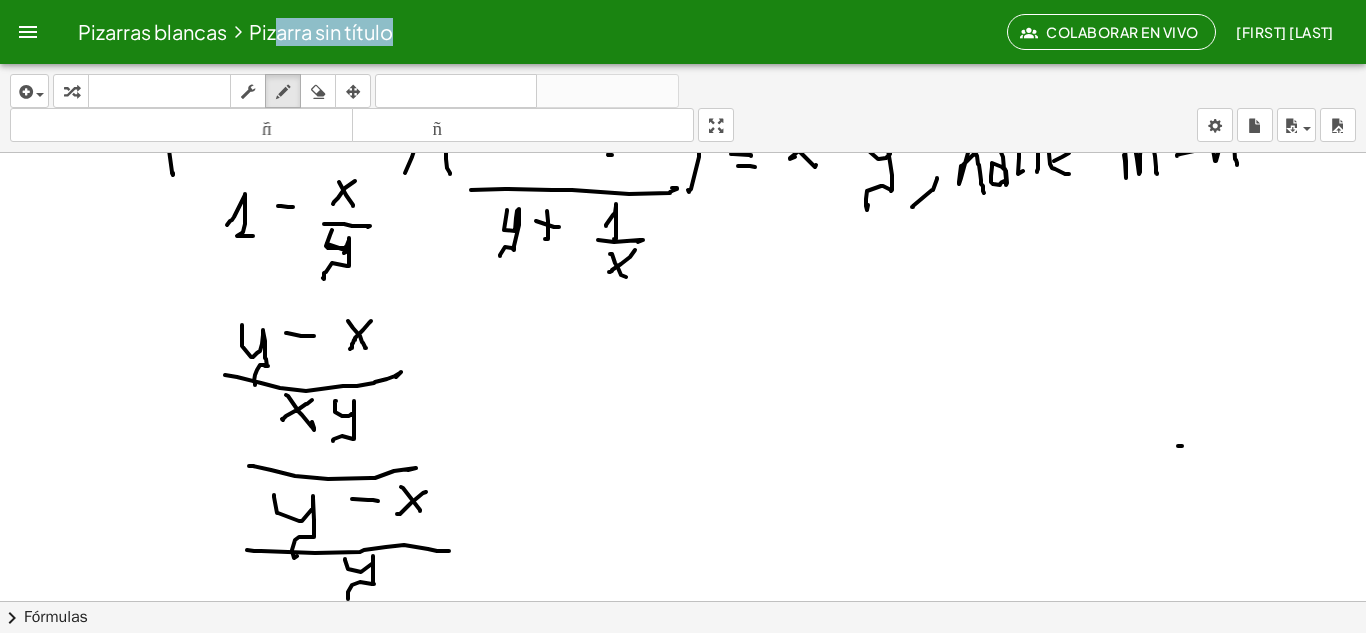drag, startPoint x: 345, startPoint y: 559, endPoint x: 361, endPoint y: 578, distance: 24.839485 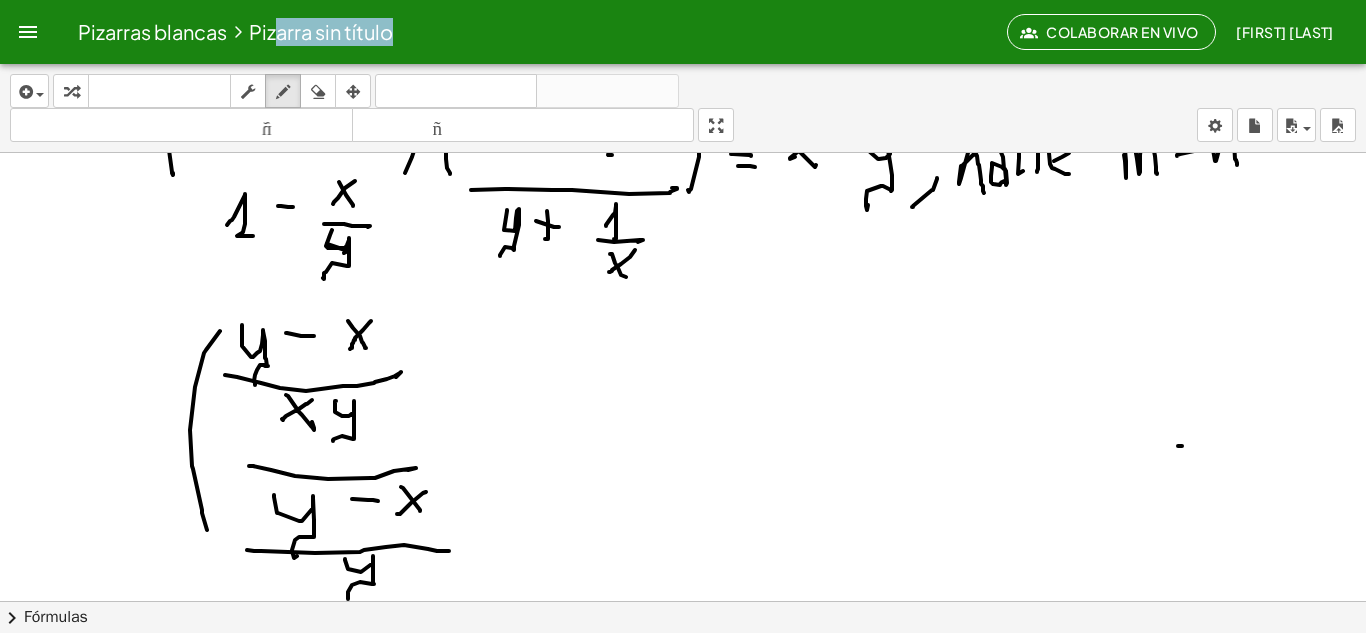 drag, startPoint x: 220, startPoint y: 331, endPoint x: 331, endPoint y: 425, distance: 145.45447 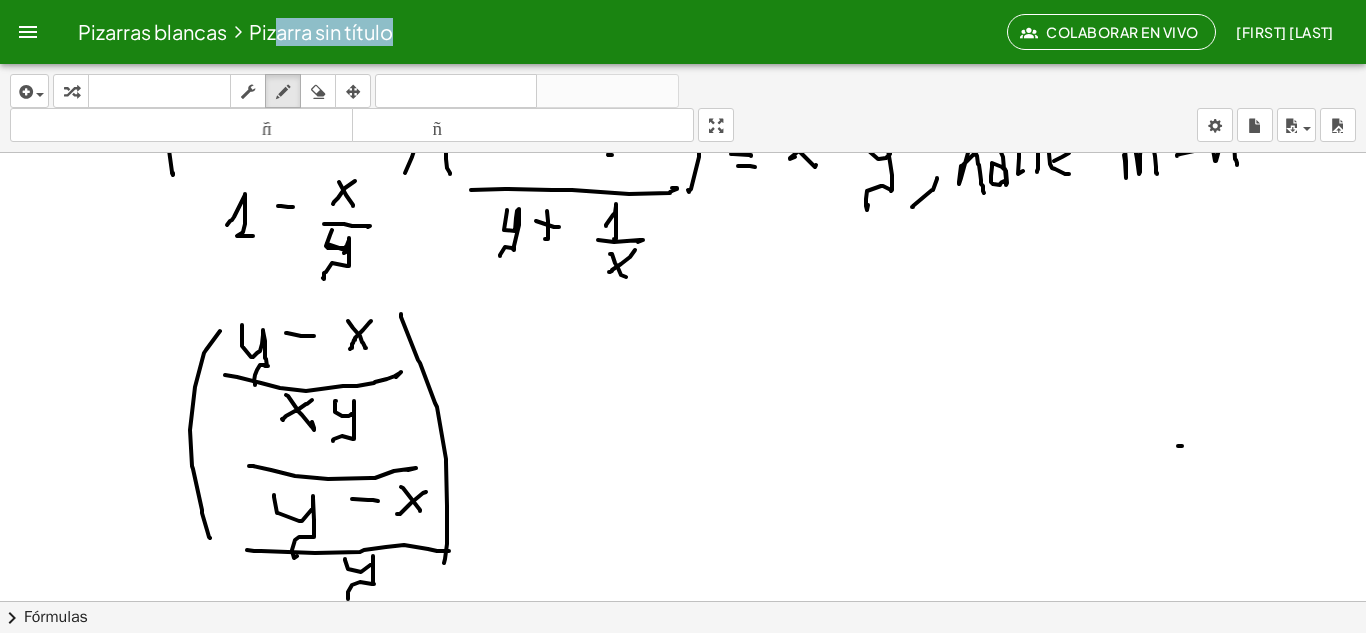 drag, startPoint x: 435, startPoint y: 403, endPoint x: 507, endPoint y: 388, distance: 73.545906 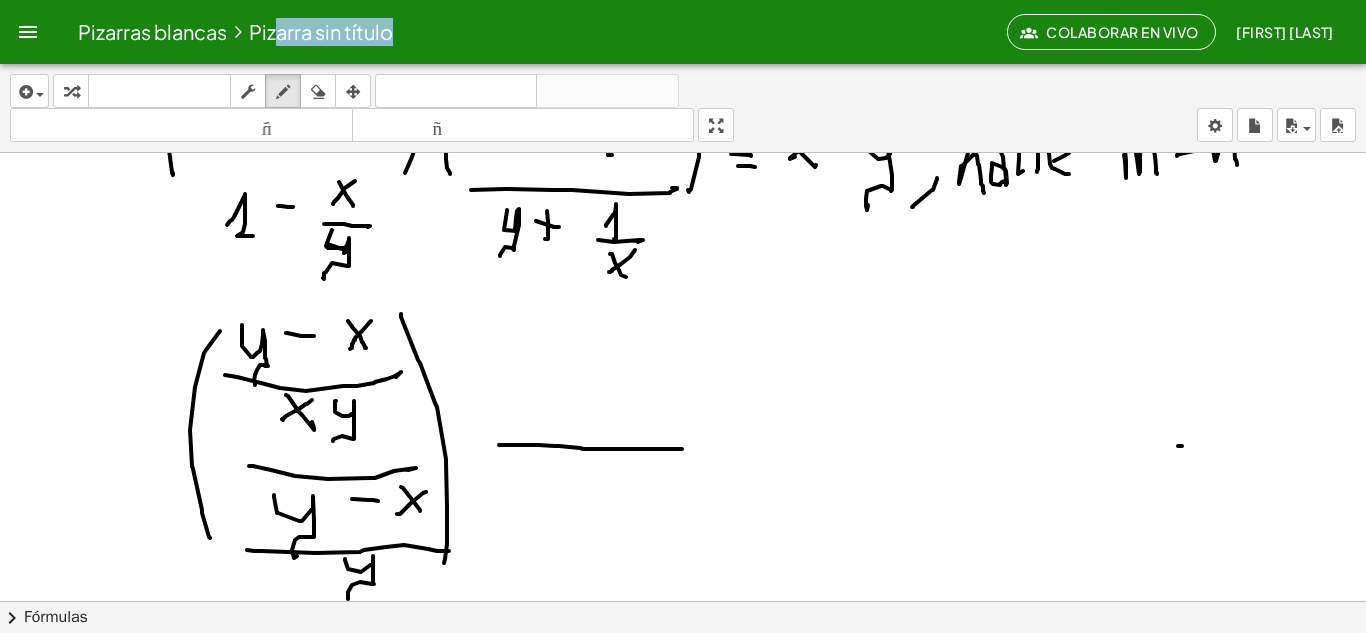 drag, startPoint x: 499, startPoint y: 445, endPoint x: 683, endPoint y: 437, distance: 184.17383 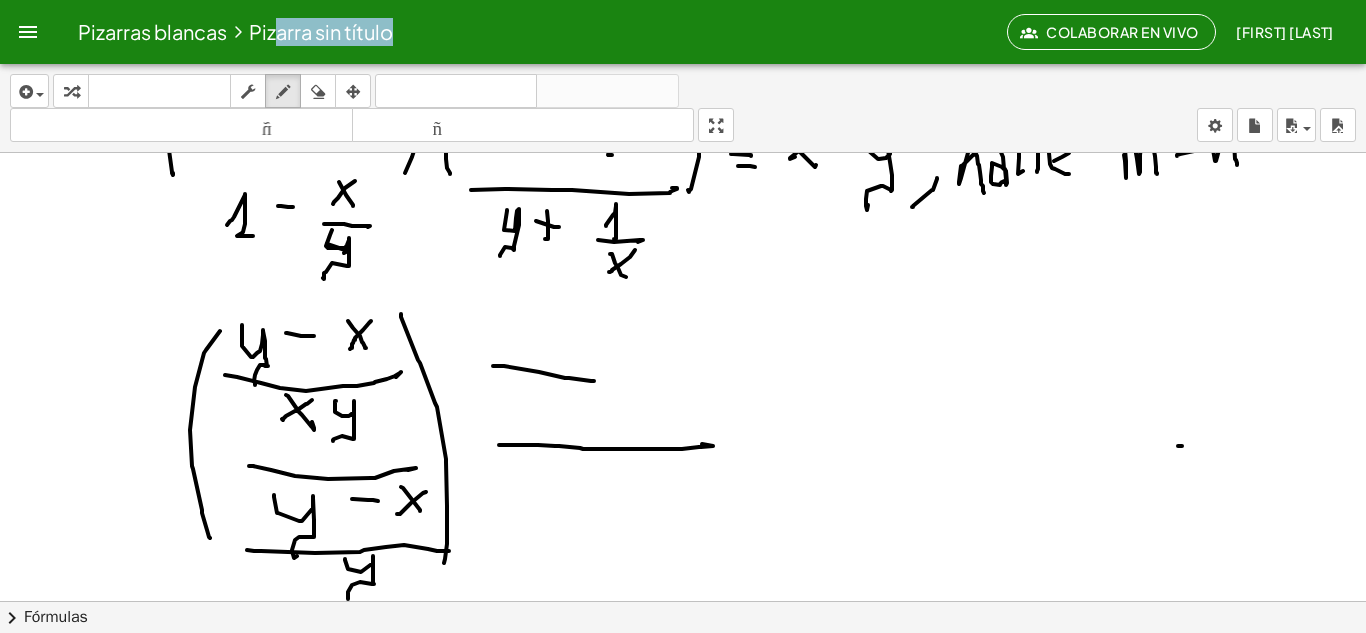 drag, startPoint x: 493, startPoint y: 366, endPoint x: 734, endPoint y: 367, distance: 241.00208 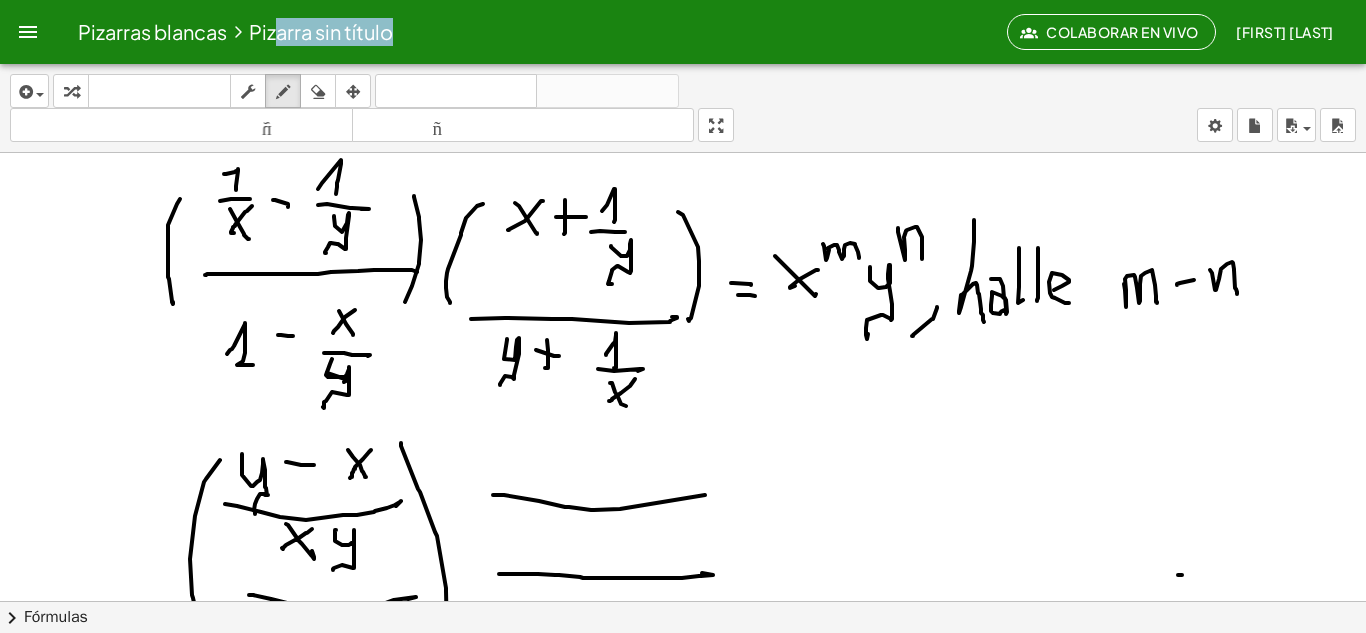 scroll, scrollTop: 0, scrollLeft: 0, axis: both 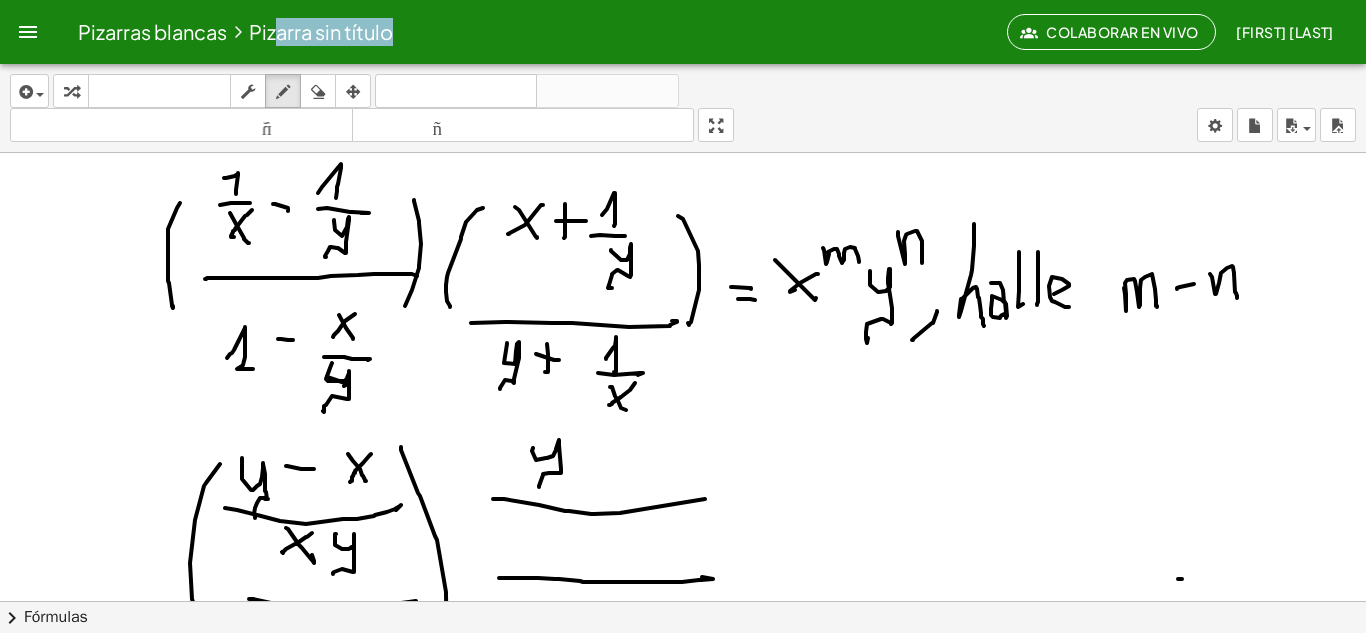 drag, startPoint x: 533, startPoint y: 448, endPoint x: 589, endPoint y: 469, distance: 59.808025 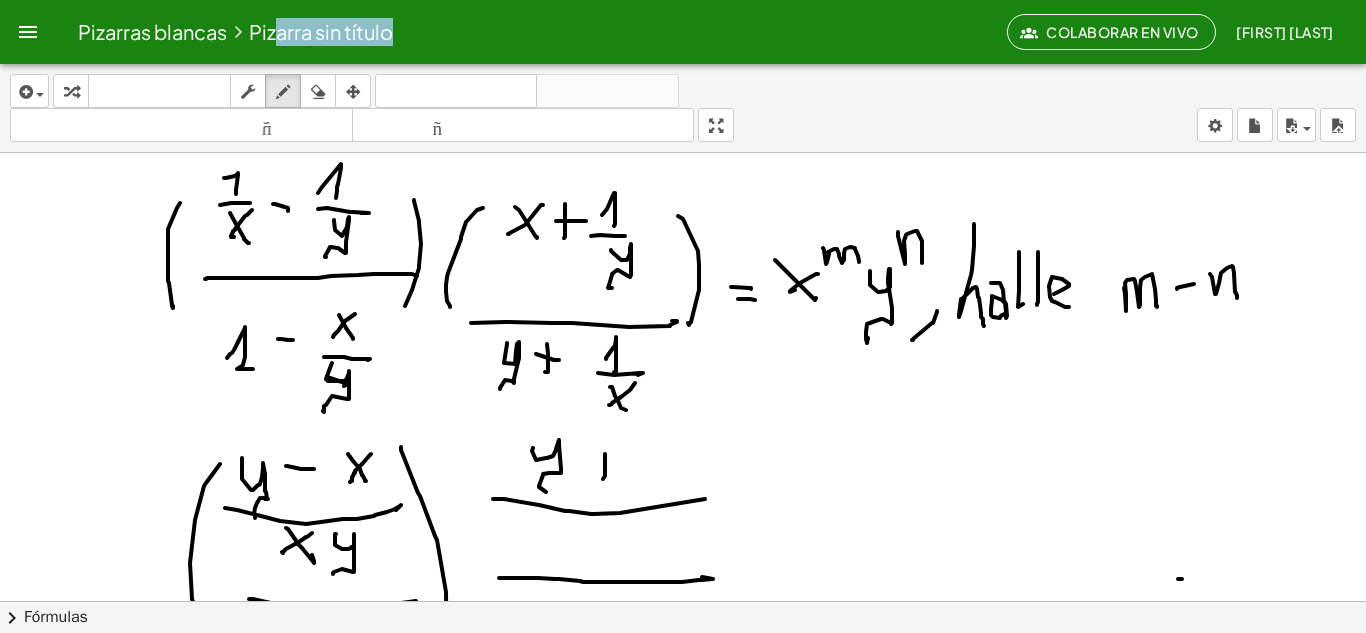 drag, startPoint x: 605, startPoint y: 454, endPoint x: 603, endPoint y: 479, distance: 25.079872 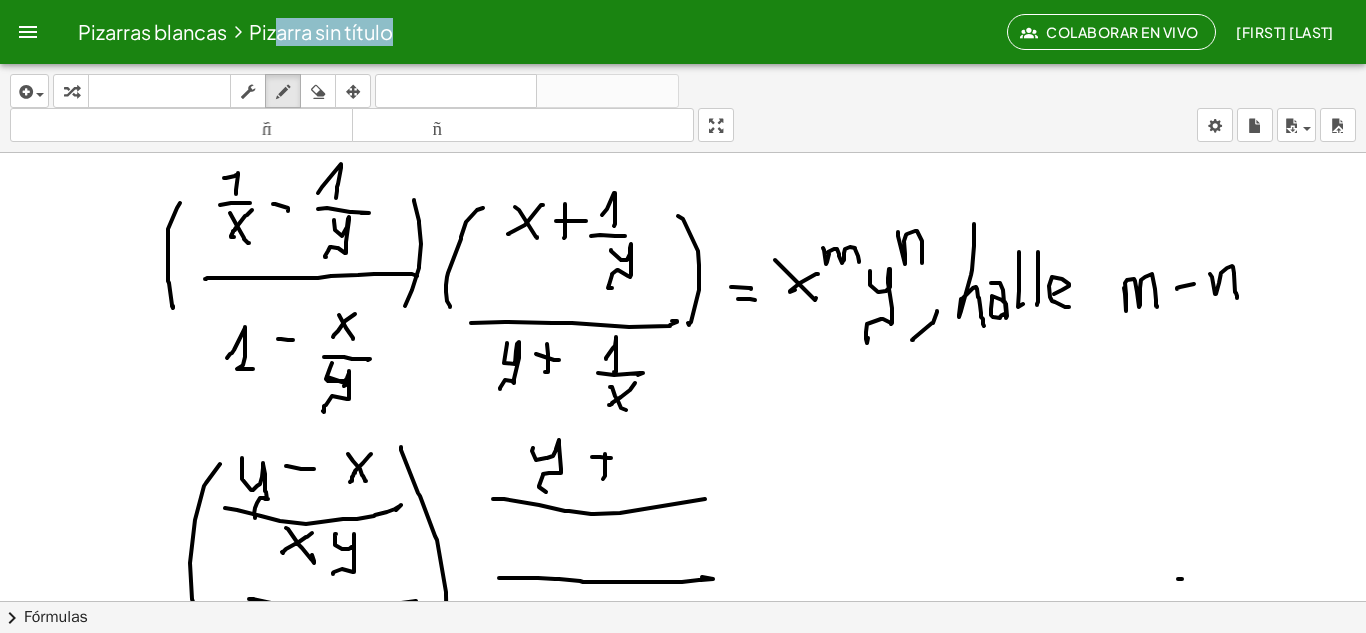 drag, startPoint x: 592, startPoint y: 457, endPoint x: 611, endPoint y: 458, distance: 19.026299 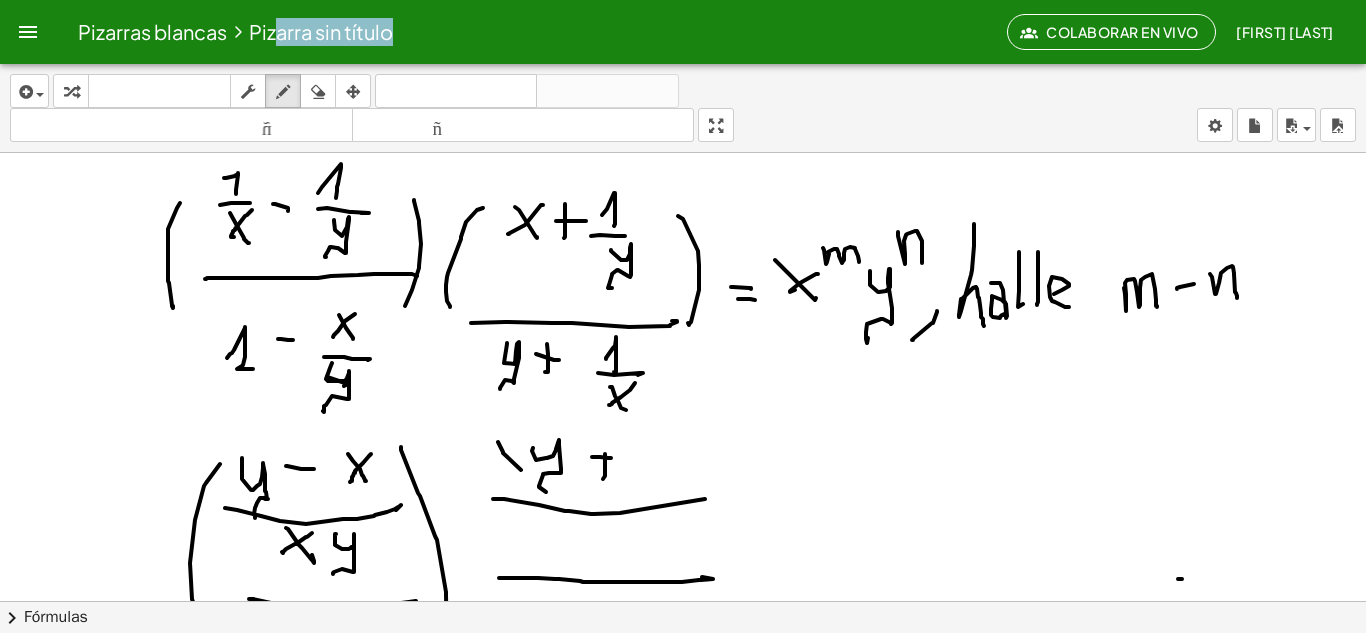 drag, startPoint x: 498, startPoint y: 442, endPoint x: 526, endPoint y: 446, distance: 28.284271 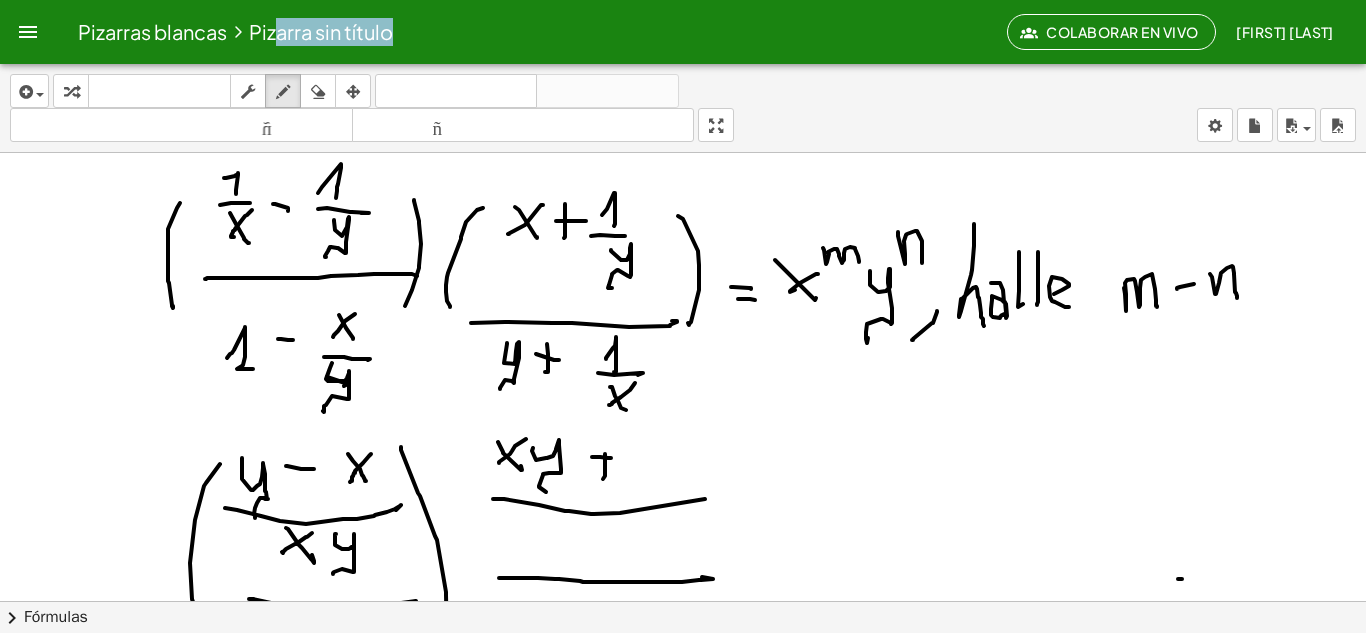 drag, startPoint x: 515, startPoint y: 446, endPoint x: 492, endPoint y: 467, distance: 31.144823 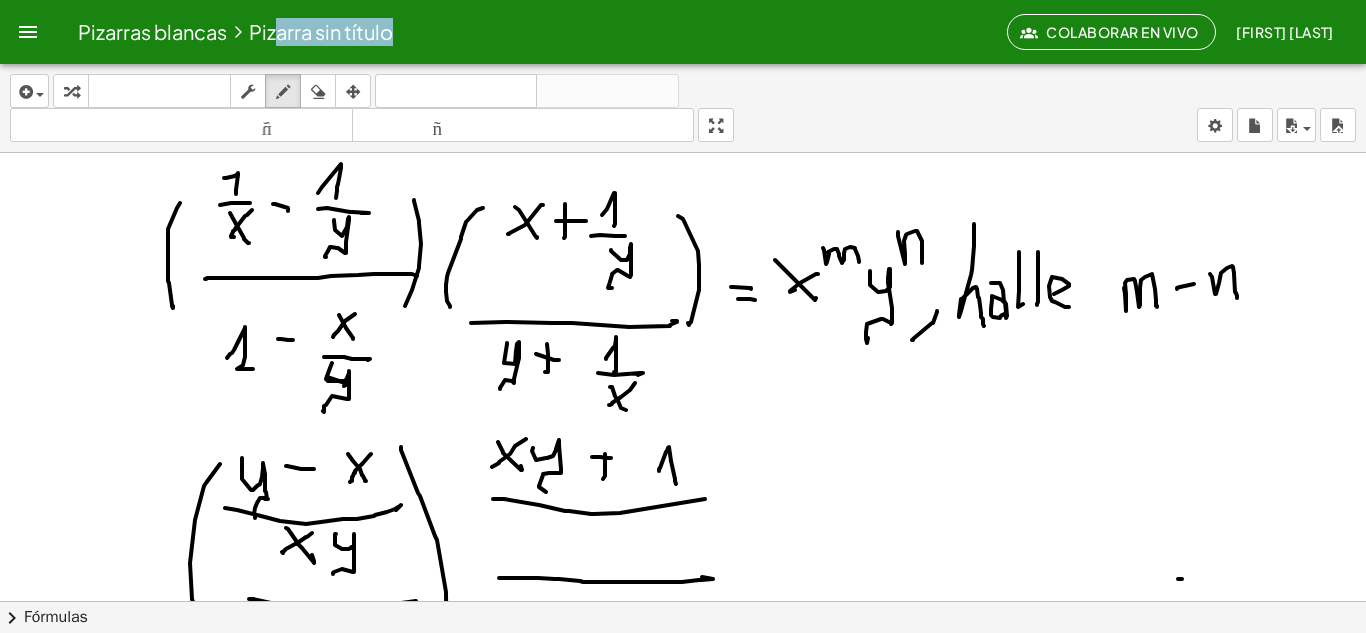 drag, startPoint x: 659, startPoint y: 471, endPoint x: 648, endPoint y: 523, distance: 53.15073 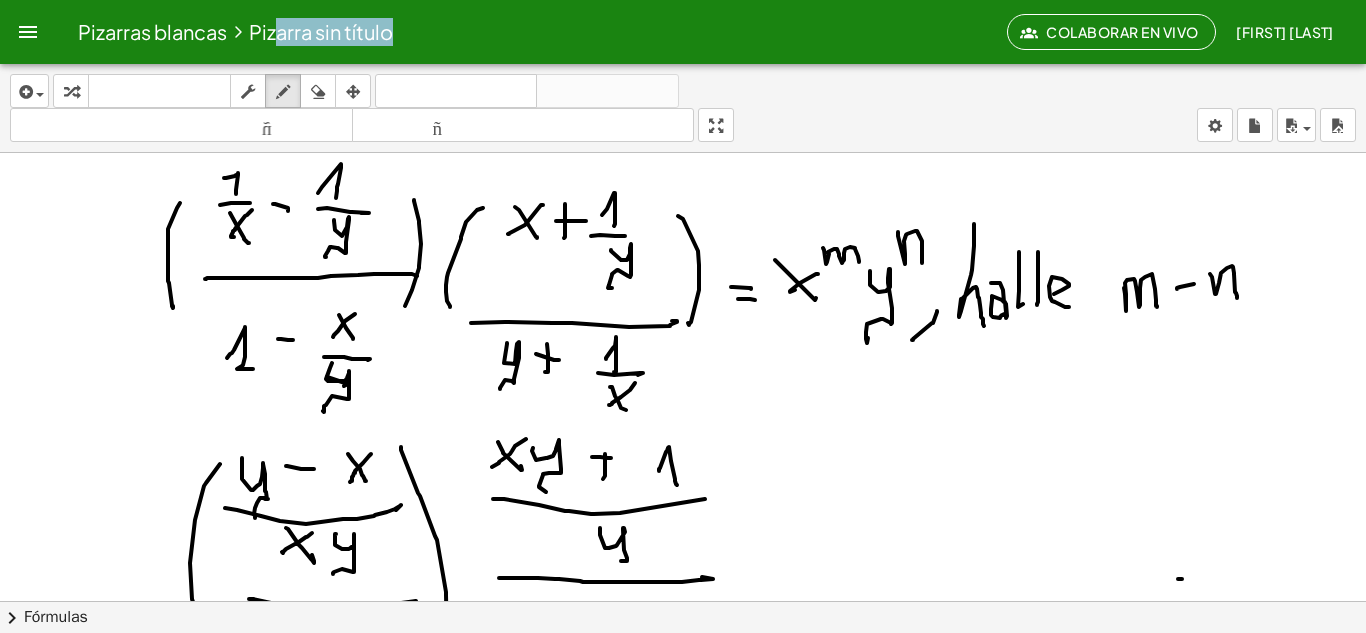 drag, startPoint x: 600, startPoint y: 528, endPoint x: 620, endPoint y: 565, distance: 42.059483 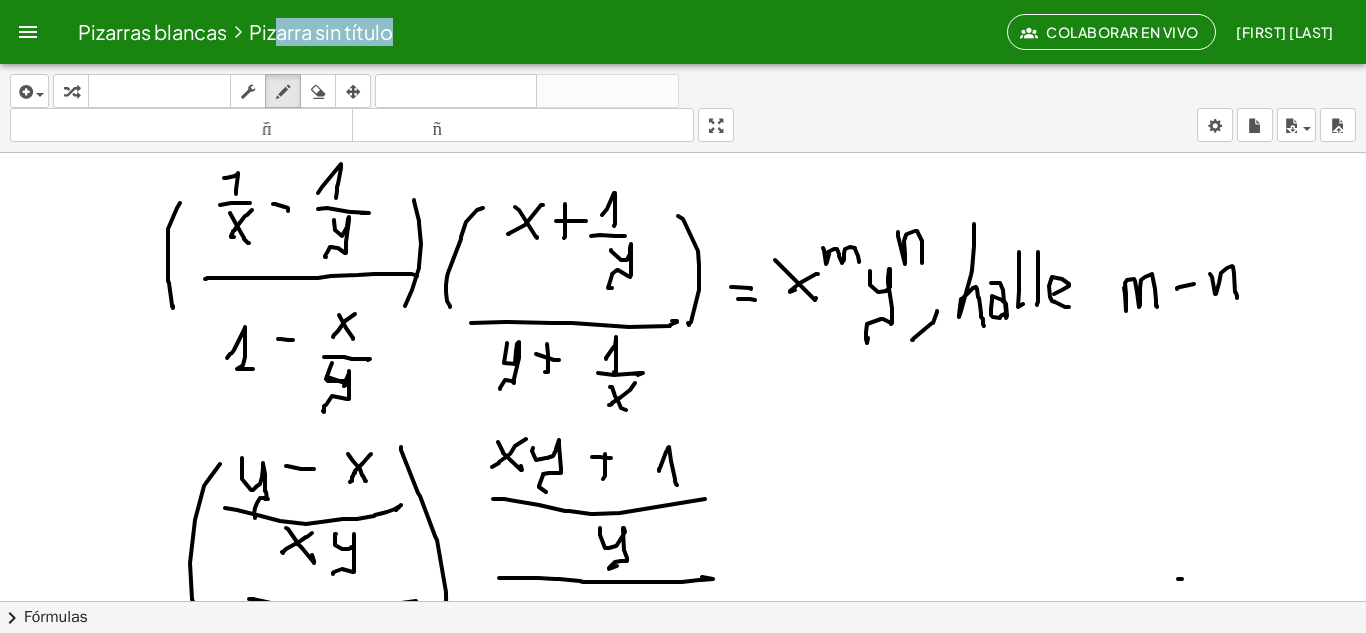 drag, startPoint x: 587, startPoint y: 620, endPoint x: 1181, endPoint y: 433, distance: 622.7399 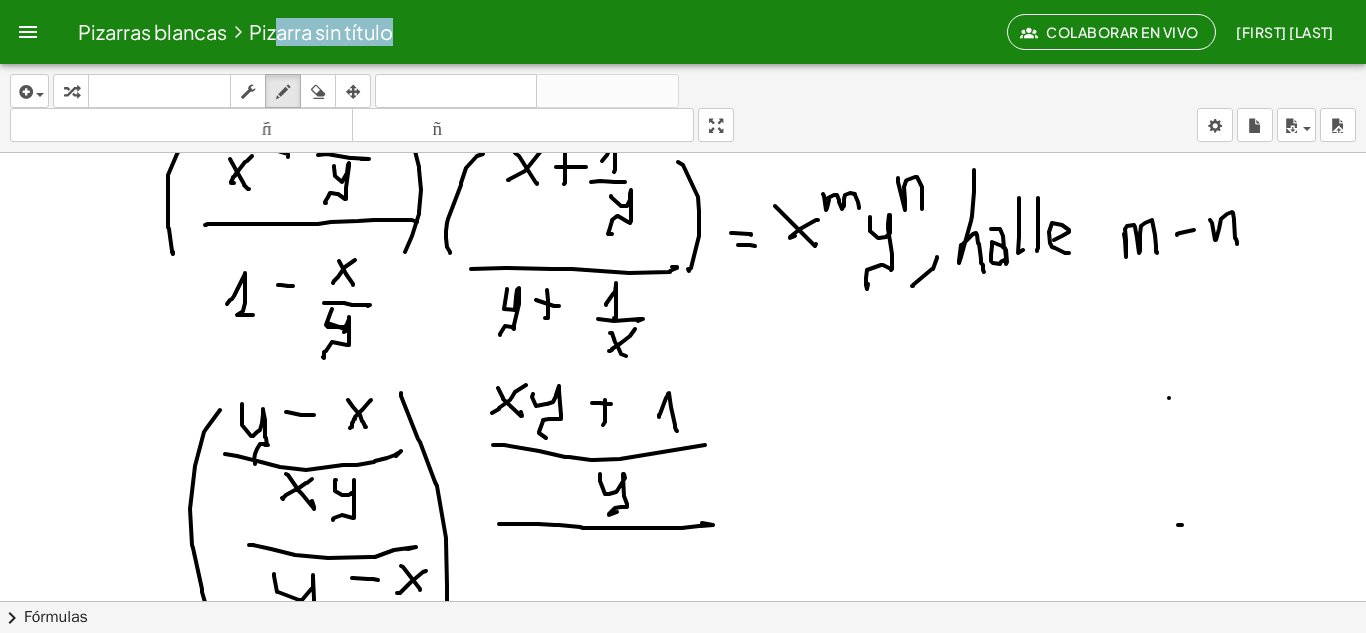 scroll, scrollTop: 74, scrollLeft: 0, axis: vertical 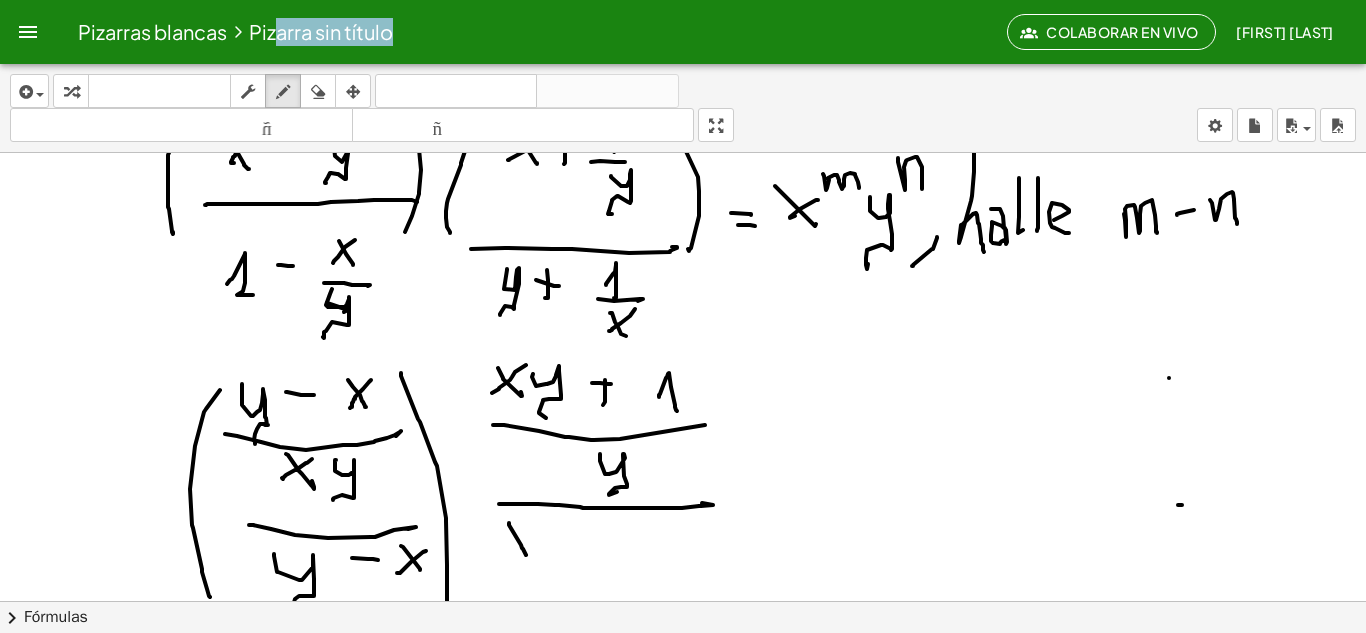 drag, startPoint x: 509, startPoint y: 525, endPoint x: 529, endPoint y: 564, distance: 43.829212 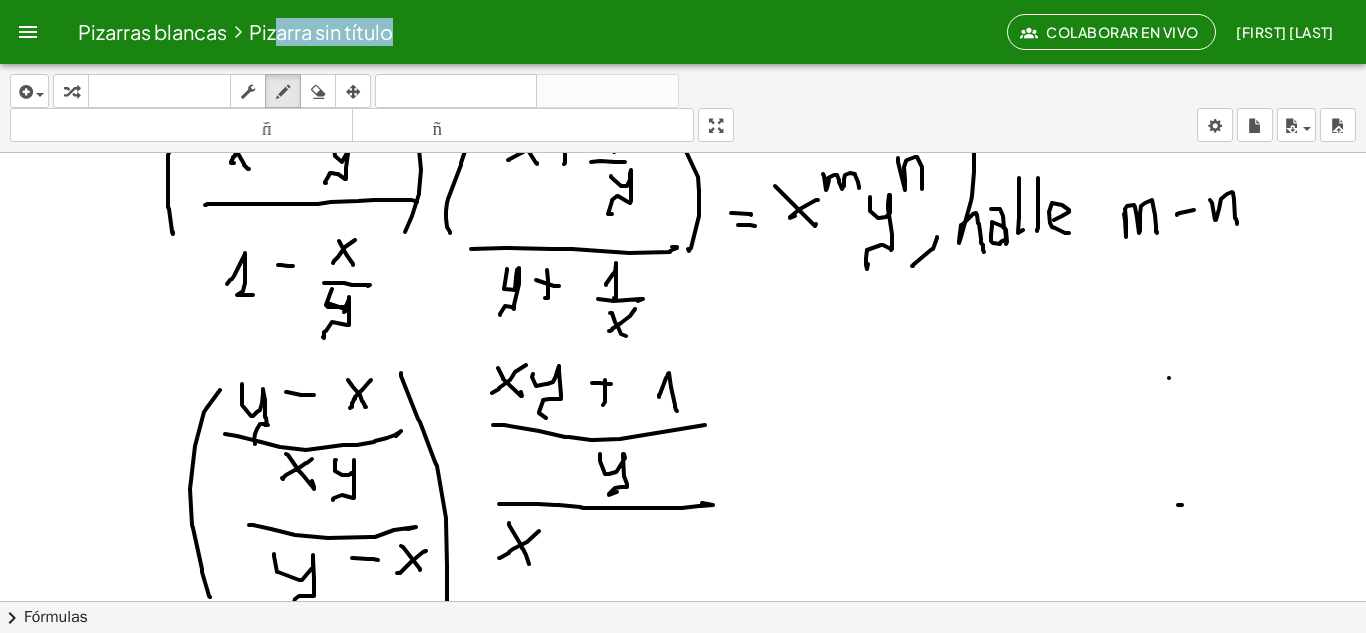 drag, startPoint x: 539, startPoint y: 531, endPoint x: 563, endPoint y: 543, distance: 26.832815 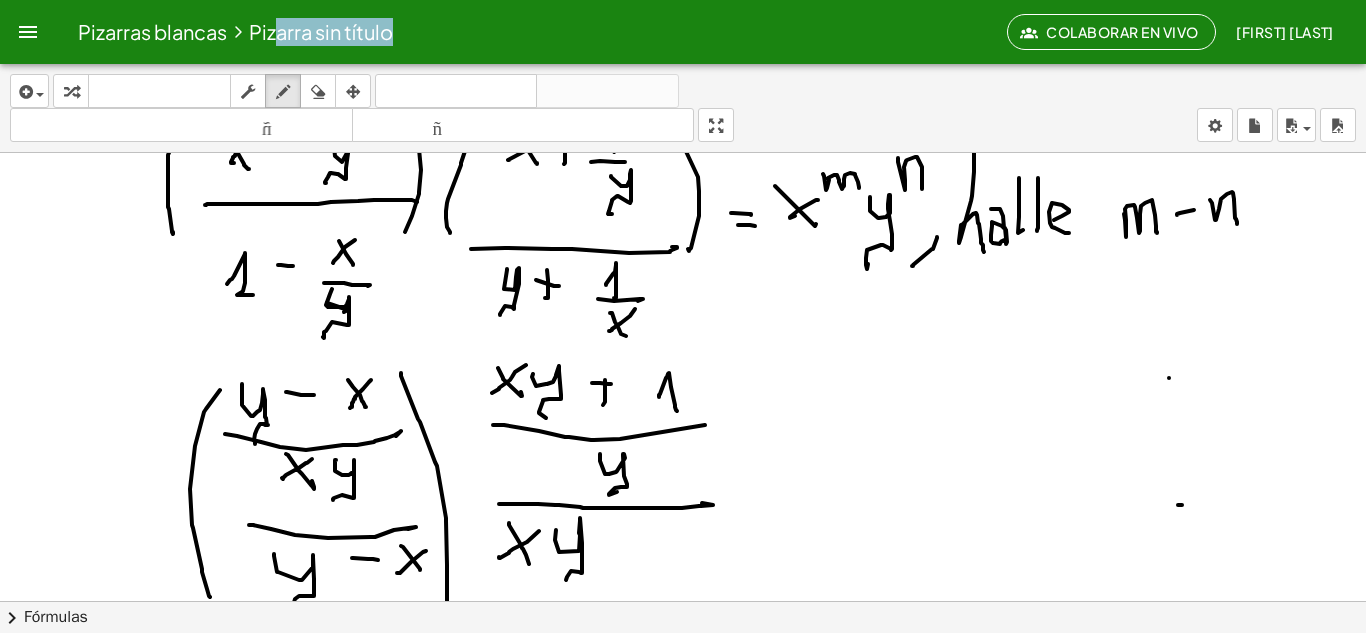 drag, startPoint x: 556, startPoint y: 530, endPoint x: 585, endPoint y: 565, distance: 45.453274 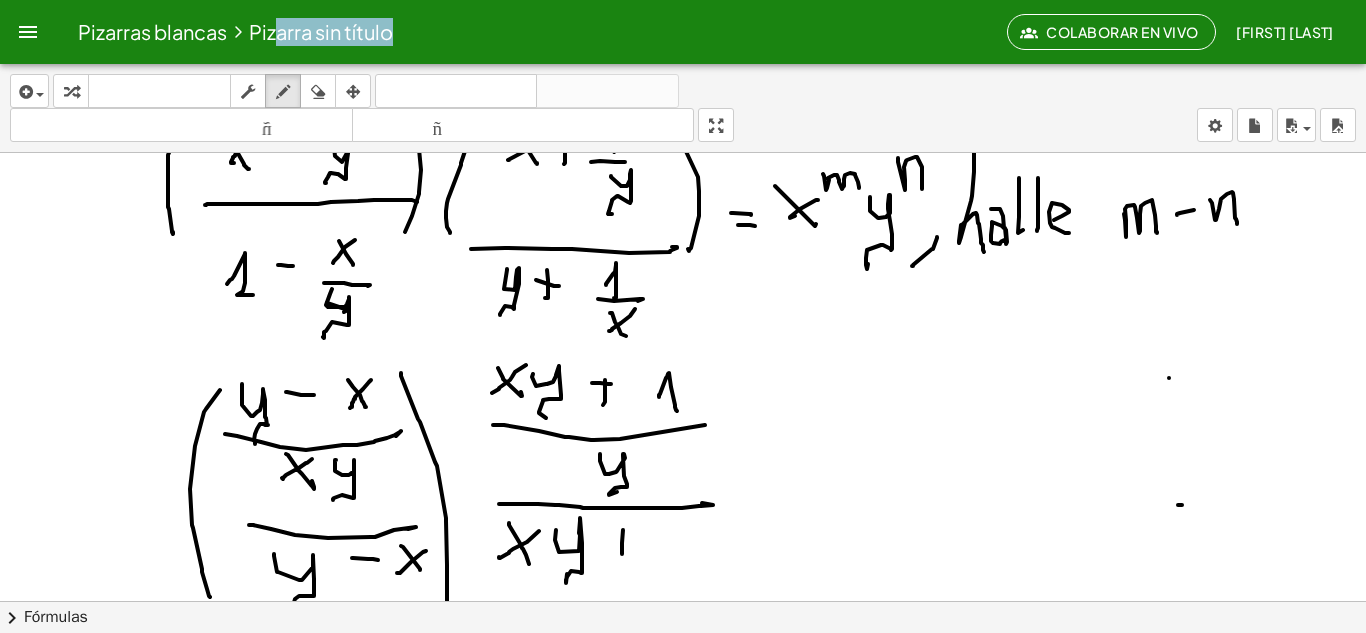 drag, startPoint x: 623, startPoint y: 530, endPoint x: 613, endPoint y: 548, distance: 20.59126 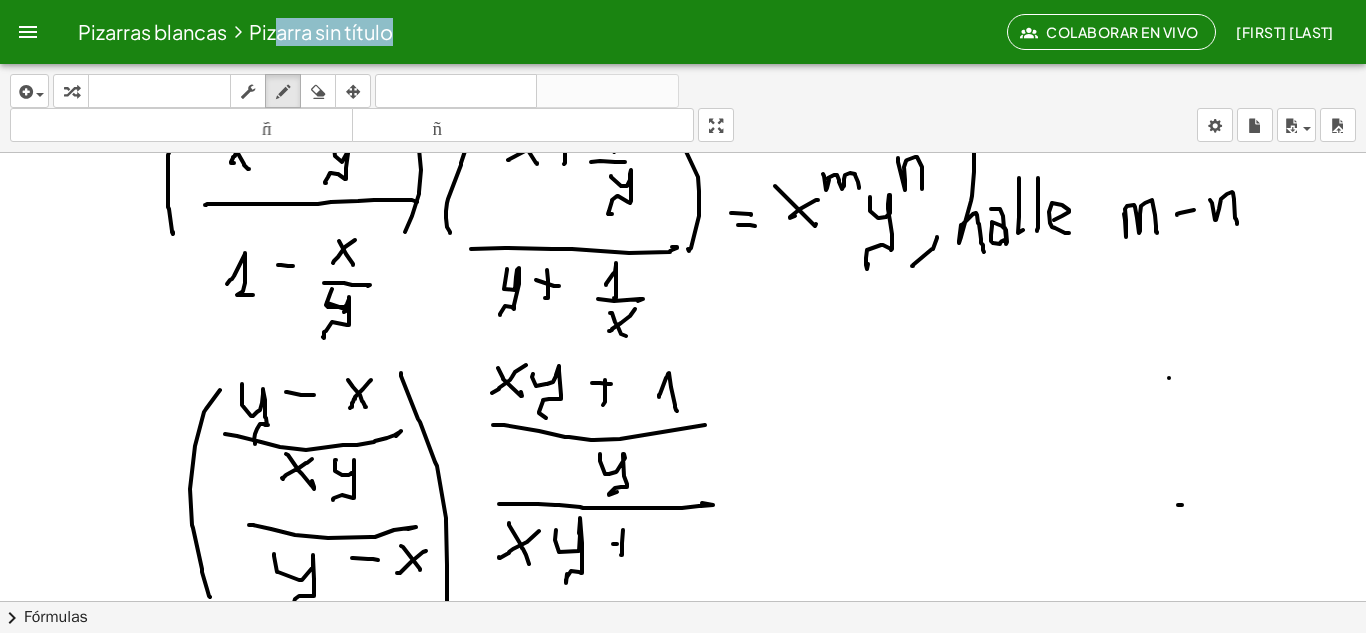 drag, startPoint x: 613, startPoint y: 544, endPoint x: 633, endPoint y: 544, distance: 20 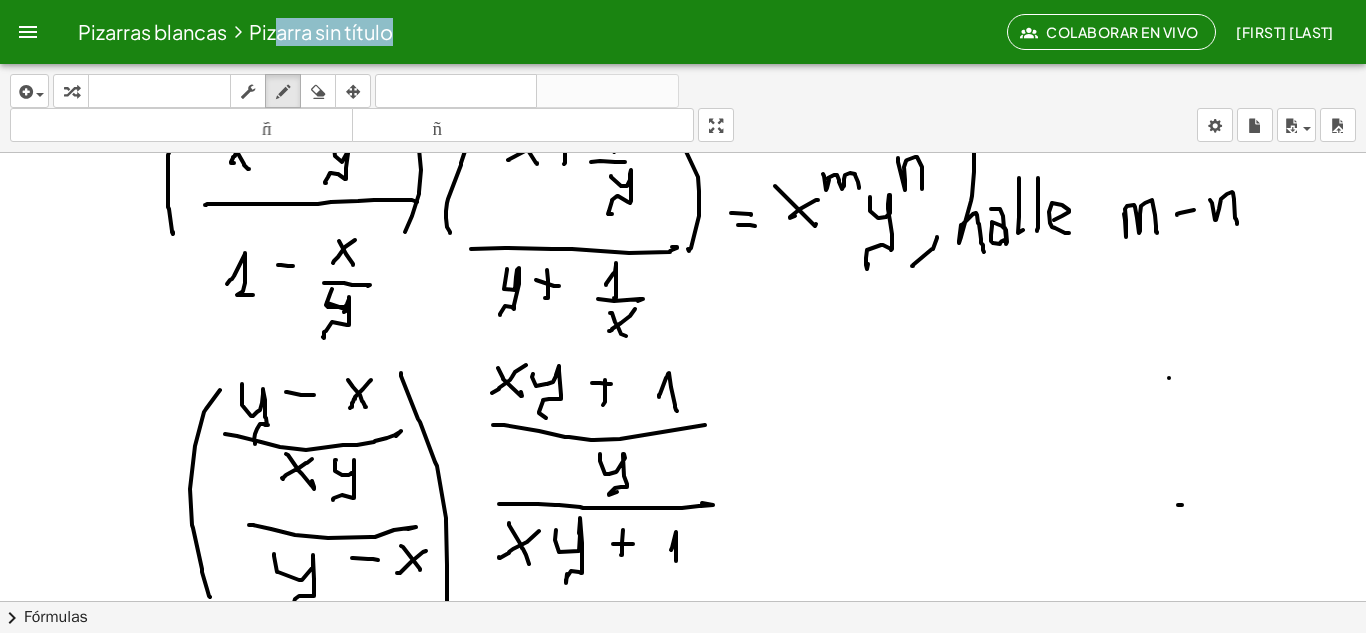 click at bounding box center [683, 527] 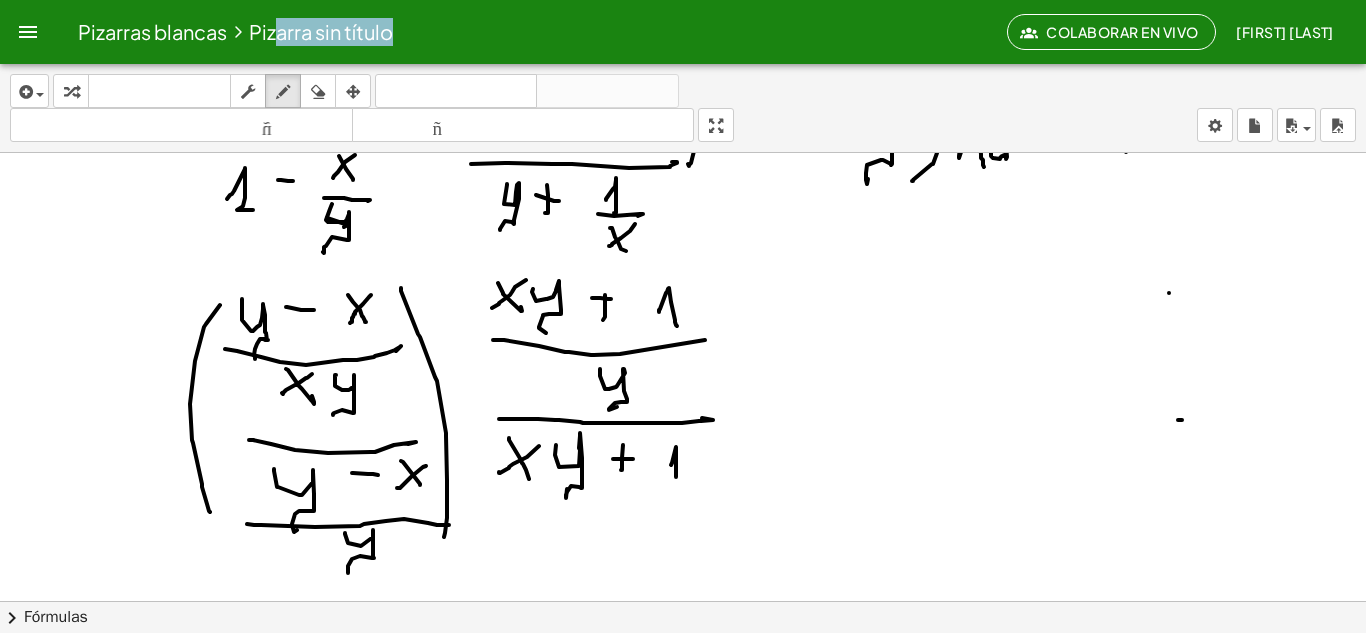 scroll, scrollTop: 163, scrollLeft: 0, axis: vertical 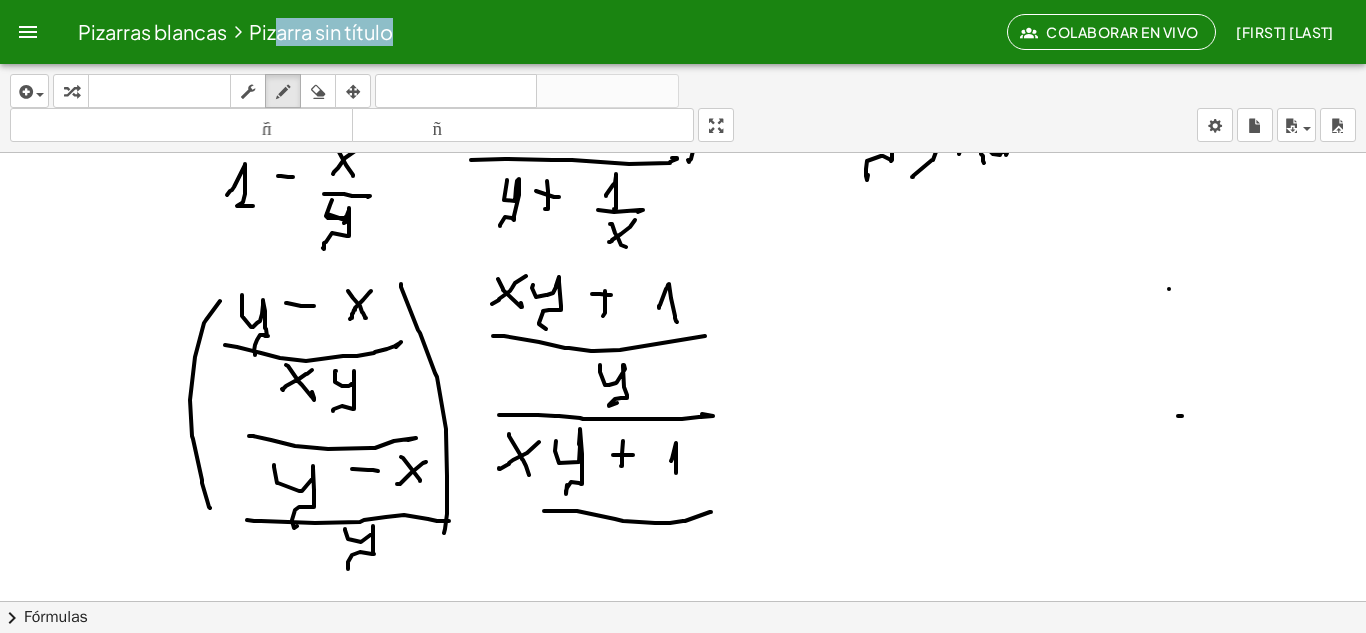 drag, startPoint x: 544, startPoint y: 511, endPoint x: 641, endPoint y: 524, distance: 97.867256 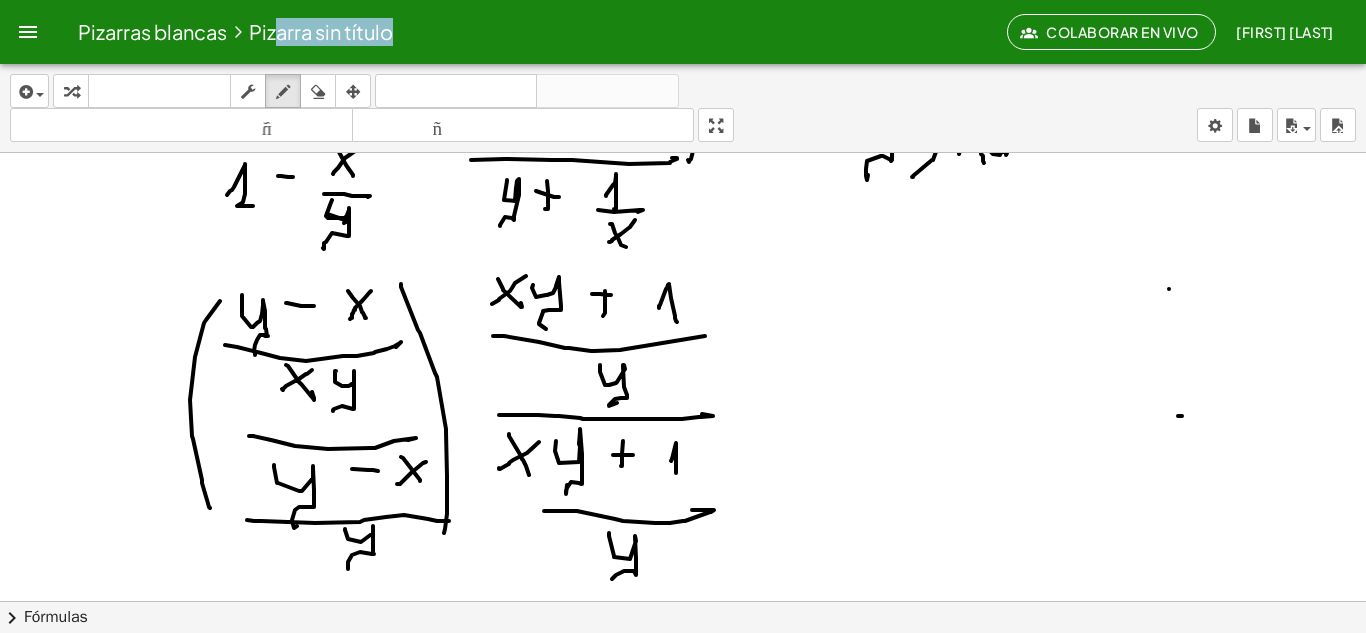 drag, startPoint x: 609, startPoint y: 536, endPoint x: 587, endPoint y: 520, distance: 27.202942 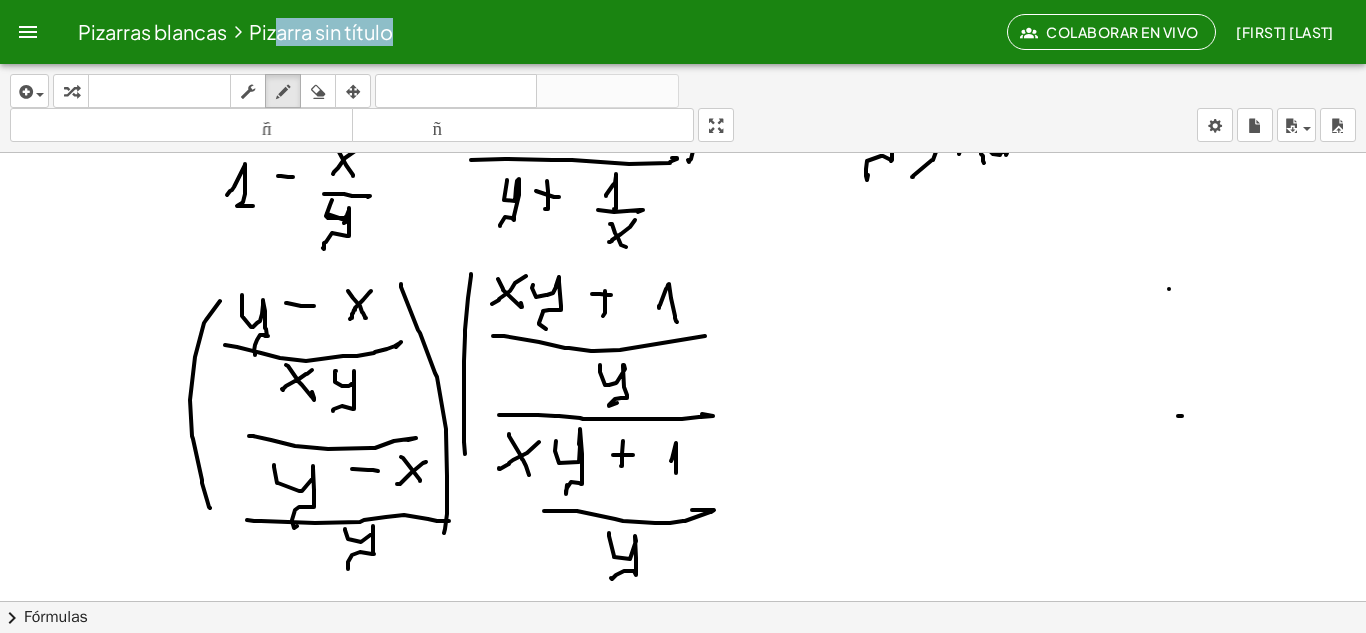 drag, startPoint x: 468, startPoint y: 298, endPoint x: 494, endPoint y: 501, distance: 204.65825 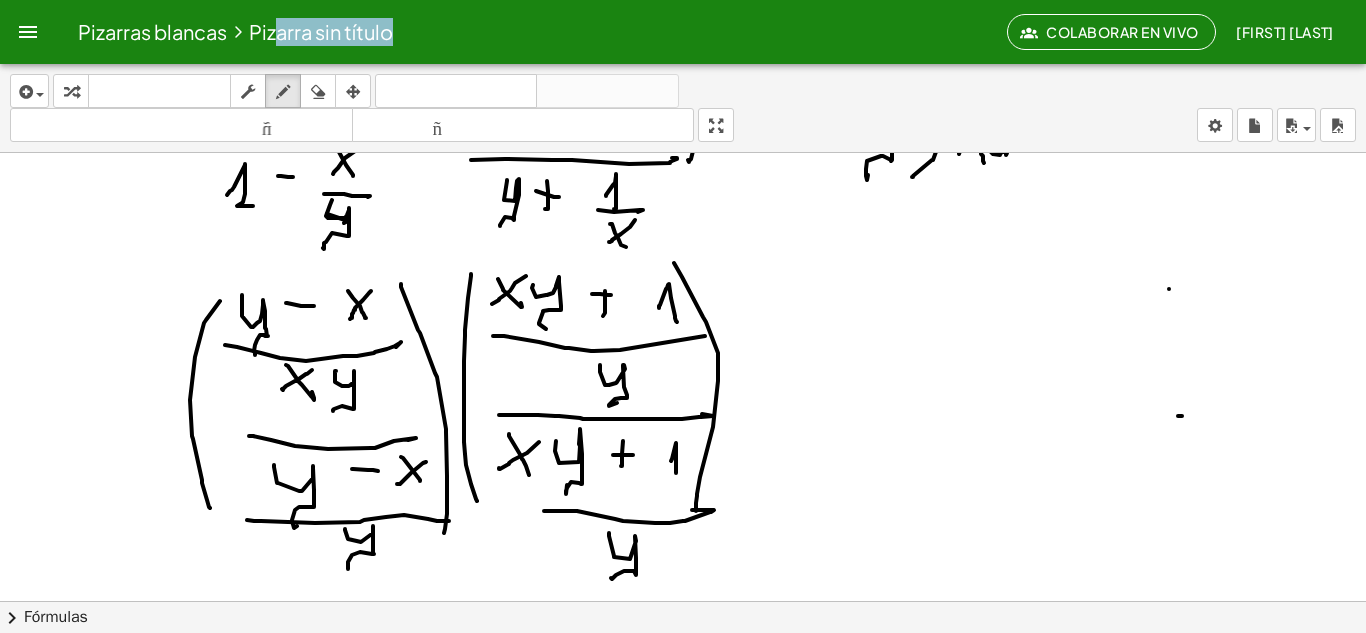 drag, startPoint x: 682, startPoint y: 277, endPoint x: 699, endPoint y: 501, distance: 224.64417 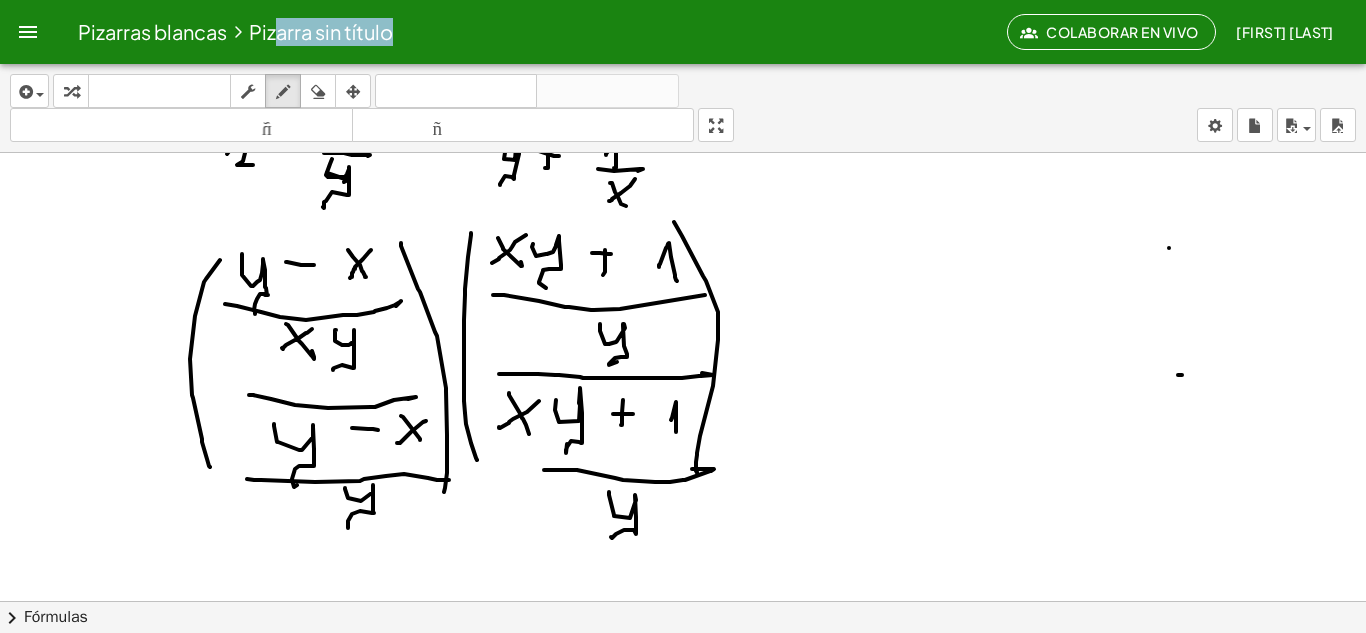 scroll, scrollTop: 207, scrollLeft: 0, axis: vertical 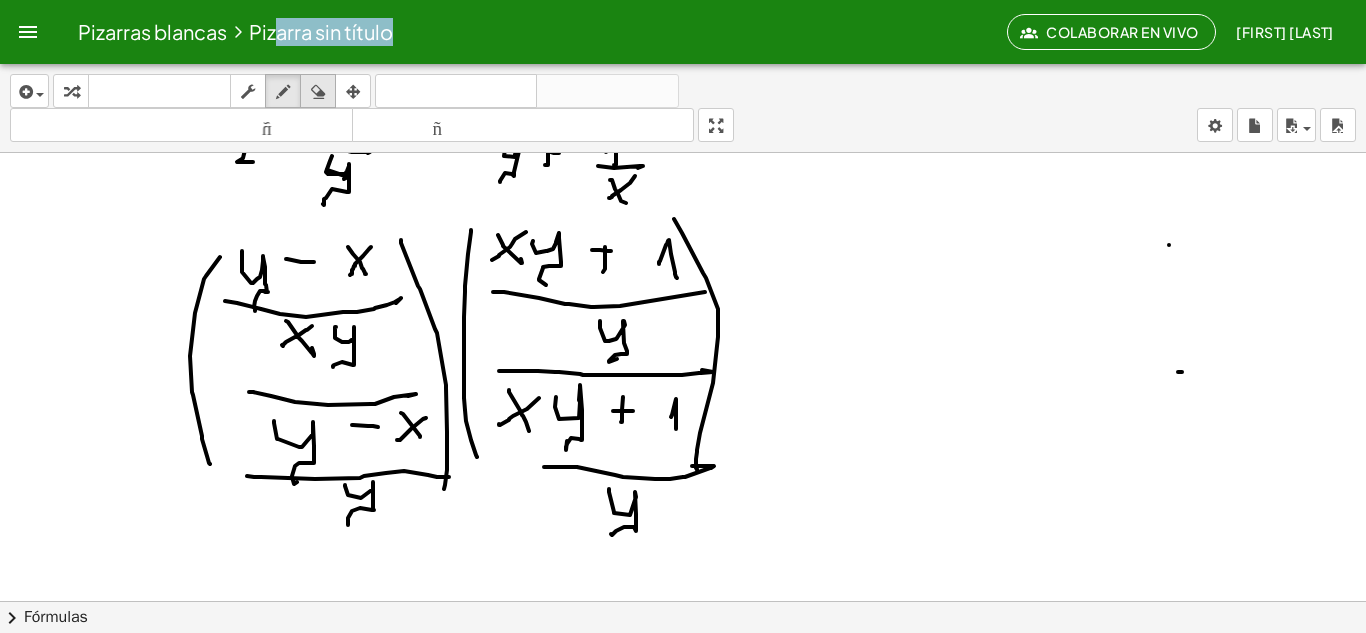 click at bounding box center (318, 91) 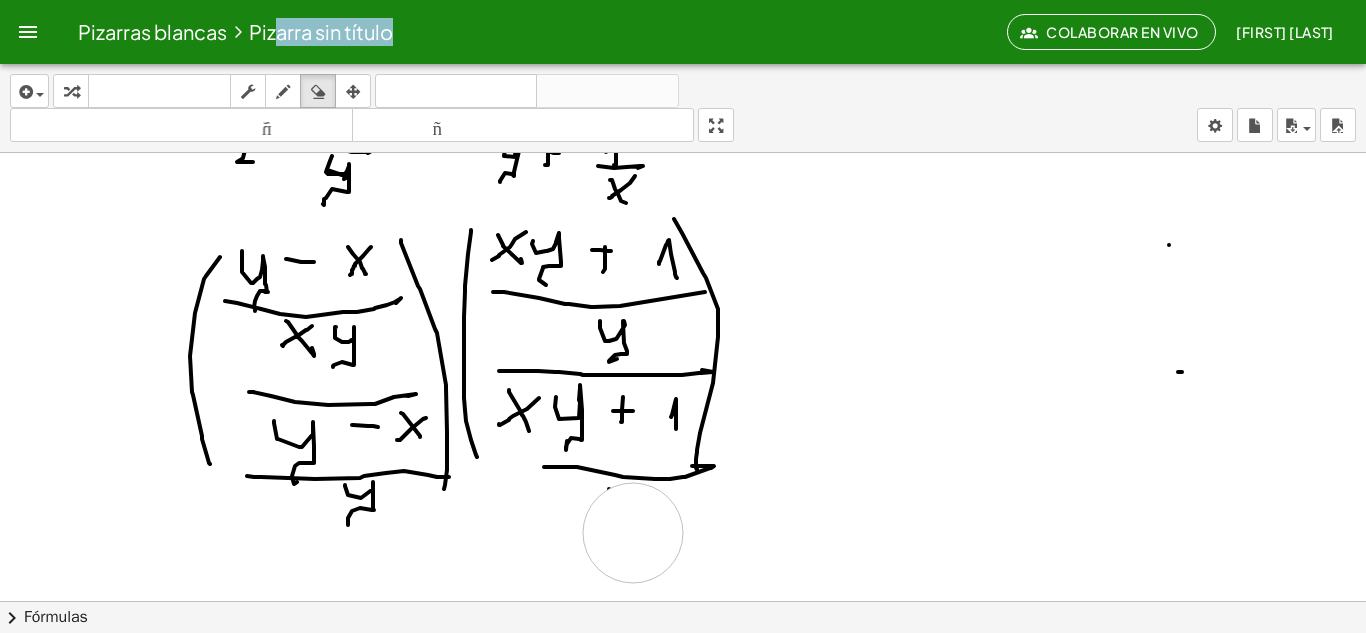 click at bounding box center [683, 394] 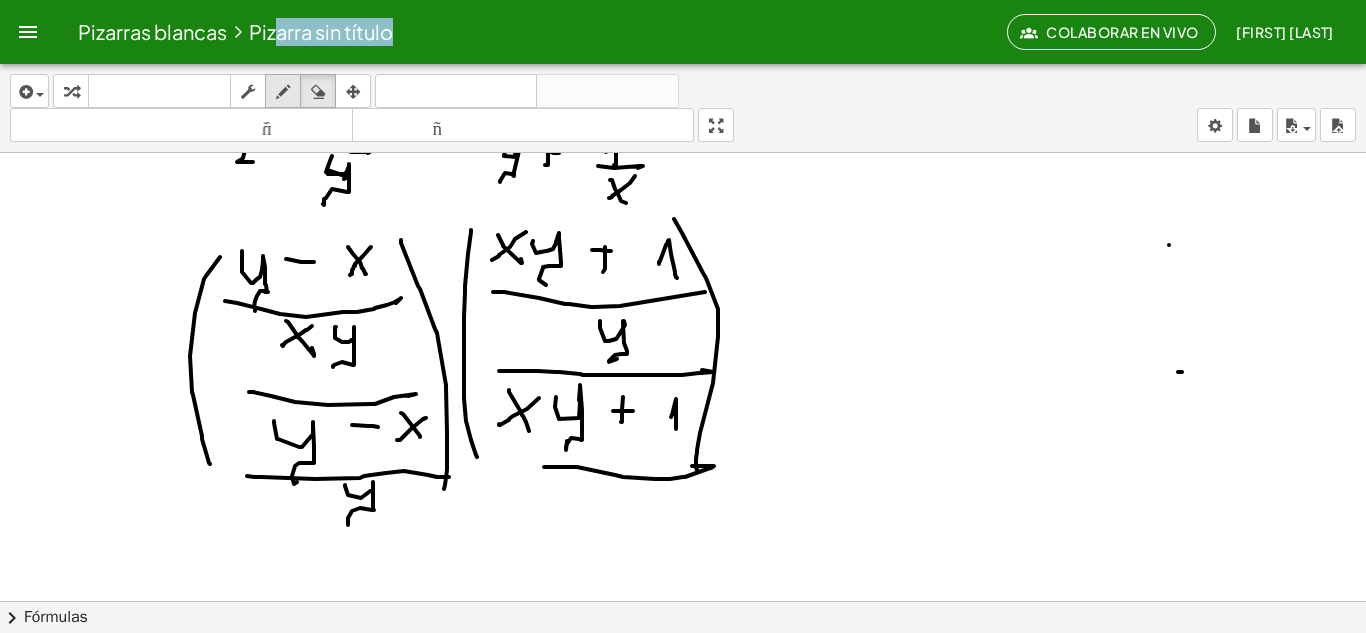 click on "dibujar" at bounding box center [283, 91] 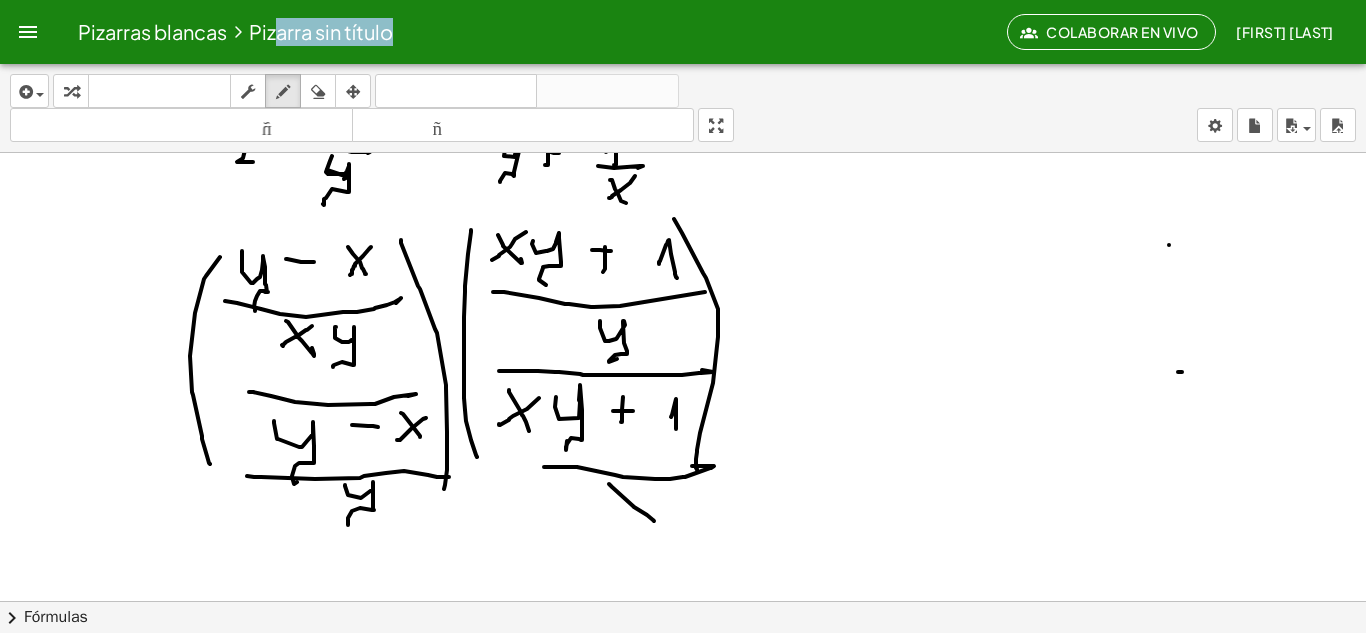 drag, startPoint x: 609, startPoint y: 484, endPoint x: 654, endPoint y: 521, distance: 58.258045 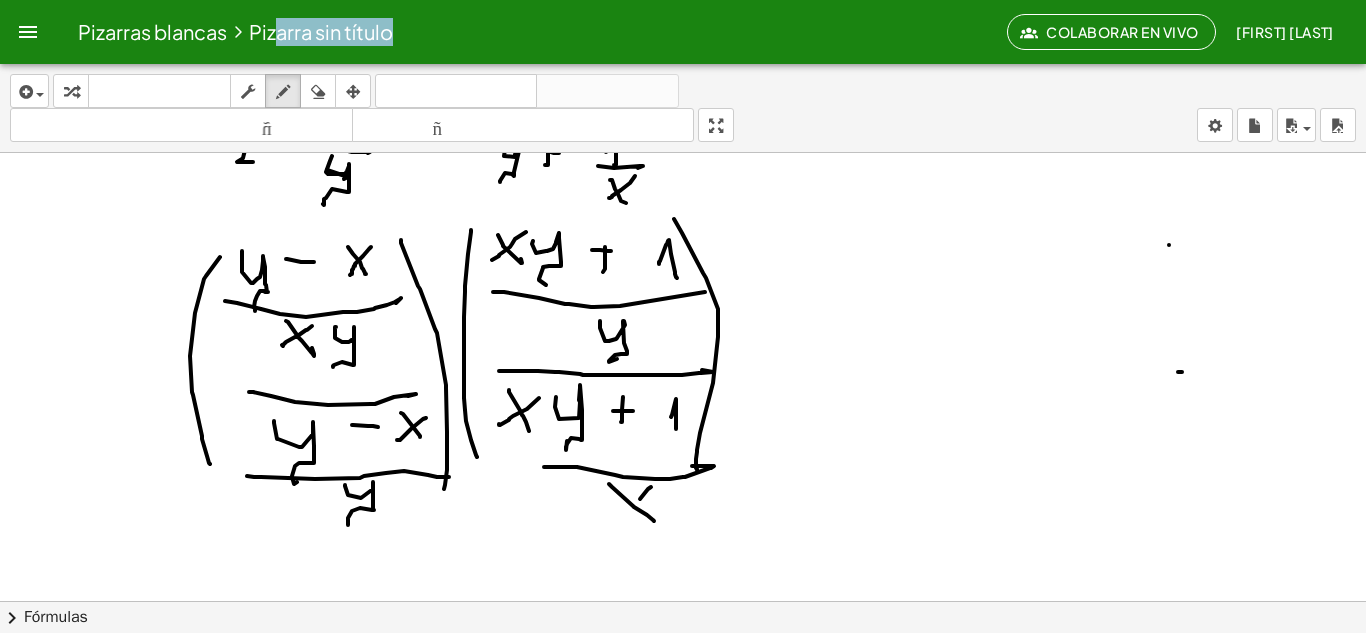 drag, startPoint x: 640, startPoint y: 499, endPoint x: 668, endPoint y: 492, distance: 28.86174 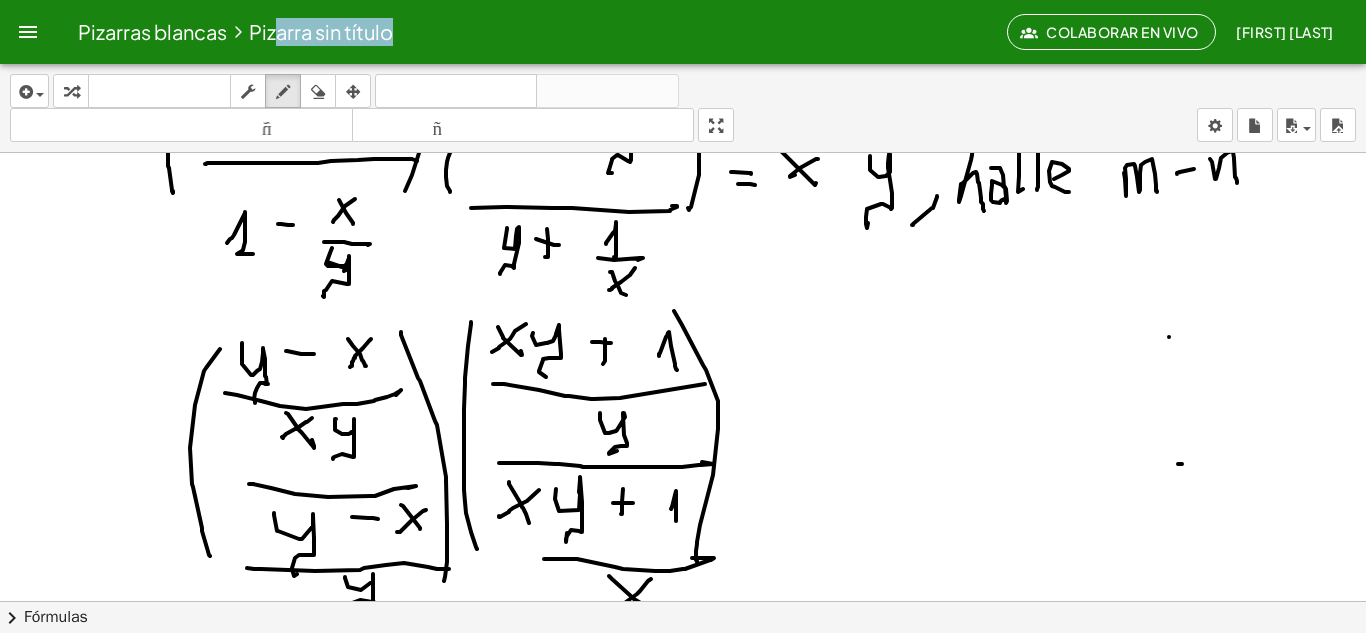 scroll, scrollTop: 100, scrollLeft: 0, axis: vertical 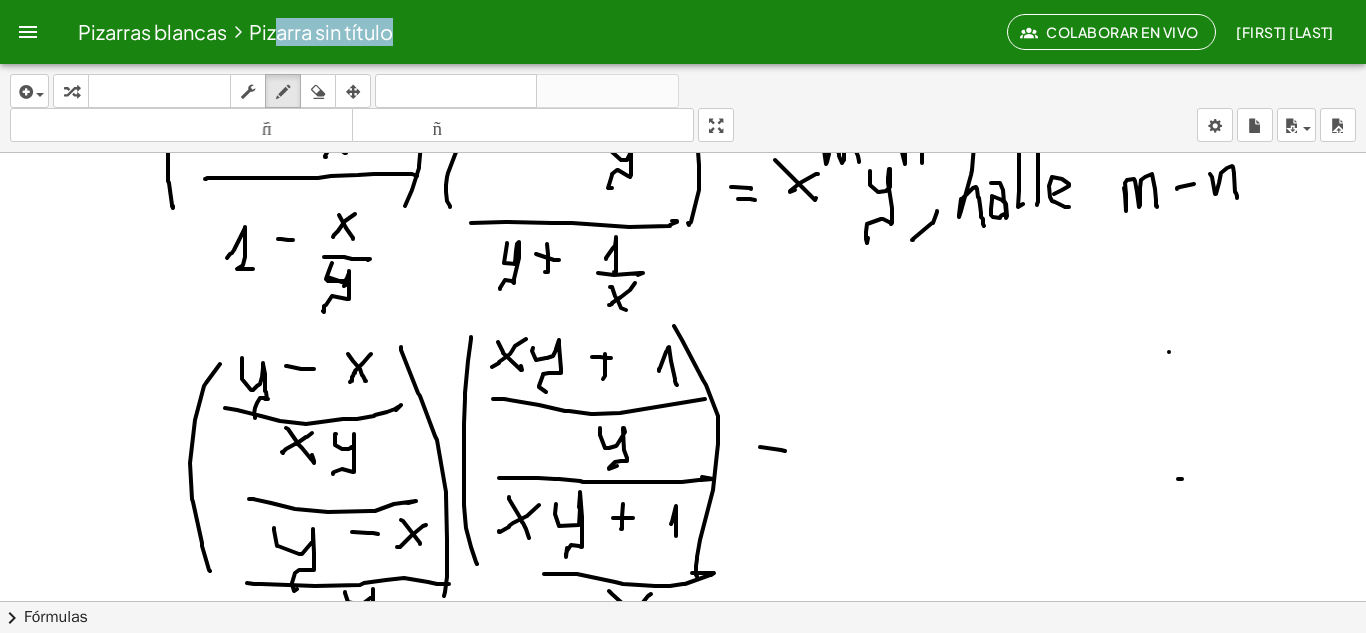 drag, startPoint x: 760, startPoint y: 447, endPoint x: 794, endPoint y: 452, distance: 34.36568 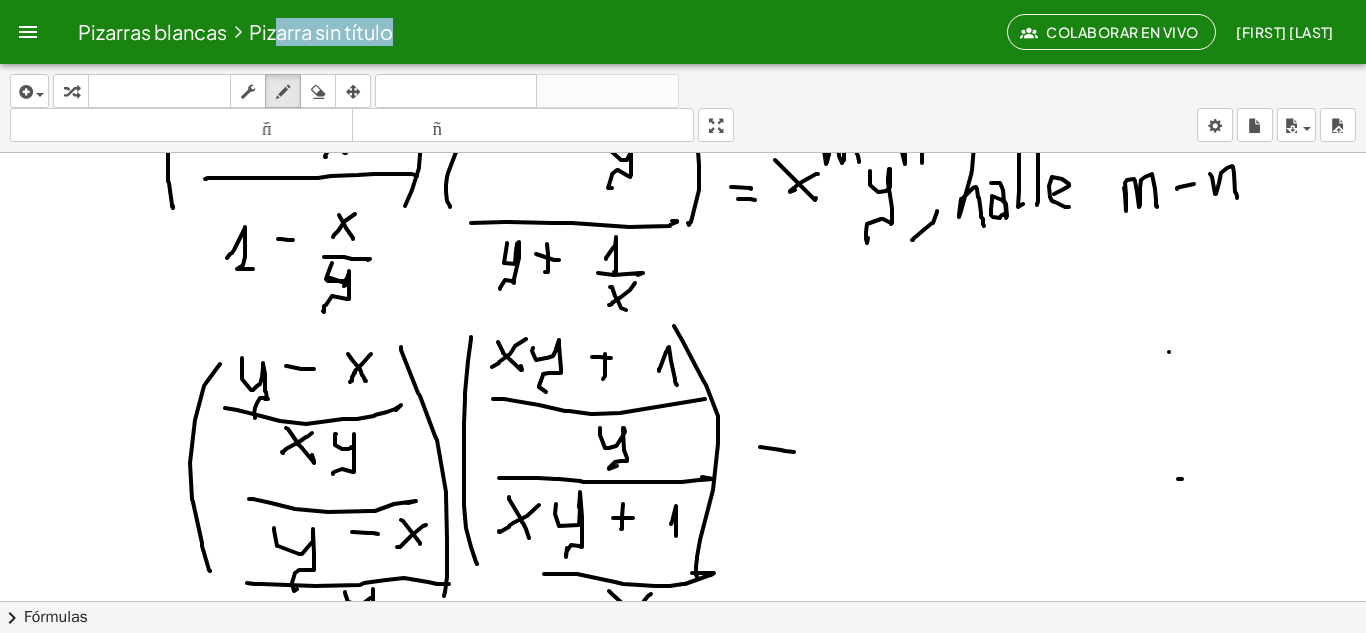 drag, startPoint x: 786, startPoint y: 468, endPoint x: 808, endPoint y: 462, distance: 22.803509 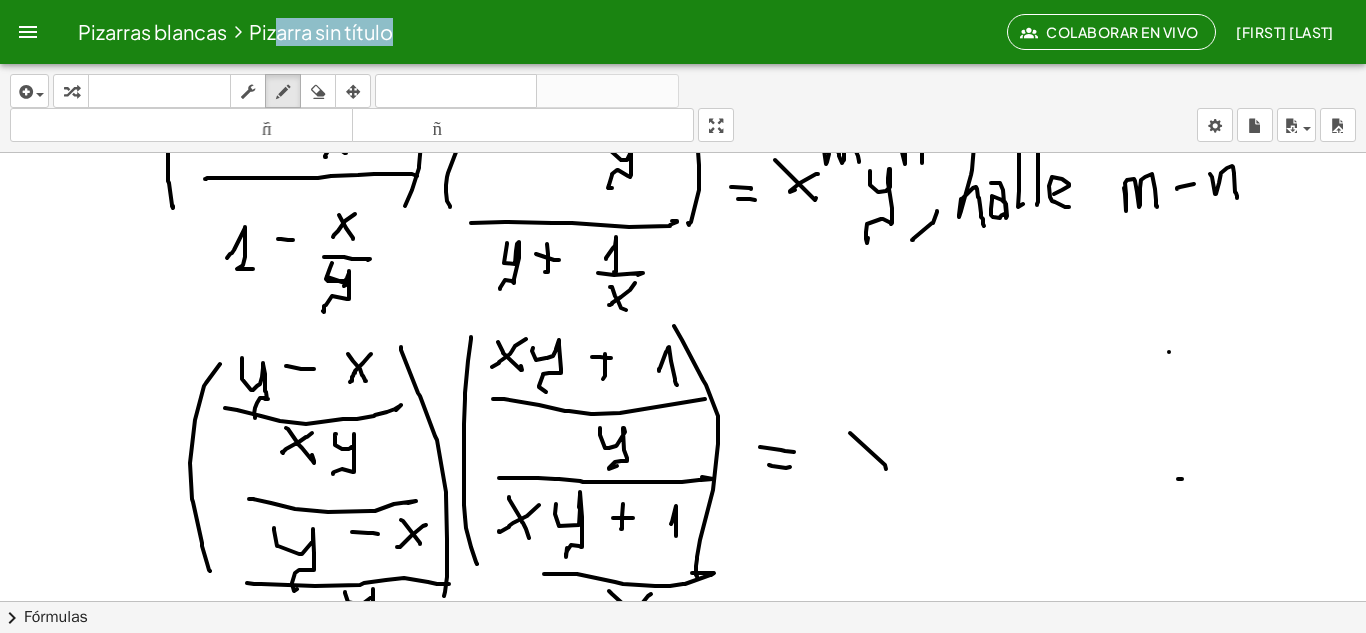 drag, startPoint x: 850, startPoint y: 433, endPoint x: 886, endPoint y: 463, distance: 46.8615 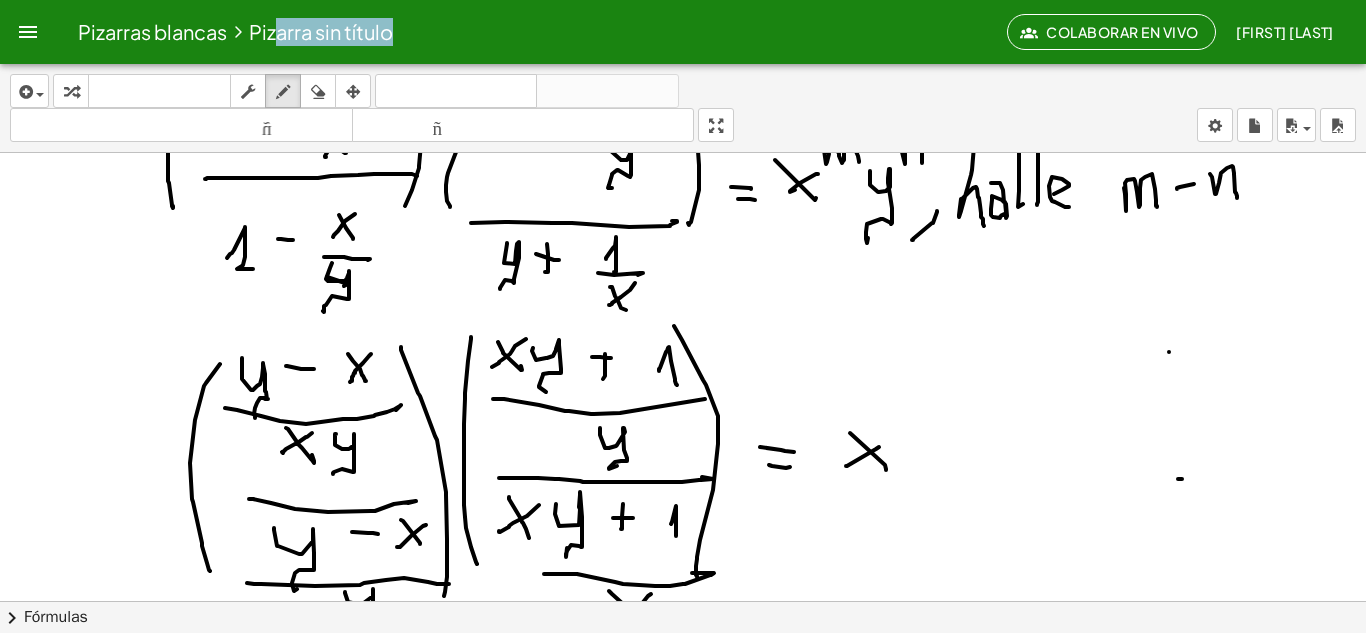drag, startPoint x: 846, startPoint y: 466, endPoint x: 882, endPoint y: 435, distance: 47.507893 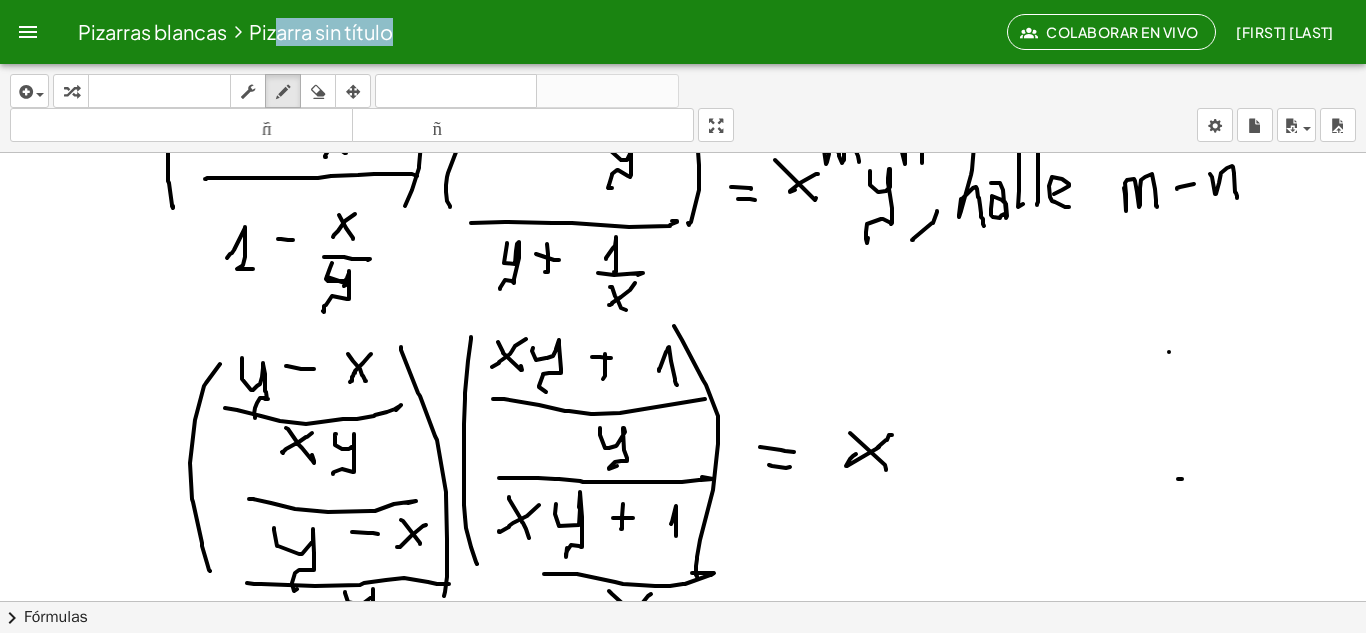 drag, startPoint x: 892, startPoint y: 435, endPoint x: 870, endPoint y: 451, distance: 27.202942 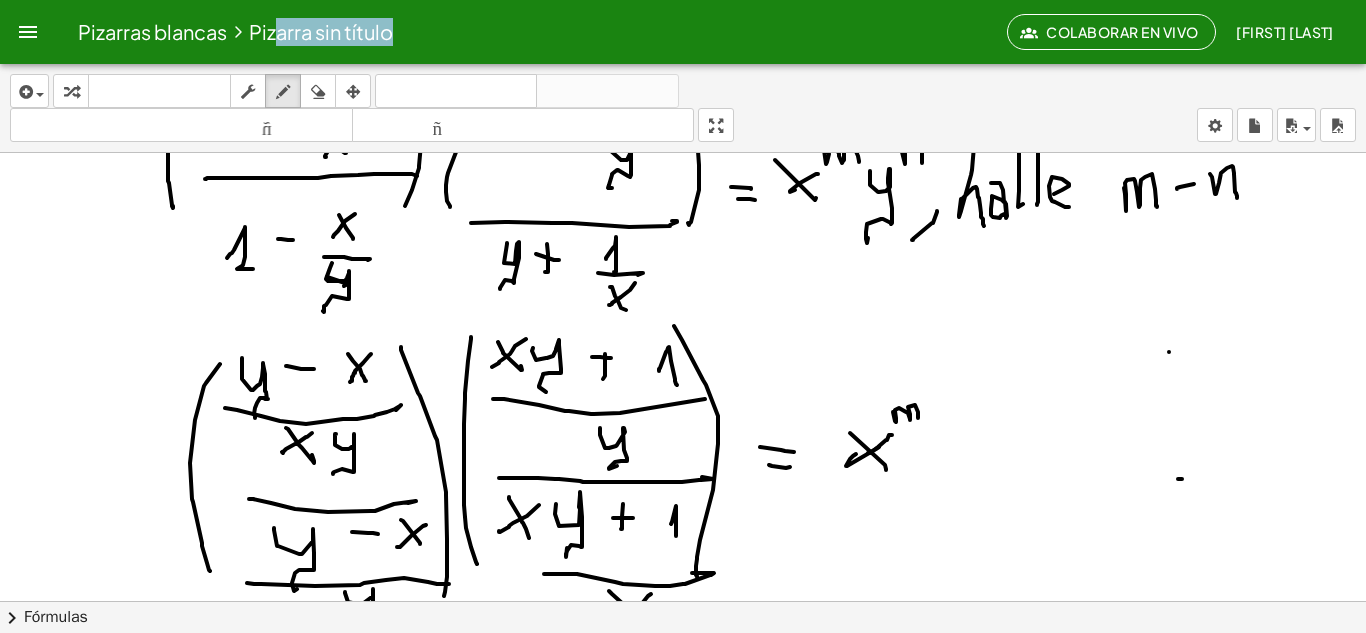 drag, startPoint x: 893, startPoint y: 412, endPoint x: 920, endPoint y: 420, distance: 28.160255 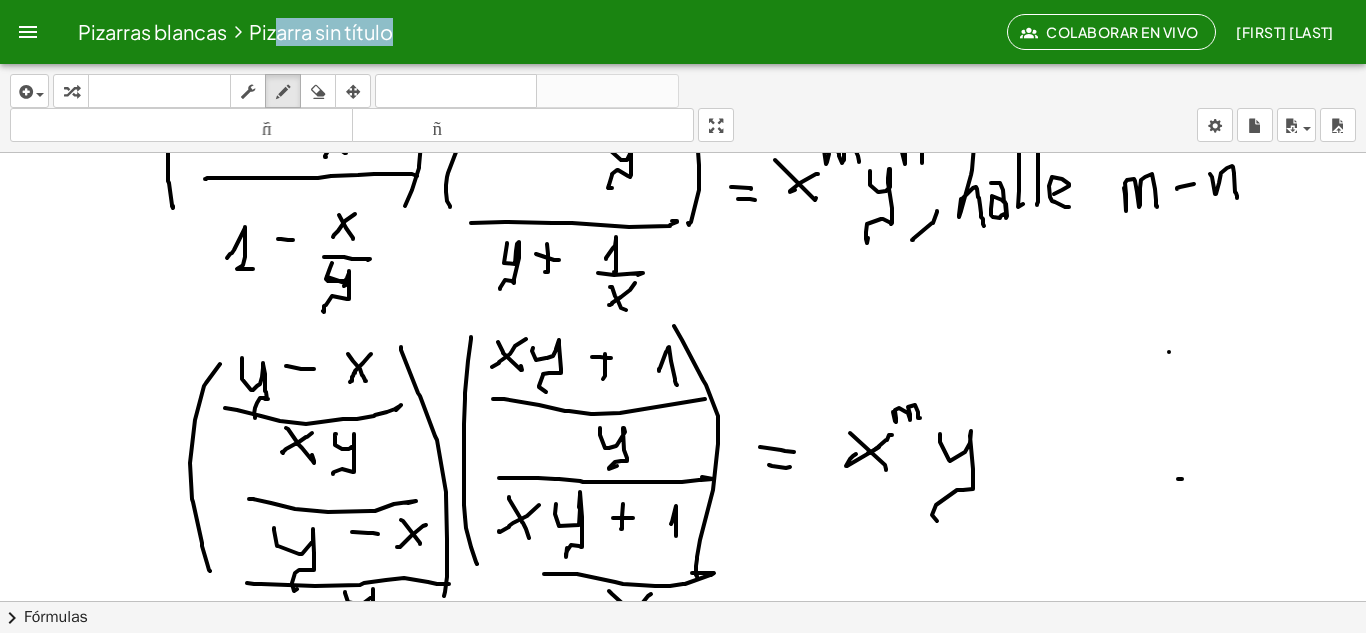 drag, startPoint x: 940, startPoint y: 434, endPoint x: 937, endPoint y: 521, distance: 87.05171 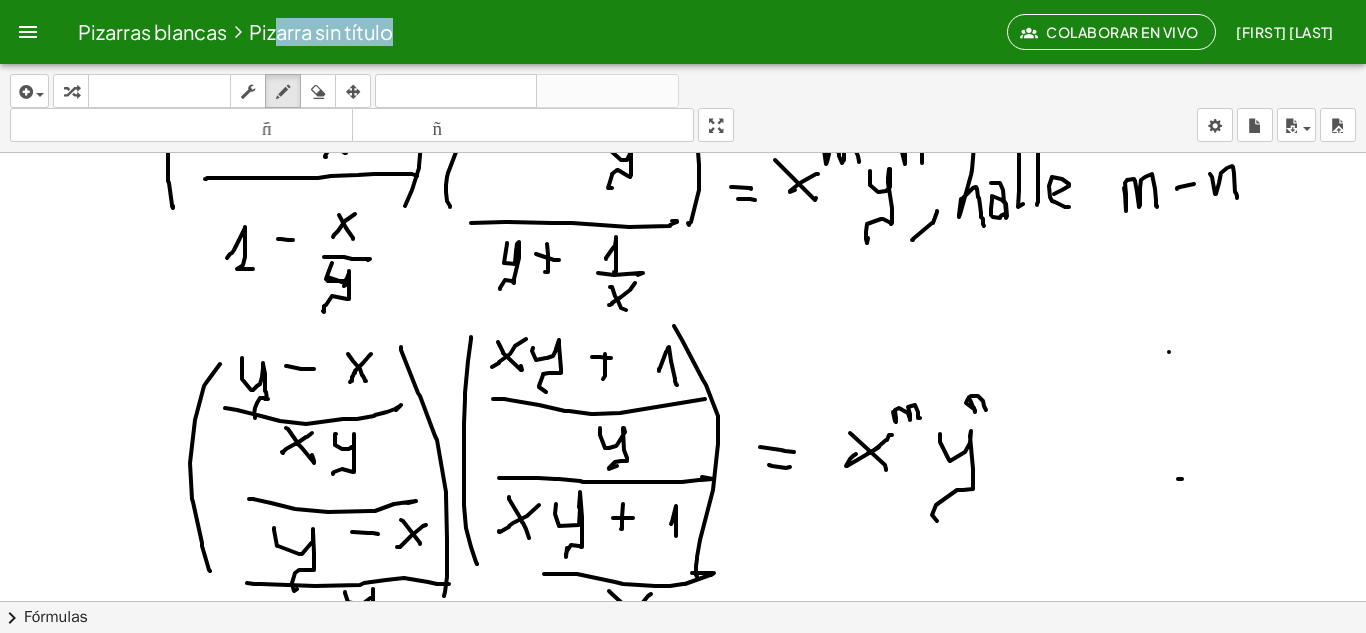 drag, startPoint x: 974, startPoint y: 408, endPoint x: 1116, endPoint y: 415, distance: 142.17242 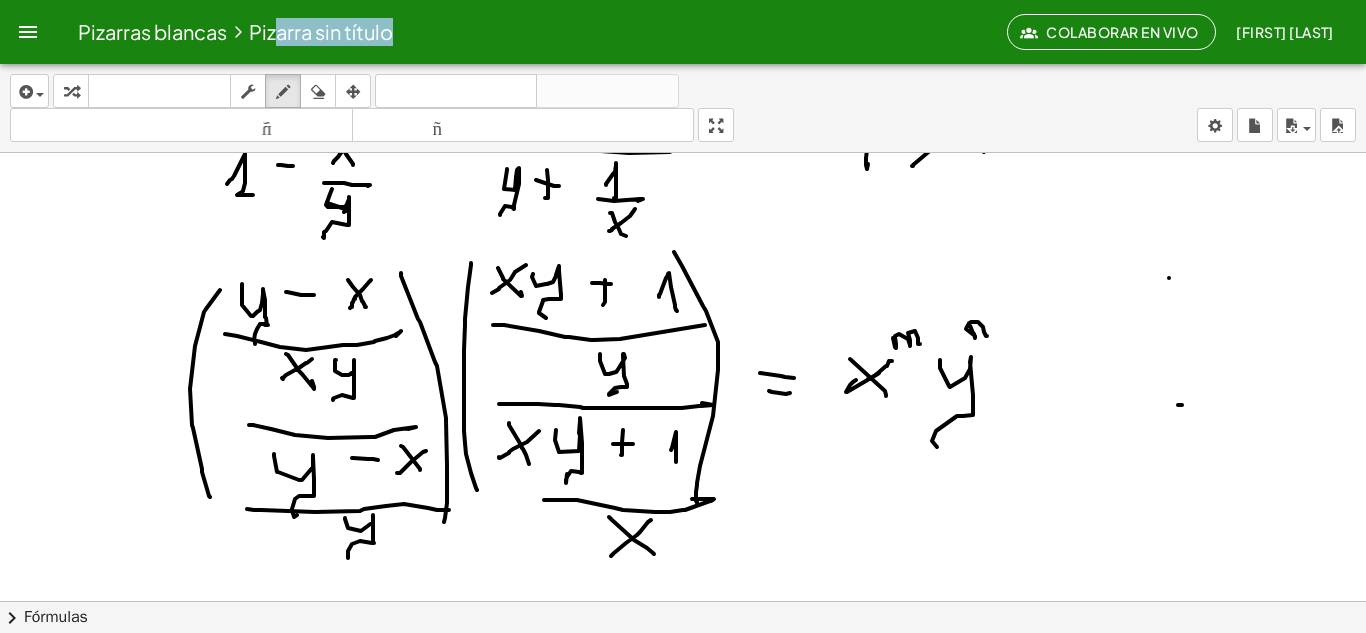 scroll, scrollTop: 187, scrollLeft: 0, axis: vertical 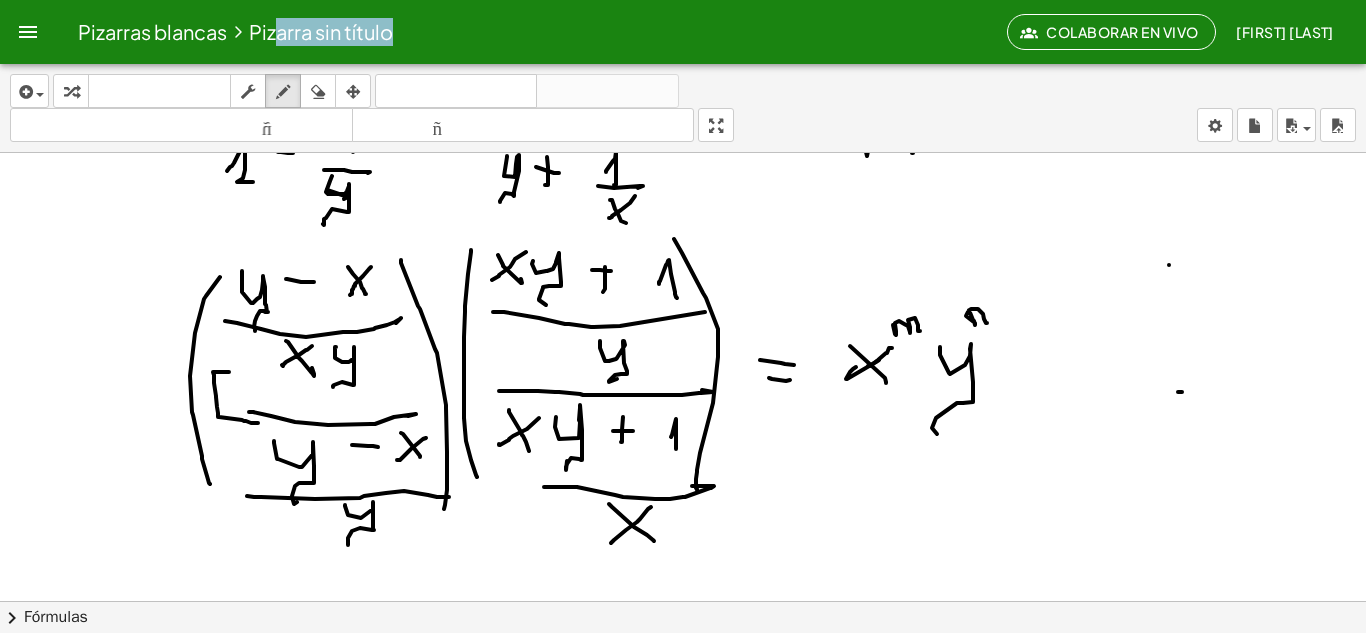drag, startPoint x: 229, startPoint y: 372, endPoint x: 220, endPoint y: 407, distance: 36.138622 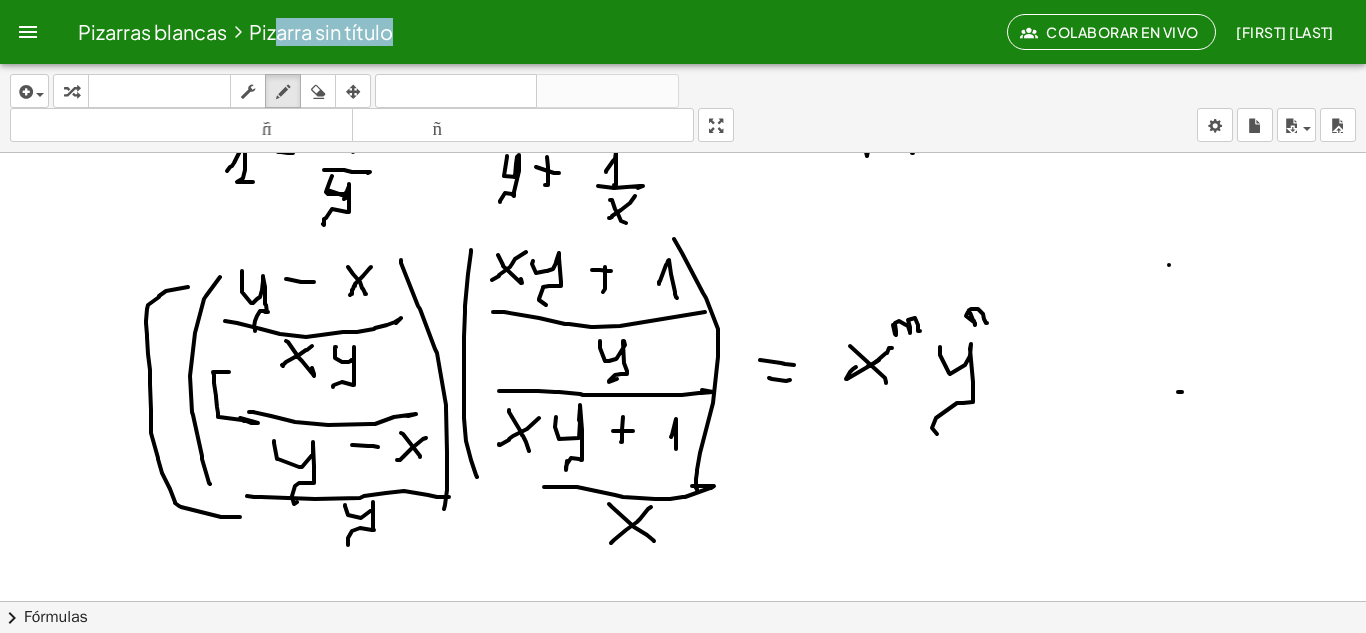 drag, startPoint x: 166, startPoint y: 291, endPoint x: 240, endPoint y: 517, distance: 237.80664 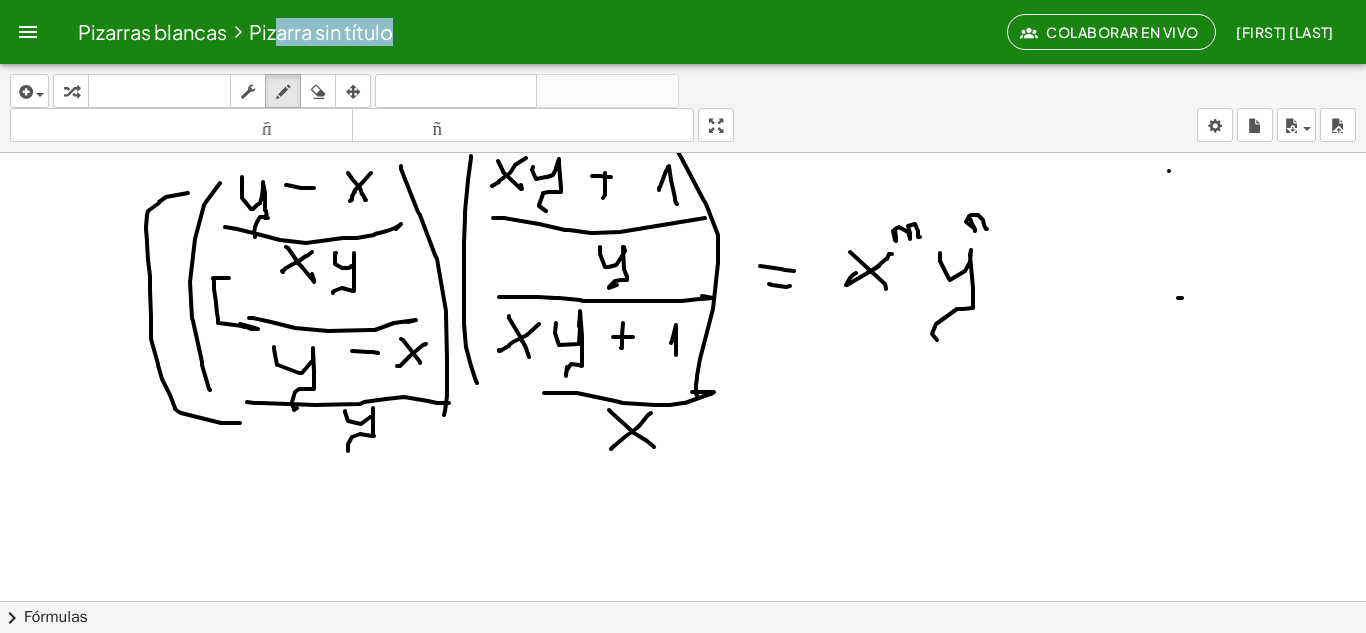 scroll, scrollTop: 296, scrollLeft: 0, axis: vertical 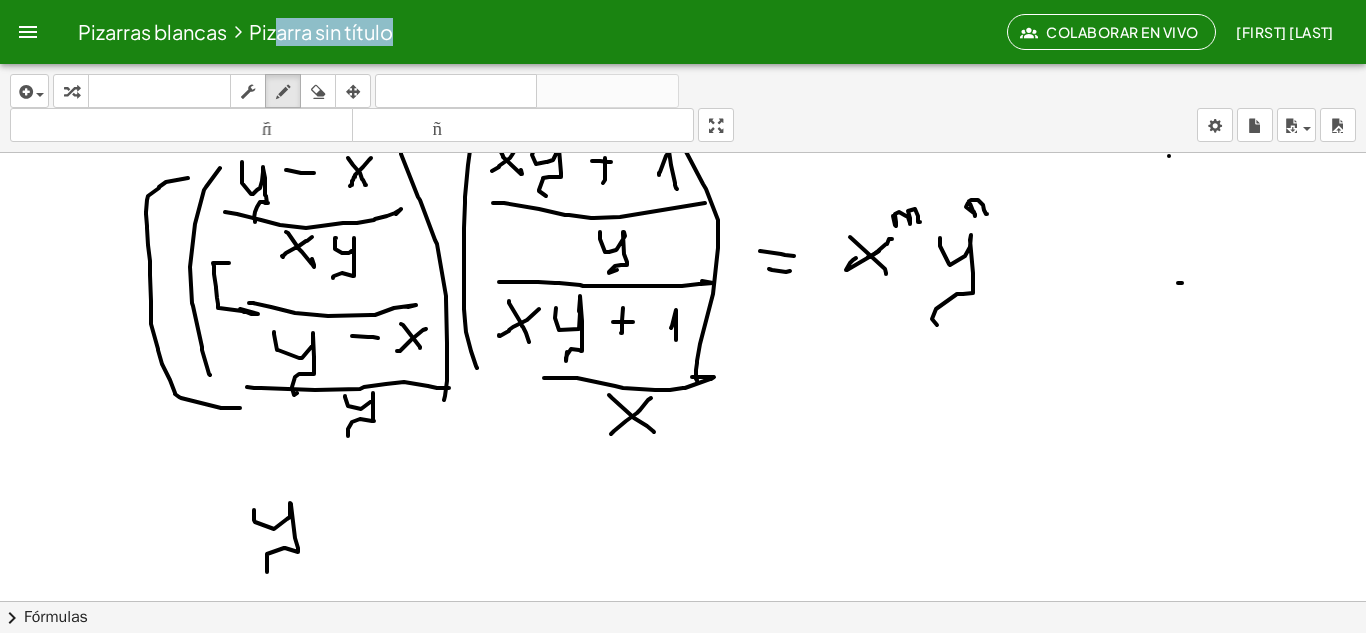 drag, startPoint x: 254, startPoint y: 510, endPoint x: 284, endPoint y: 560, distance: 58.30952 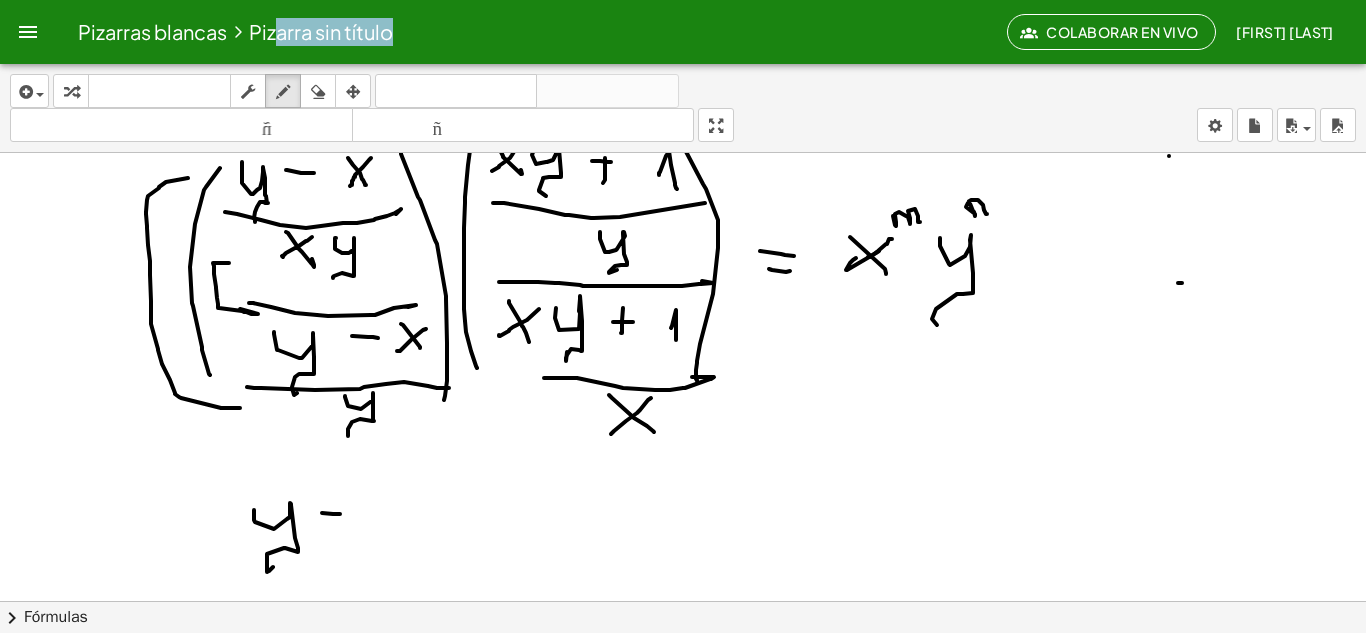 click at bounding box center [683, 305] 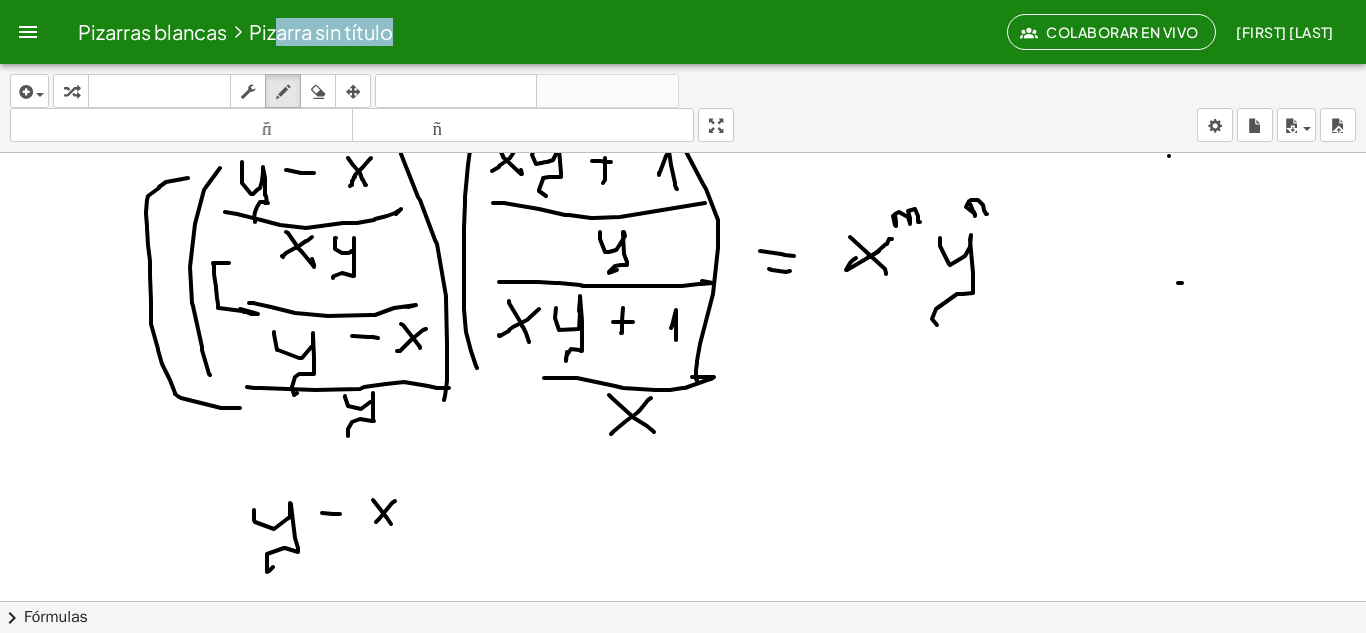 drag, startPoint x: 379, startPoint y: 519, endPoint x: 193, endPoint y: 490, distance: 188.24718 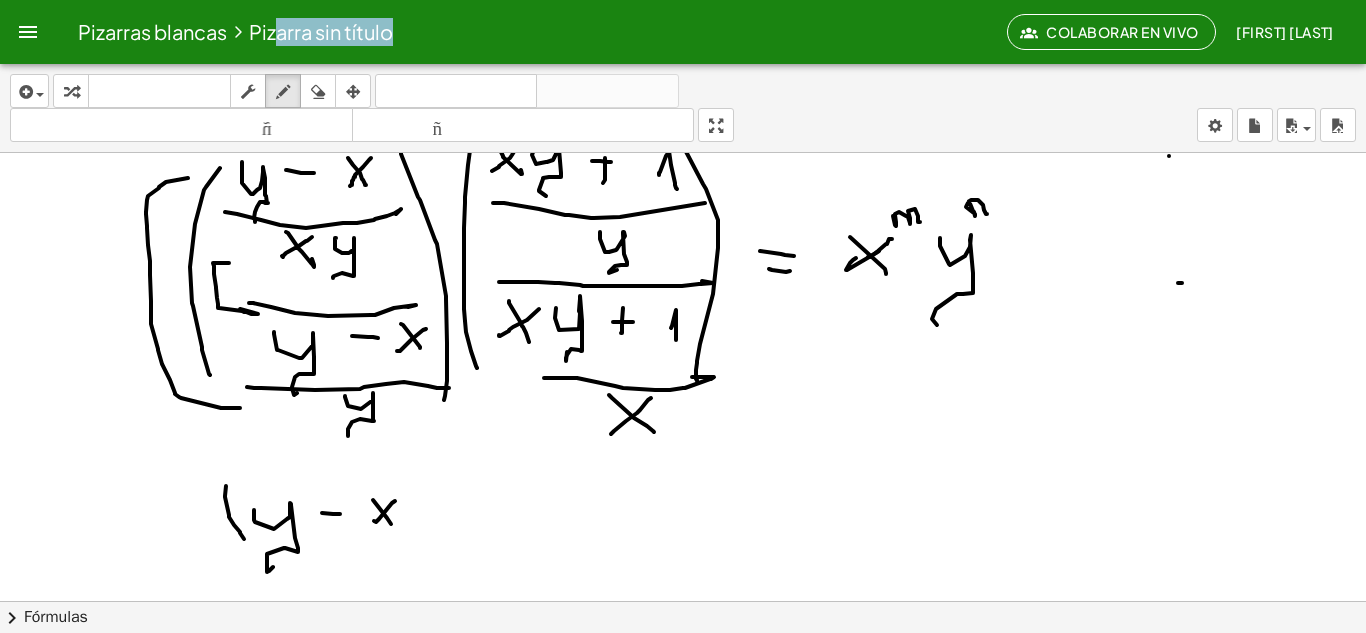 drag, startPoint x: 226, startPoint y: 486, endPoint x: 298, endPoint y: 517, distance: 78.39005 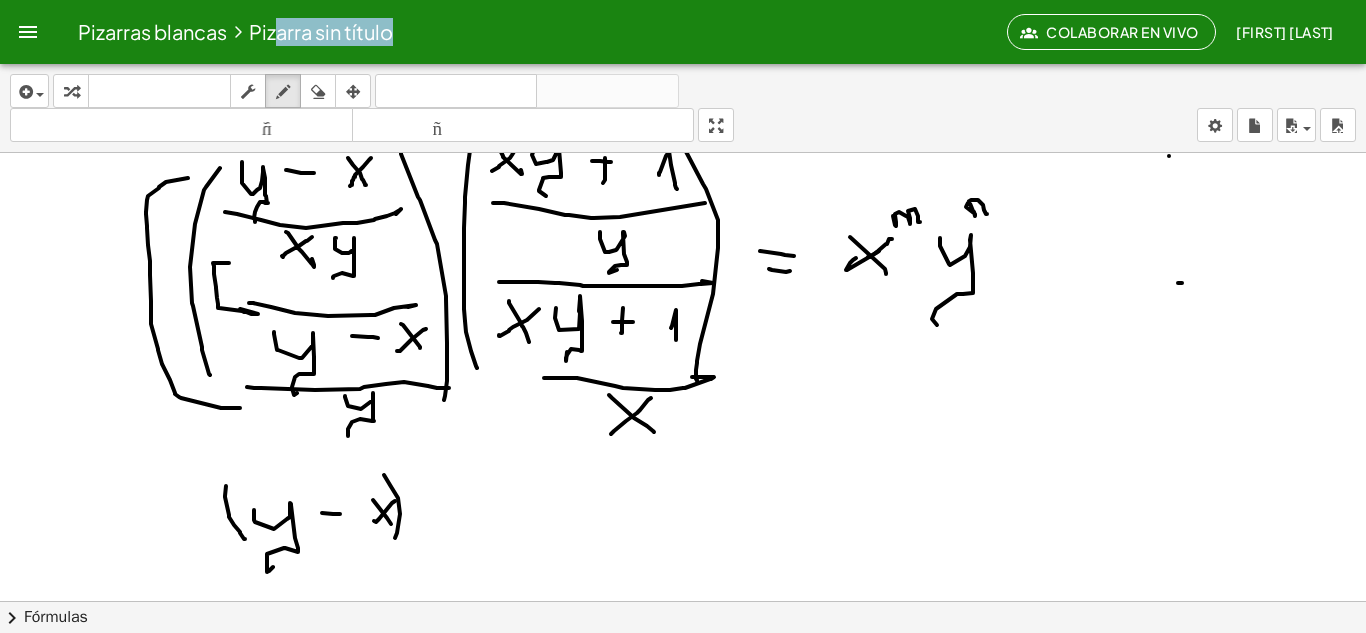 drag, startPoint x: 384, startPoint y: 475, endPoint x: 420, endPoint y: 501, distance: 44.407207 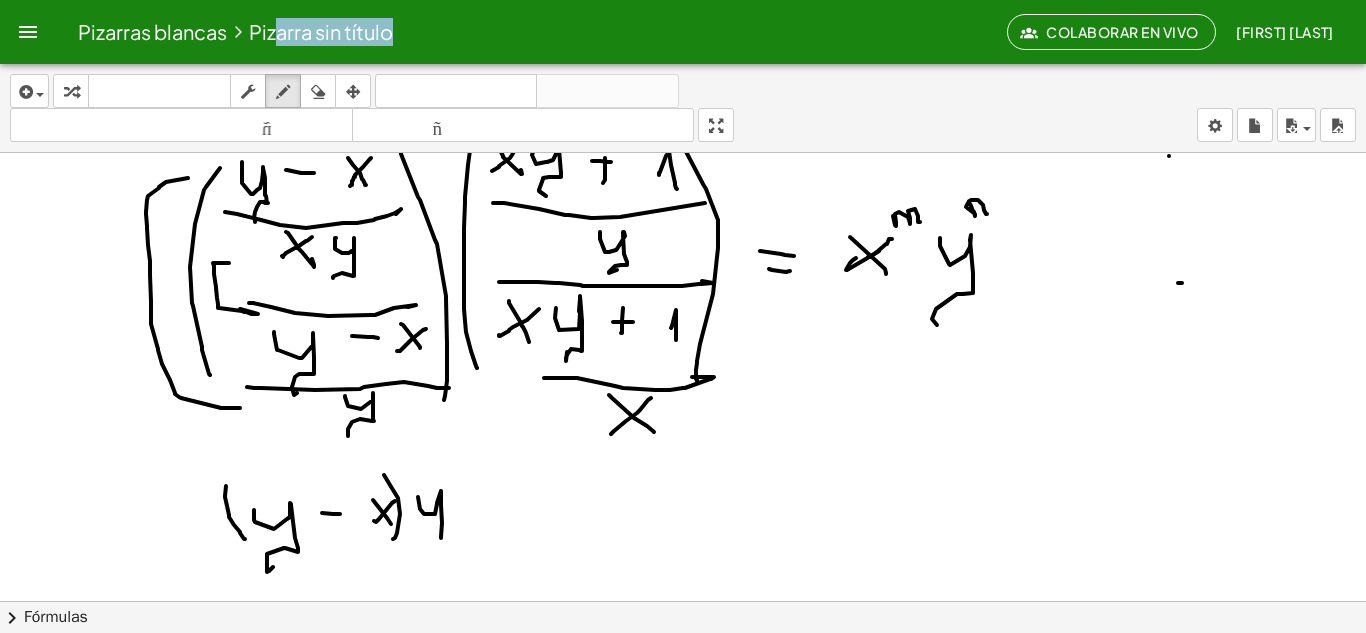 drag, startPoint x: 418, startPoint y: 497, endPoint x: 411, endPoint y: 544, distance: 47.518417 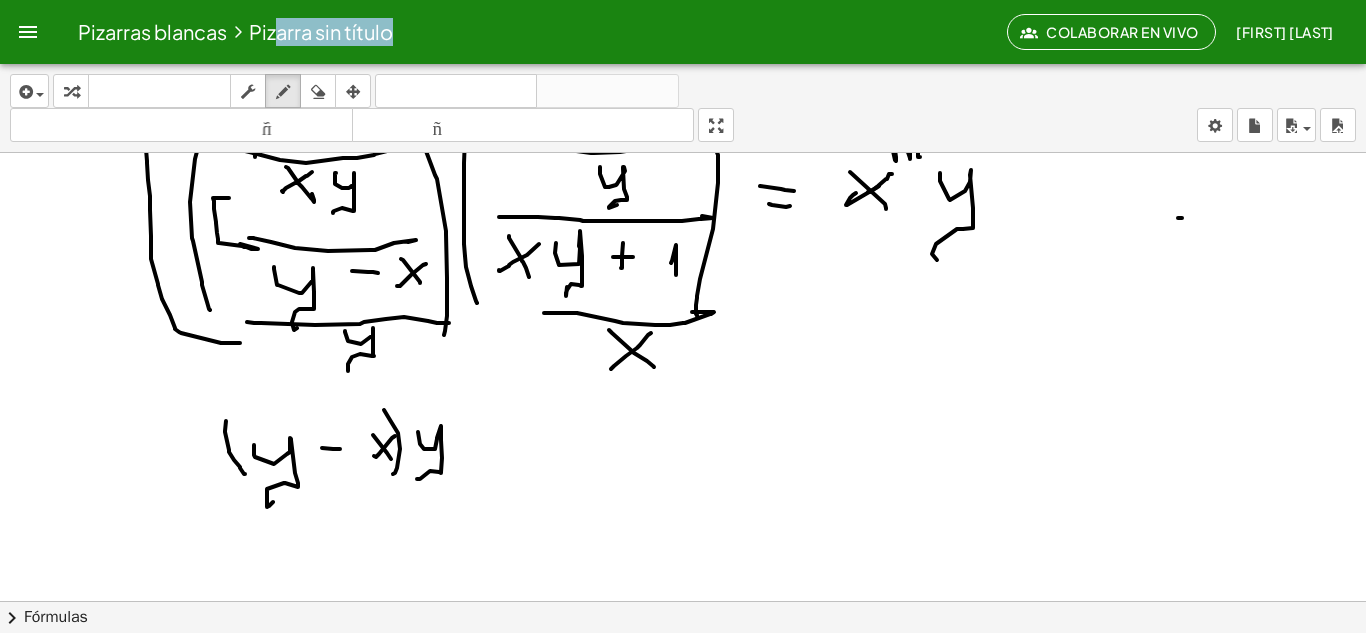 scroll, scrollTop: 385, scrollLeft: 0, axis: vertical 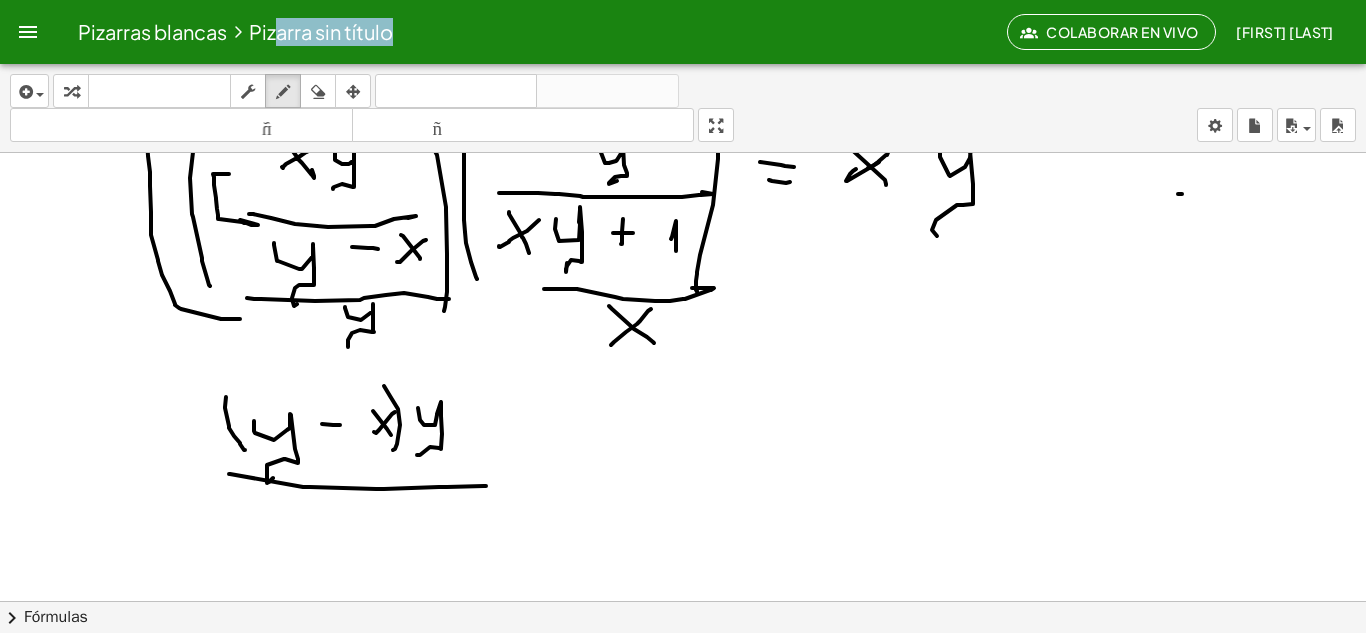 drag, startPoint x: 229, startPoint y: 474, endPoint x: 402, endPoint y: 489, distance: 173.64908 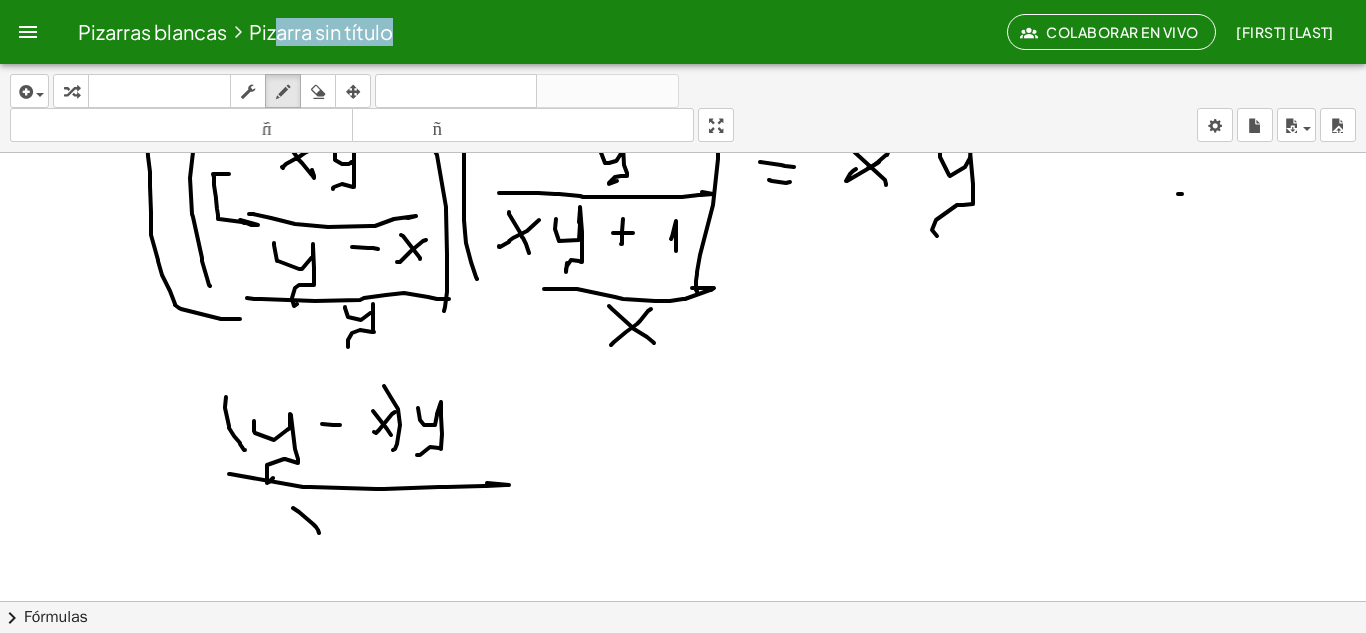 drag, startPoint x: 299, startPoint y: 512, endPoint x: 324, endPoint y: 514, distance: 25.079872 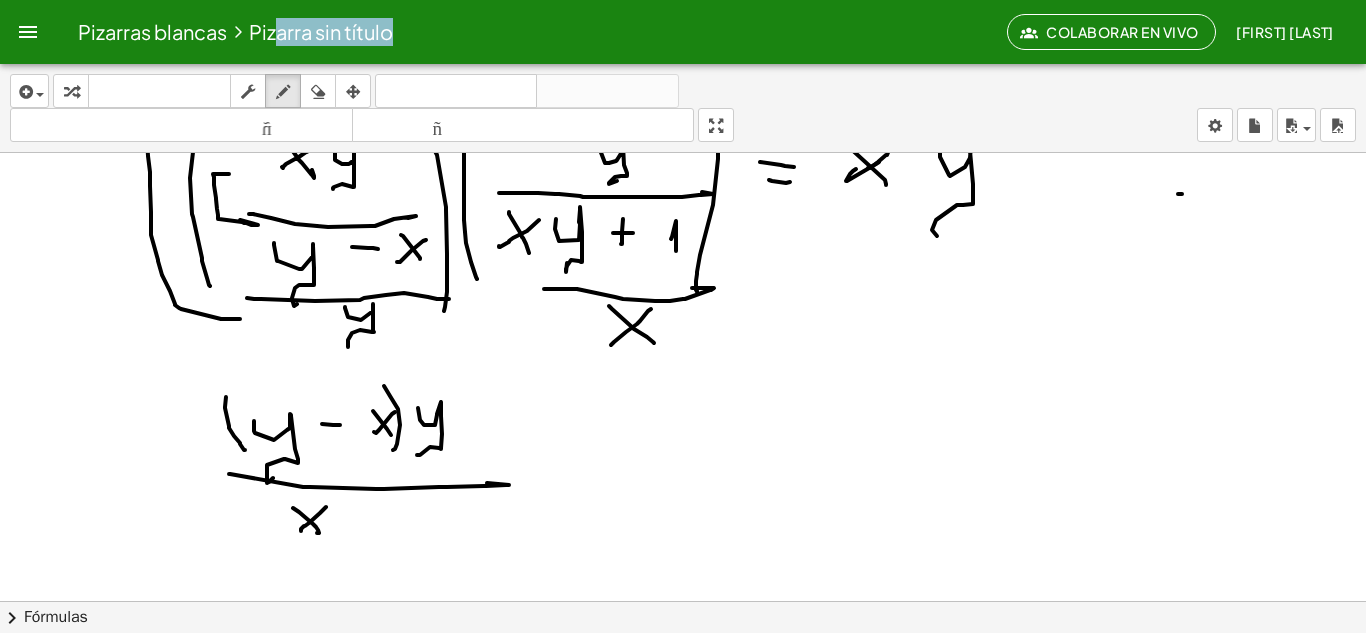 click at bounding box center [683, 216] 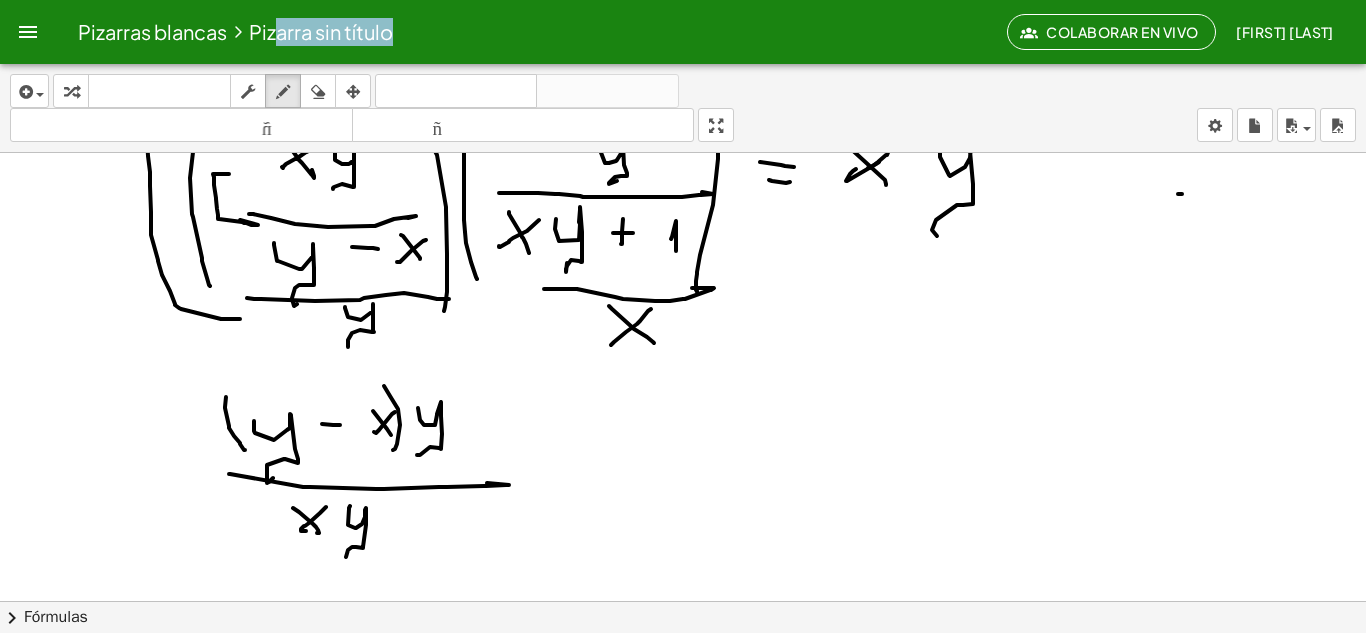drag, startPoint x: 350, startPoint y: 506, endPoint x: 349, endPoint y: 546, distance: 40.012497 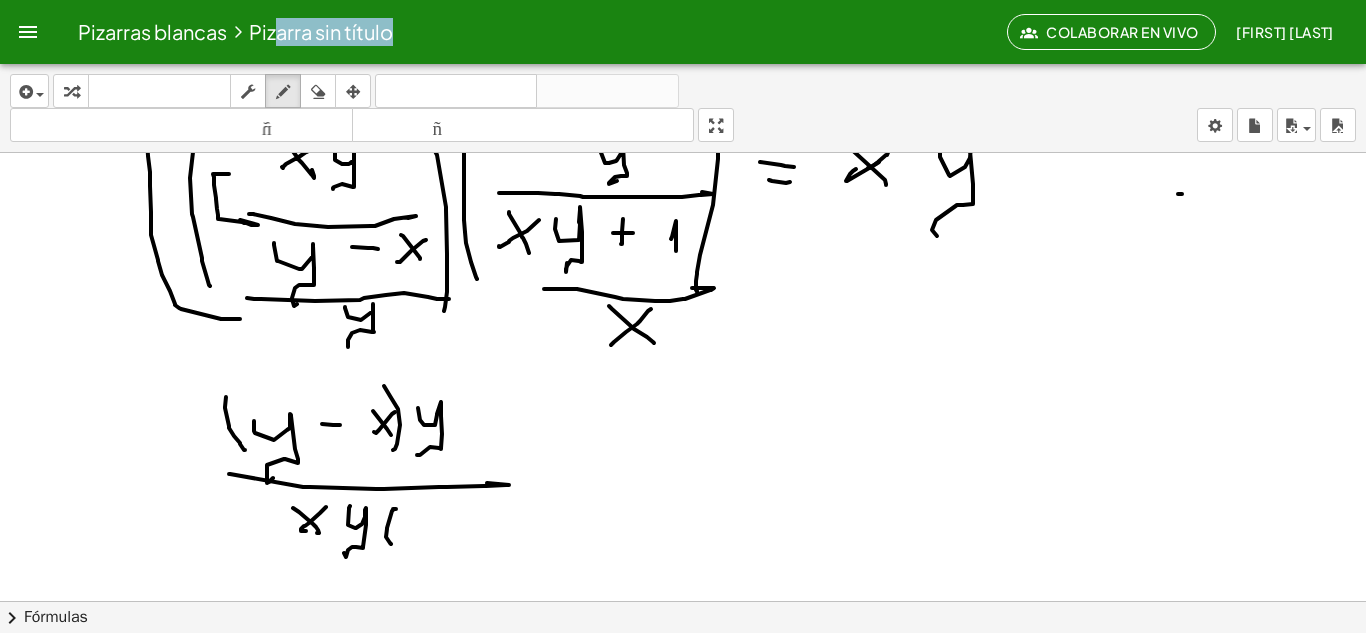 click at bounding box center [683, 216] 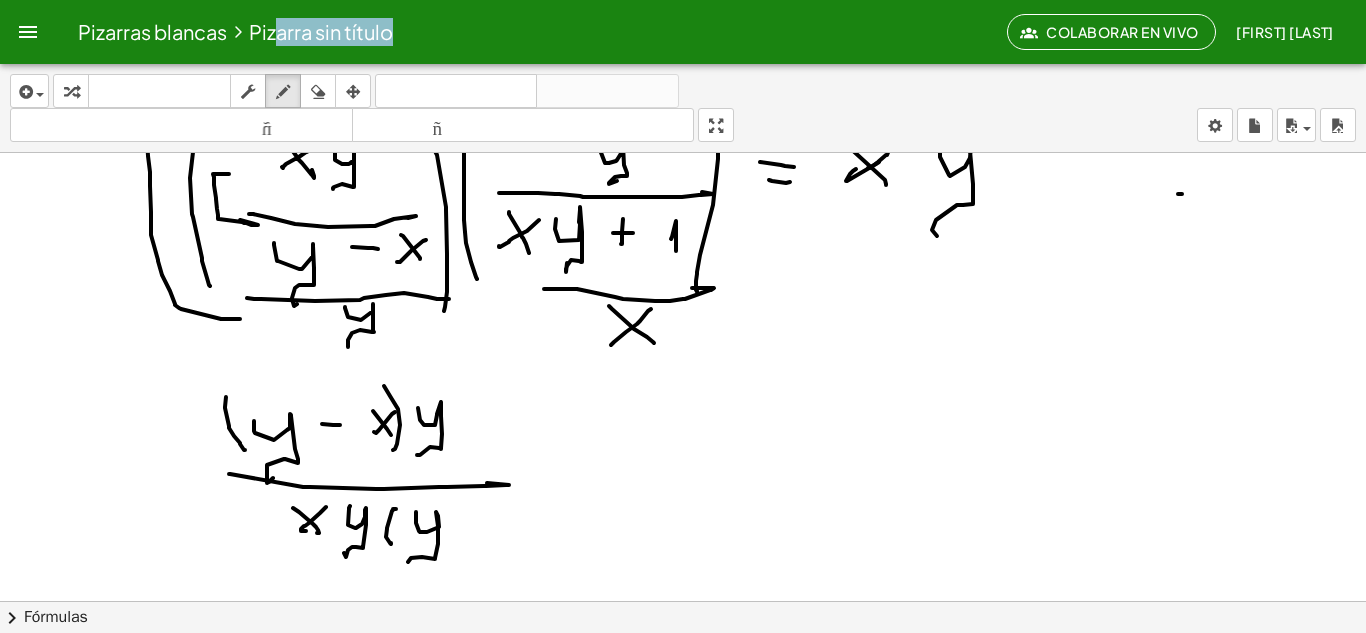 drag, startPoint x: 420, startPoint y: 532, endPoint x: 433, endPoint y: 544, distance: 17.691807 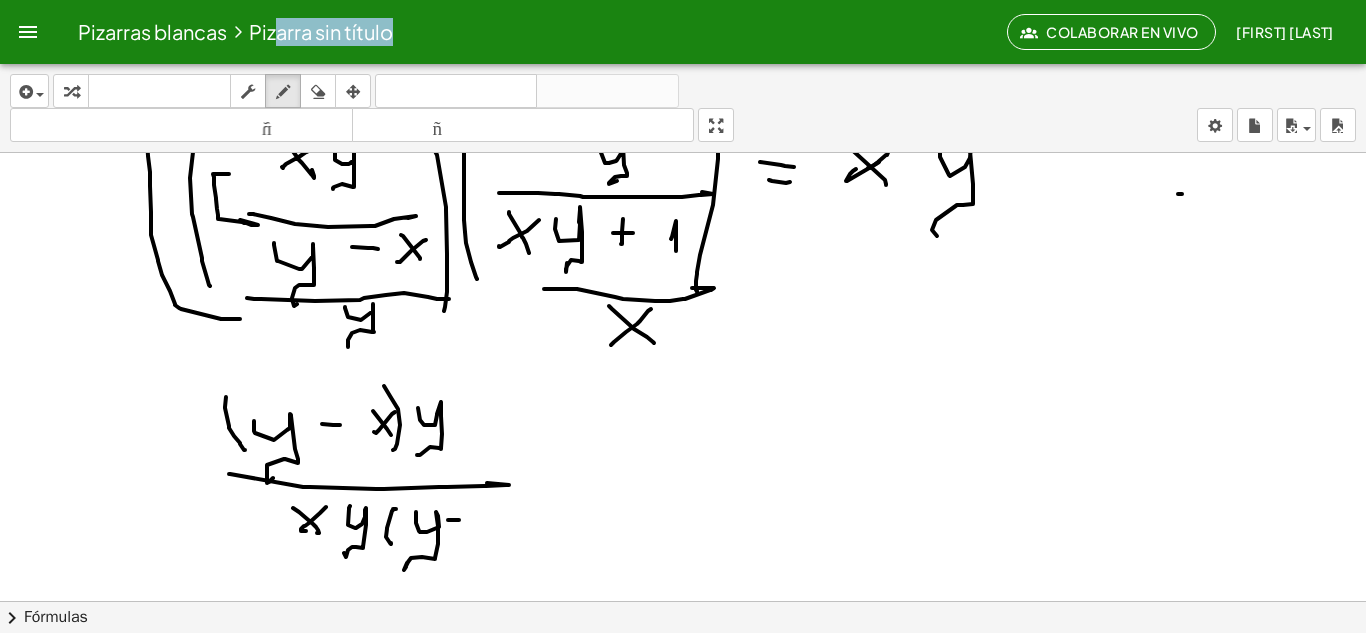 click at bounding box center (683, 216) 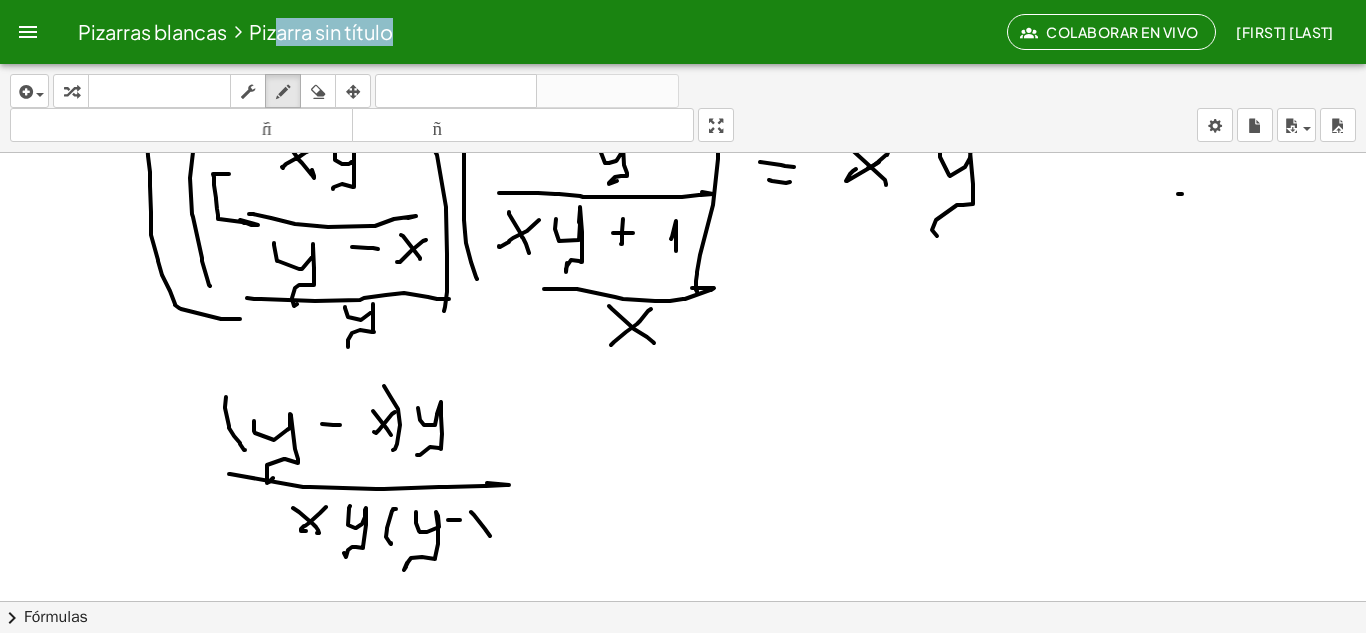 drag, startPoint x: 471, startPoint y: 512, endPoint x: 488, endPoint y: 525, distance: 21.400934 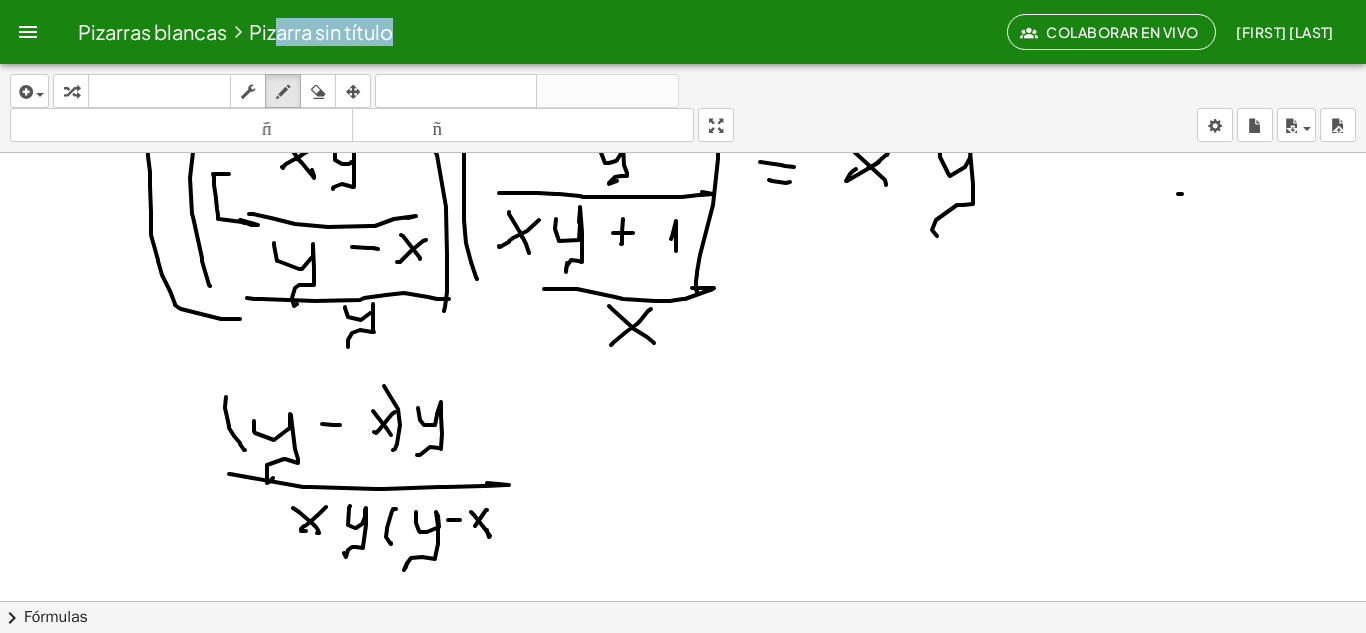 drag, startPoint x: 487, startPoint y: 510, endPoint x: 476, endPoint y: 511, distance: 11.045361 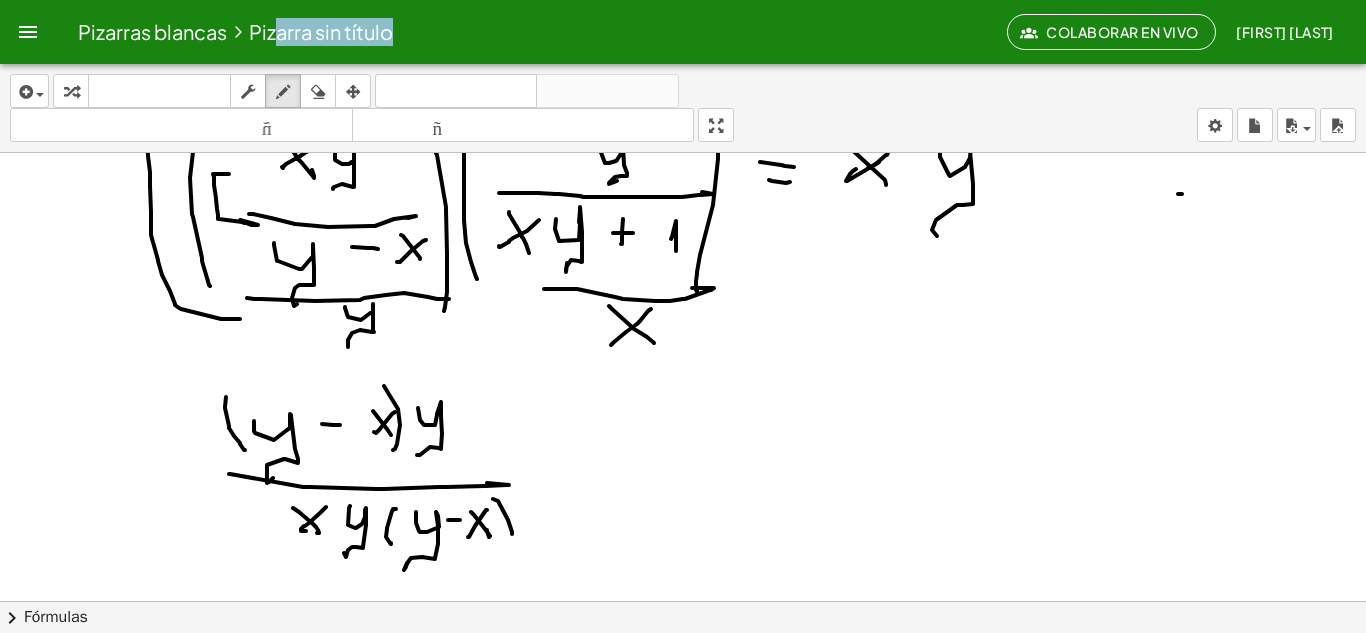drag, startPoint x: 498, startPoint y: 501, endPoint x: 504, endPoint y: 541, distance: 40.4475 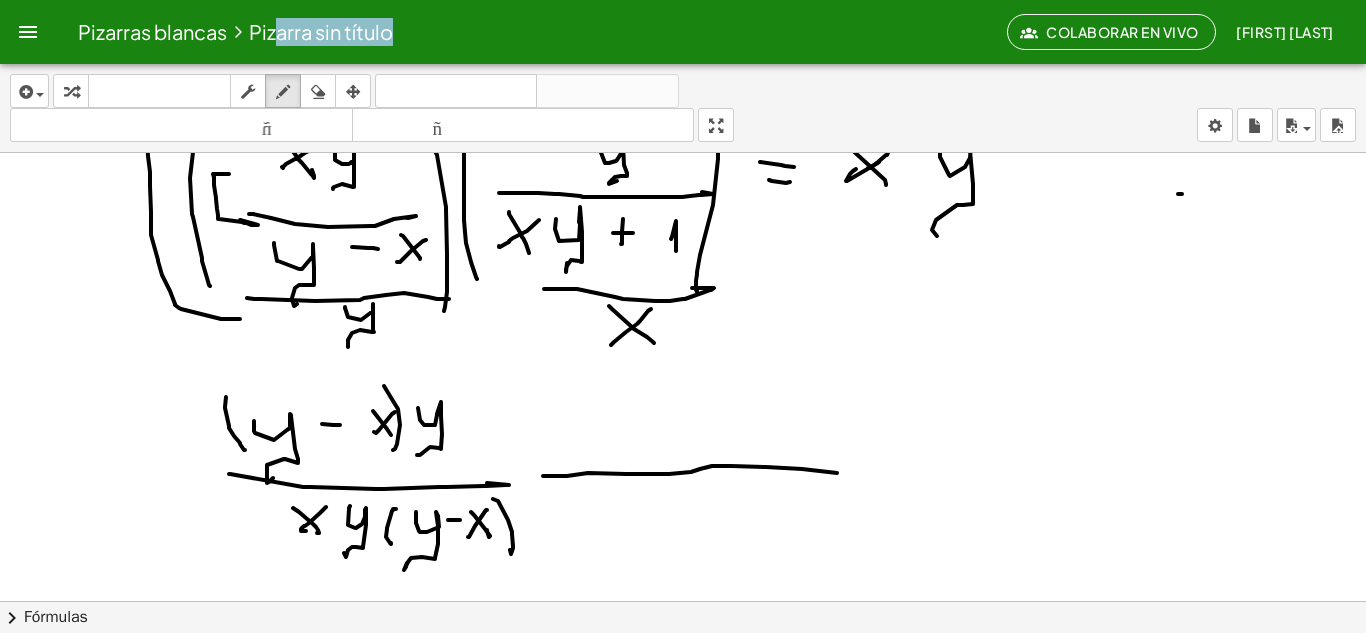 drag, startPoint x: 551, startPoint y: 476, endPoint x: 838, endPoint y: 463, distance: 287.29428 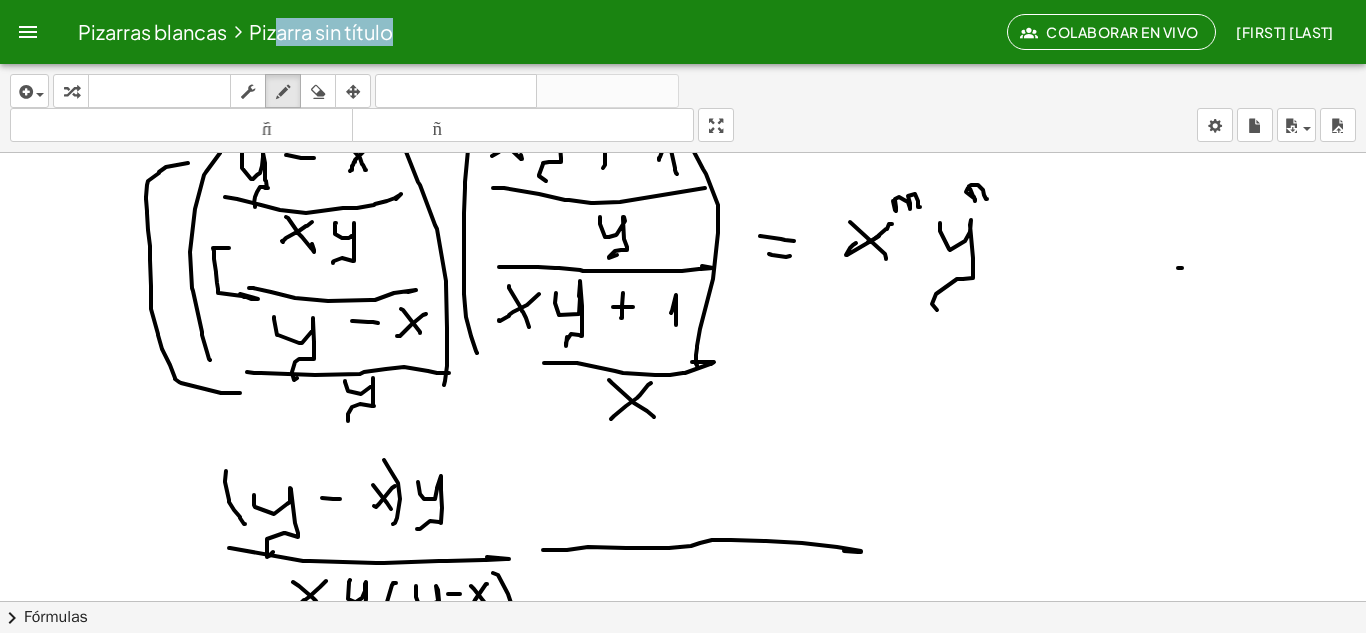 scroll, scrollTop: 322, scrollLeft: 0, axis: vertical 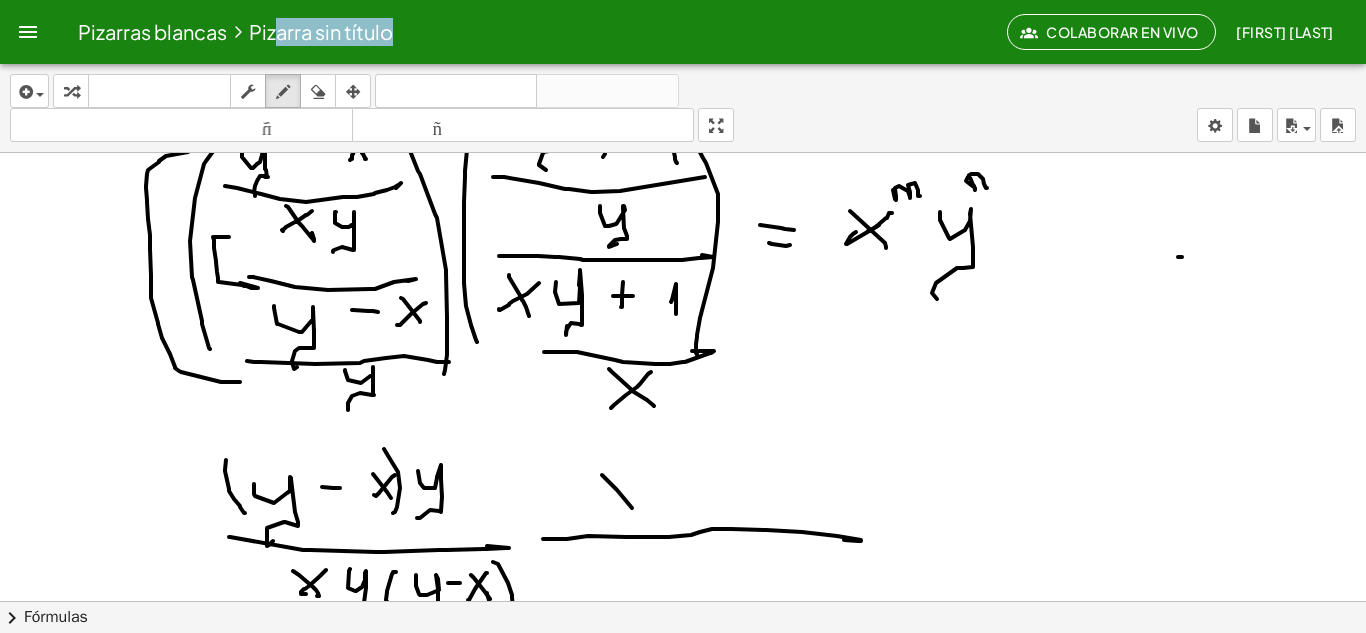 drag, startPoint x: 602, startPoint y: 475, endPoint x: 622, endPoint y: 495, distance: 28.284271 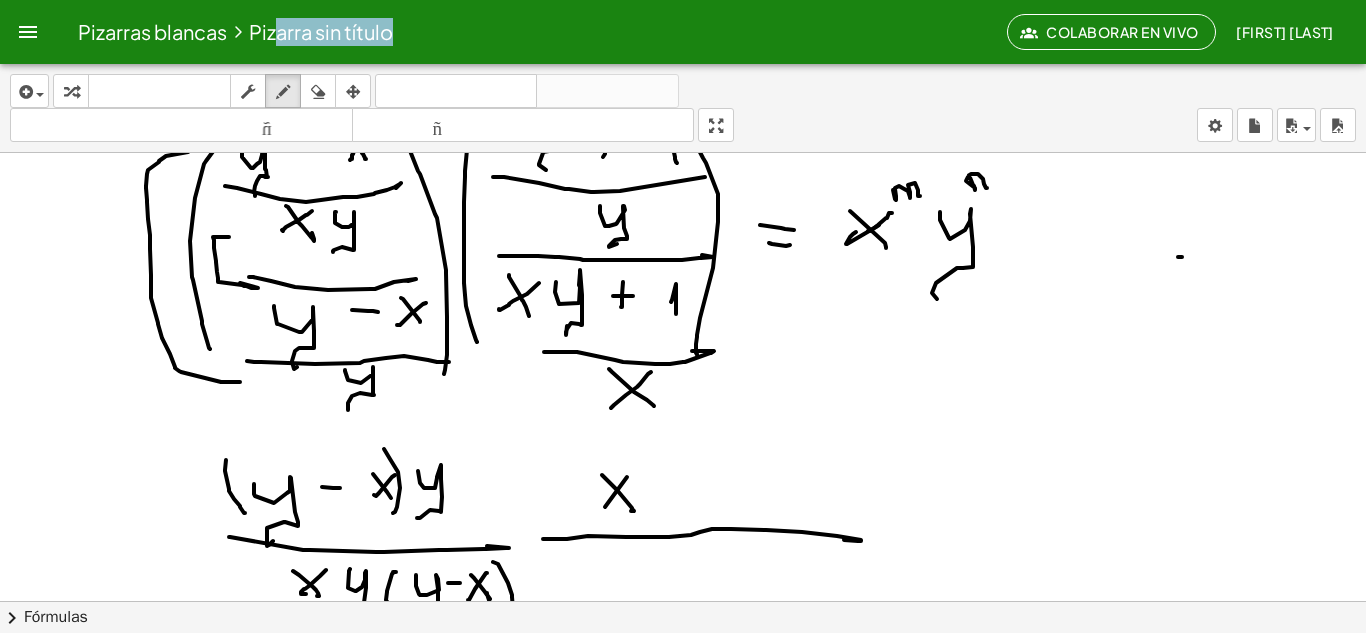 drag, startPoint x: 627, startPoint y: 477, endPoint x: 630, endPoint y: 506, distance: 29.15476 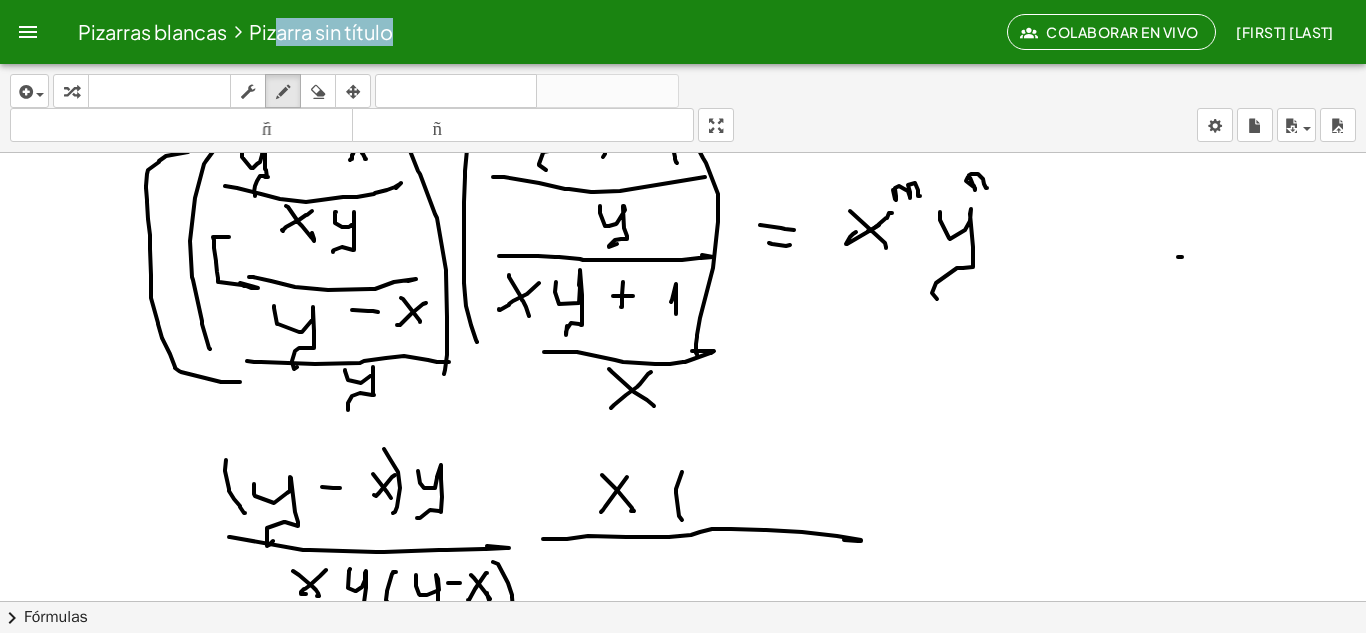 click at bounding box center (683, 279) 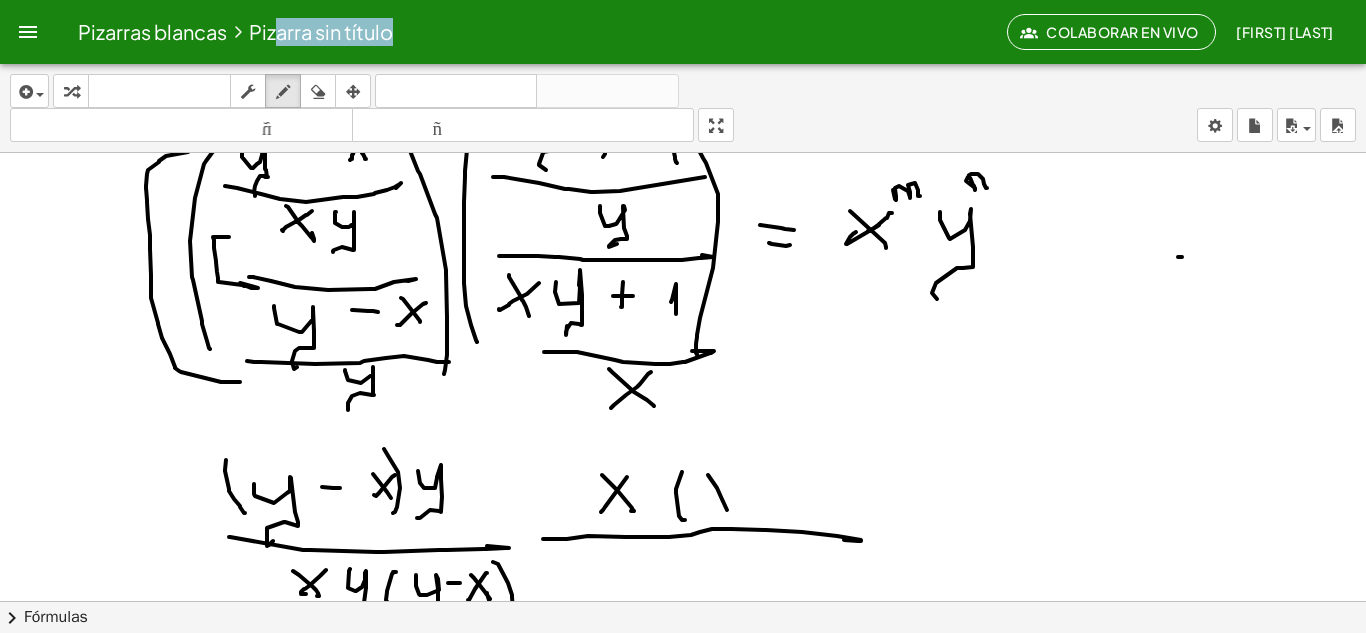 click at bounding box center [683, 279] 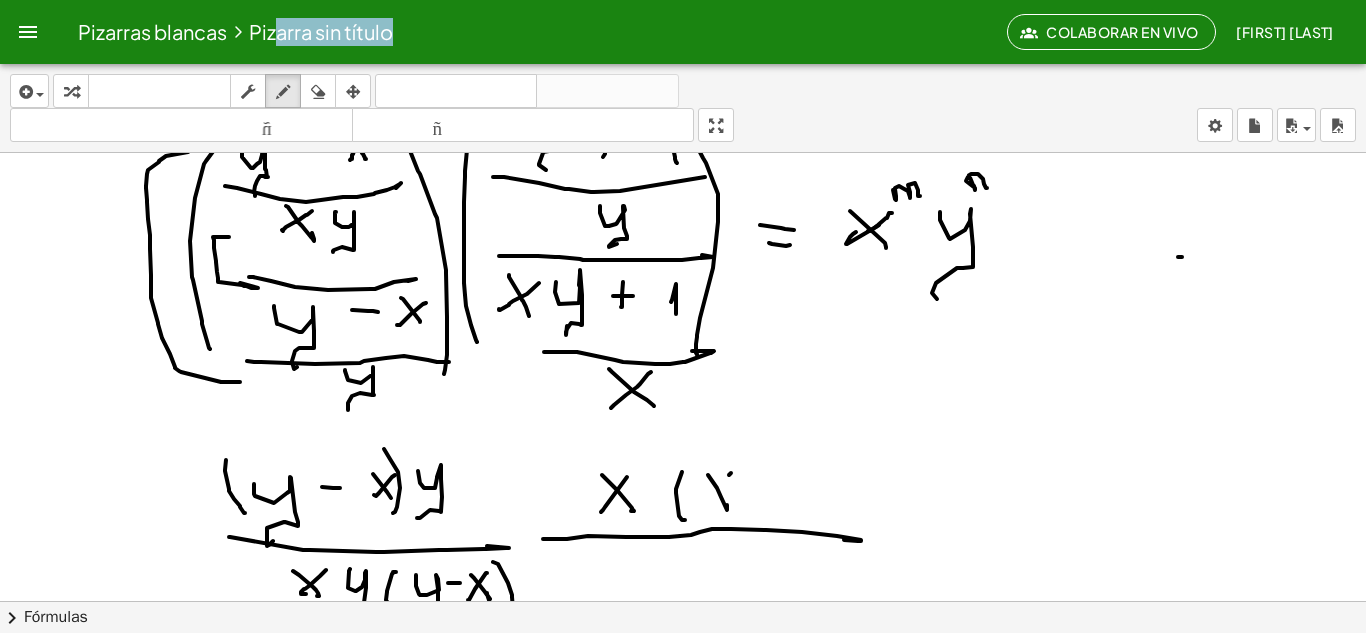 click at bounding box center (683, 279) 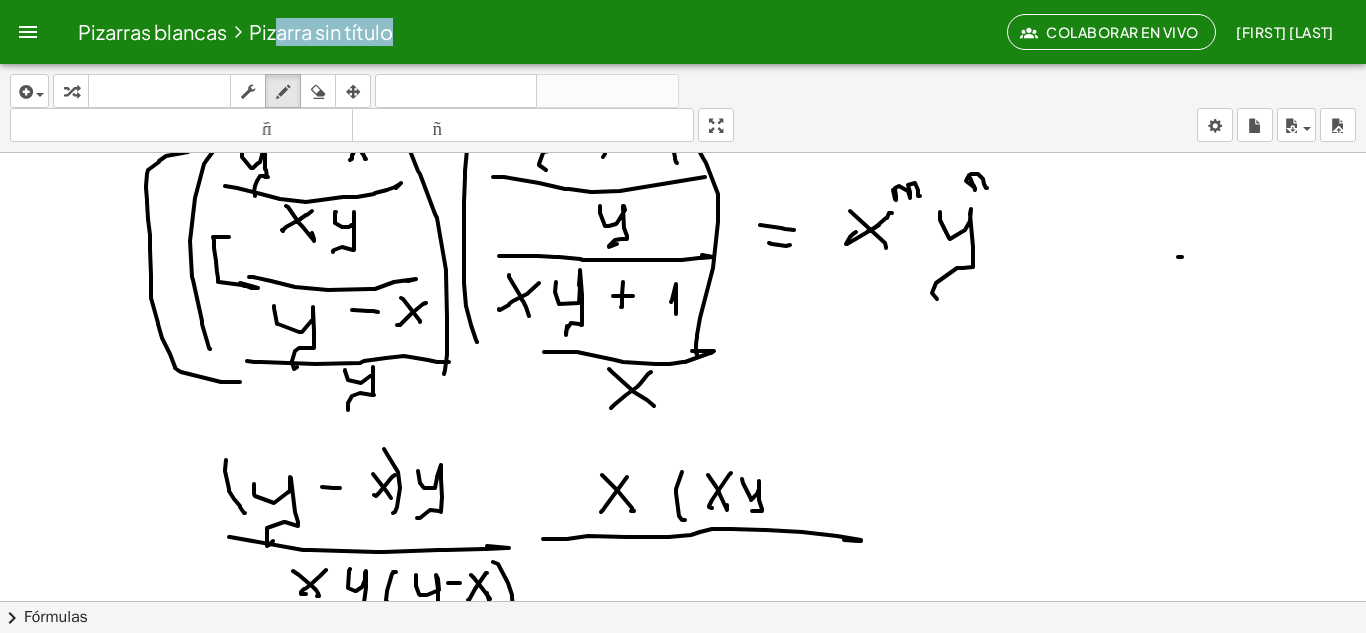 click at bounding box center (683, 279) 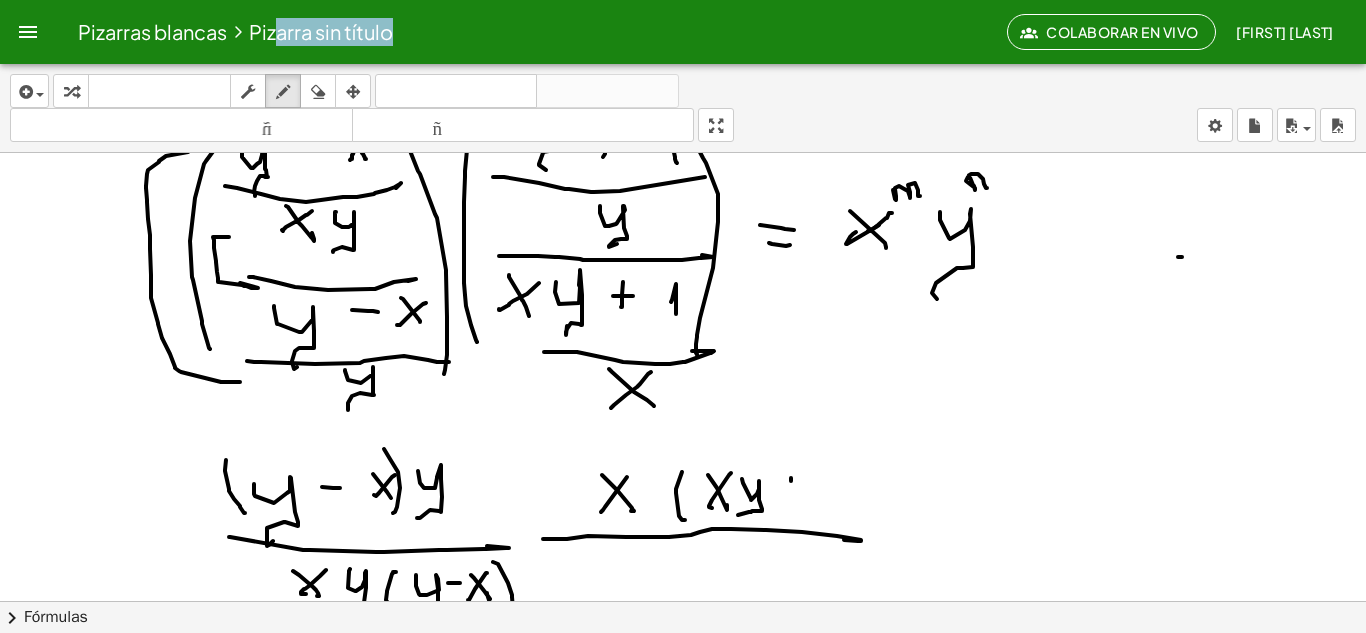 click at bounding box center (683, 279) 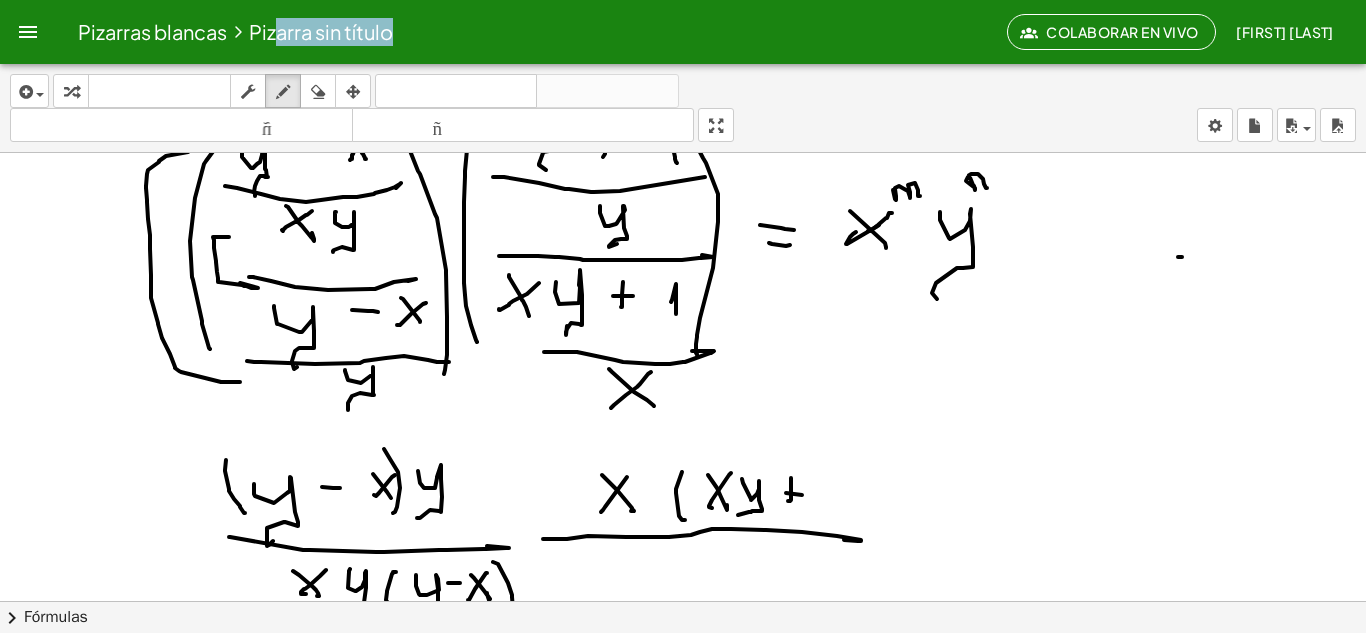 click at bounding box center [683, 279] 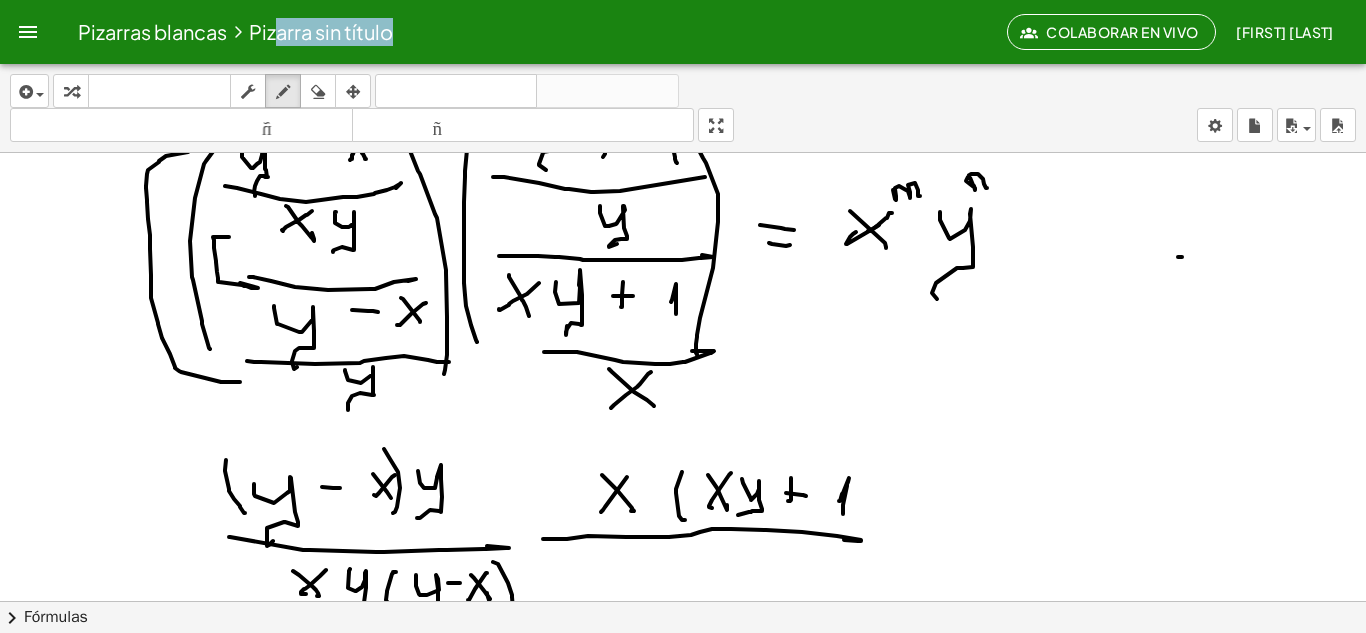 click at bounding box center (683, 279) 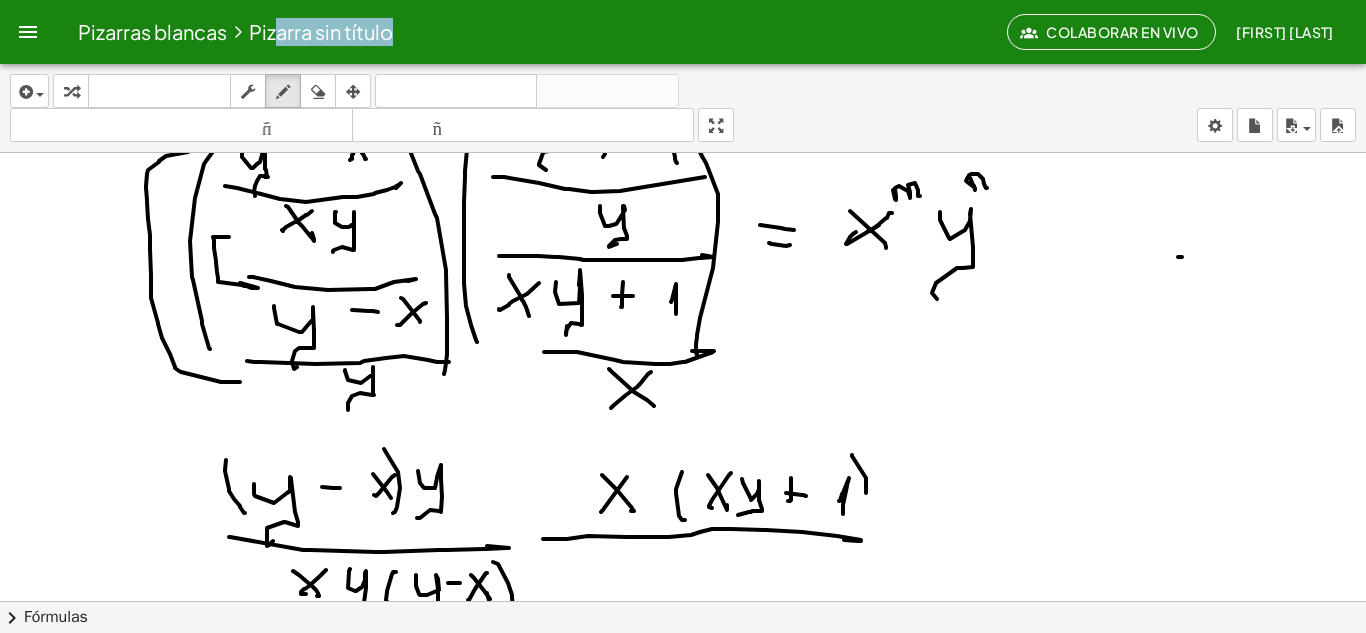 click at bounding box center (683, 279) 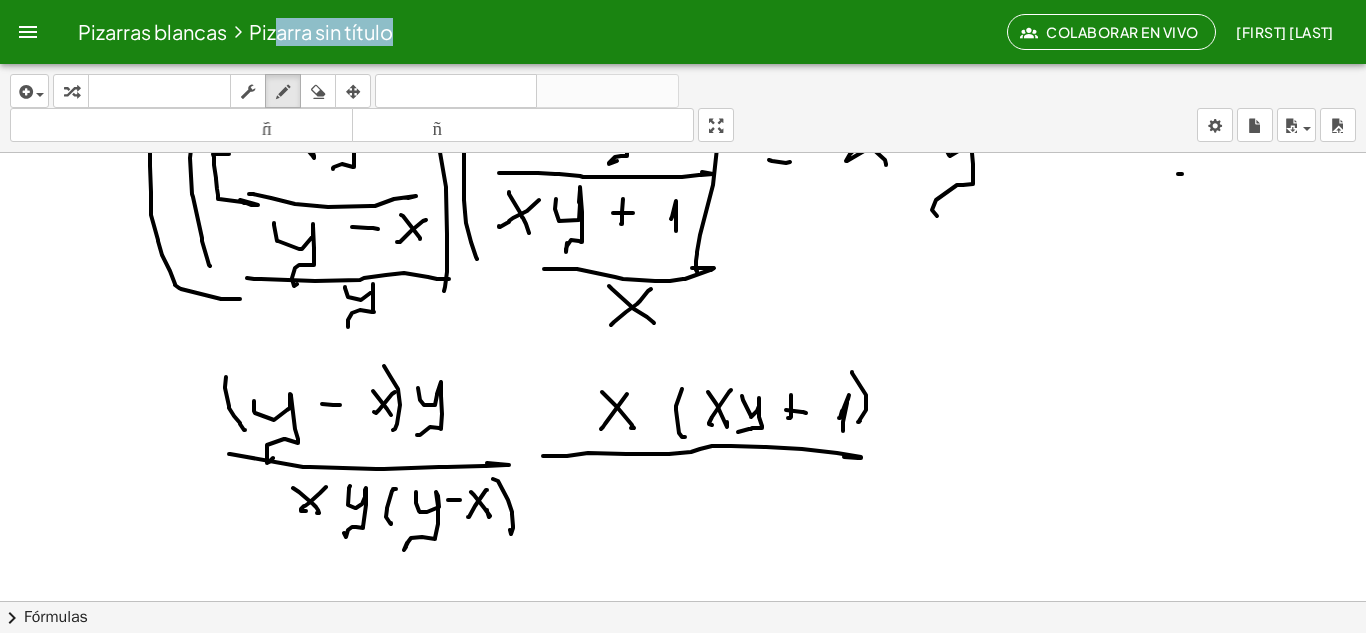 scroll, scrollTop: 396, scrollLeft: 0, axis: vertical 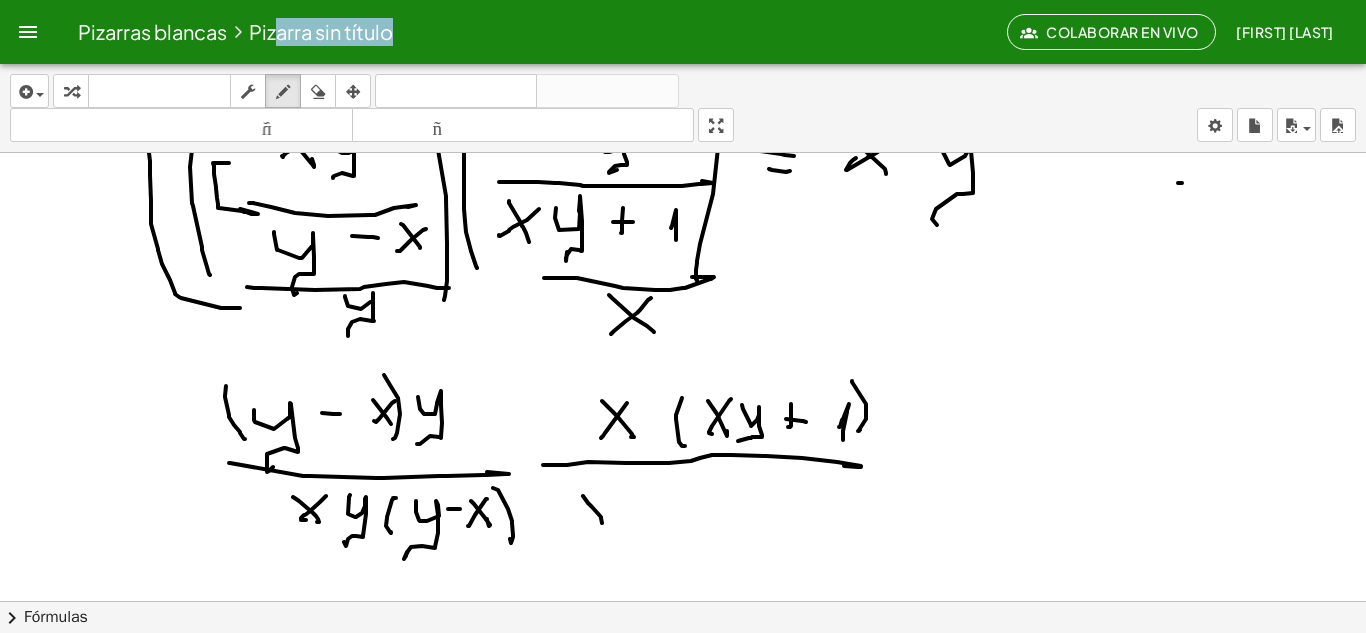 click at bounding box center [683, 205] 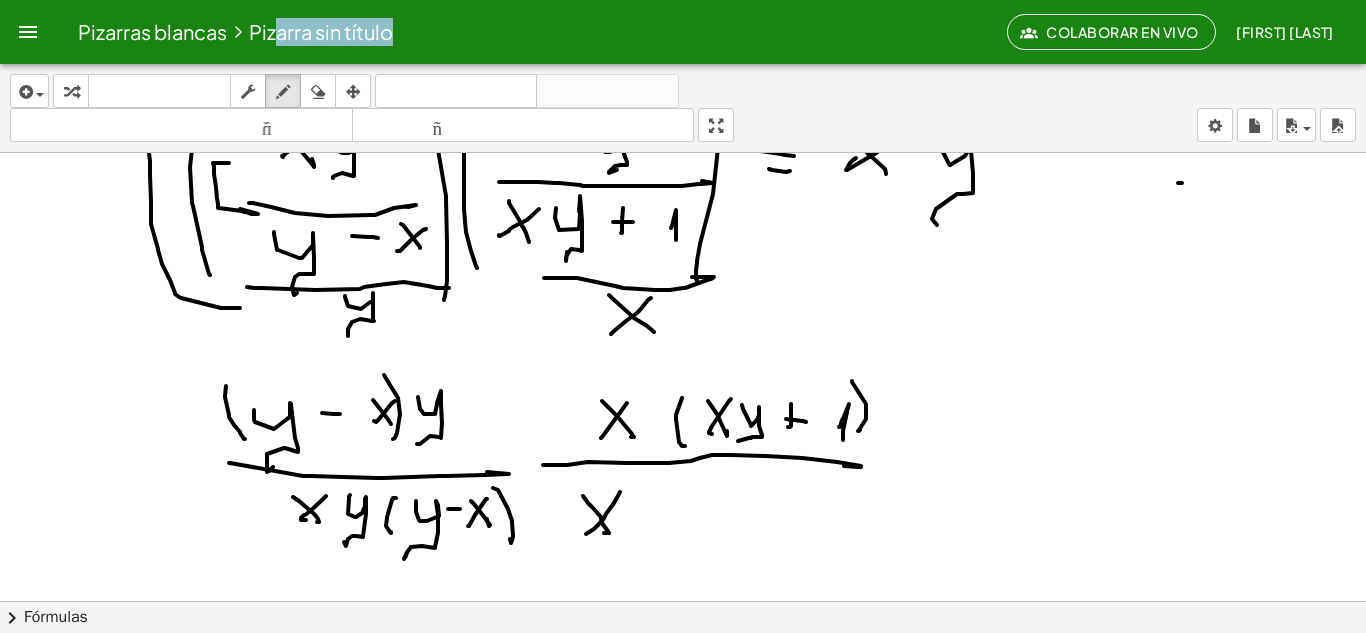 click at bounding box center (683, 205) 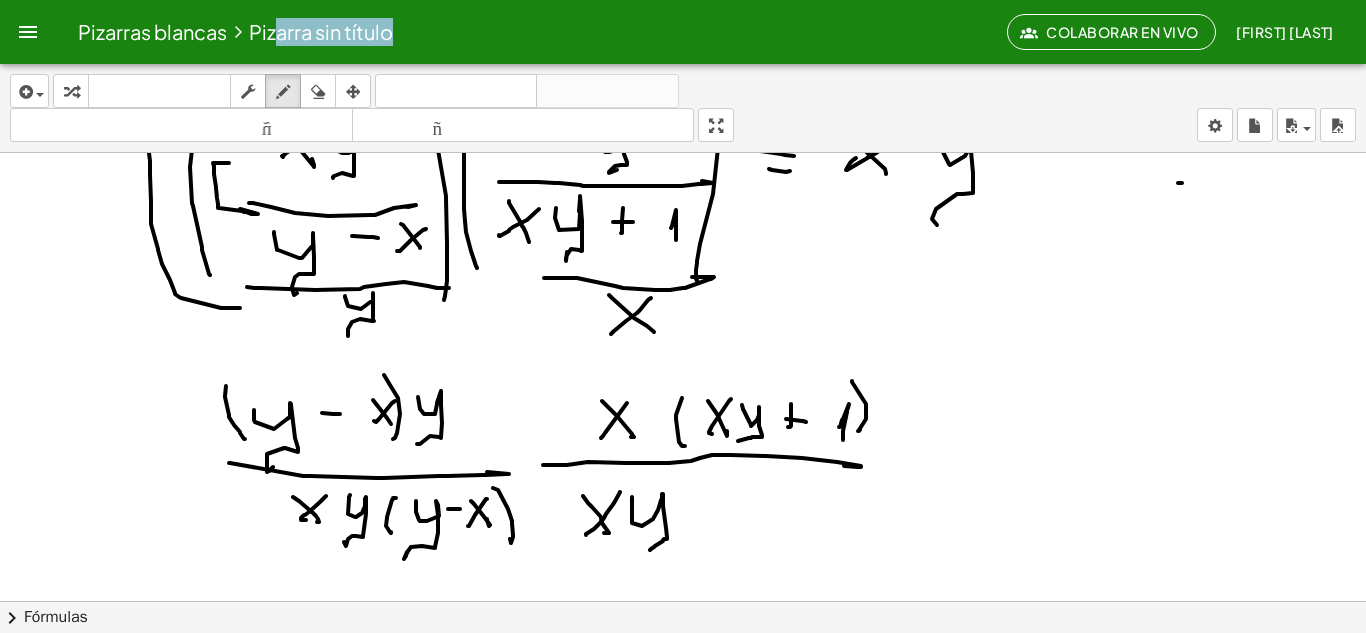 click at bounding box center (683, 205) 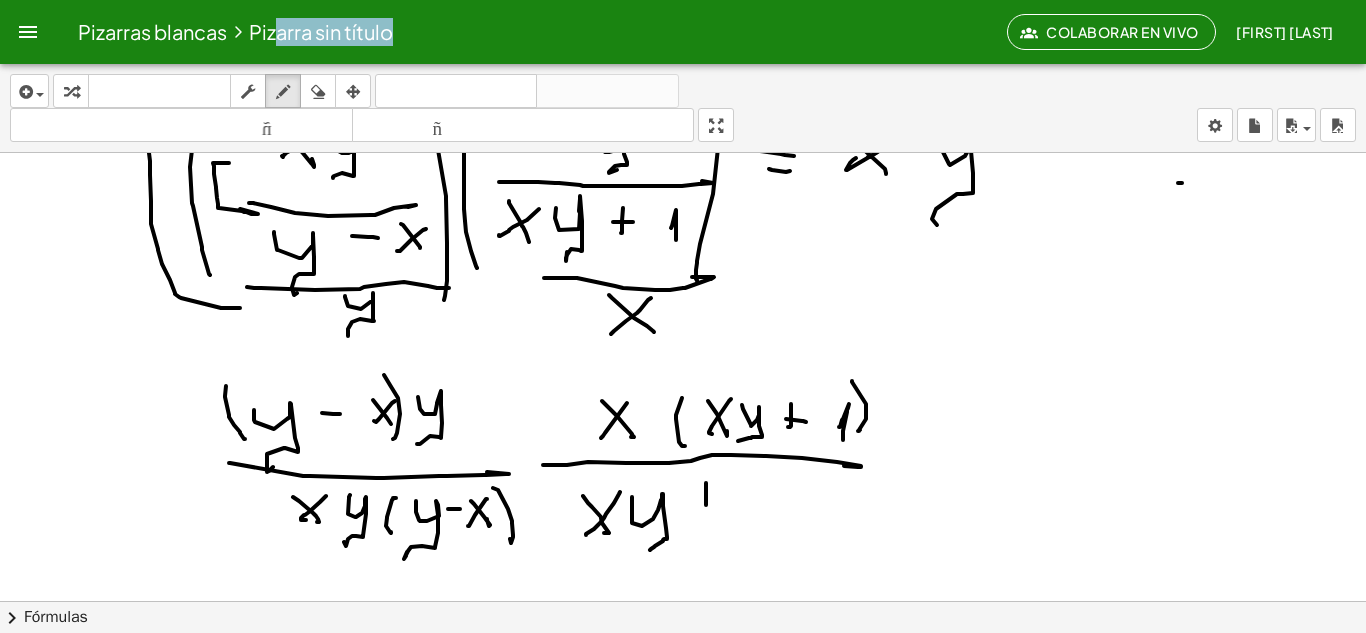 click at bounding box center (683, 205) 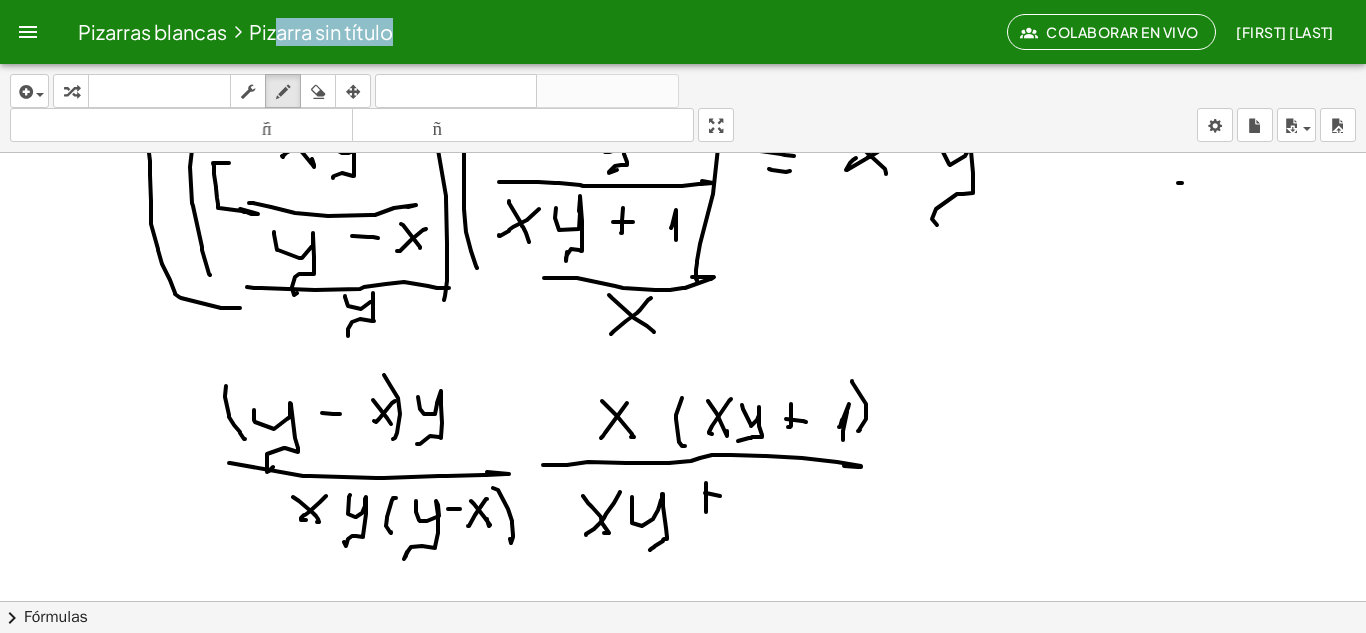click at bounding box center (683, 205) 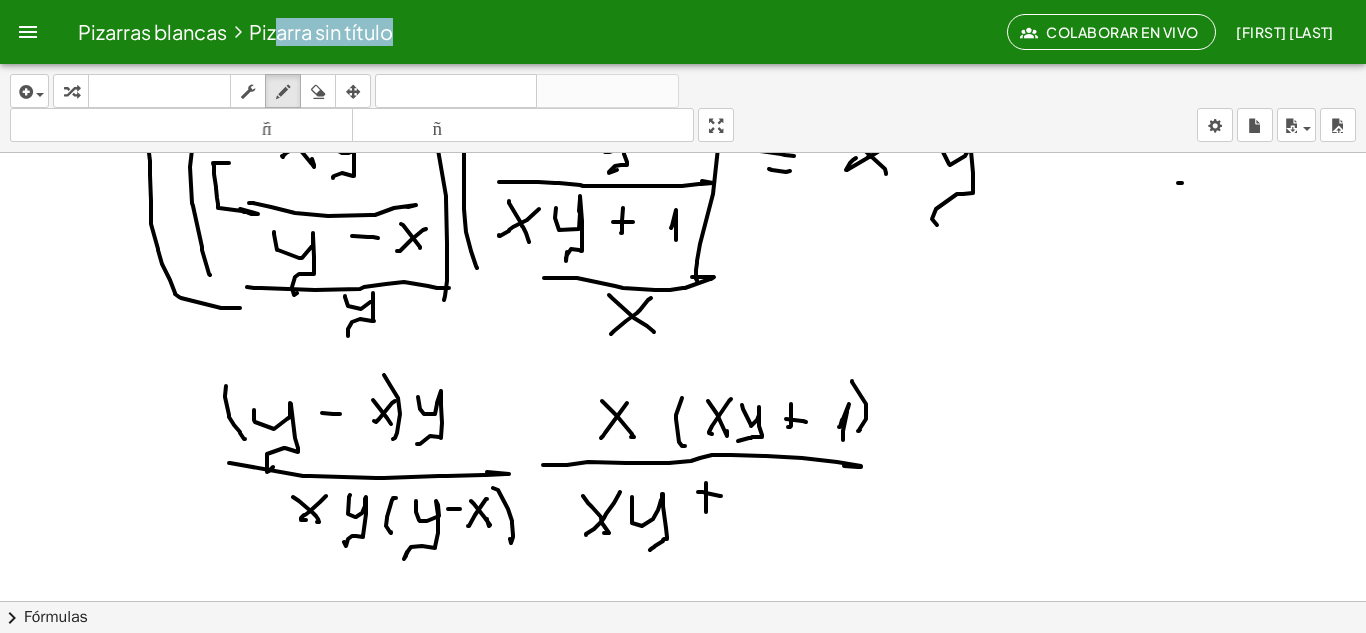click at bounding box center [683, 205] 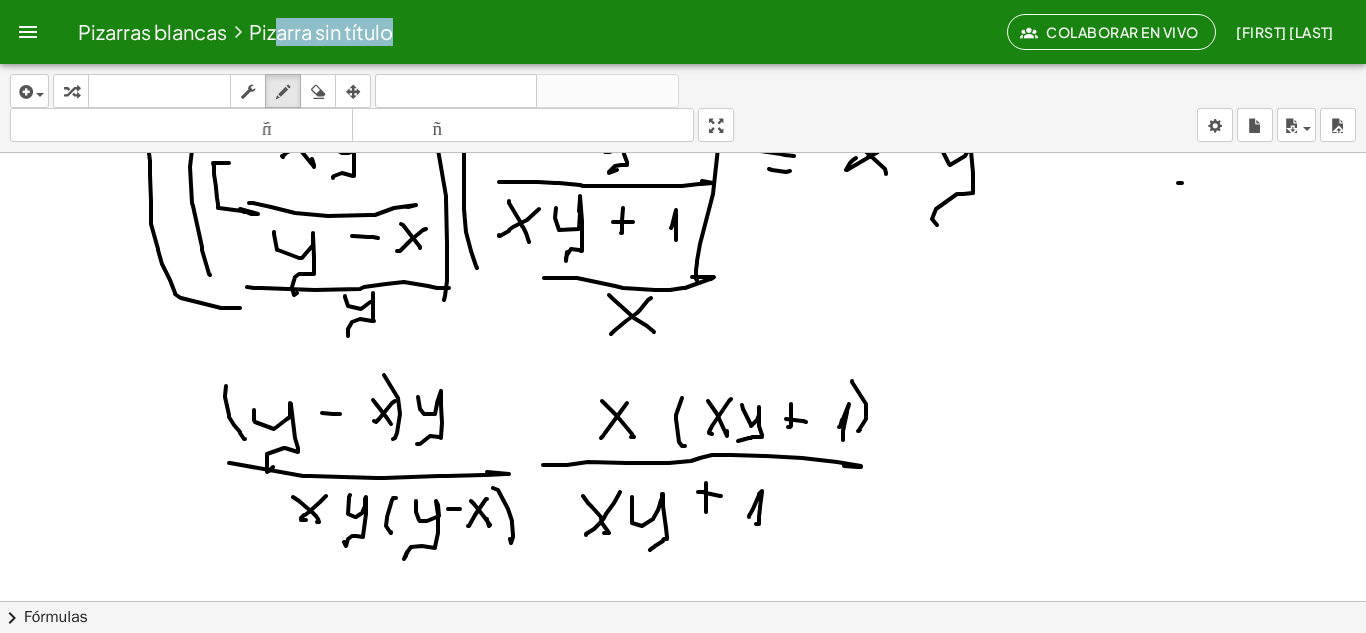click at bounding box center (683, 205) 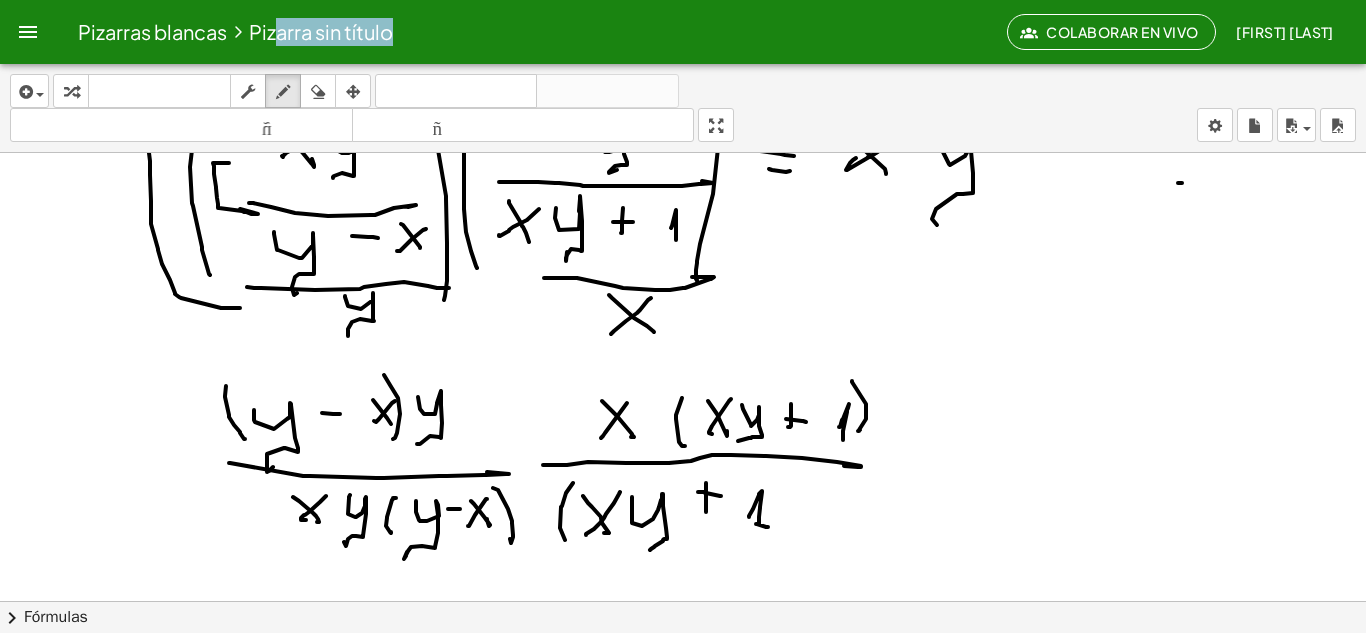 click at bounding box center [683, 205] 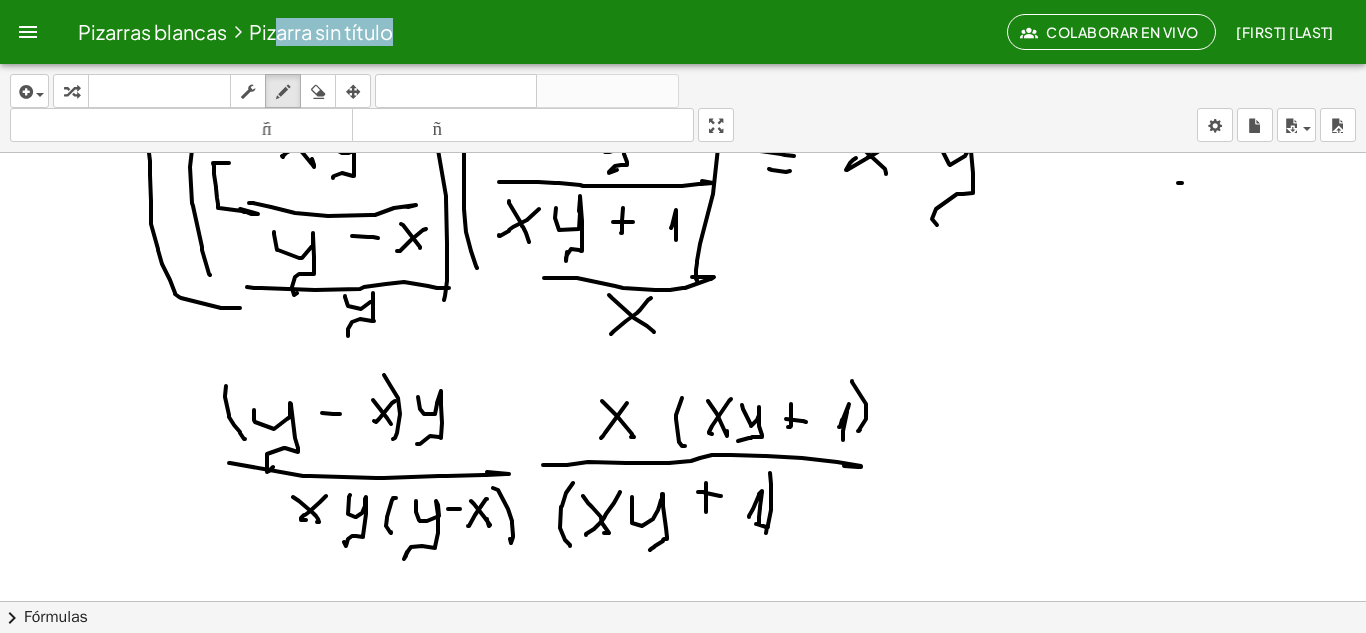 click at bounding box center [683, 205] 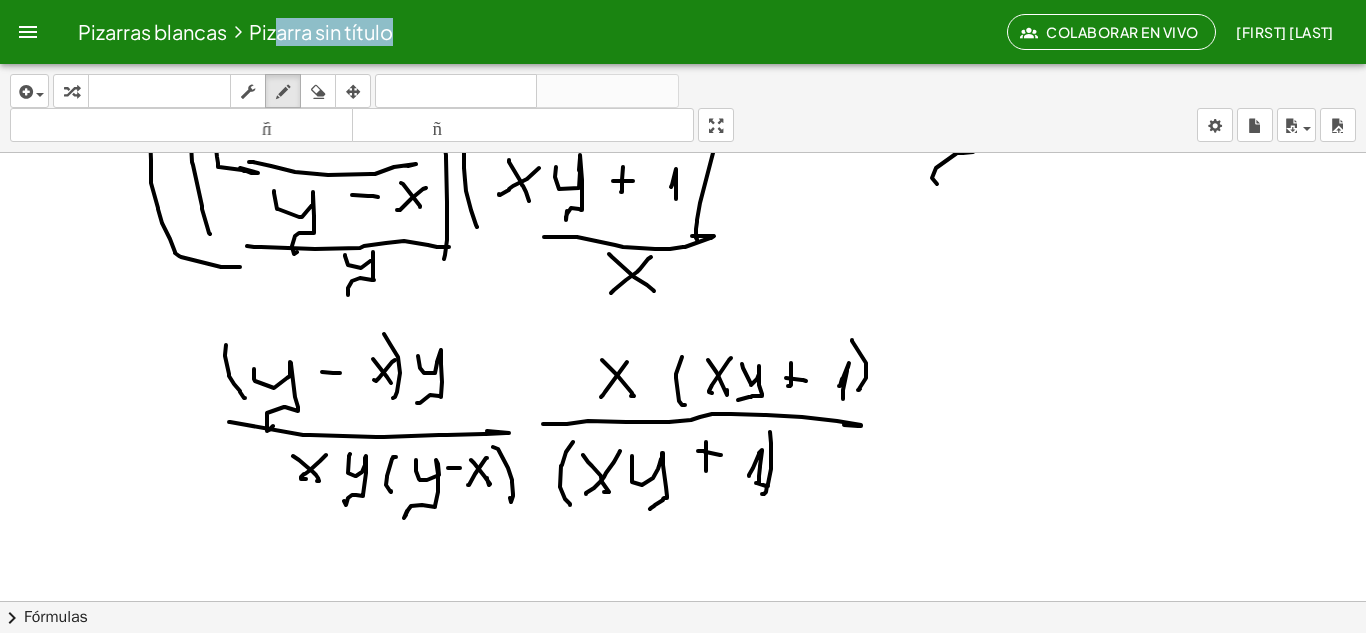 scroll, scrollTop: 439, scrollLeft: 0, axis: vertical 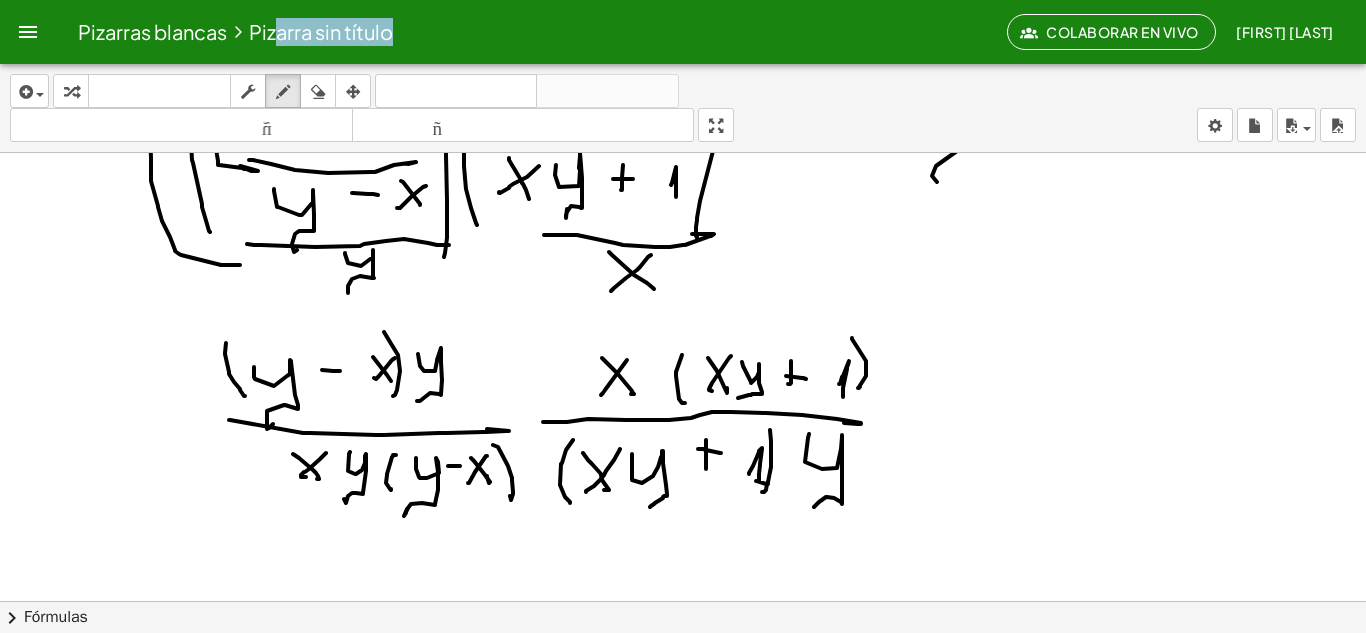 click at bounding box center [683, 162] 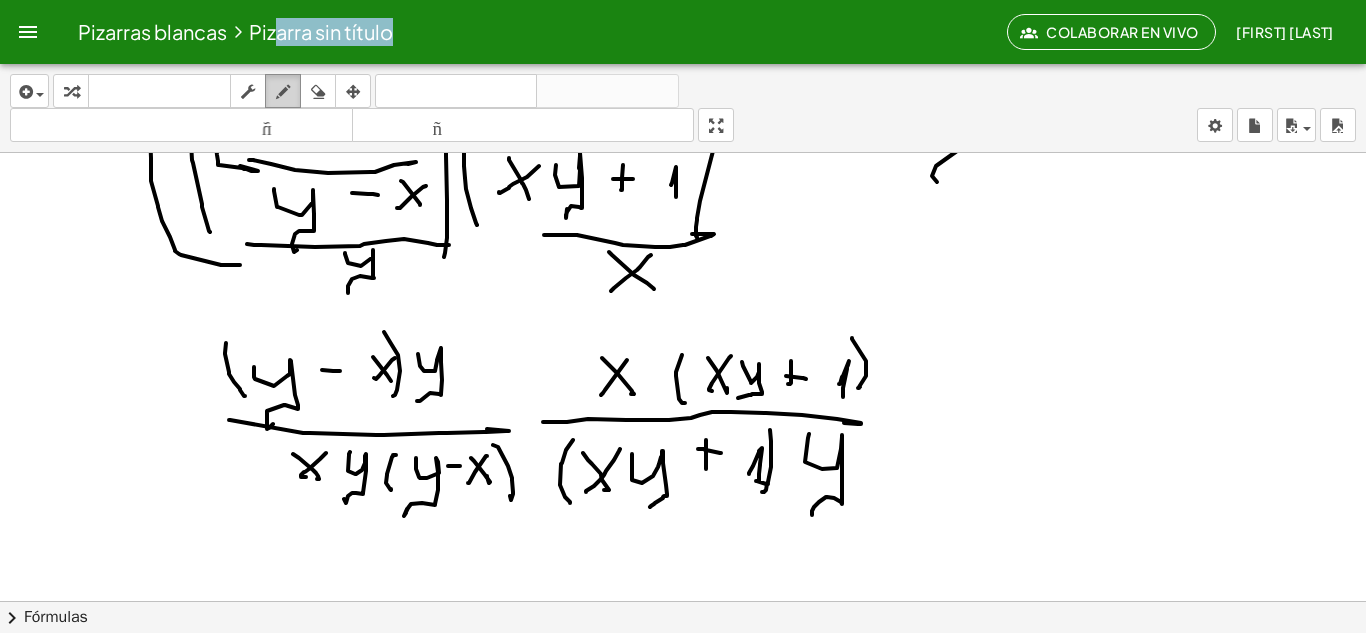 click at bounding box center [283, 92] 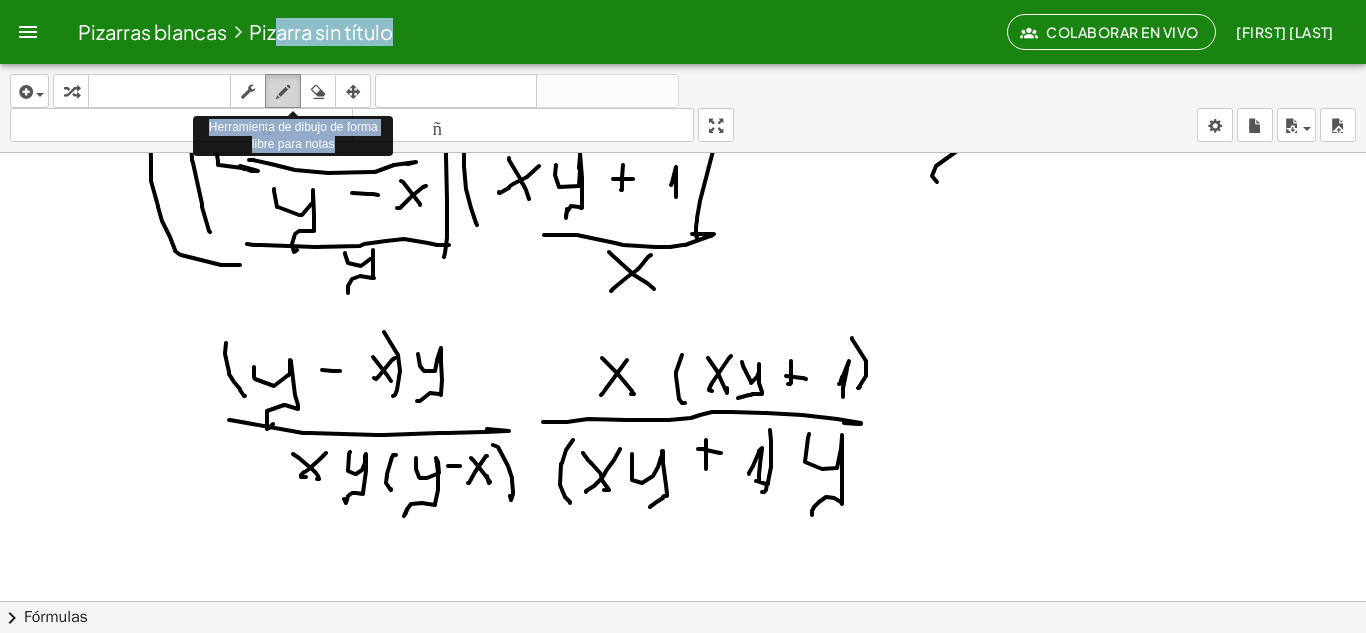 click at bounding box center (283, 92) 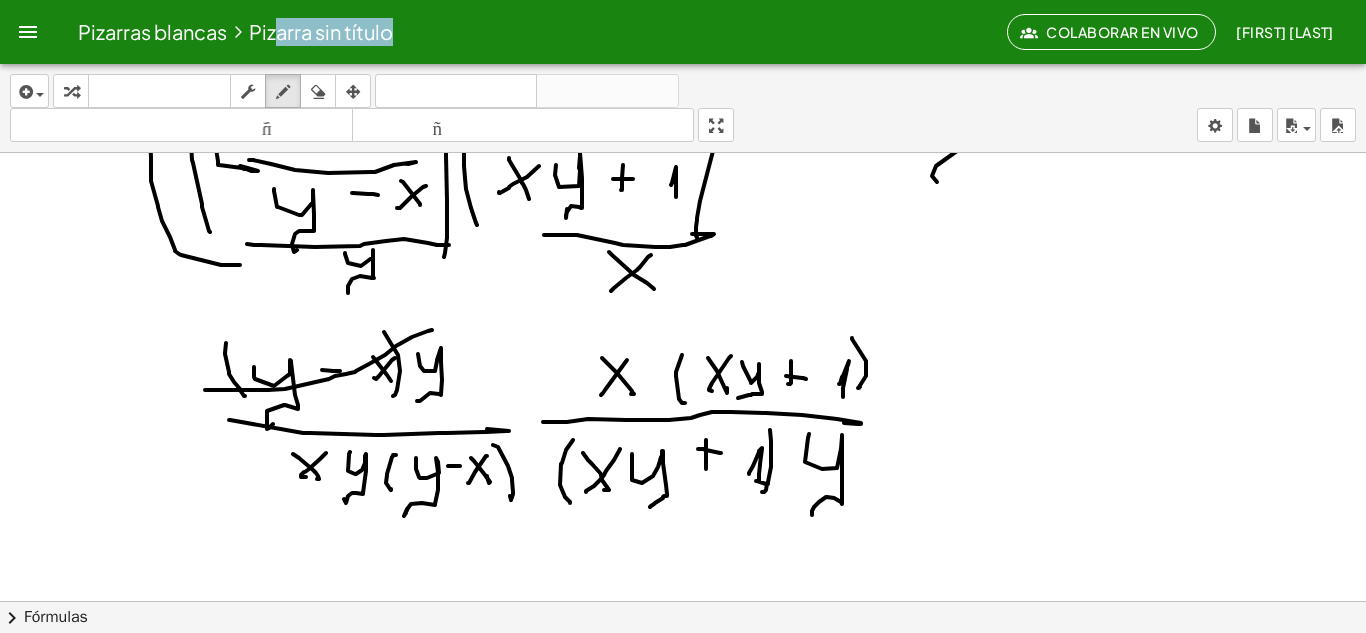 drag, startPoint x: 205, startPoint y: 390, endPoint x: 432, endPoint y: 330, distance: 234.79565 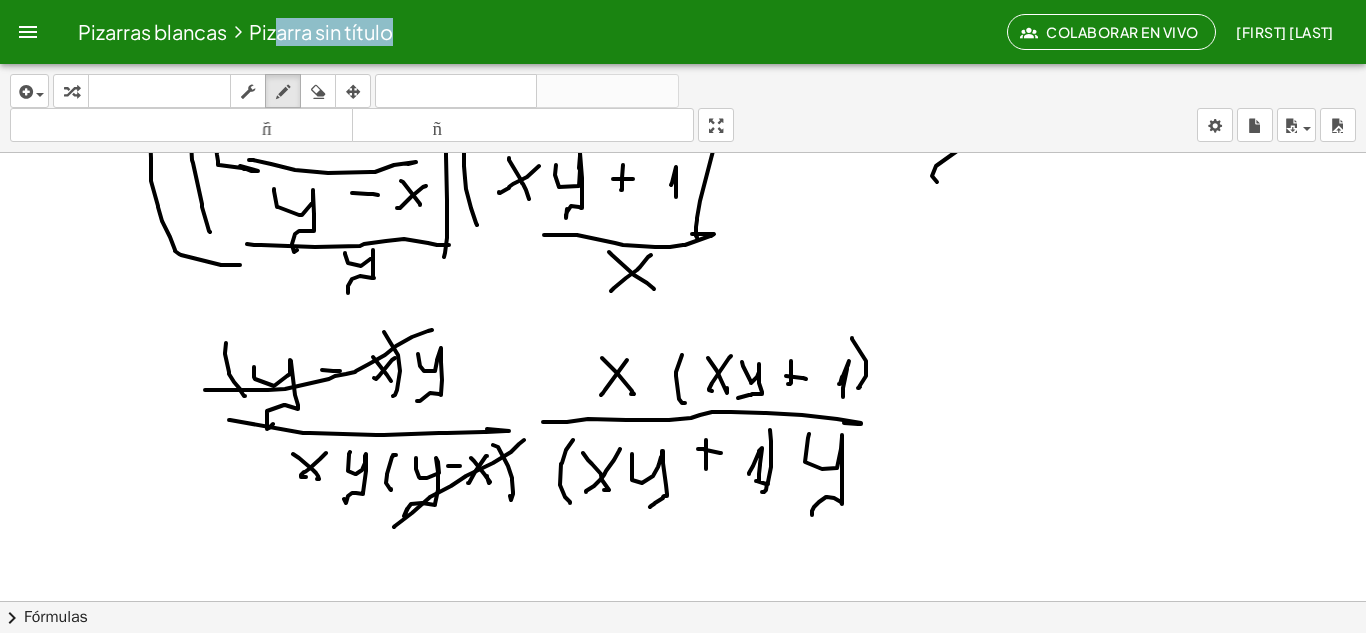 drag, startPoint x: 394, startPoint y: 527, endPoint x: 497, endPoint y: 437, distance: 136.78085 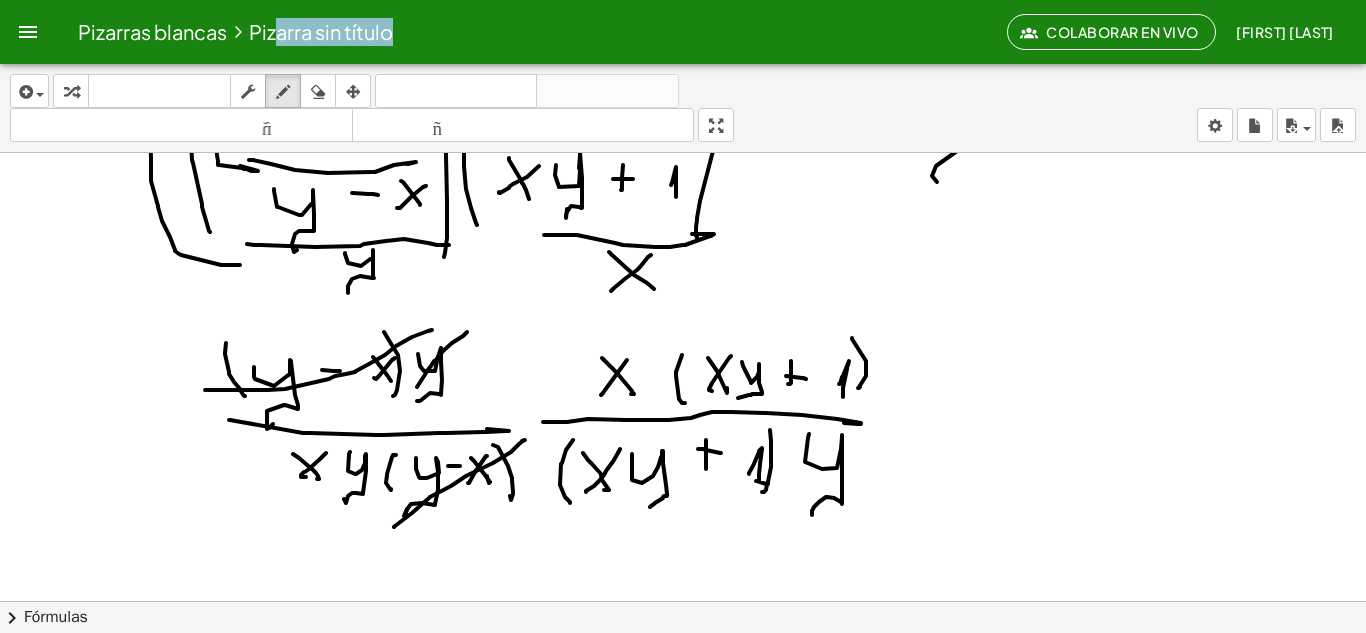 drag, startPoint x: 467, startPoint y: 332, endPoint x: 394, endPoint y: 423, distance: 116.6619 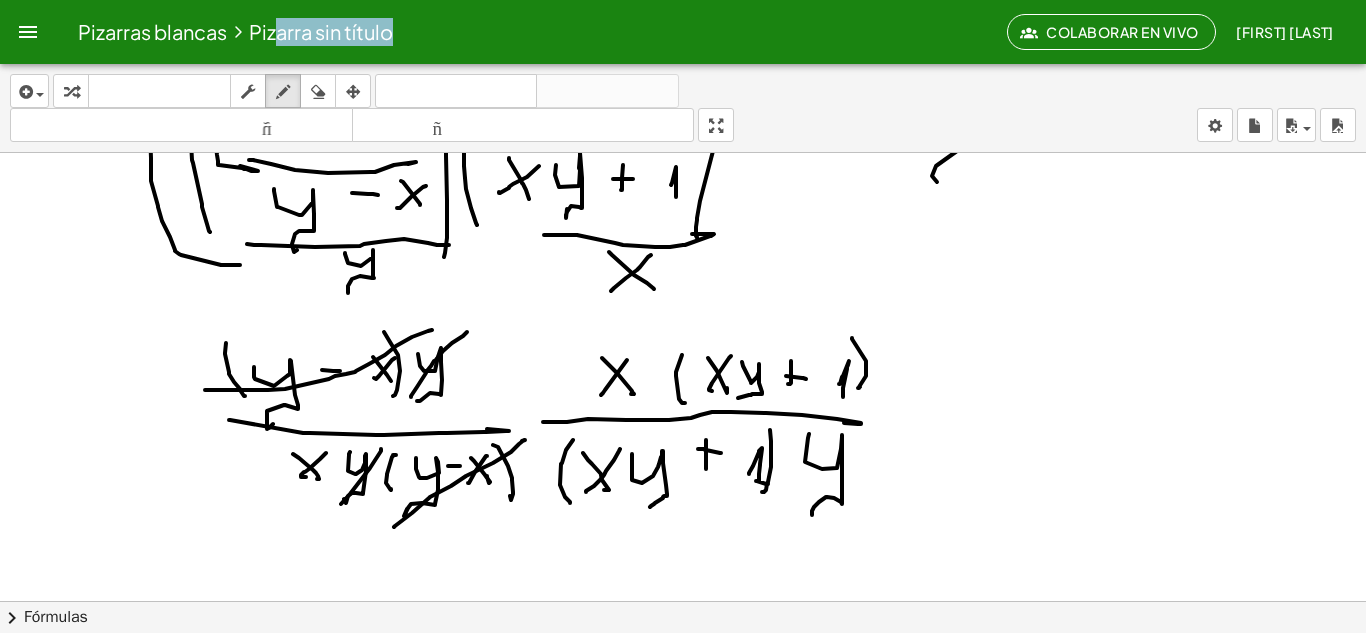 drag, startPoint x: 381, startPoint y: 449, endPoint x: 341, endPoint y: 504, distance: 68.007355 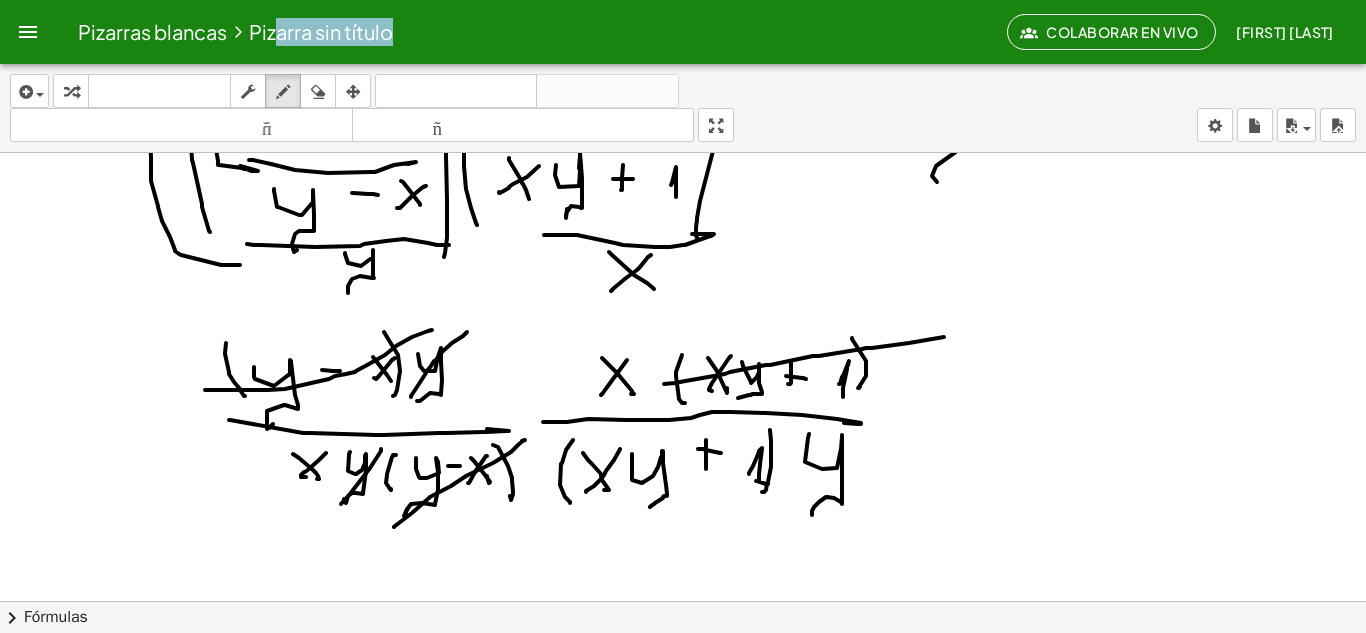 drag, startPoint x: 664, startPoint y: 384, endPoint x: 821, endPoint y: 379, distance: 157.0796 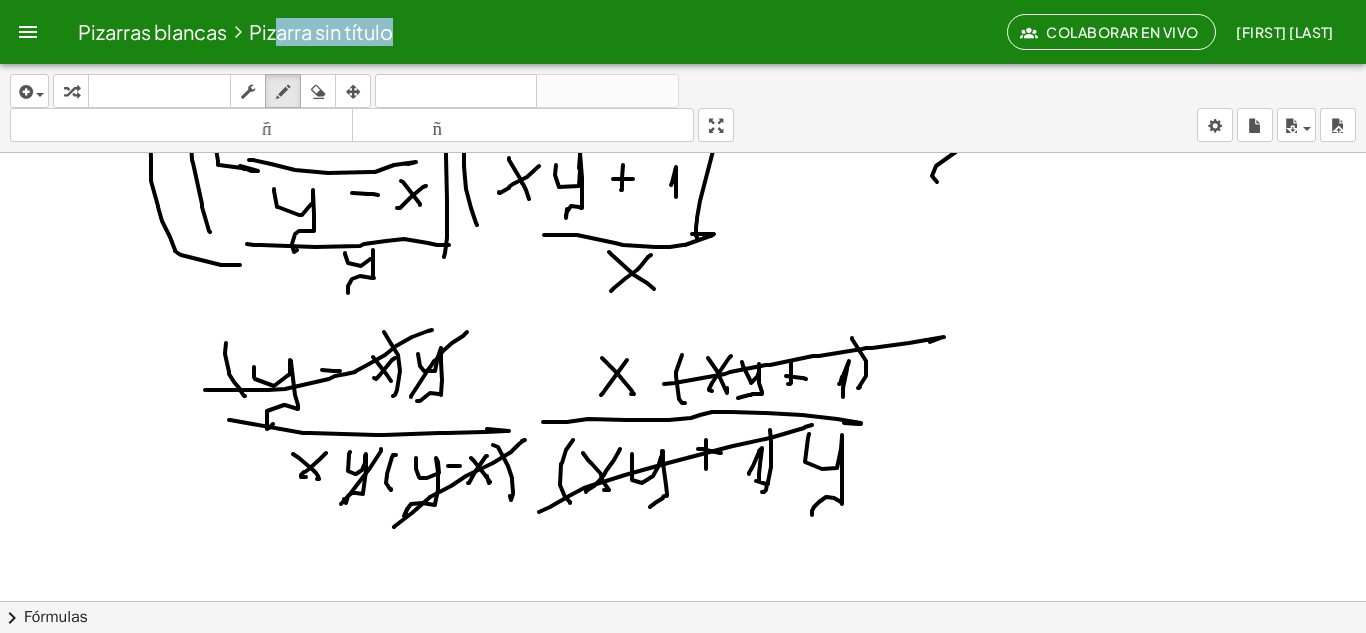 drag, startPoint x: 539, startPoint y: 512, endPoint x: 799, endPoint y: 431, distance: 272.32516 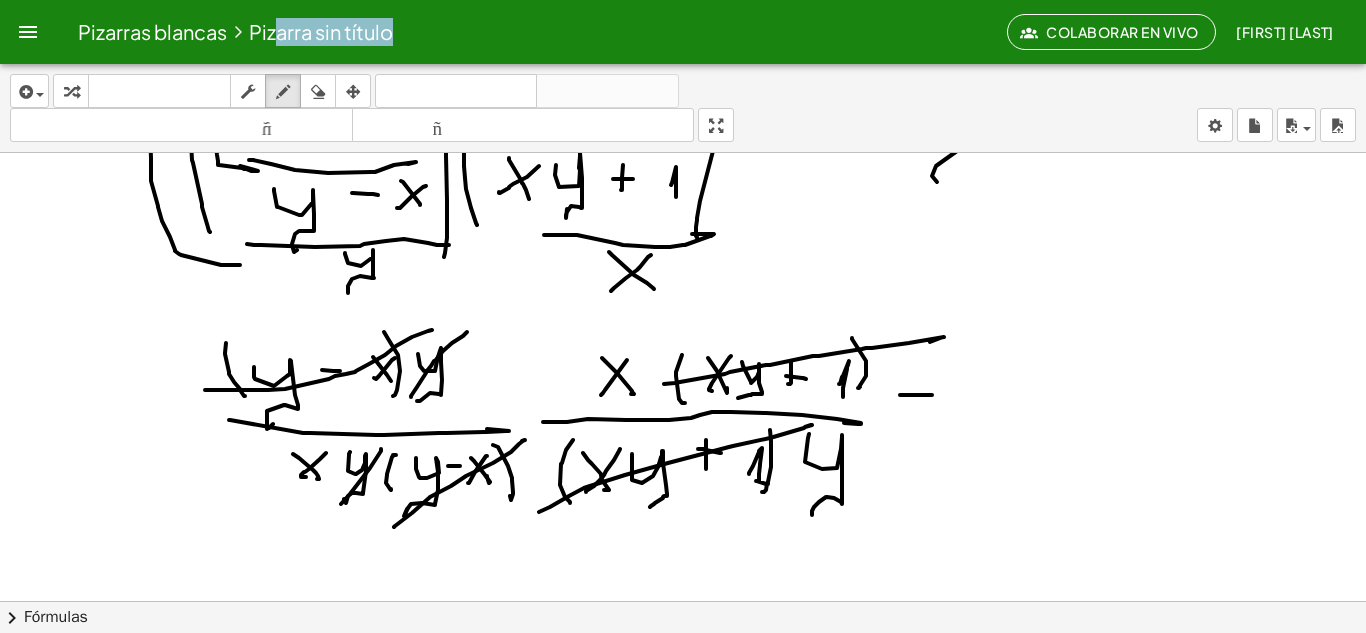 drag, startPoint x: 900, startPoint y: 395, endPoint x: 932, endPoint y: 395, distance: 32 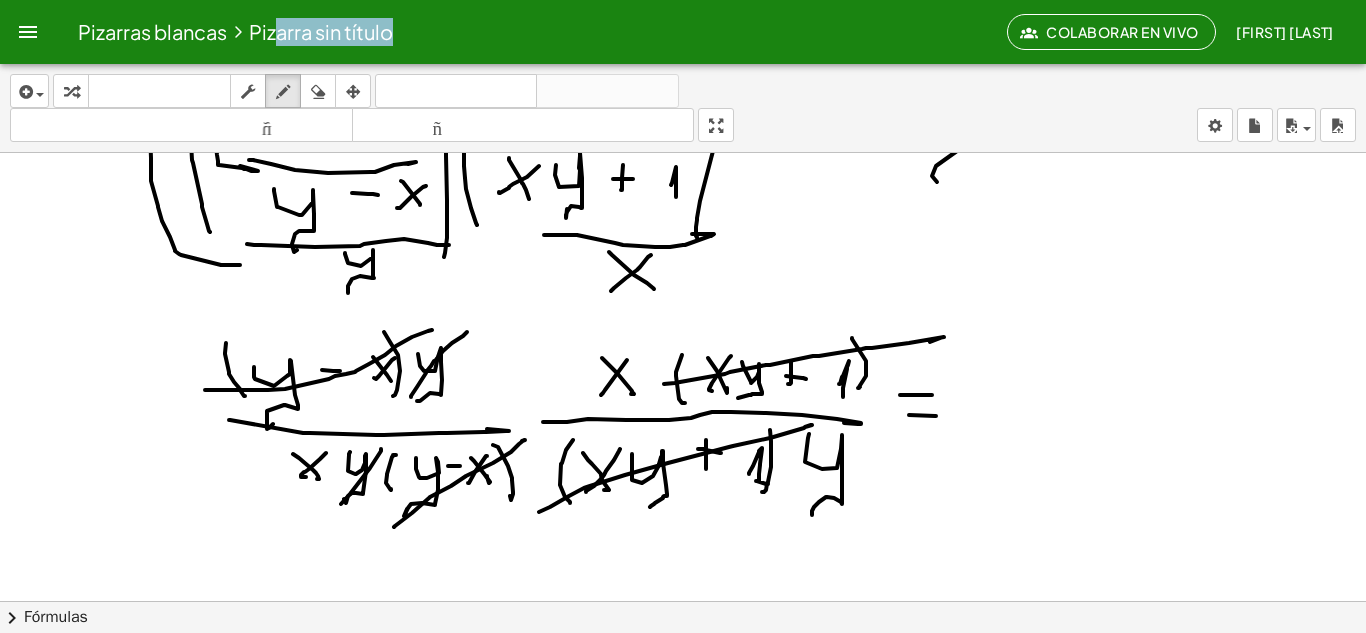 click at bounding box center [683, 162] 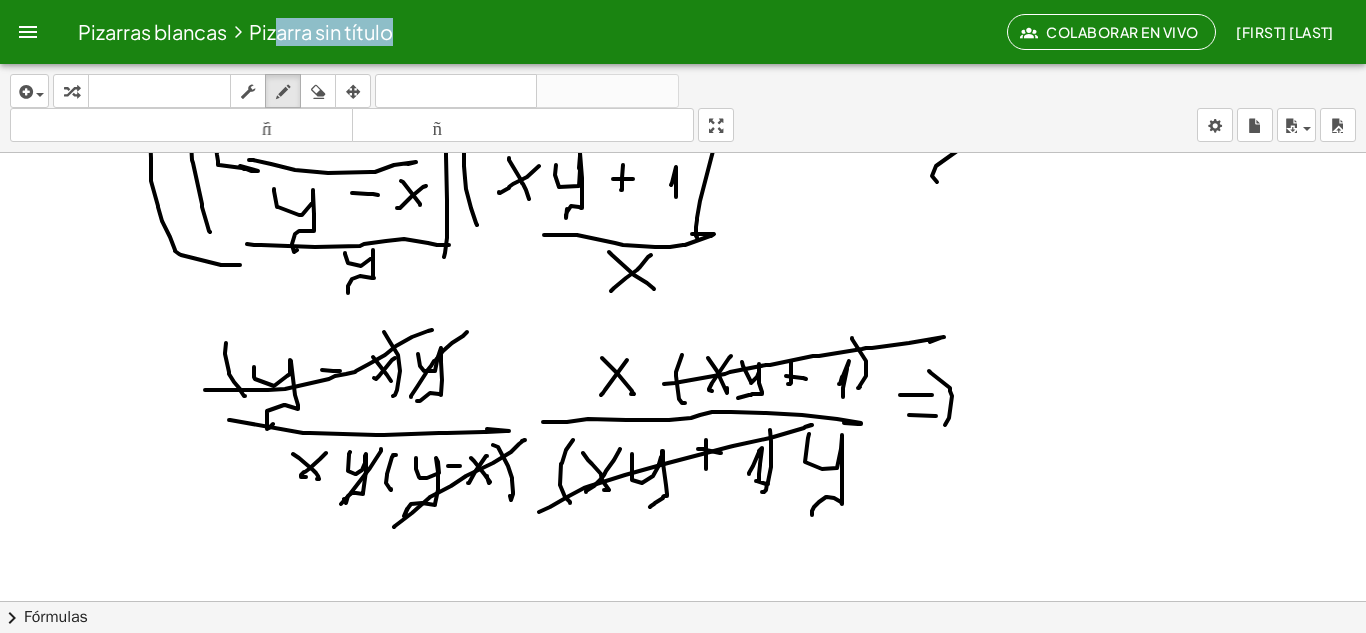 drag, startPoint x: 950, startPoint y: 388, endPoint x: 607, endPoint y: 410, distance: 343.7048 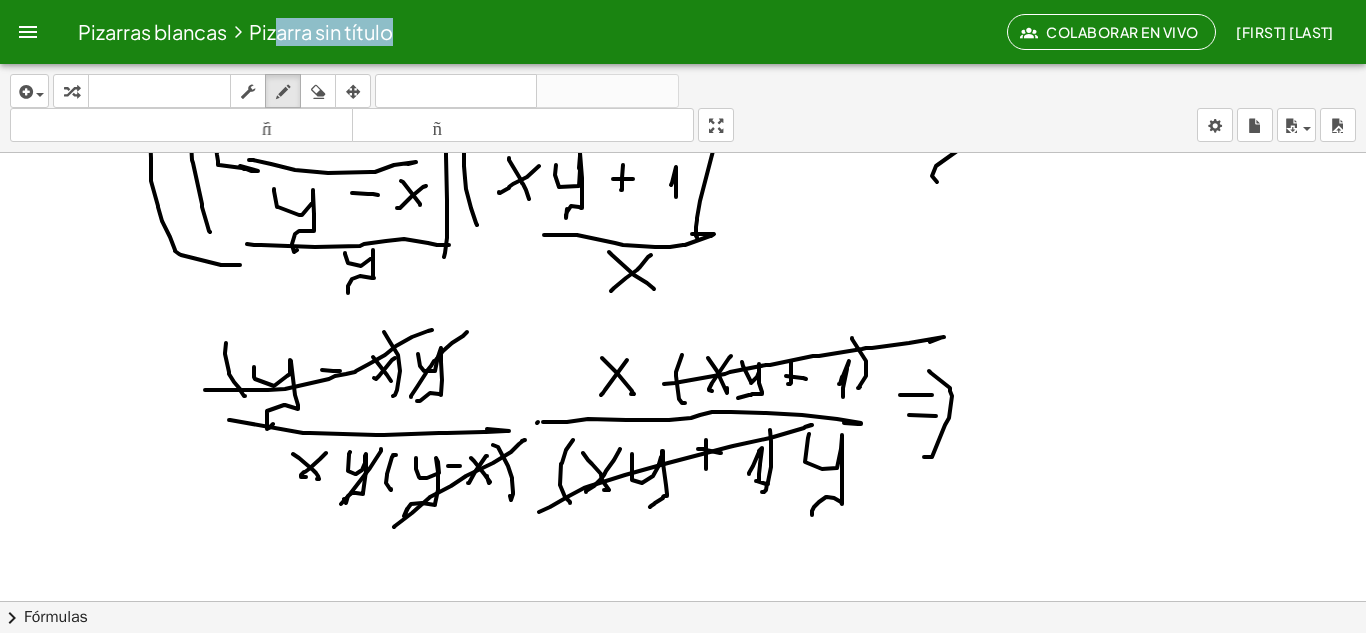 click at bounding box center [683, 162] 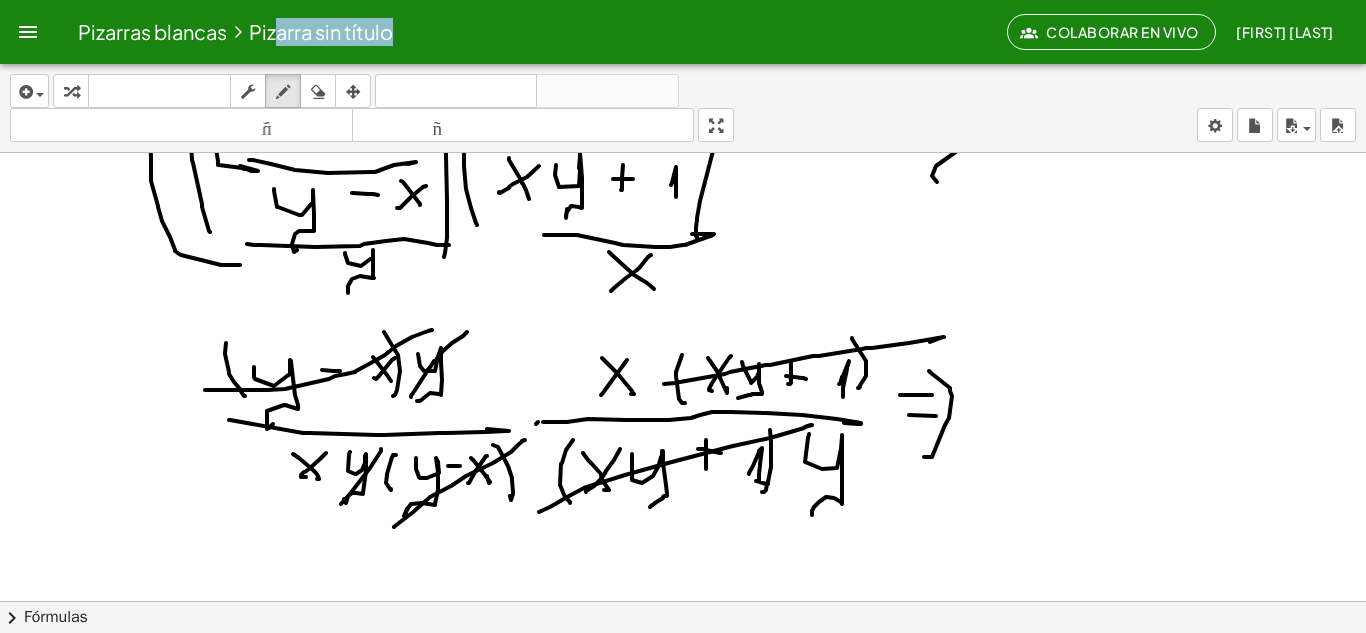 click at bounding box center (683, 162) 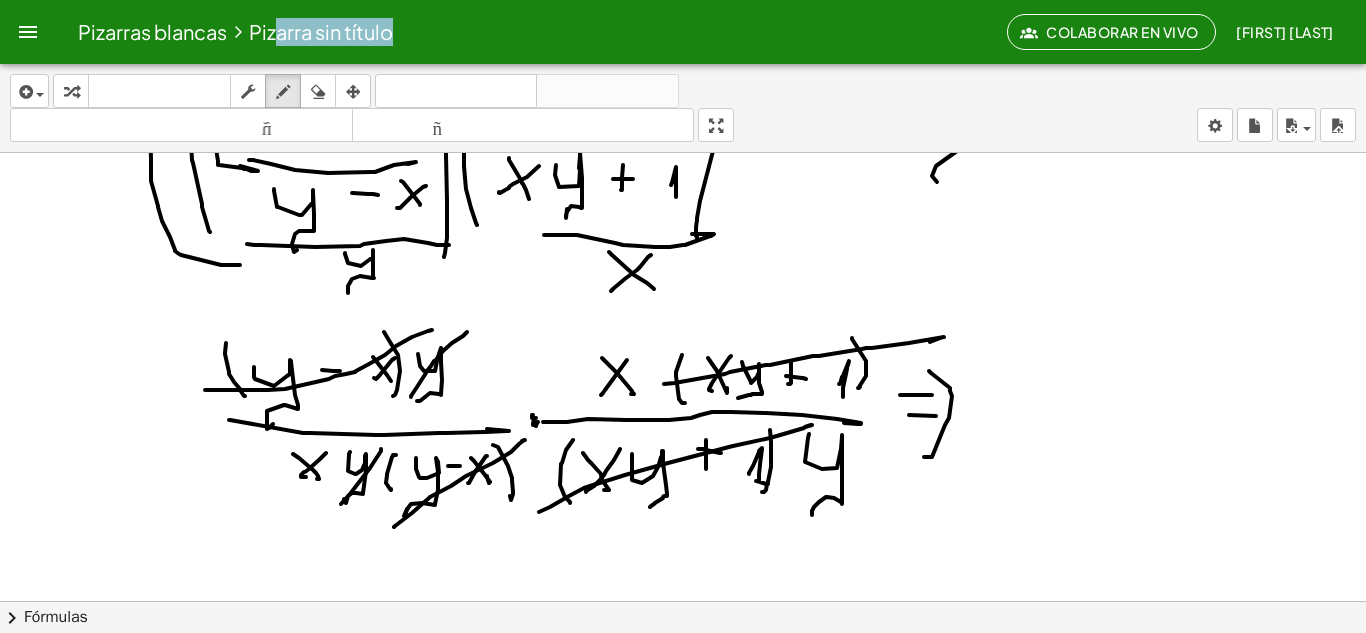 drag, startPoint x: 536, startPoint y: 418, endPoint x: 556, endPoint y: 433, distance: 25 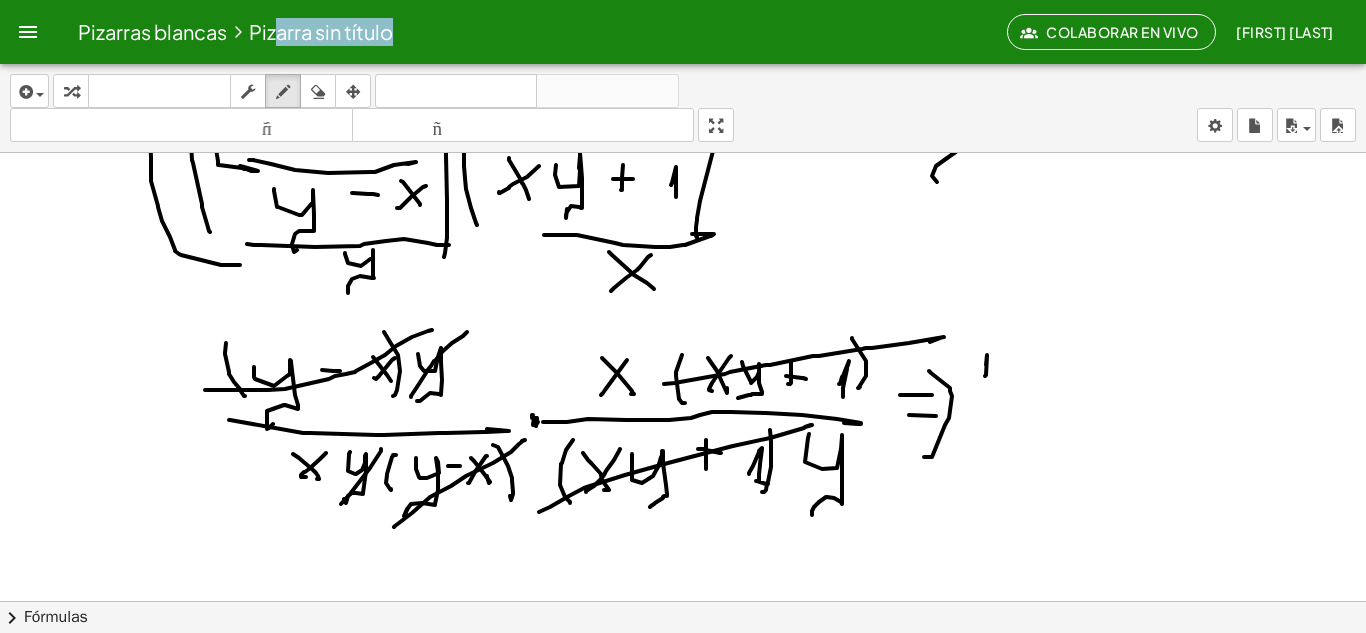 drag, startPoint x: 985, startPoint y: 376, endPoint x: 969, endPoint y: 401, distance: 29.681644 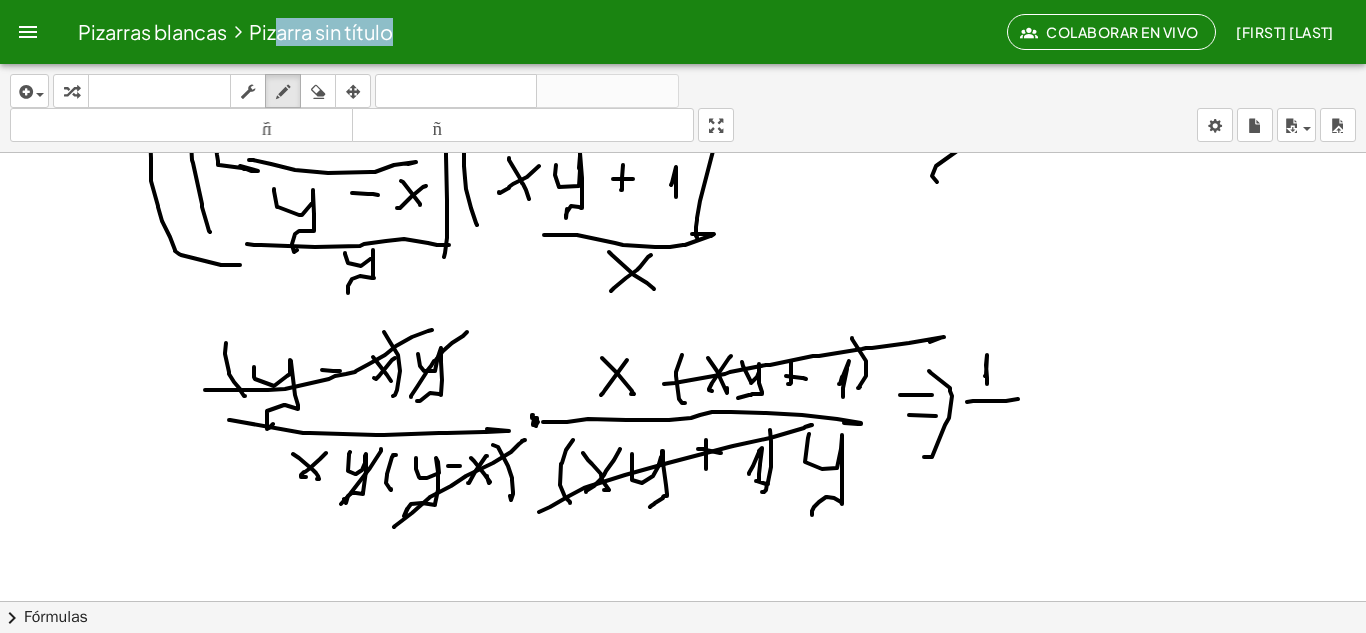drag, startPoint x: 967, startPoint y: 402, endPoint x: 1027, endPoint y: 399, distance: 60.074955 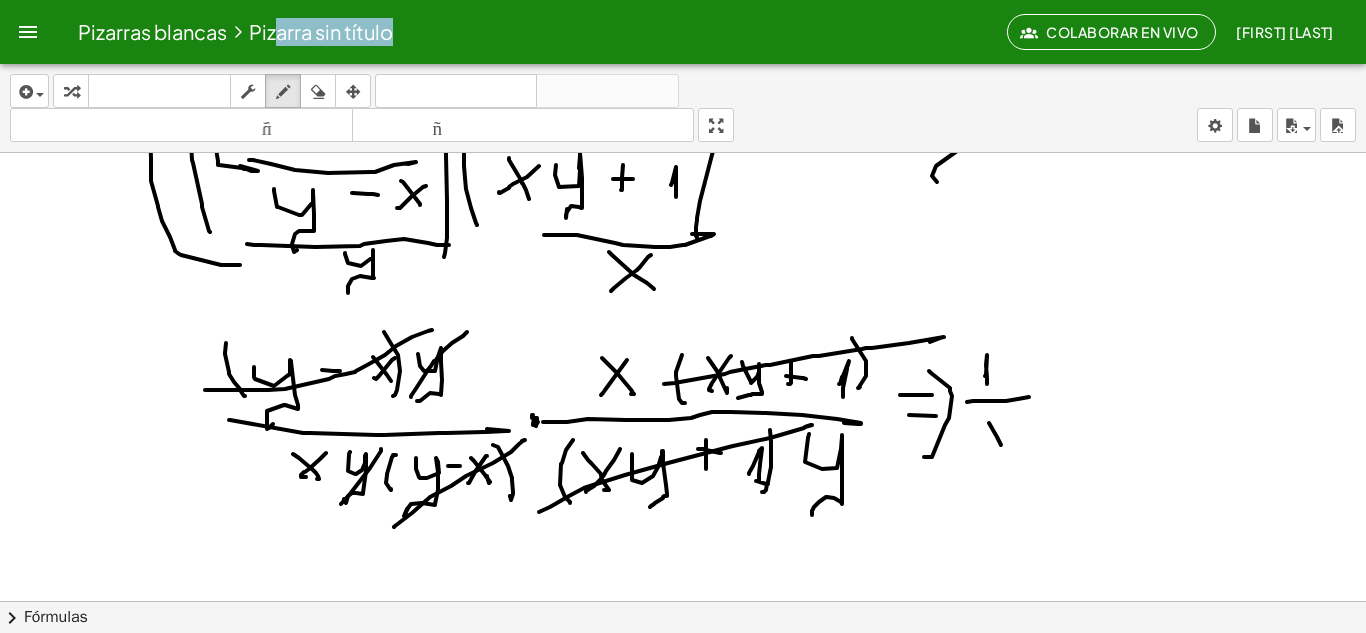 drag, startPoint x: 989, startPoint y: 423, endPoint x: 1006, endPoint y: 438, distance: 22.671568 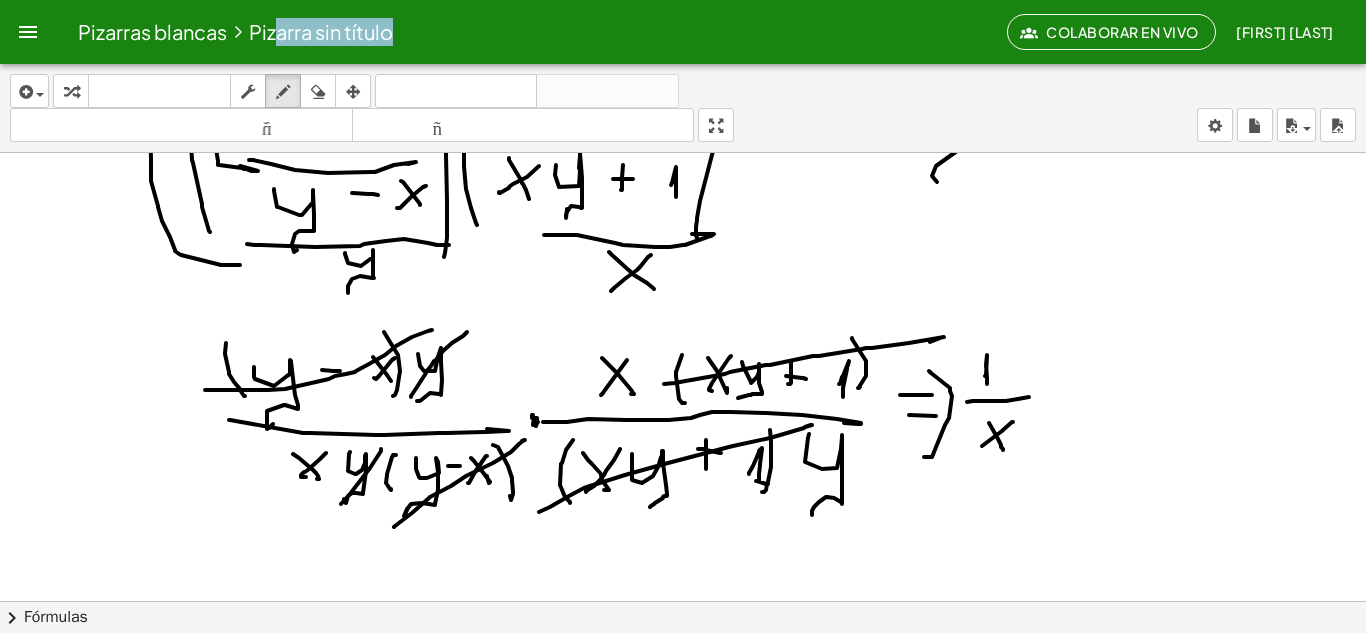 click at bounding box center (683, 162) 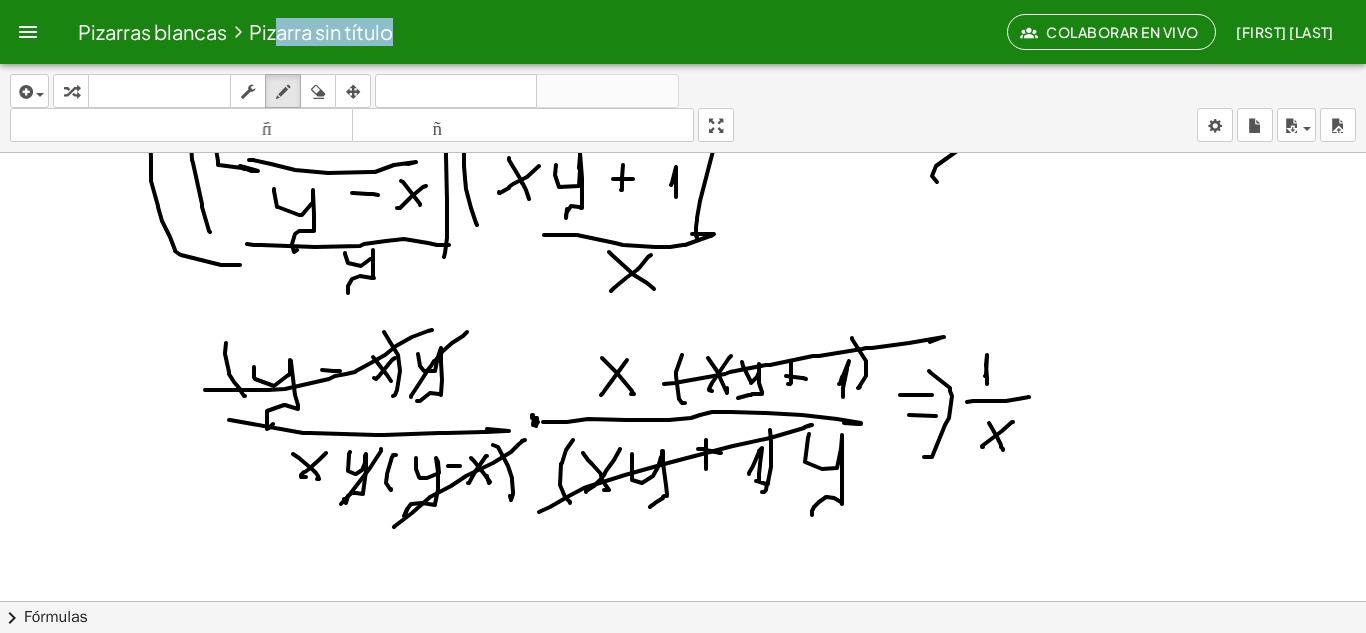 click at bounding box center (683, 162) 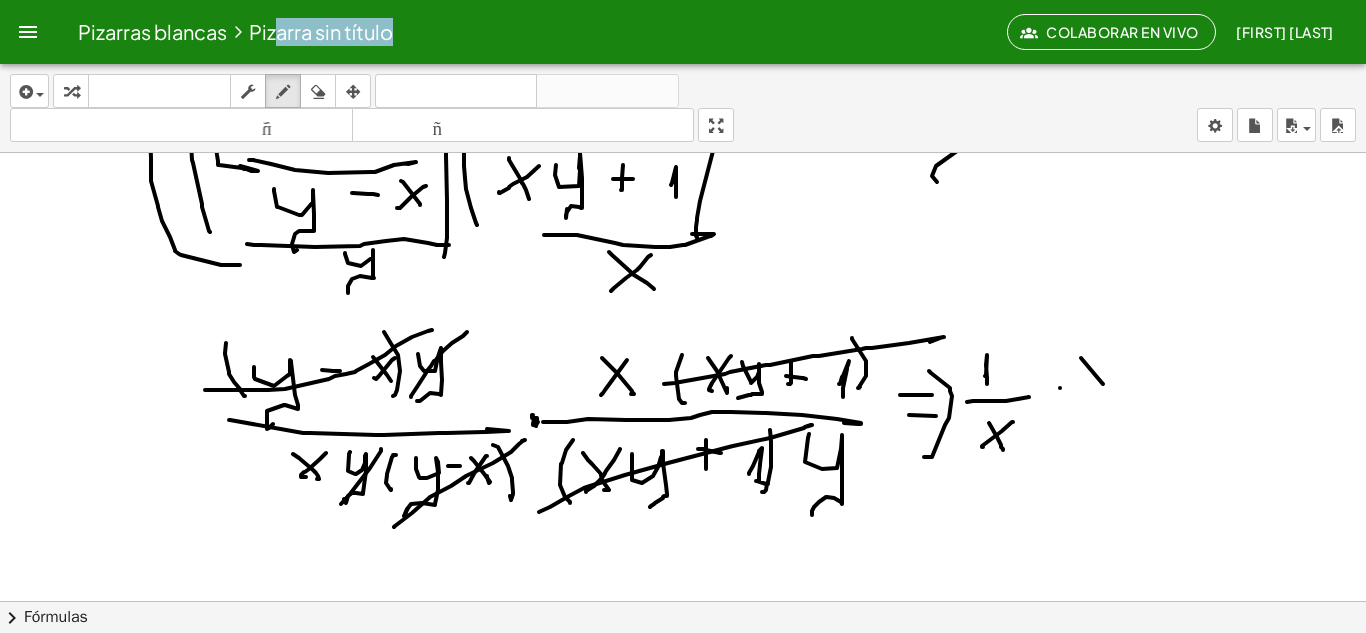 drag, startPoint x: 1103, startPoint y: 384, endPoint x: 1114, endPoint y: 381, distance: 11.401754 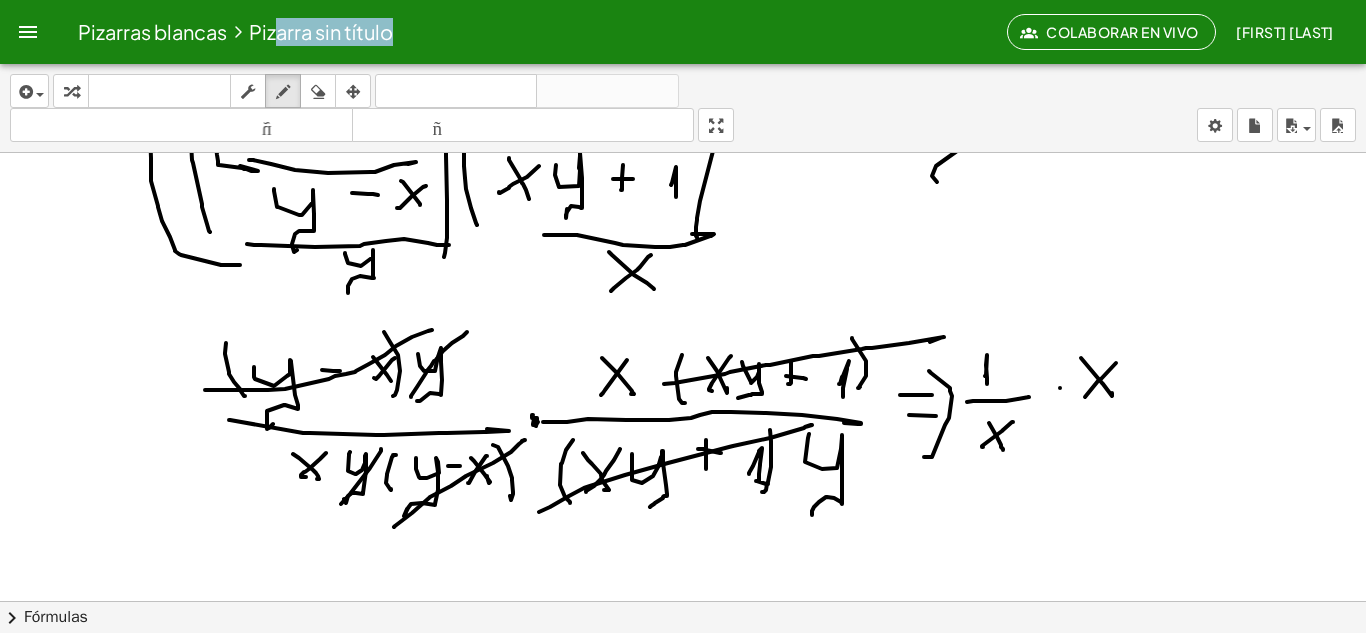 click at bounding box center (683, 162) 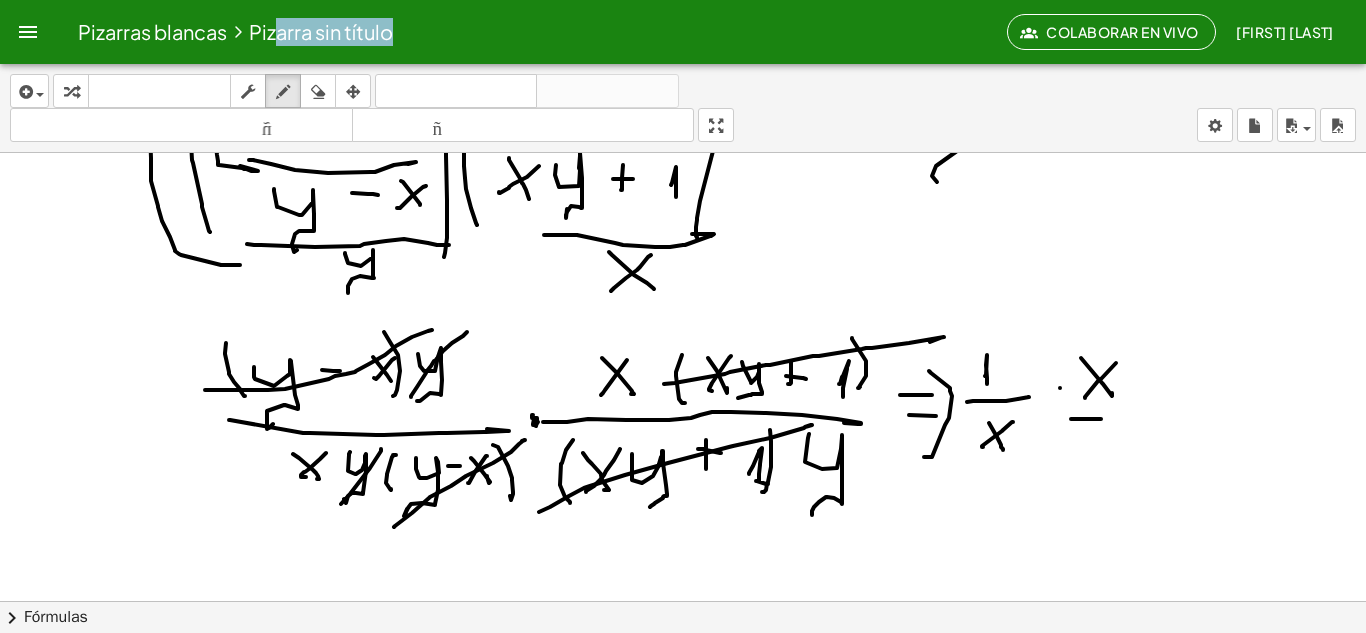 drag, startPoint x: 1071, startPoint y: 419, endPoint x: 1111, endPoint y: 421, distance: 40.04997 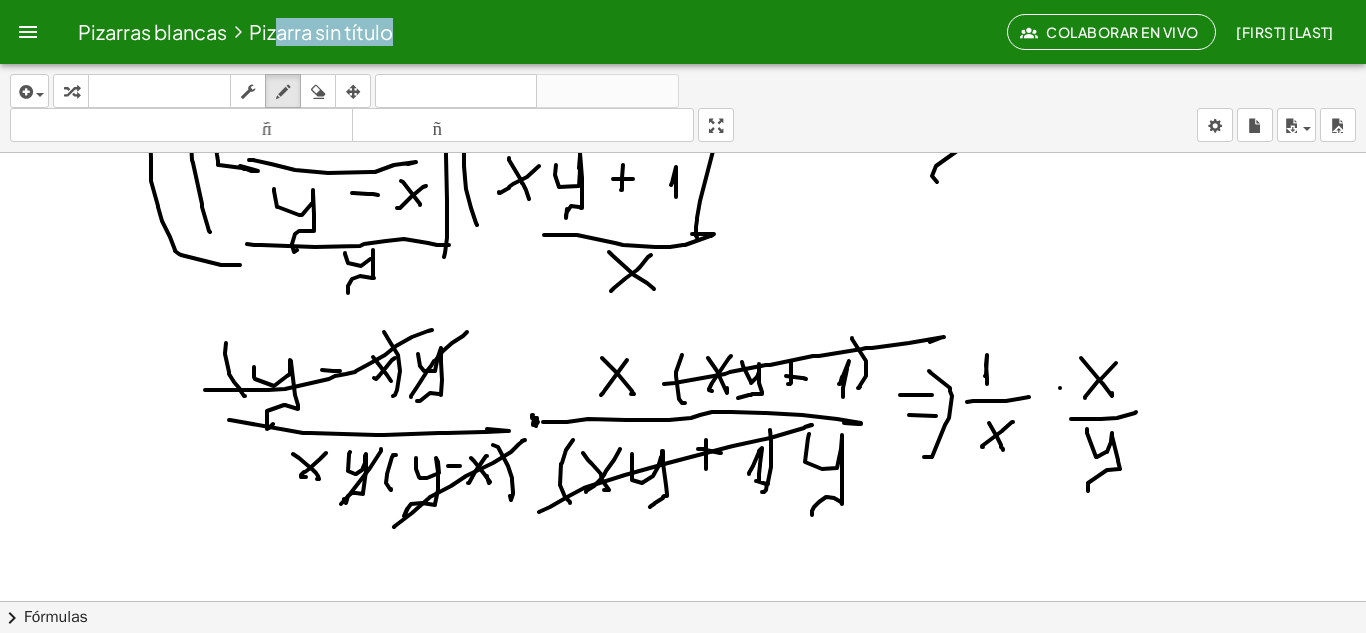 drag, startPoint x: 1087, startPoint y: 429, endPoint x: 1083, endPoint y: 494, distance: 65.12296 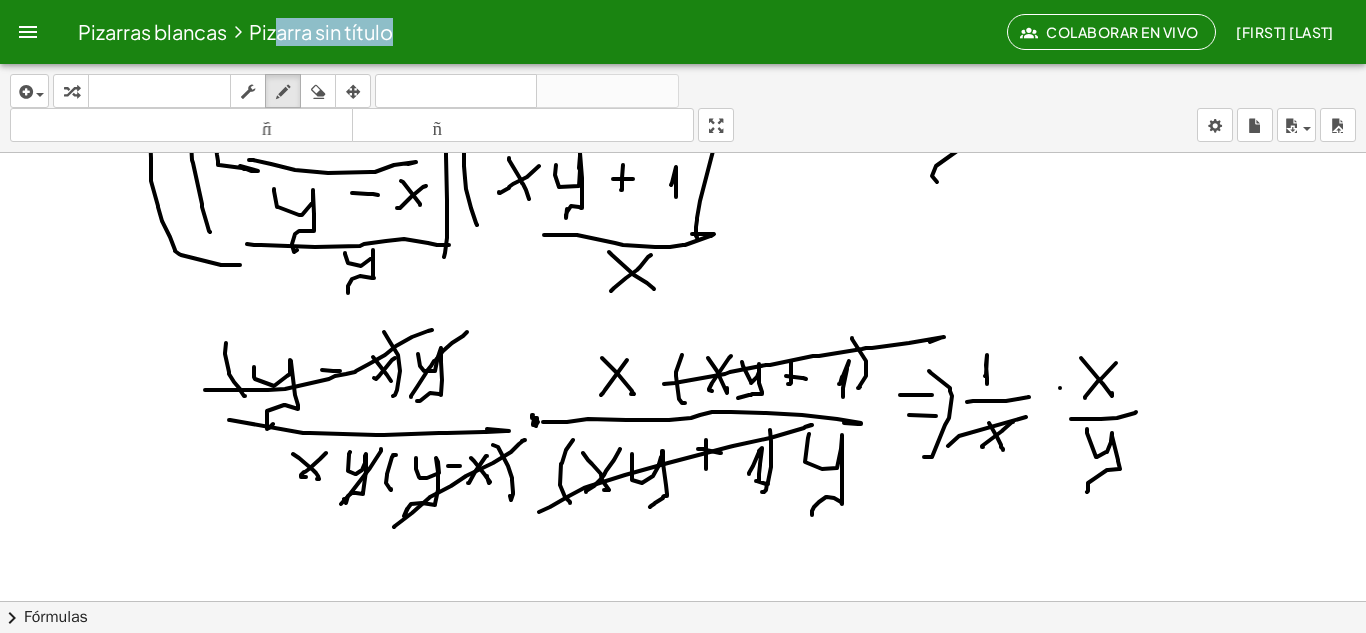 drag, startPoint x: 1026, startPoint y: 417, endPoint x: 948, endPoint y: 446, distance: 83.21658 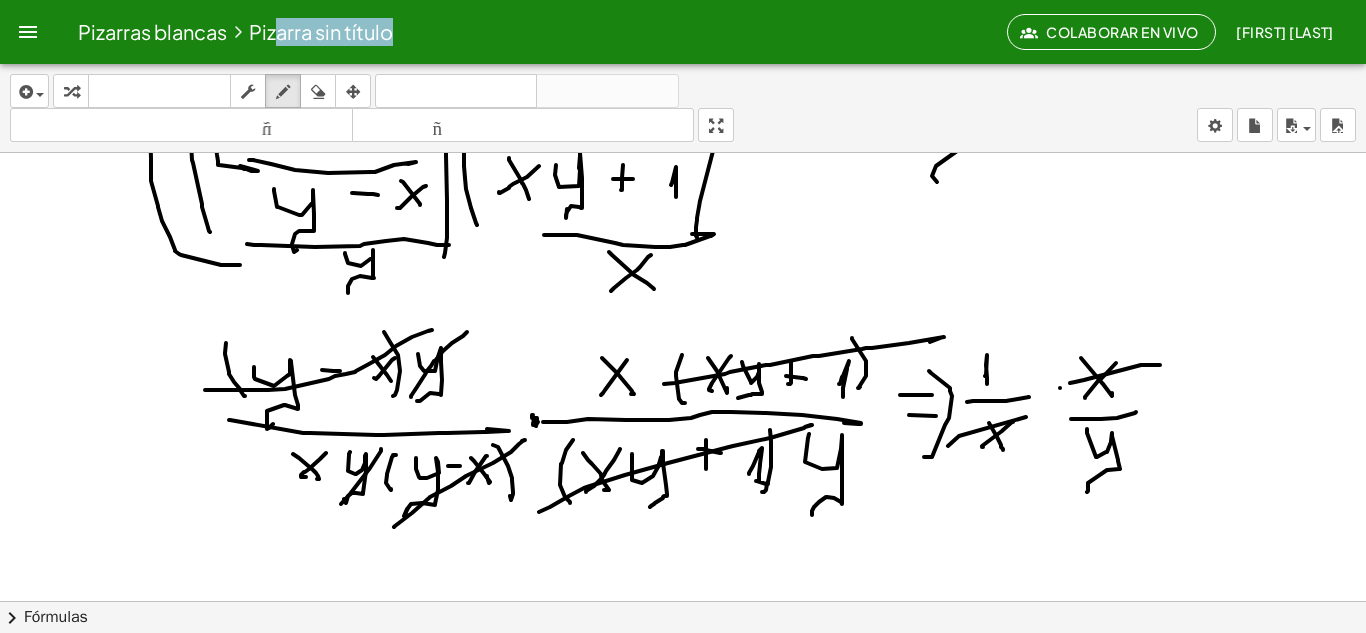 drag, startPoint x: 1160, startPoint y: 365, endPoint x: 1153, endPoint y: 406, distance: 41.59327 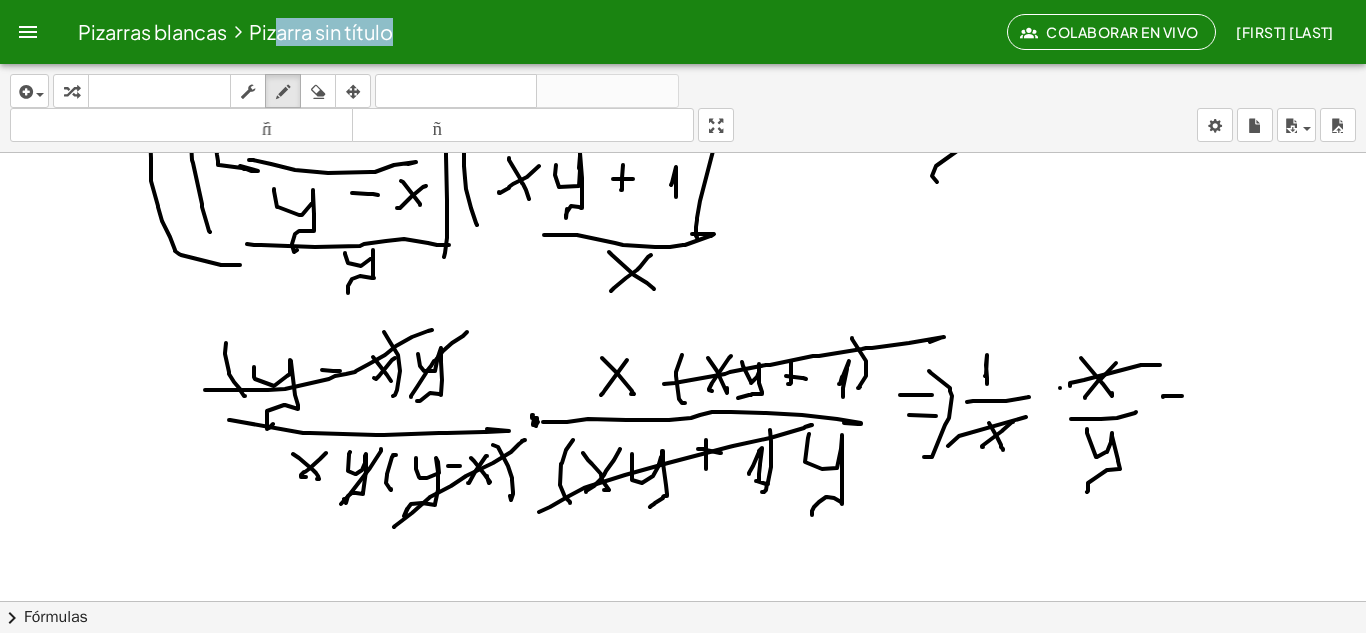 drag, startPoint x: 1163, startPoint y: 397, endPoint x: 1182, endPoint y: 396, distance: 19.026299 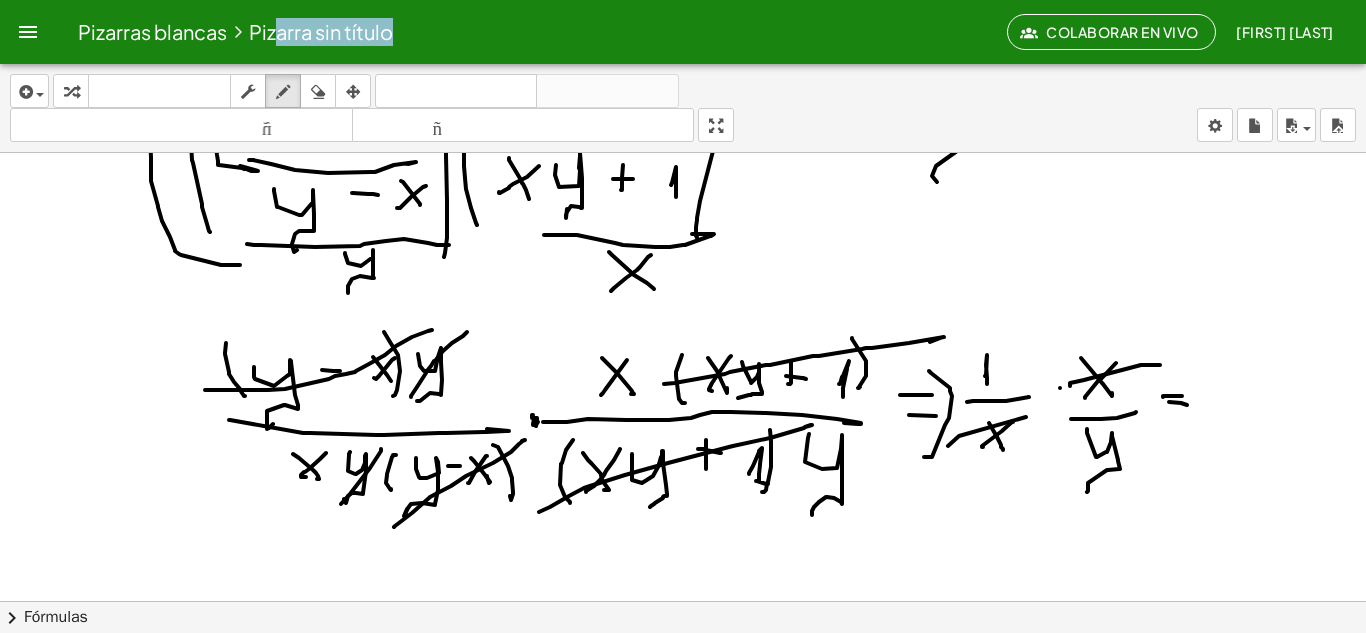 drag, startPoint x: 1169, startPoint y: 402, endPoint x: 1210, endPoint y: 400, distance: 41.04875 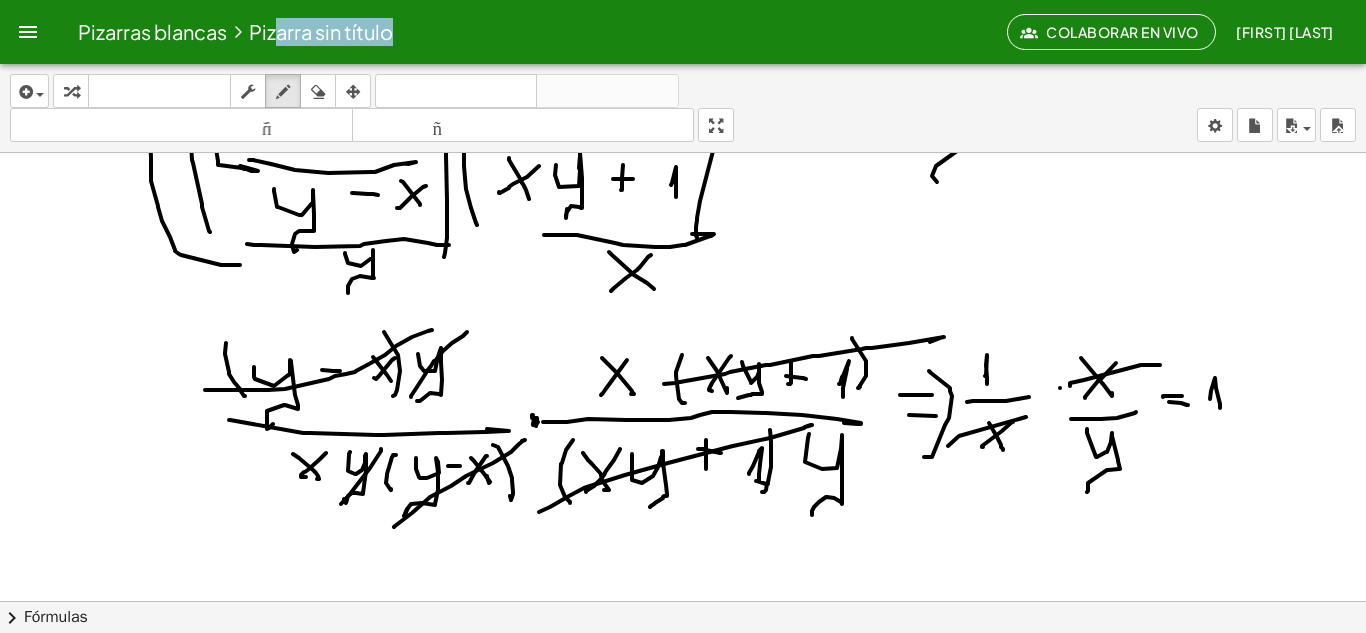 click at bounding box center [683, 162] 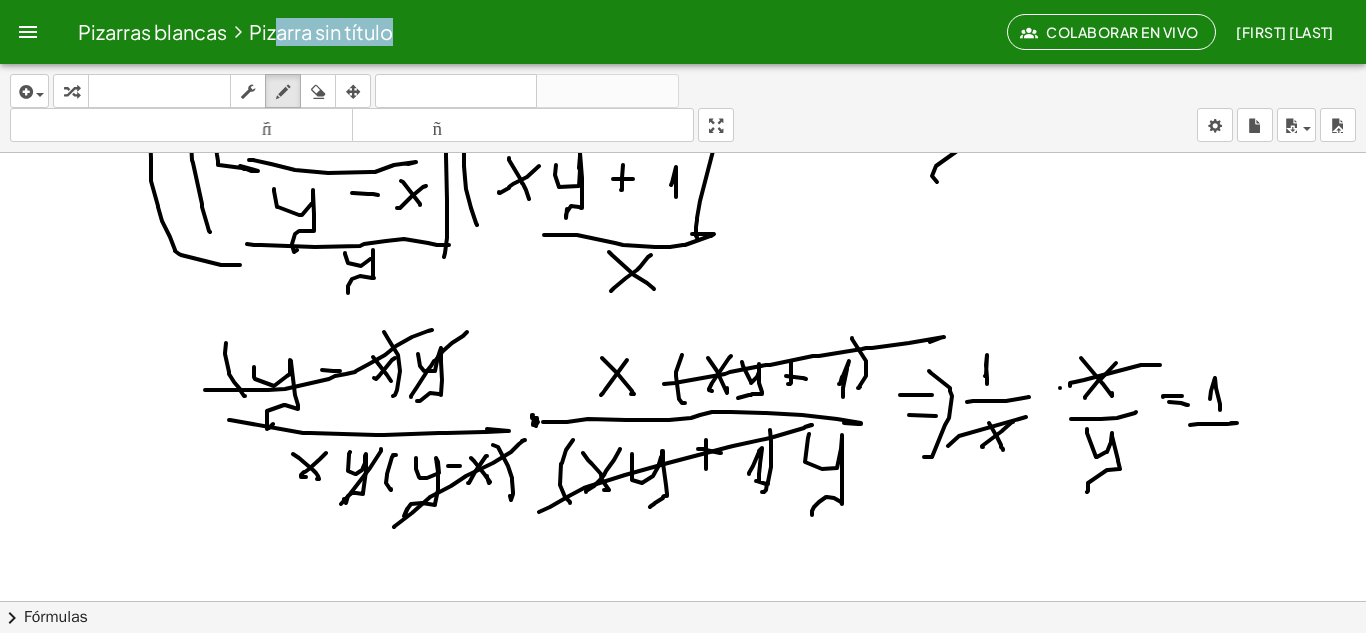 click at bounding box center (683, 162) 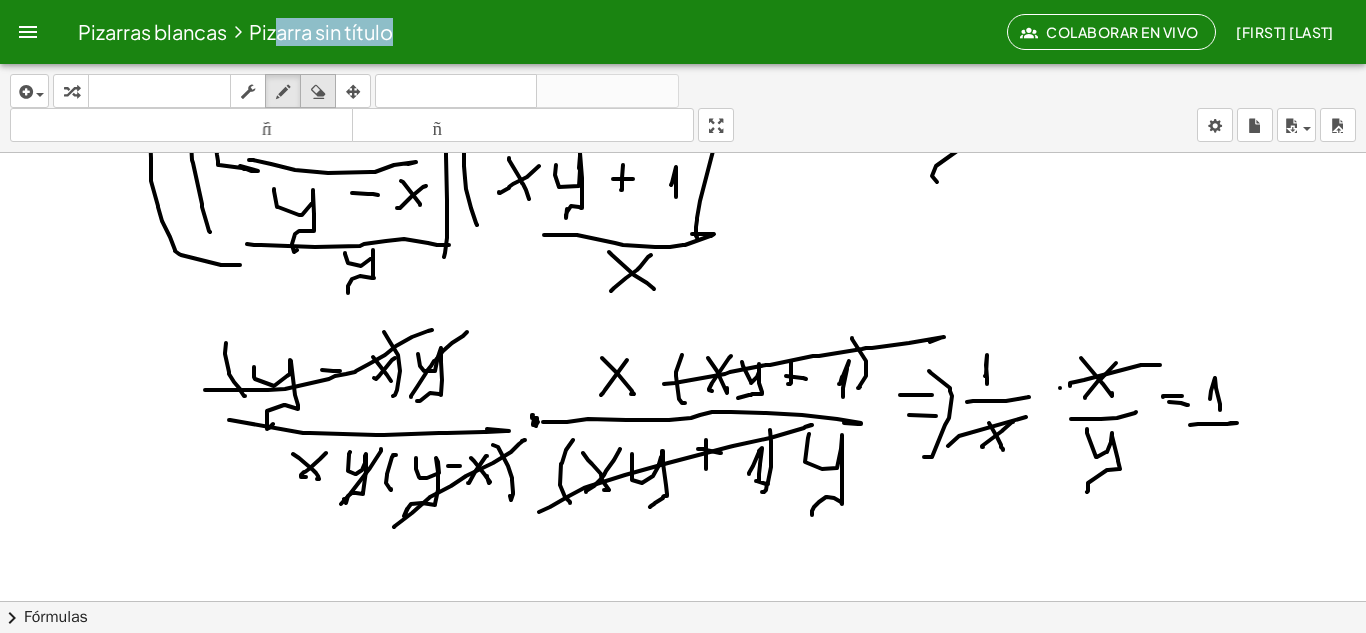 click at bounding box center (318, 91) 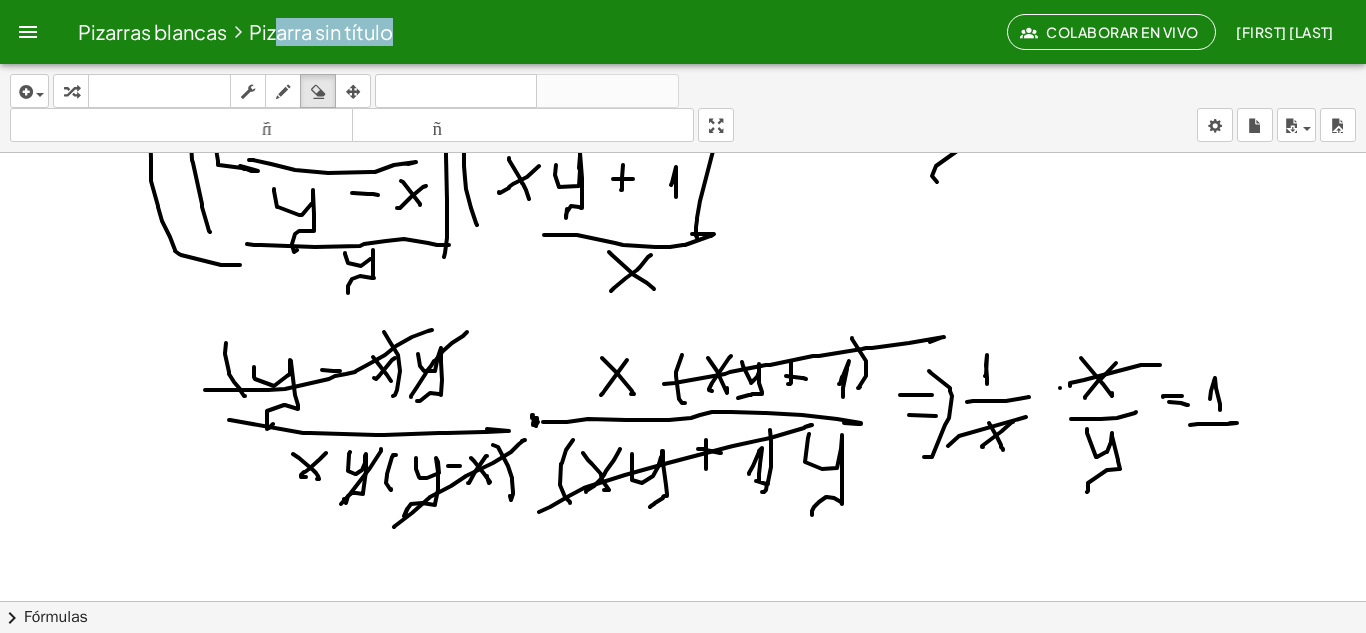 drag, startPoint x: 997, startPoint y: 366, endPoint x: 998, endPoint y: 391, distance: 25.019993 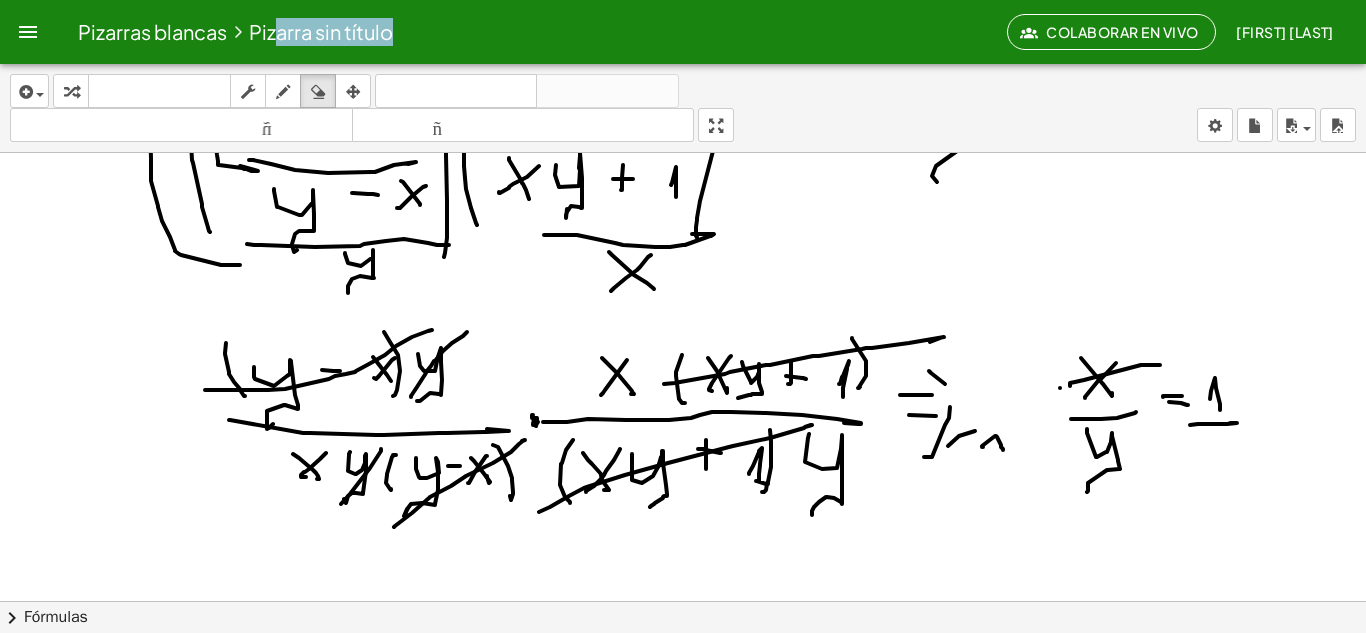 drag, startPoint x: 1022, startPoint y: 430, endPoint x: 1102, endPoint y: 397, distance: 86.53901 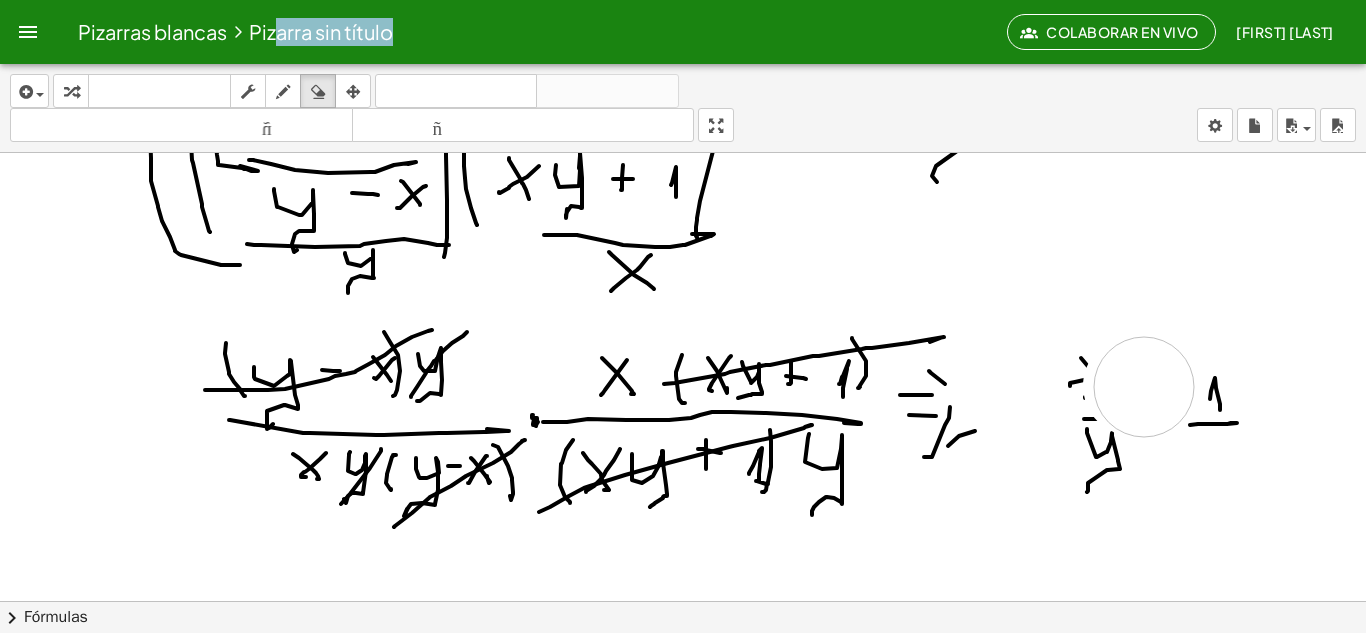 drag, startPoint x: 1144, startPoint y: 387, endPoint x: 1162, endPoint y: 388, distance: 18.027756 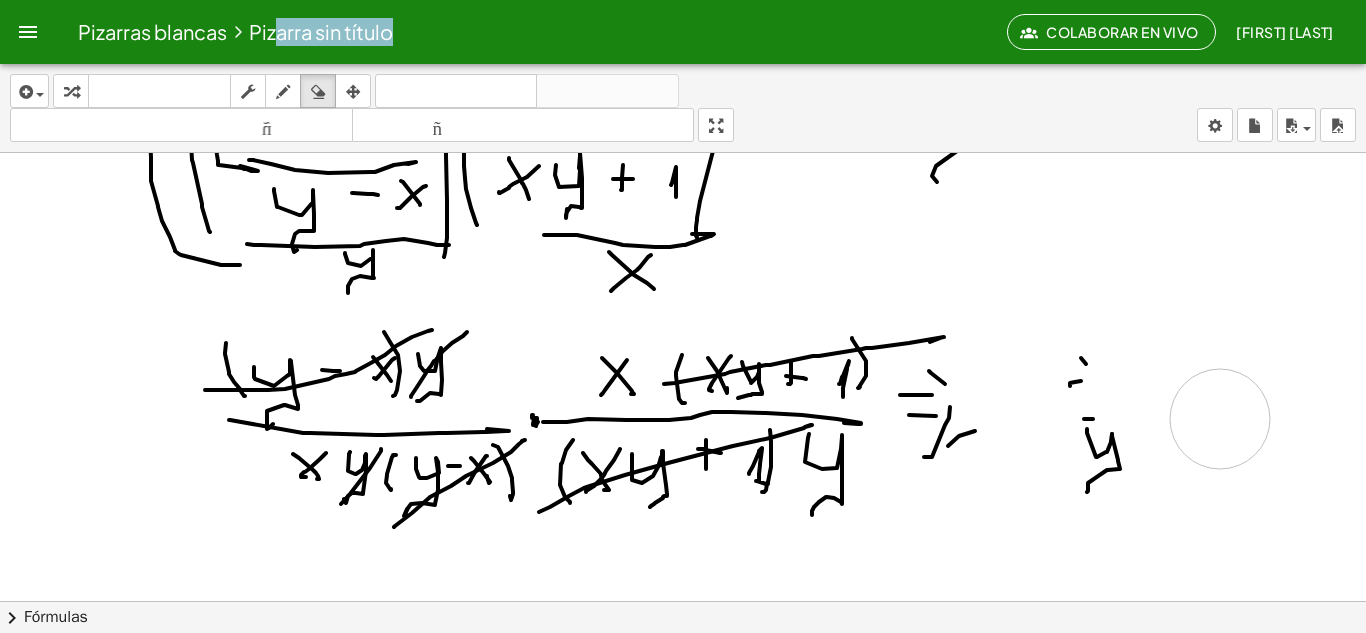 drag, startPoint x: 1220, startPoint y: 419, endPoint x: 1216, endPoint y: 396, distance: 23.345236 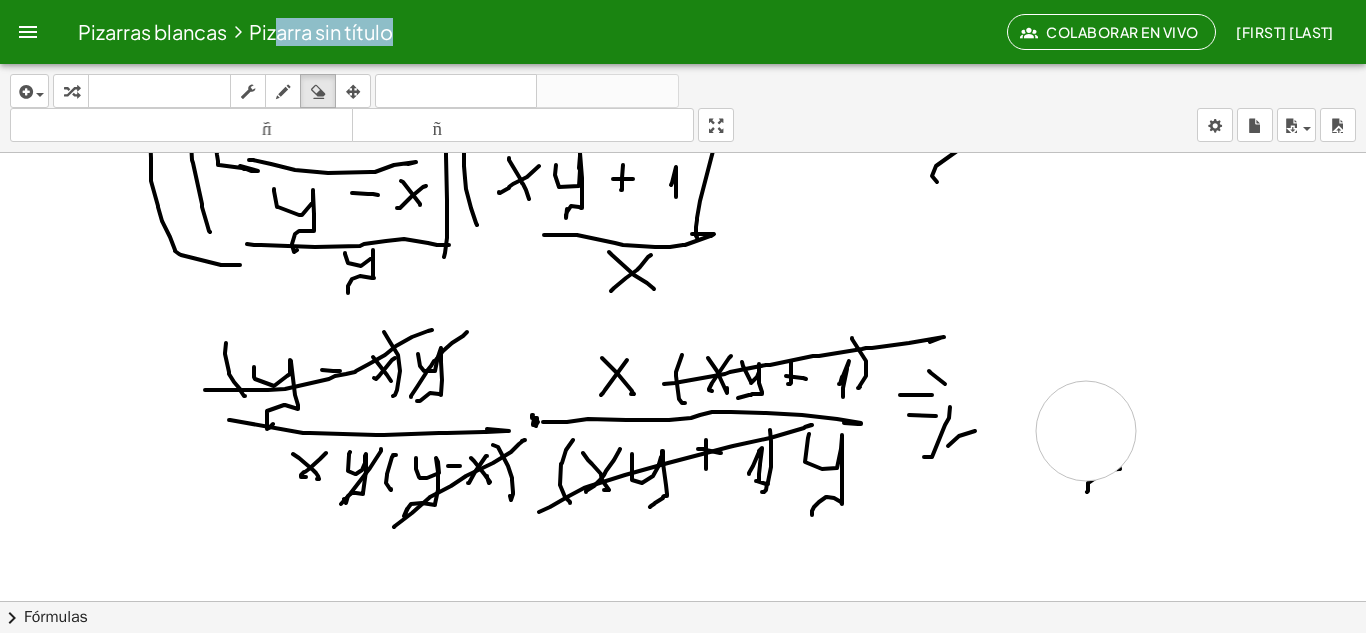 drag, startPoint x: 1087, startPoint y: 392, endPoint x: 1096, endPoint y: 474, distance: 82.492424 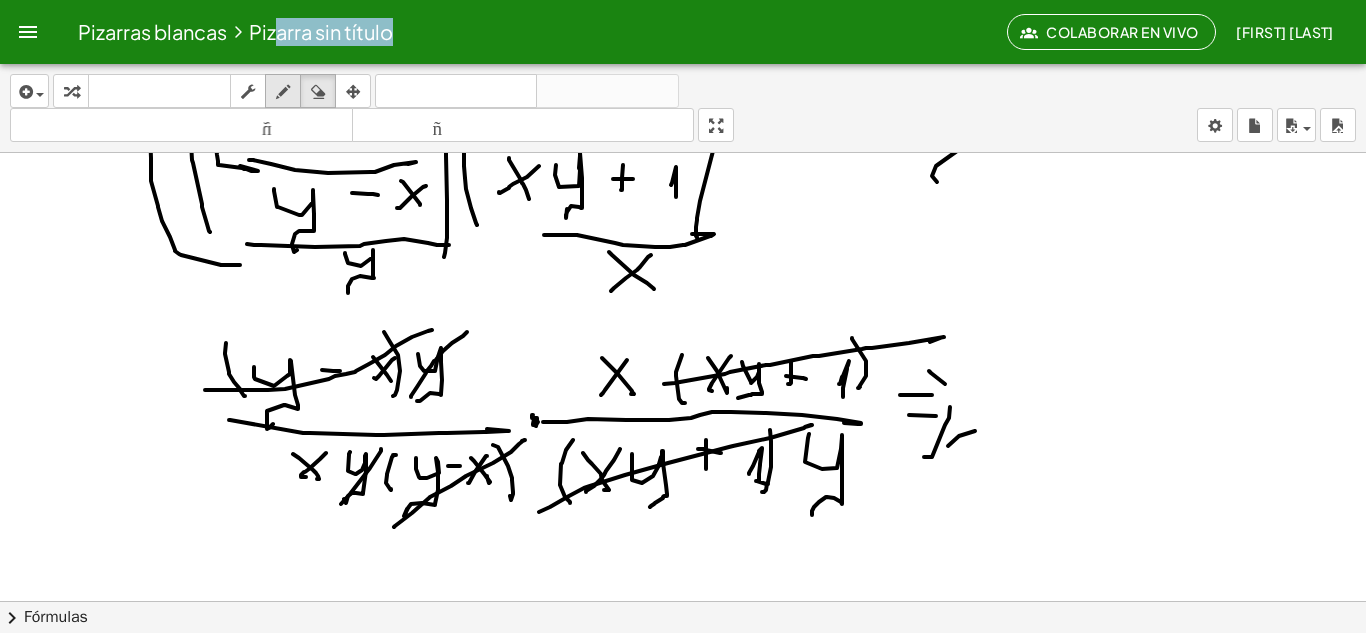 click at bounding box center (283, 91) 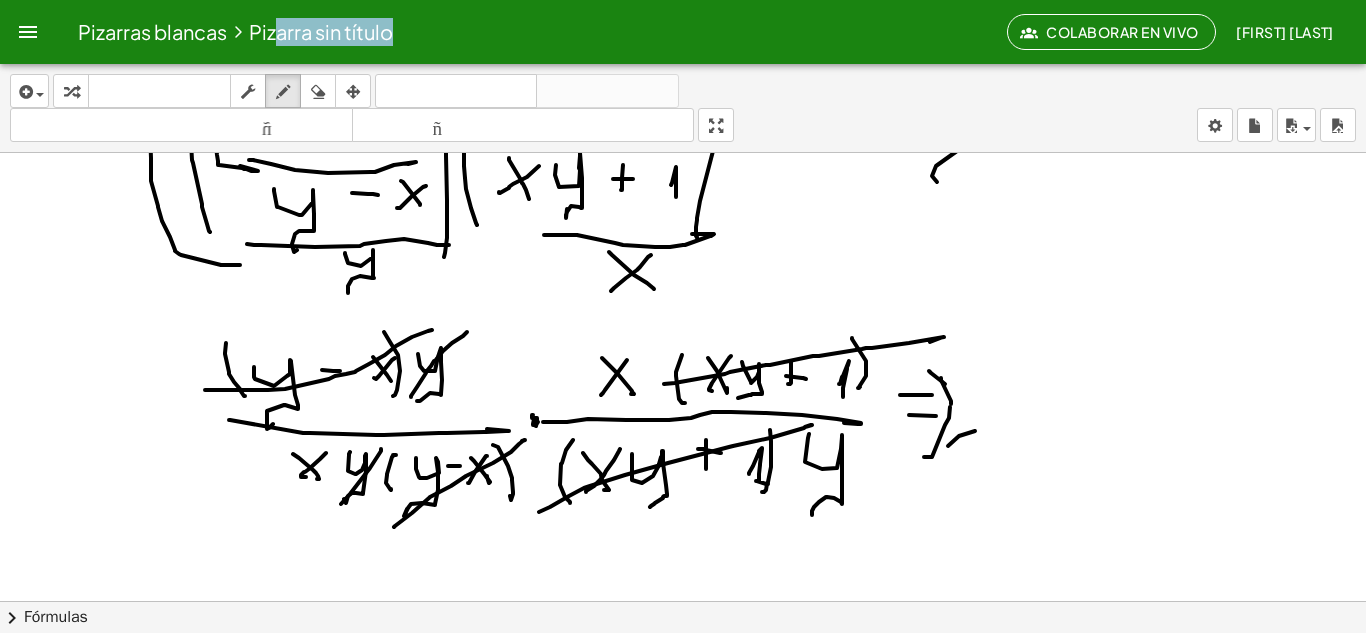 drag, startPoint x: 941, startPoint y: 378, endPoint x: 940, endPoint y: 420, distance: 42.0119 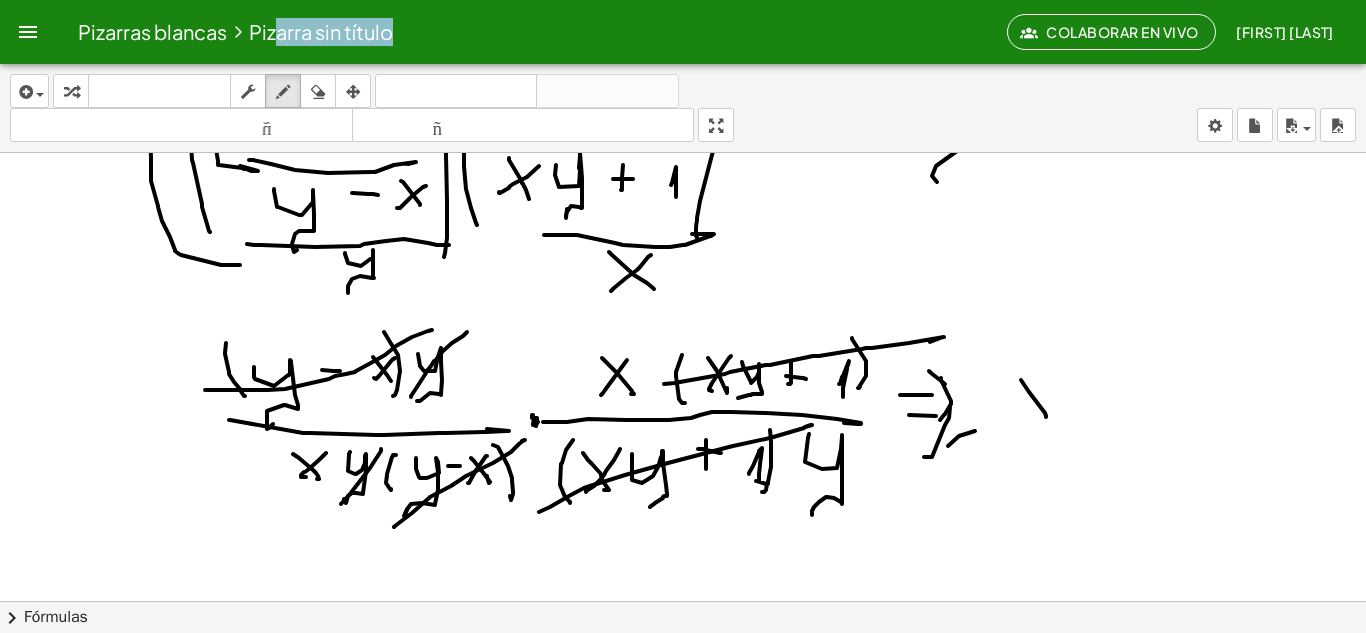 drag, startPoint x: 1021, startPoint y: 380, endPoint x: 1046, endPoint y: 417, distance: 44.65423 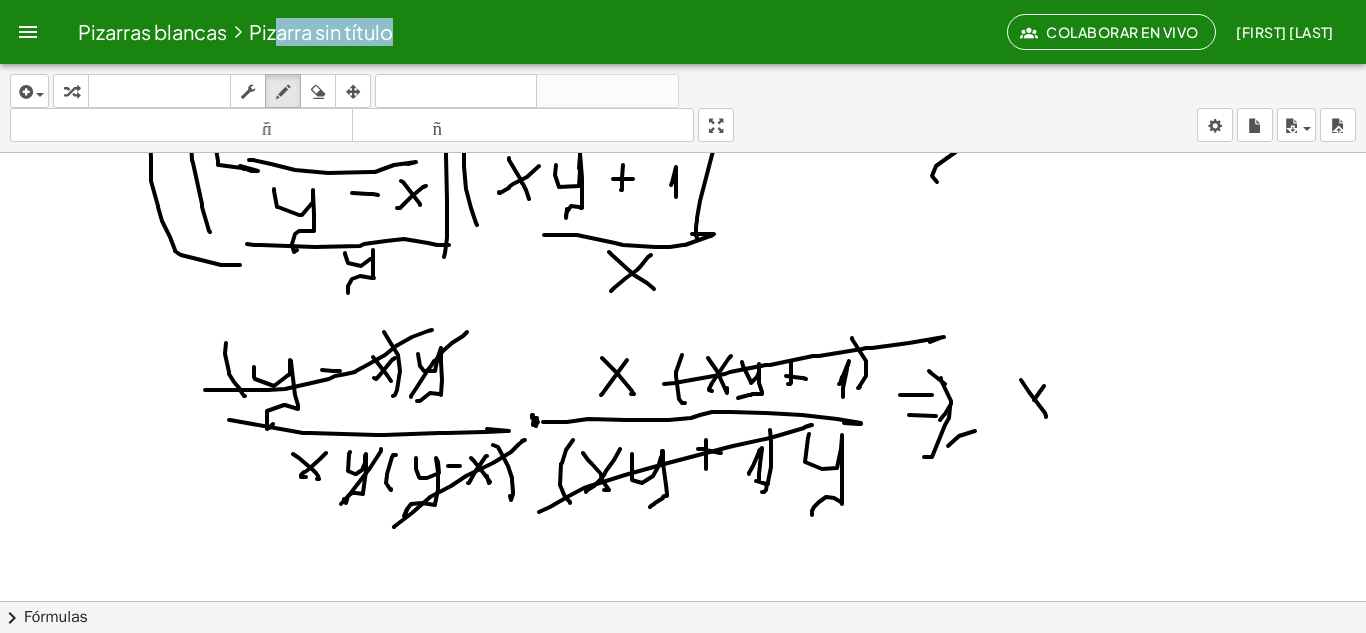 drag, startPoint x: 1044, startPoint y: 386, endPoint x: 1029, endPoint y: 407, distance: 25.806976 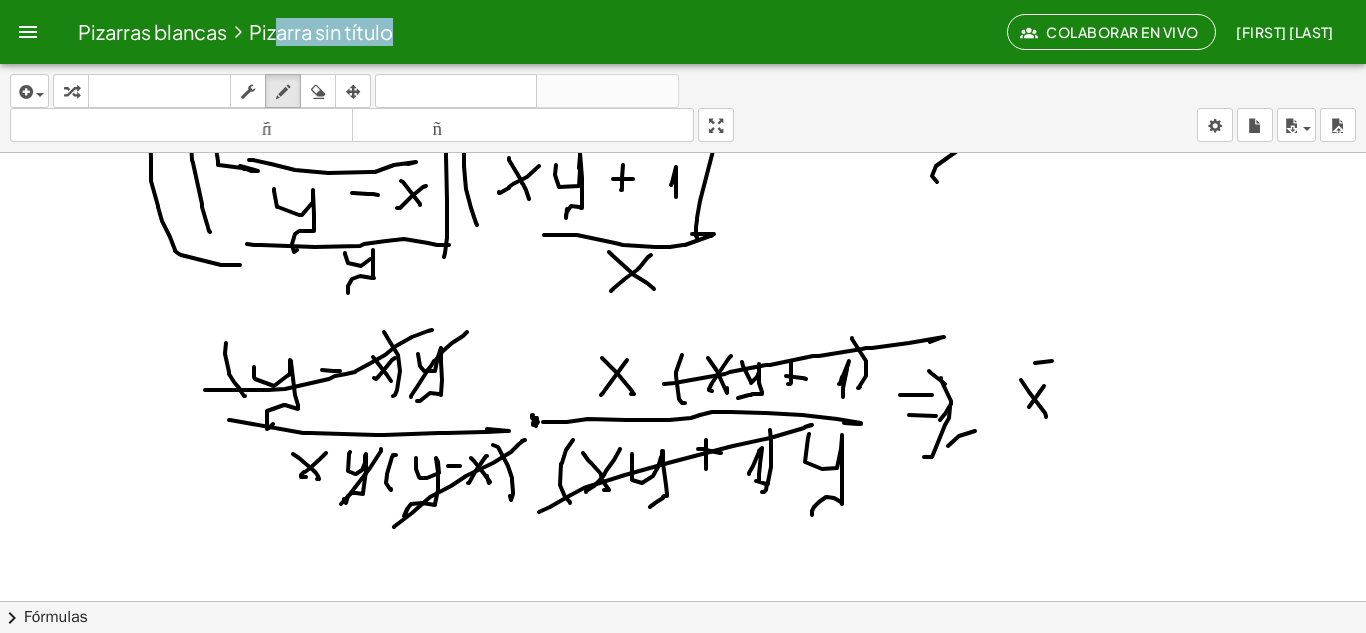 drag, startPoint x: 1035, startPoint y: 363, endPoint x: 1052, endPoint y: 361, distance: 17.117243 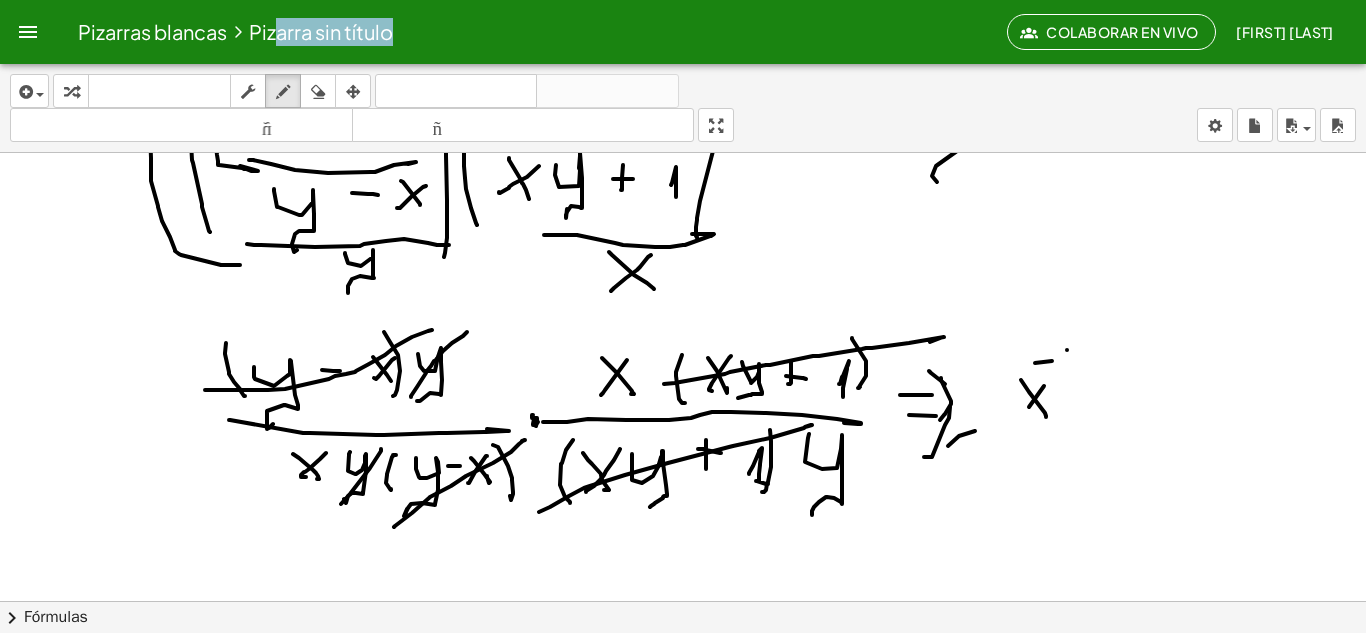 drag, startPoint x: 1067, startPoint y: 350, endPoint x: 1060, endPoint y: 389, distance: 39.623226 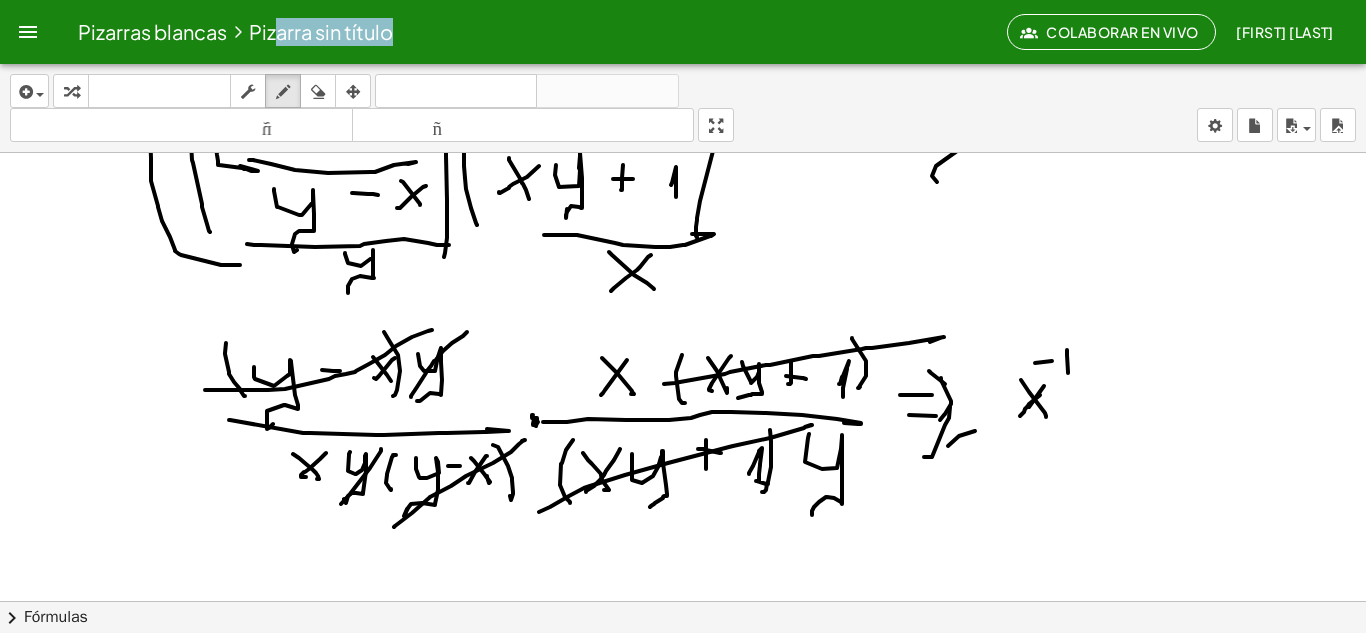 drag, startPoint x: 1039, startPoint y: 396, endPoint x: 1100, endPoint y: 416, distance: 64.195015 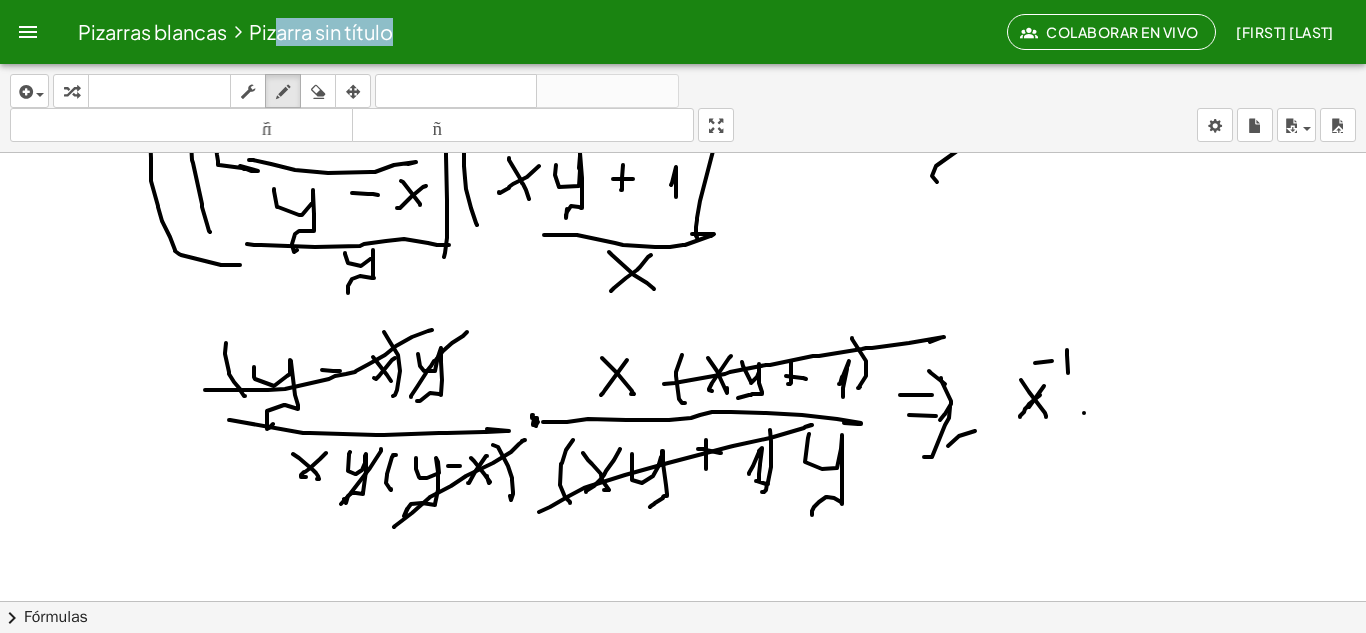 click at bounding box center (683, 162) 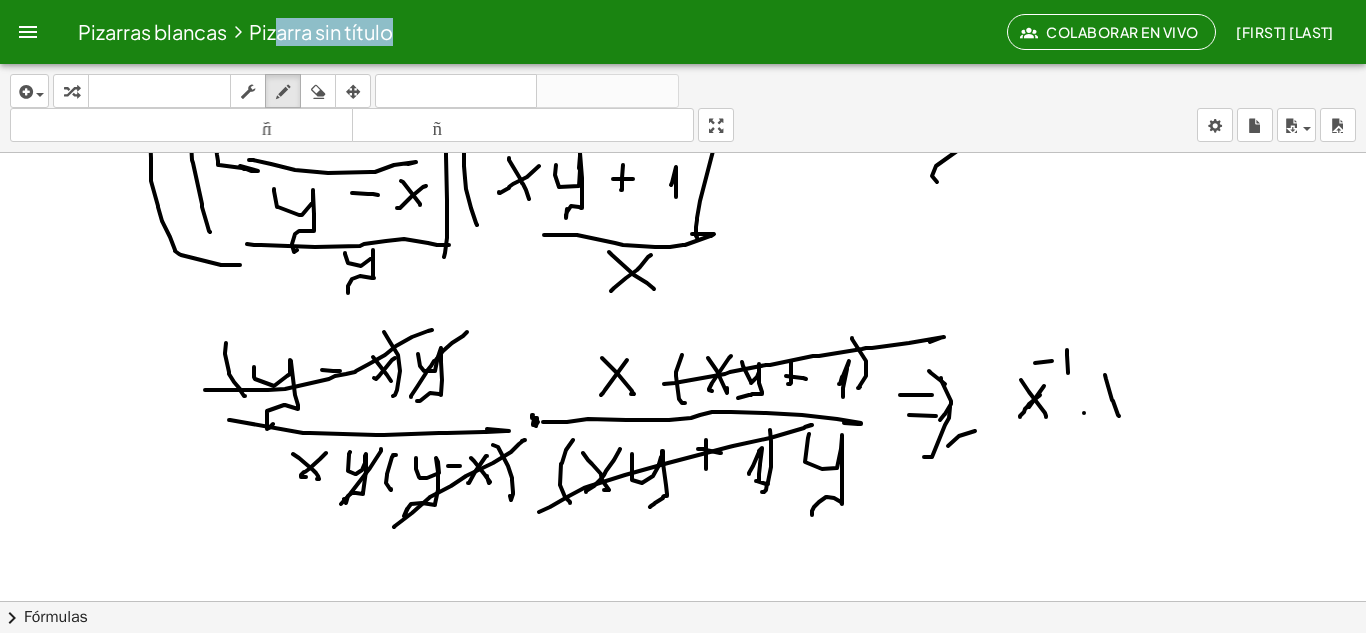 drag, startPoint x: 1106, startPoint y: 379, endPoint x: 1126, endPoint y: 377, distance: 20.09975 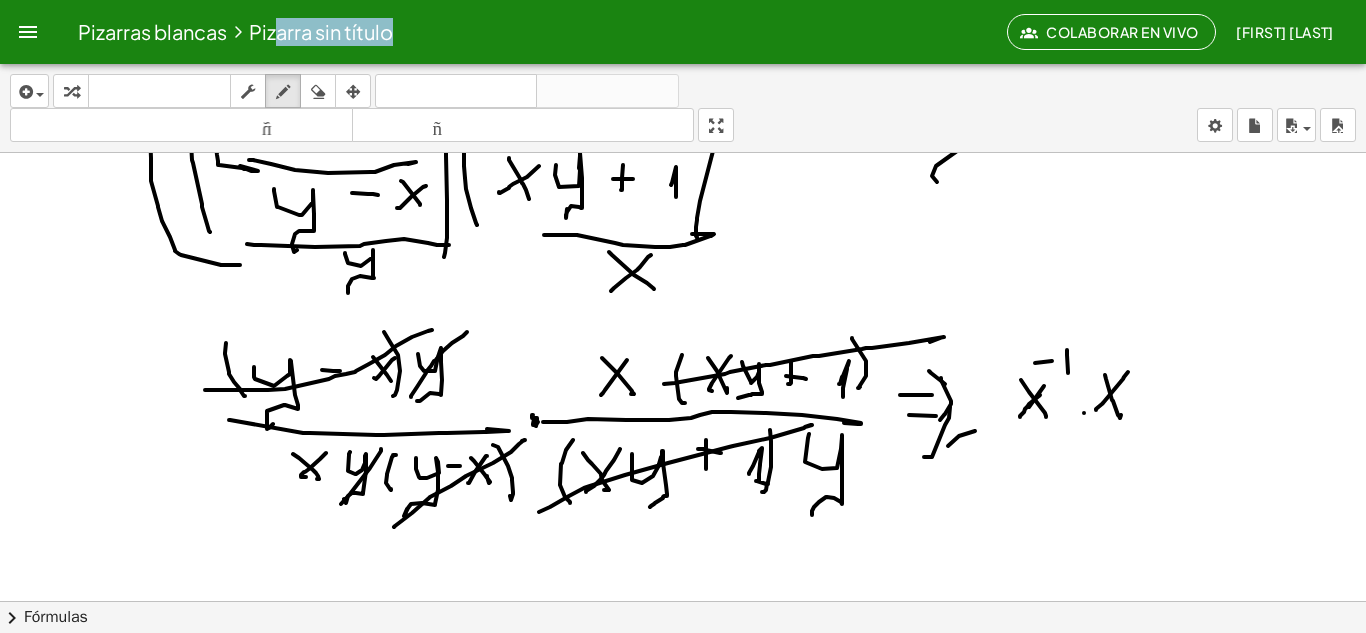 drag, startPoint x: 1123, startPoint y: 379, endPoint x: 1115, endPoint y: 396, distance: 18.788294 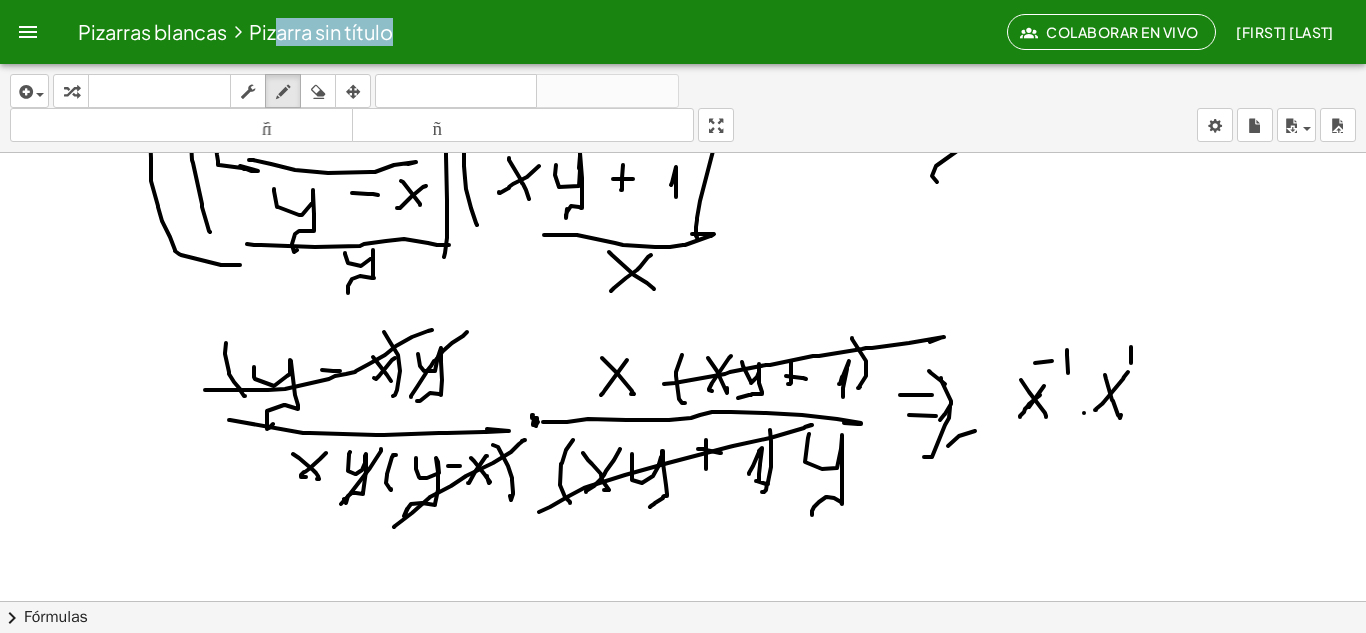 drag, startPoint x: 1131, startPoint y: 351, endPoint x: 1130, endPoint y: 398, distance: 47.010635 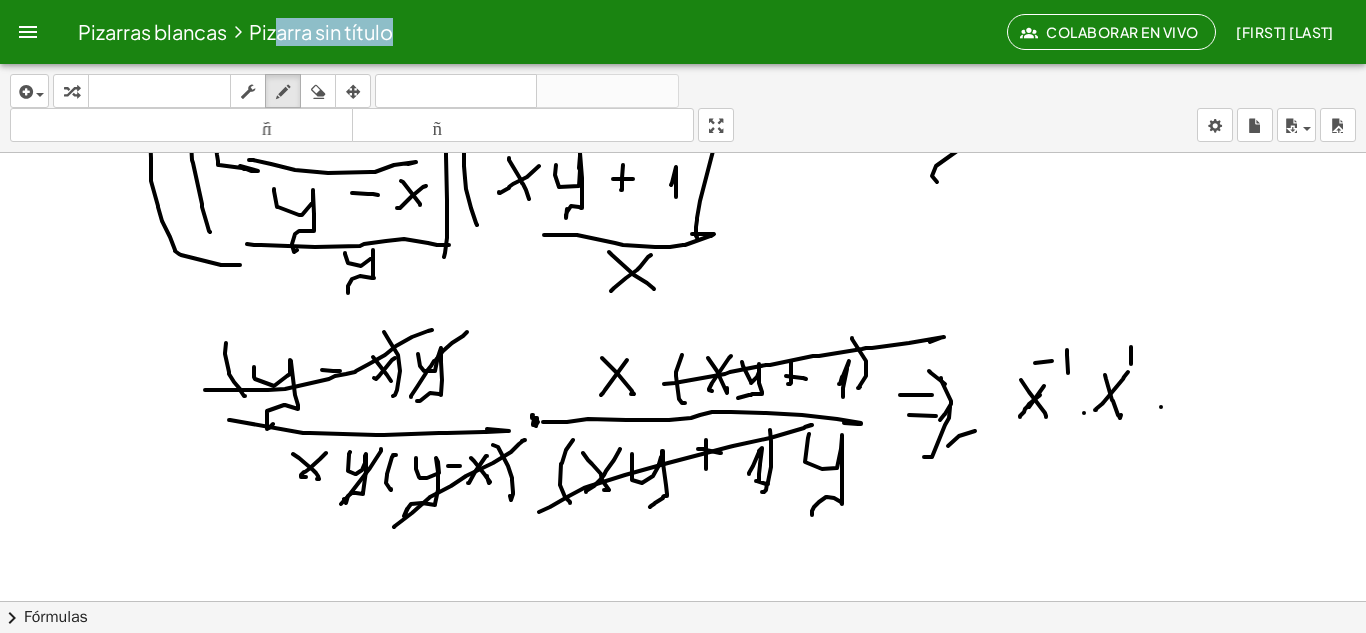 click at bounding box center [683, 162] 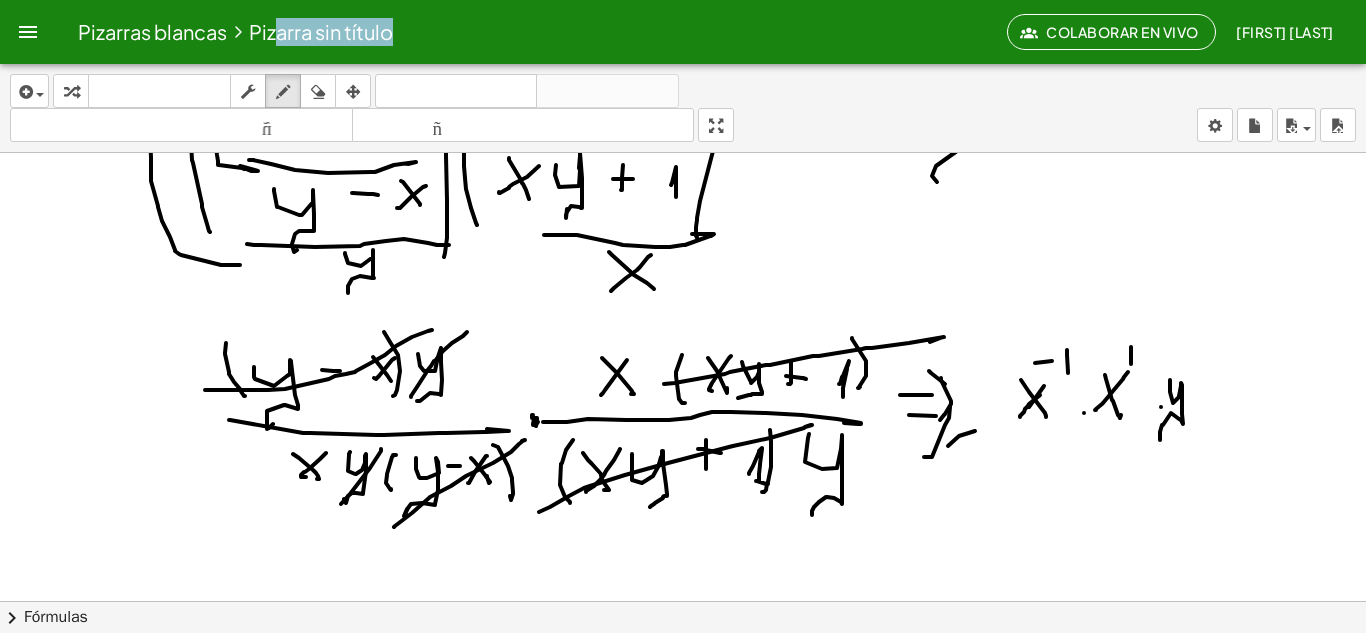 drag, startPoint x: 1170, startPoint y: 380, endPoint x: 1160, endPoint y: 424, distance: 45.122055 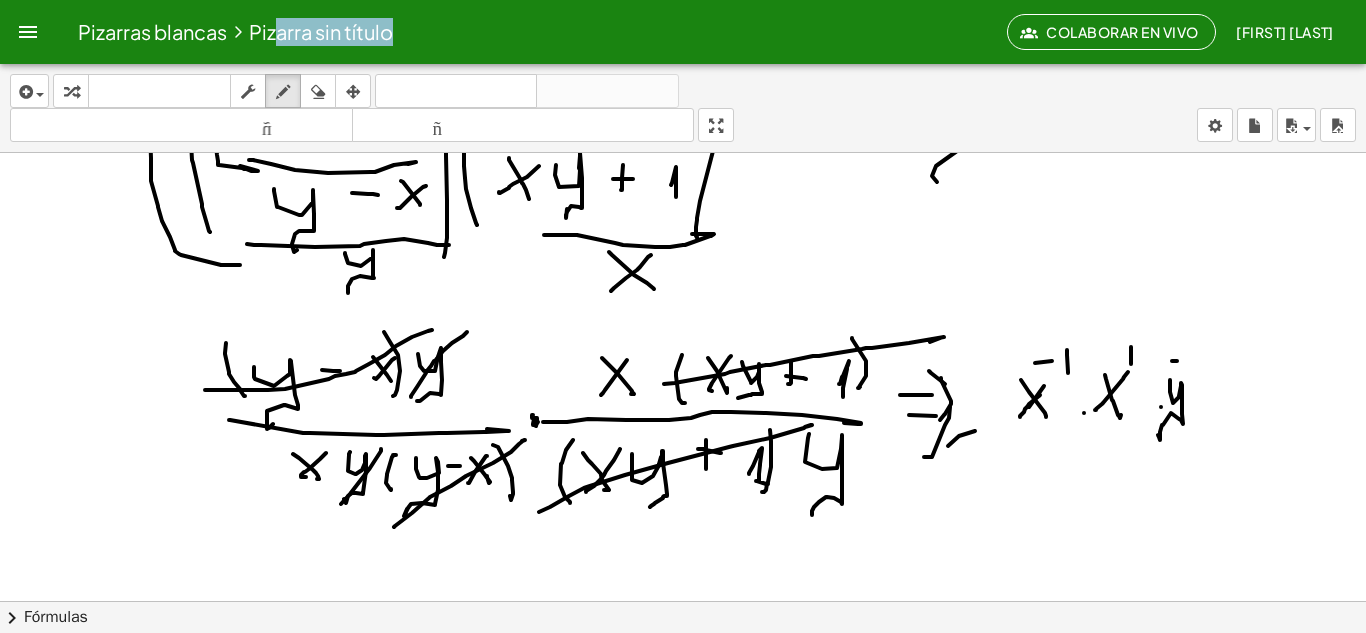 drag, startPoint x: 1172, startPoint y: 361, endPoint x: 1183, endPoint y: 362, distance: 11.045361 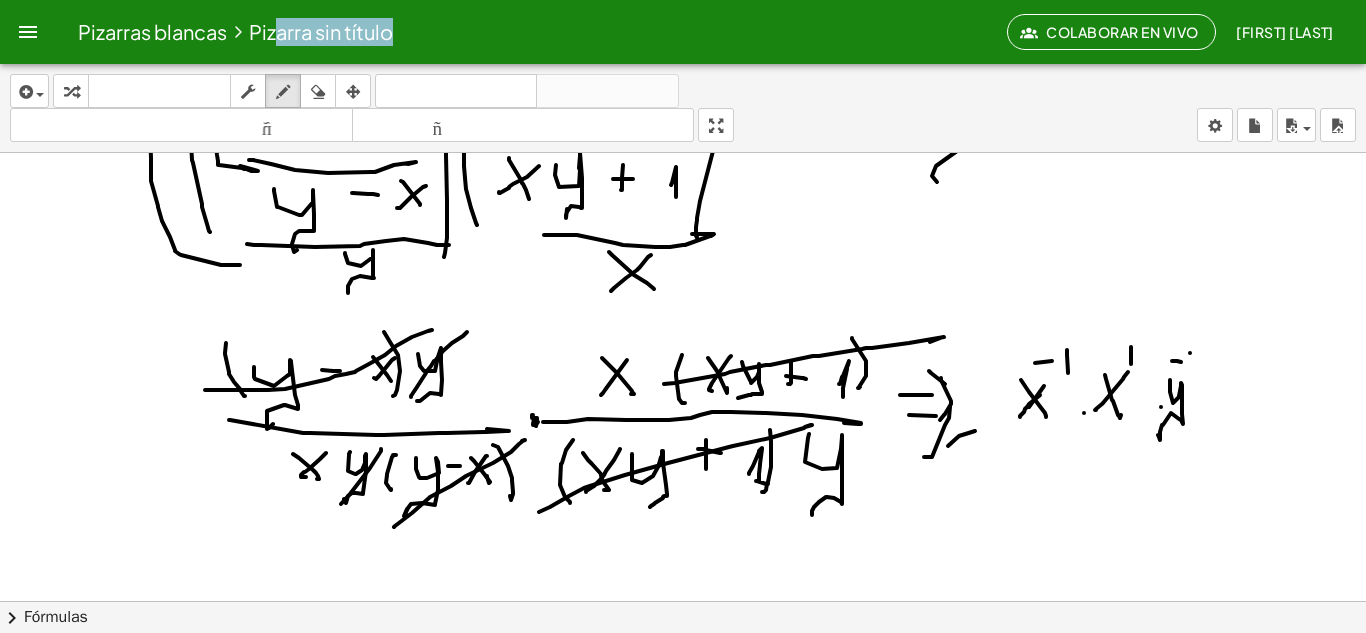 drag, startPoint x: 1190, startPoint y: 353, endPoint x: 1191, endPoint y: 373, distance: 20.024984 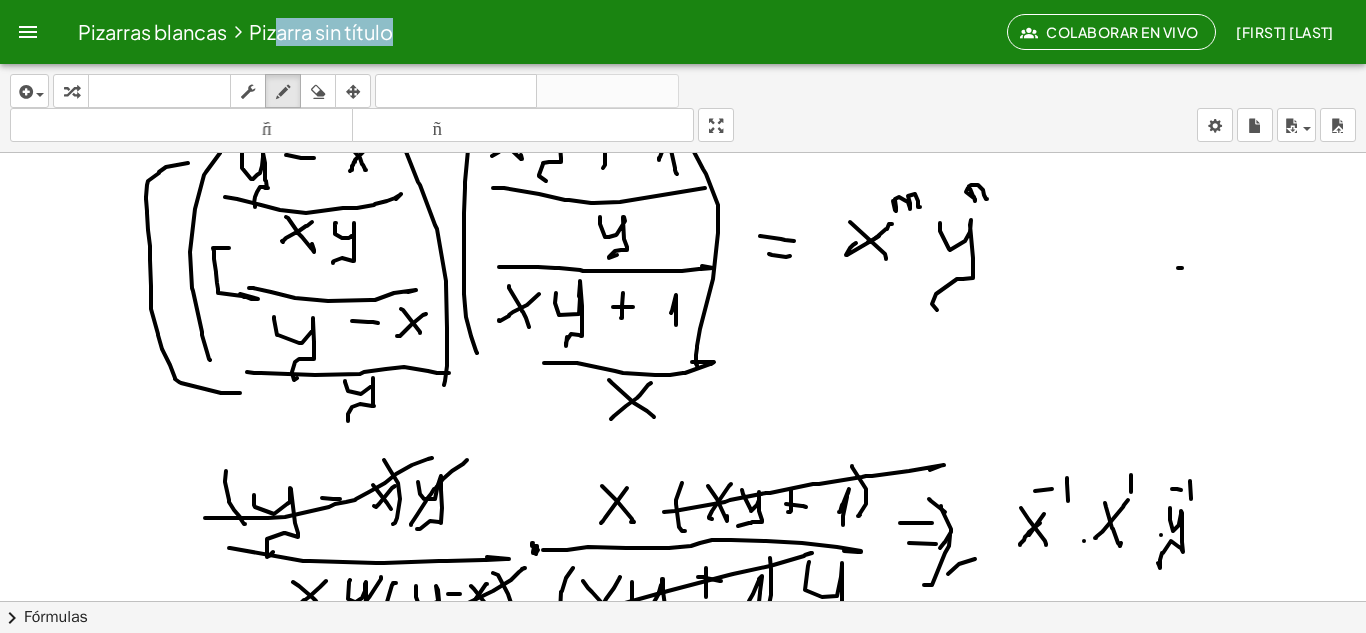 scroll, scrollTop: 318, scrollLeft: 0, axis: vertical 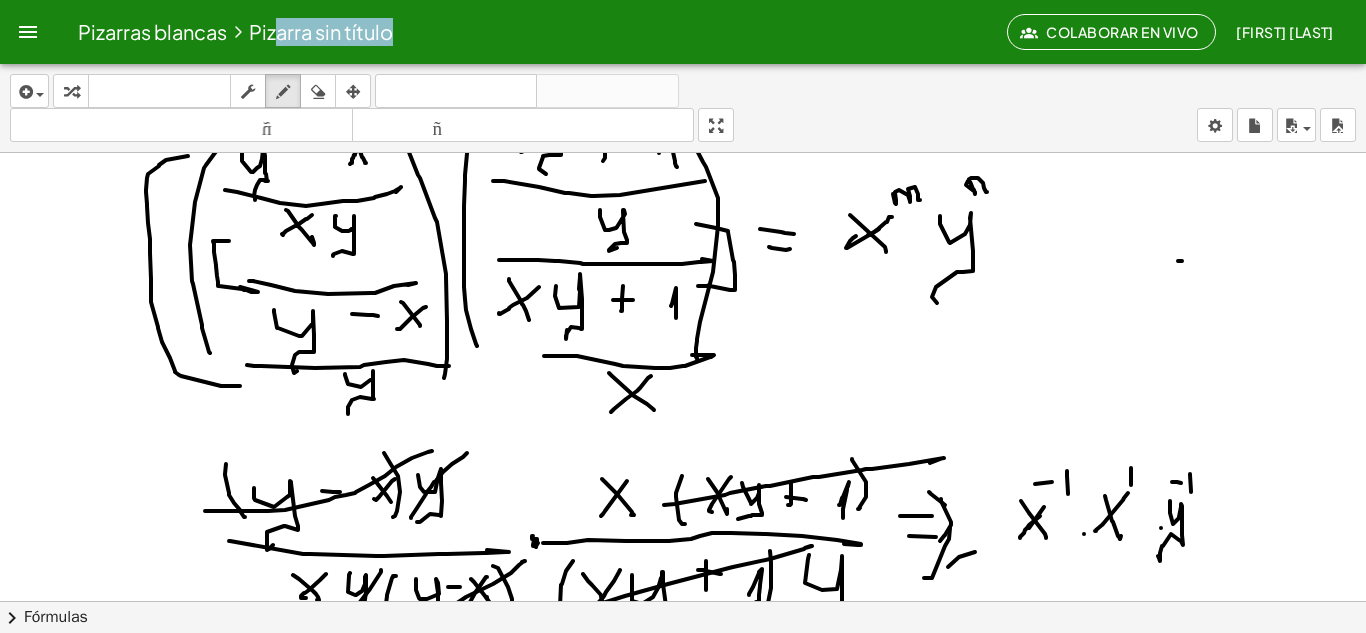 drag, startPoint x: 696, startPoint y: 224, endPoint x: 667, endPoint y: 324, distance: 104.120125 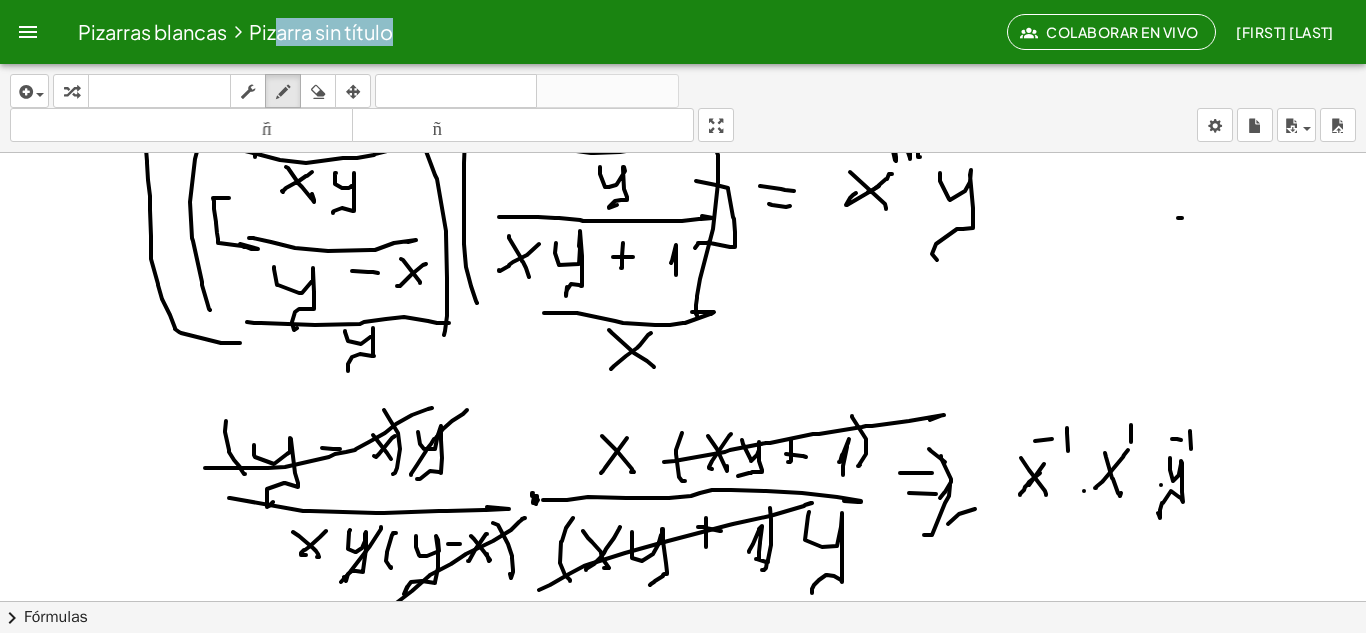 scroll, scrollTop: 363, scrollLeft: 0, axis: vertical 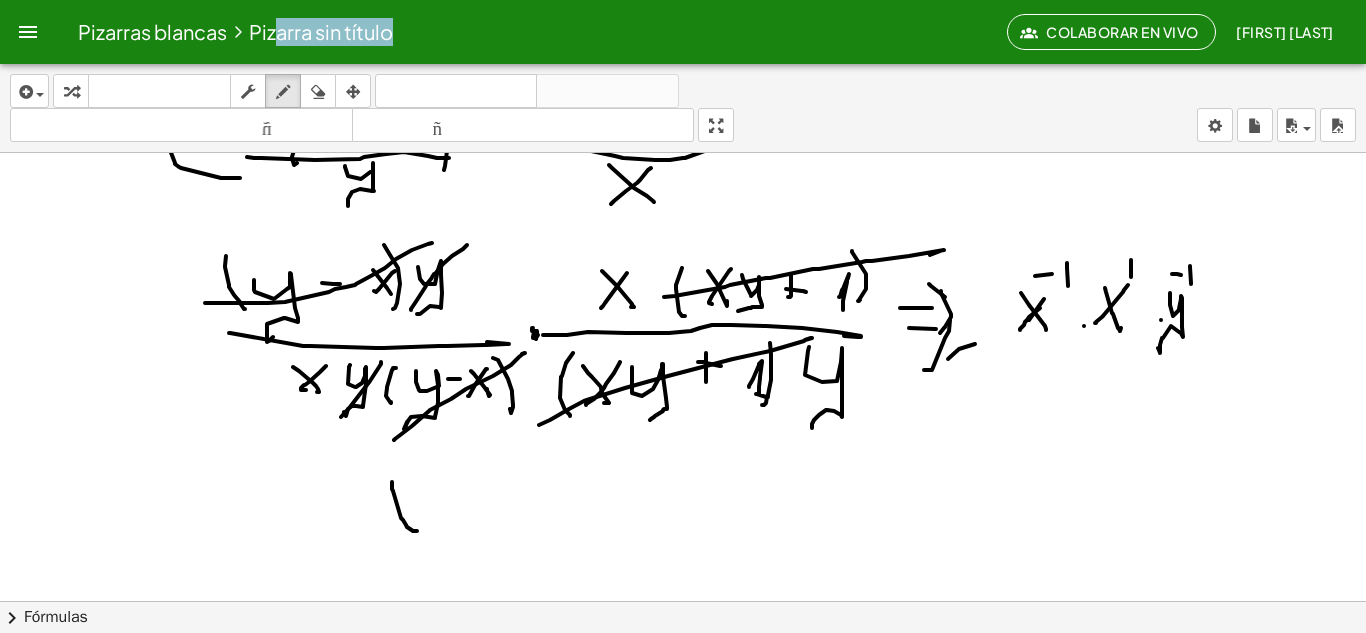 drag, startPoint x: 392, startPoint y: 482, endPoint x: 414, endPoint y: 499, distance: 27.802877 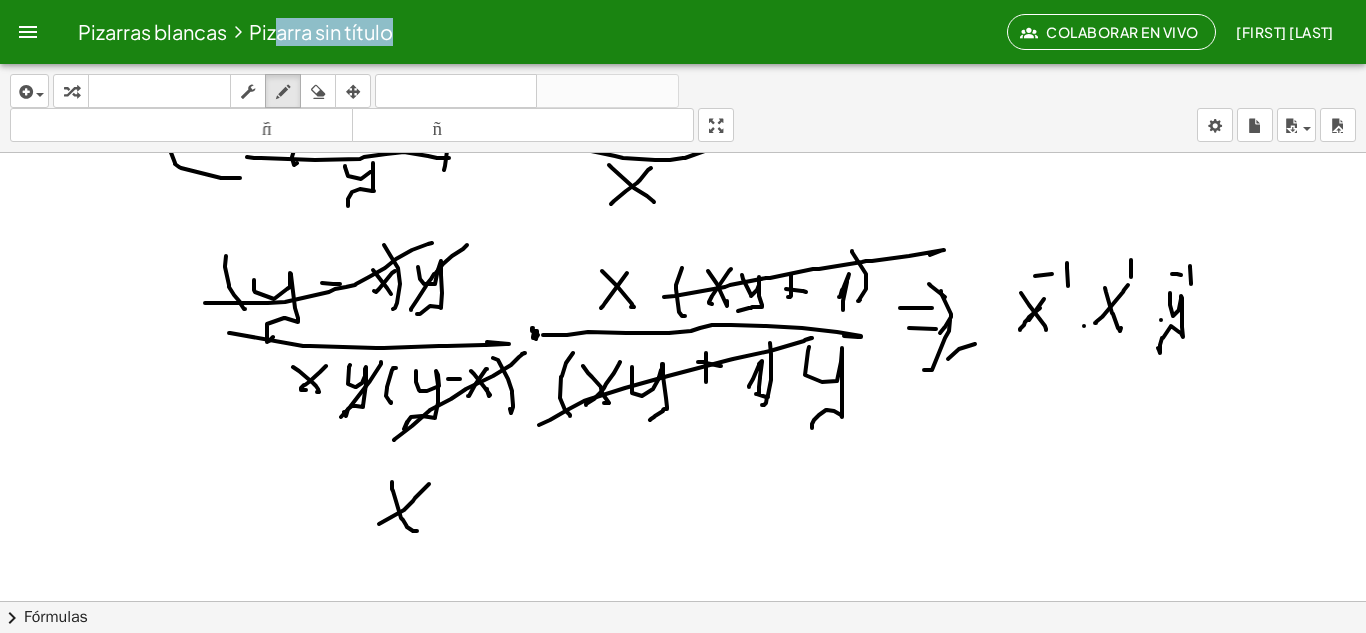drag, startPoint x: 429, startPoint y: 484, endPoint x: 379, endPoint y: 524, distance: 64.03124 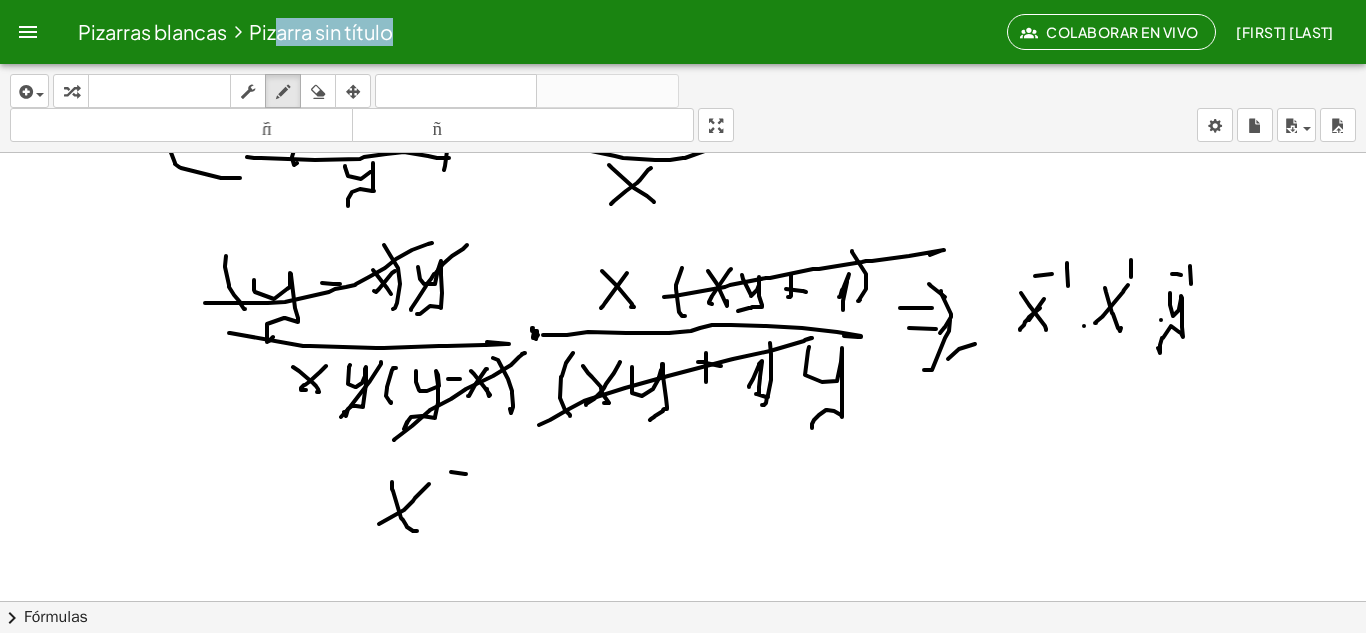 click at bounding box center [683, 299] 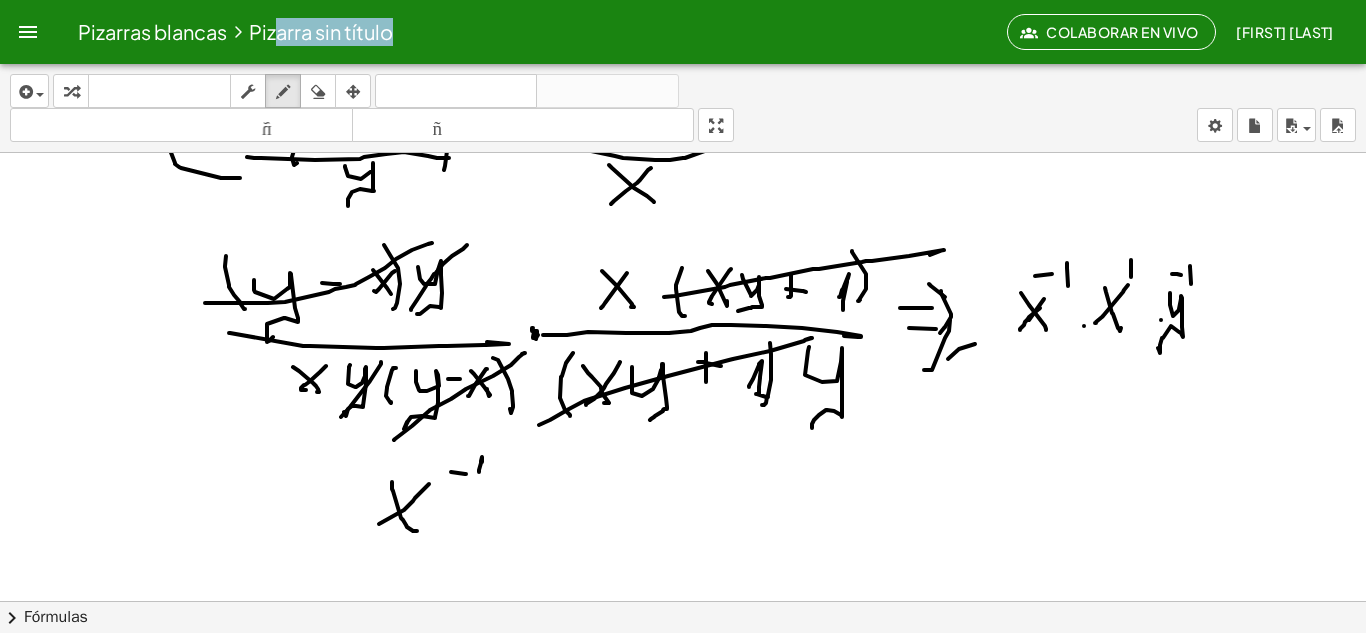 drag, startPoint x: 479, startPoint y: 470, endPoint x: 482, endPoint y: 488, distance: 18.248287 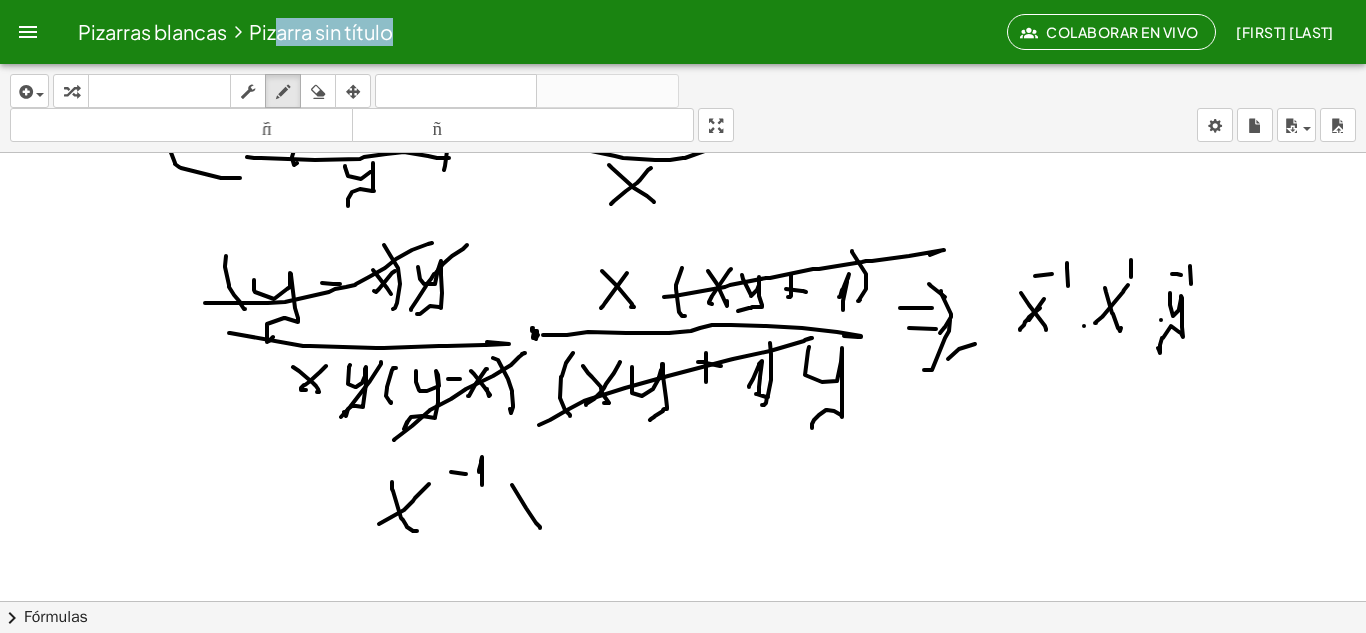 drag, startPoint x: 512, startPoint y: 485, endPoint x: 537, endPoint y: 503, distance: 30.805843 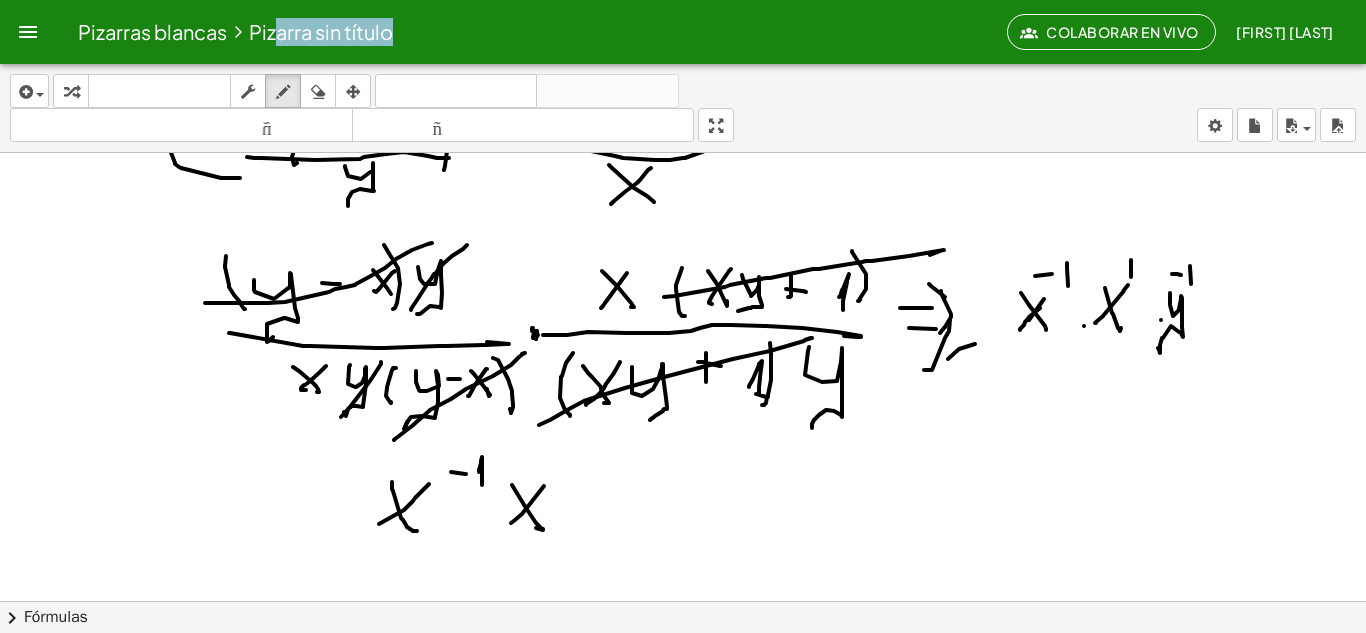 drag, startPoint x: 544, startPoint y: 486, endPoint x: 511, endPoint y: 523, distance: 49.57822 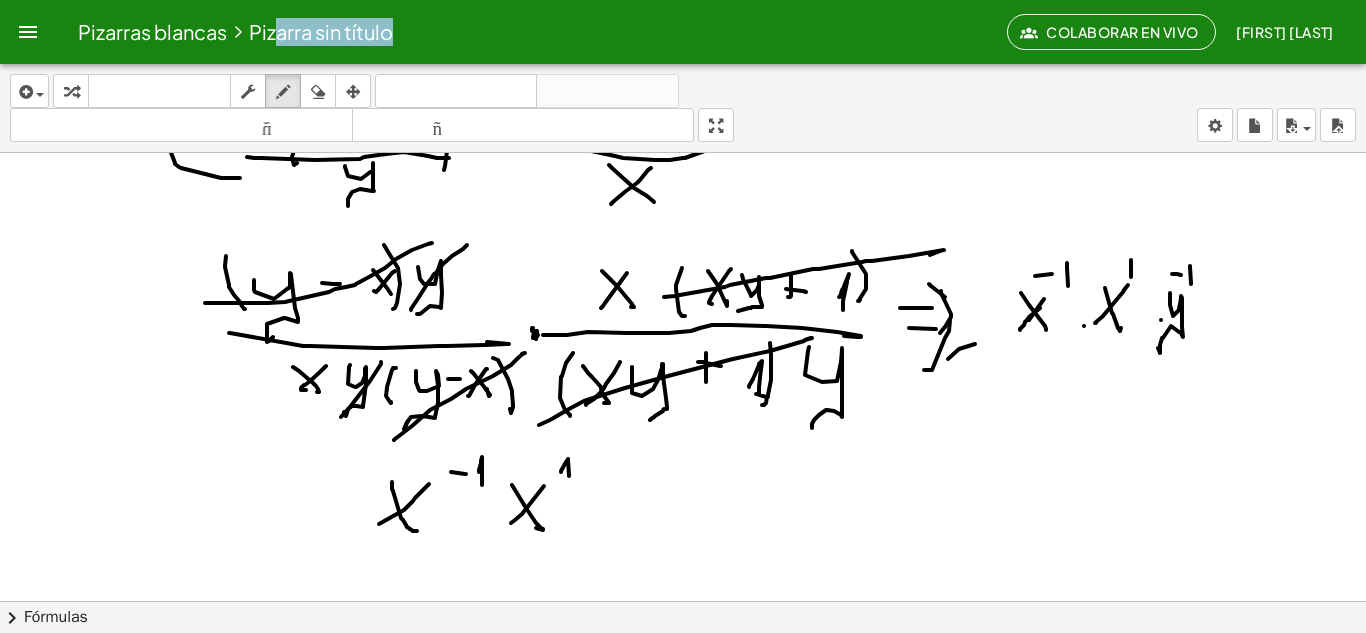 drag, startPoint x: 561, startPoint y: 472, endPoint x: 566, endPoint y: 494, distance: 22.561028 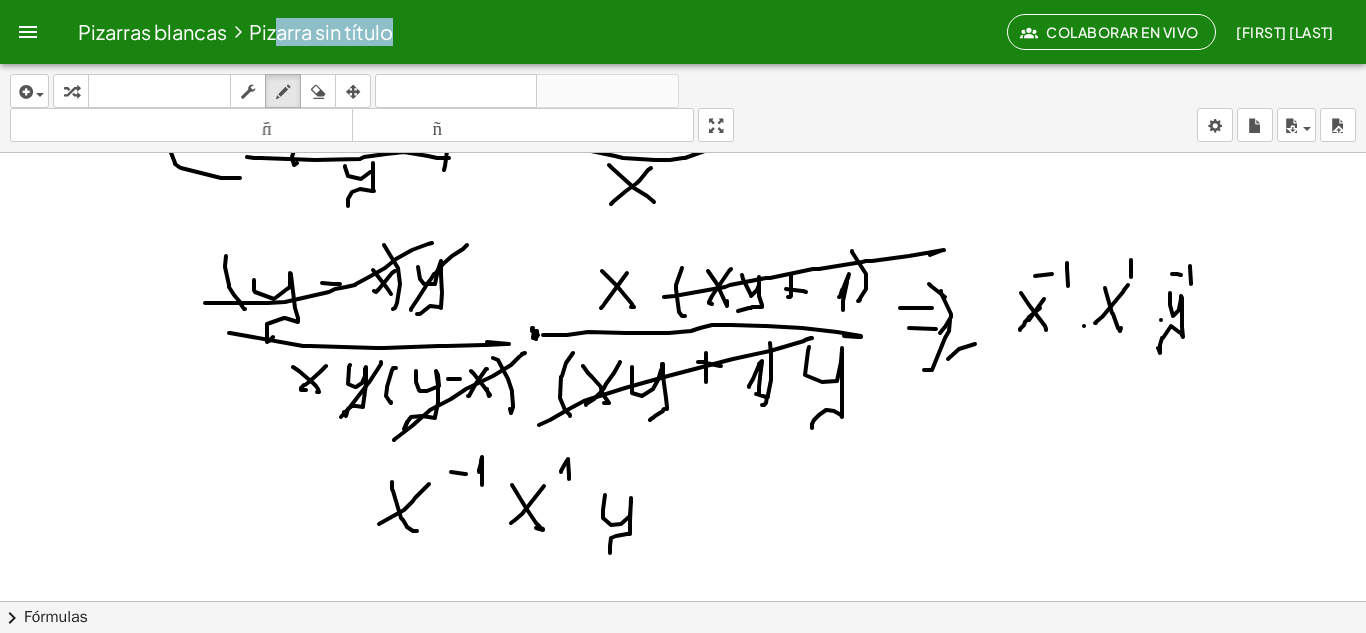 drag, startPoint x: 605, startPoint y: 495, endPoint x: 623, endPoint y: 523, distance: 33.286633 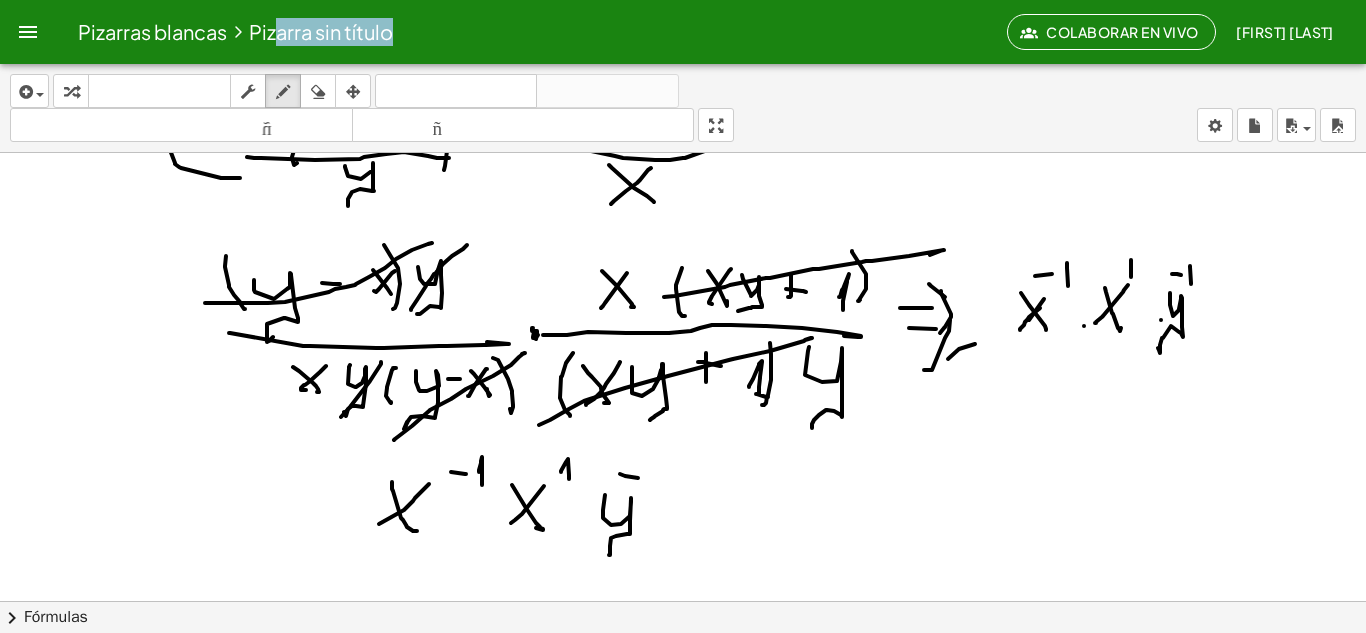 drag, startPoint x: 620, startPoint y: 474, endPoint x: 638, endPoint y: 478, distance: 18.439089 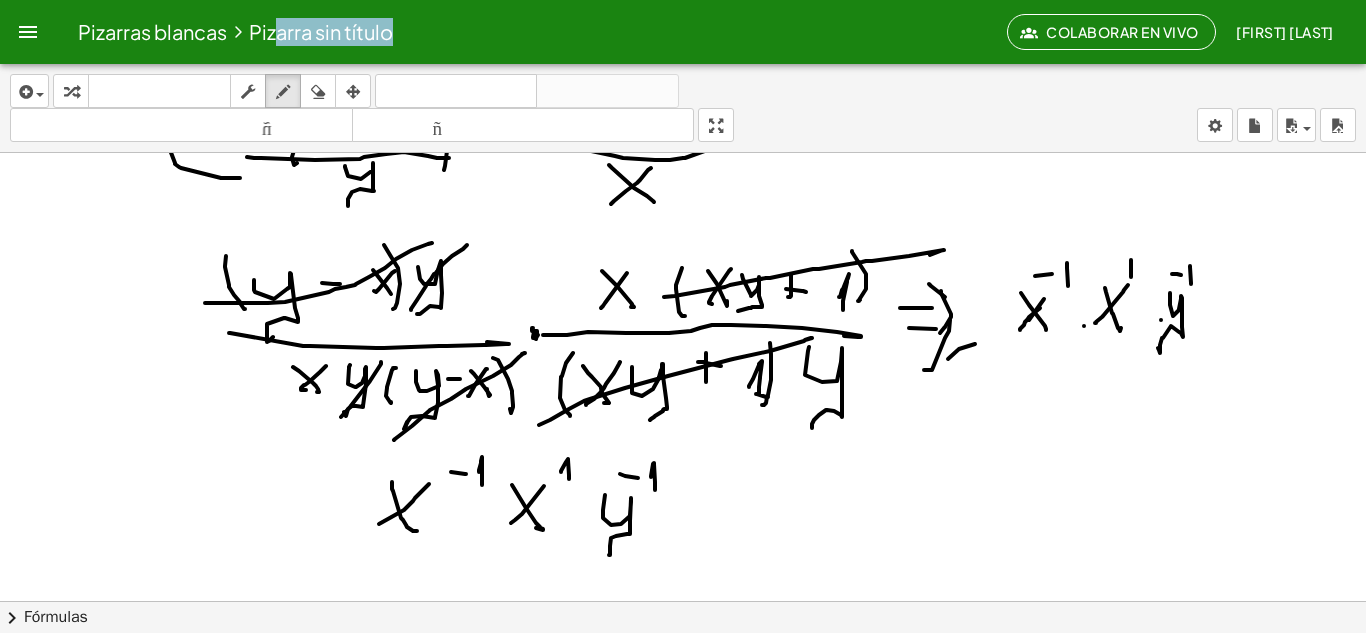drag, startPoint x: 651, startPoint y: 477, endPoint x: 698, endPoint y: 480, distance: 47.095646 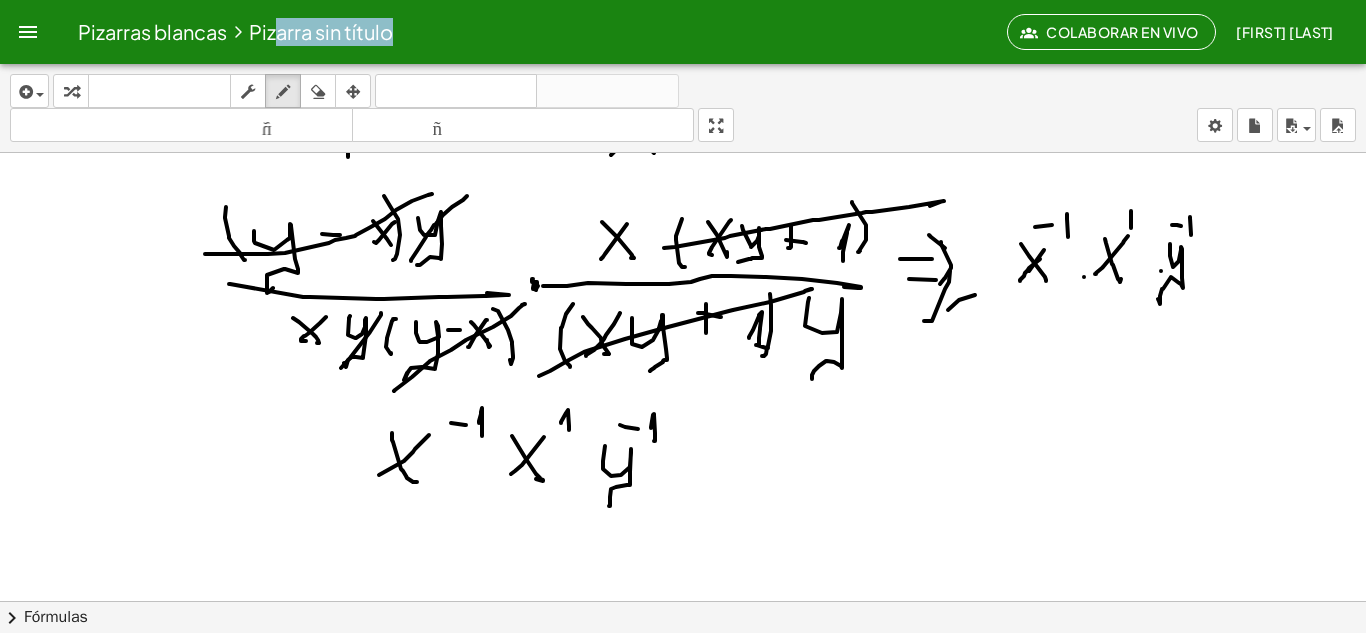 scroll, scrollTop: 588, scrollLeft: 0, axis: vertical 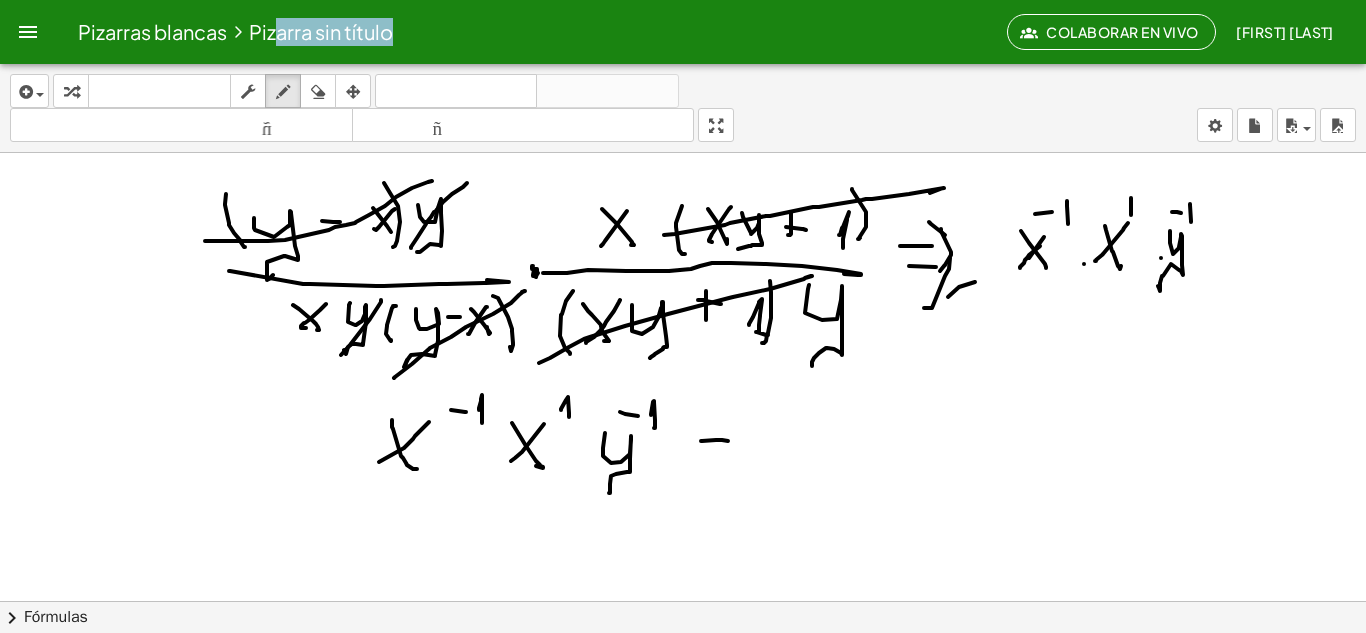 drag, startPoint x: 701, startPoint y: 441, endPoint x: 712, endPoint y: 450, distance: 14.21267 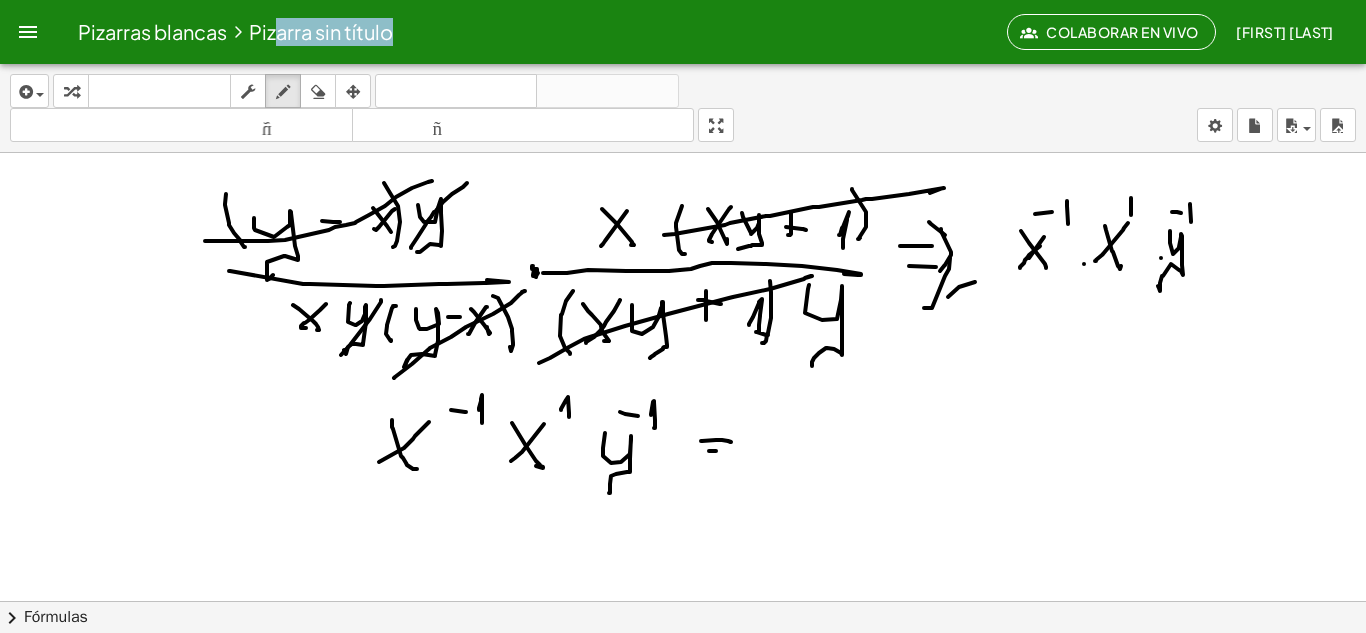 drag, startPoint x: 709, startPoint y: 451, endPoint x: 770, endPoint y: 448, distance: 61.073727 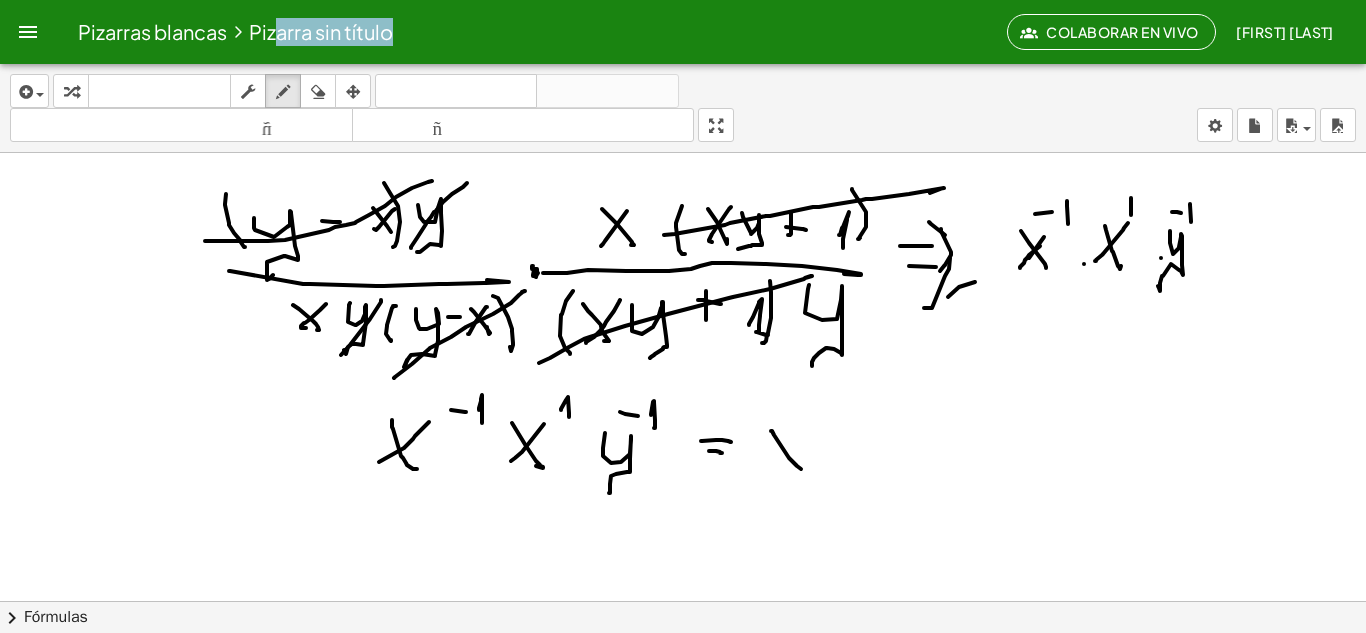 drag, startPoint x: 771, startPoint y: 431, endPoint x: 799, endPoint y: 443, distance: 30.463093 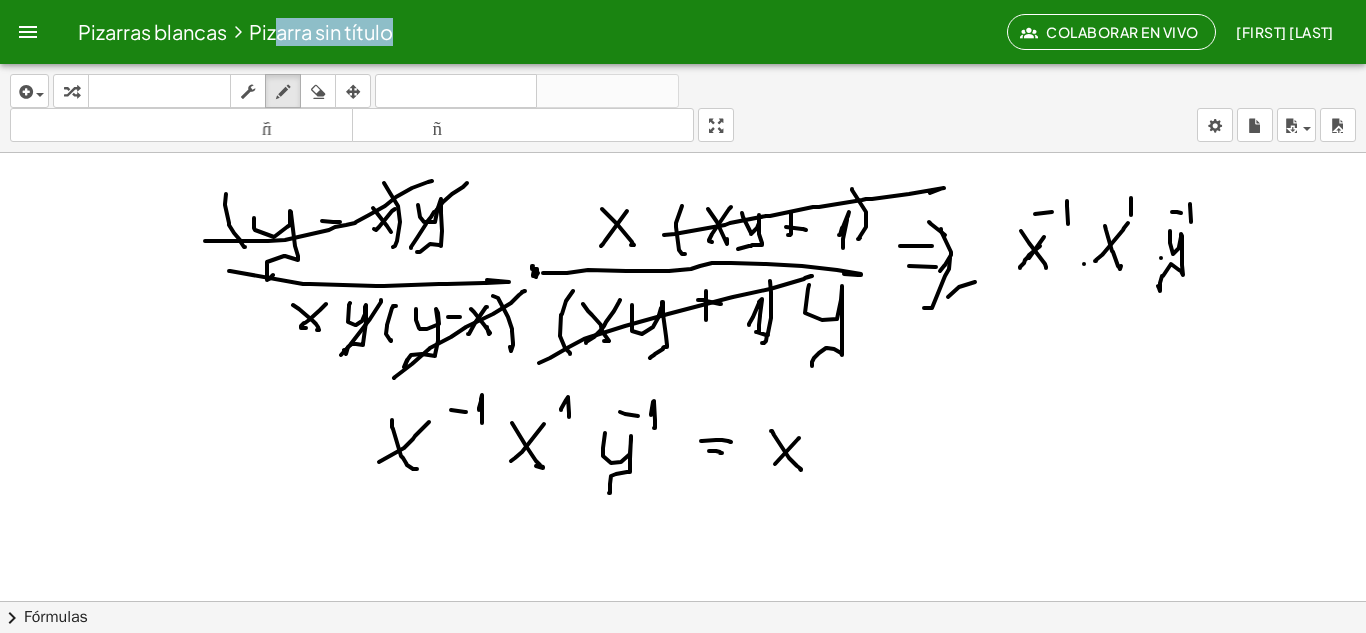 drag, startPoint x: 775, startPoint y: 464, endPoint x: 795, endPoint y: 438, distance: 32.80244 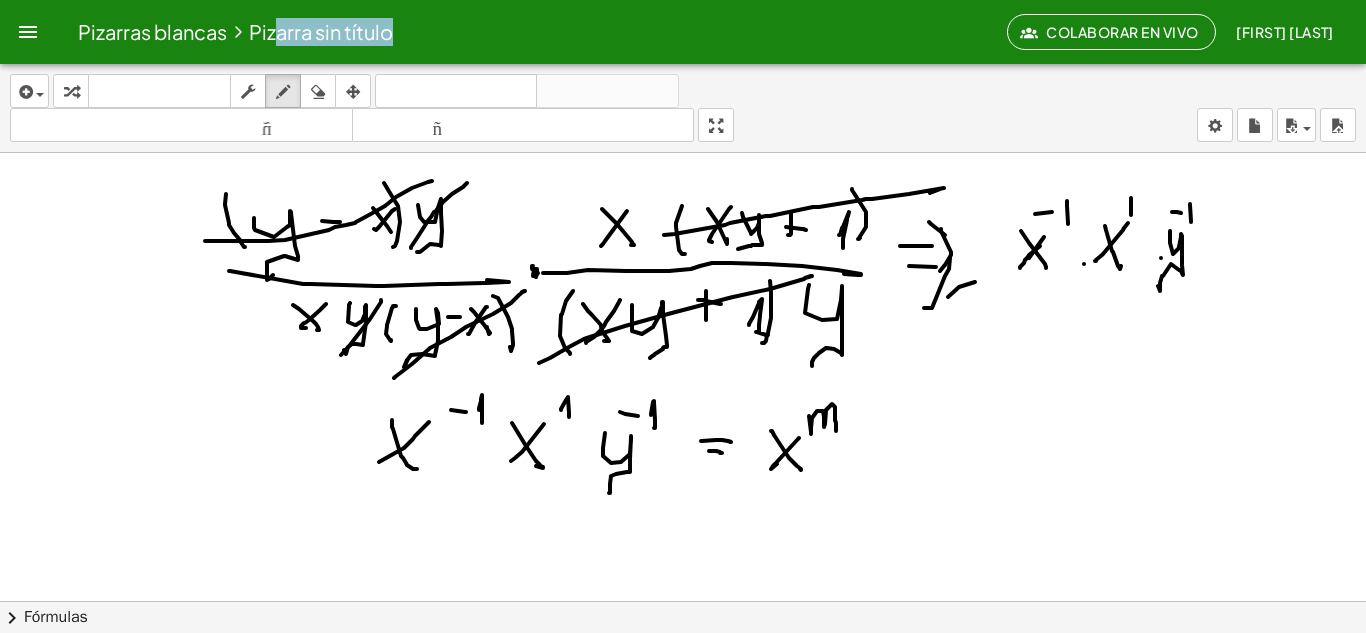 drag, startPoint x: 811, startPoint y: 432, endPoint x: 836, endPoint y: 431, distance: 25.019993 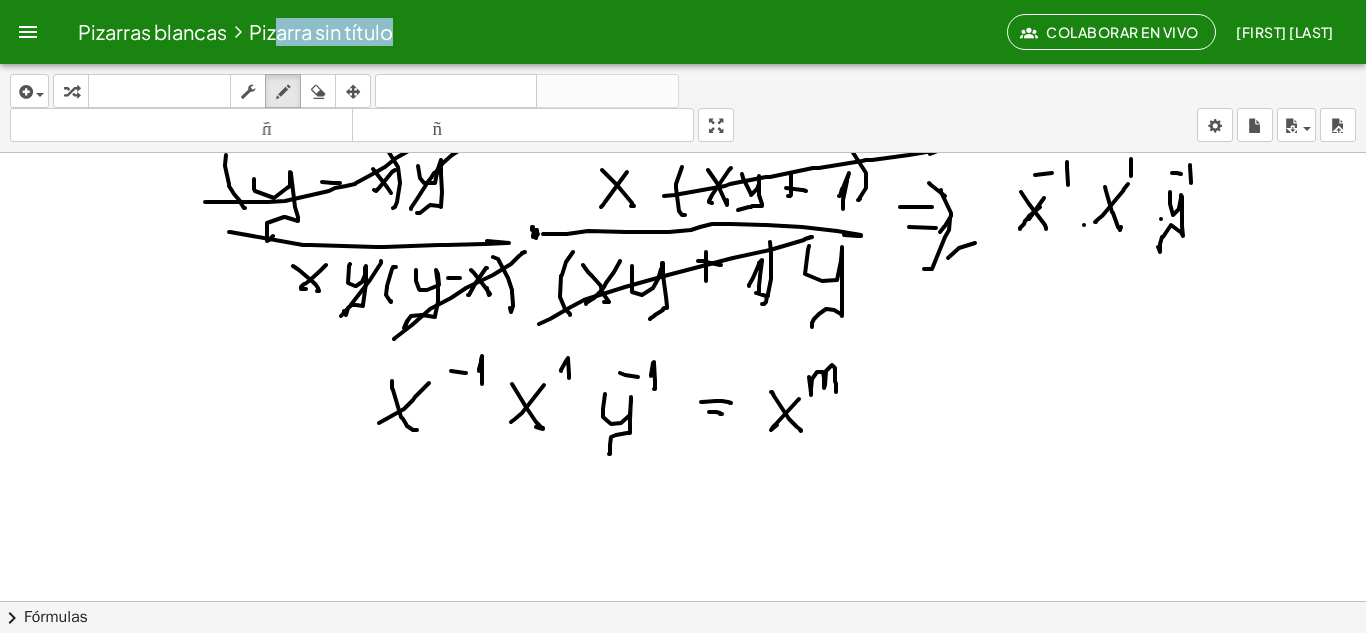 scroll, scrollTop: 634, scrollLeft: 0, axis: vertical 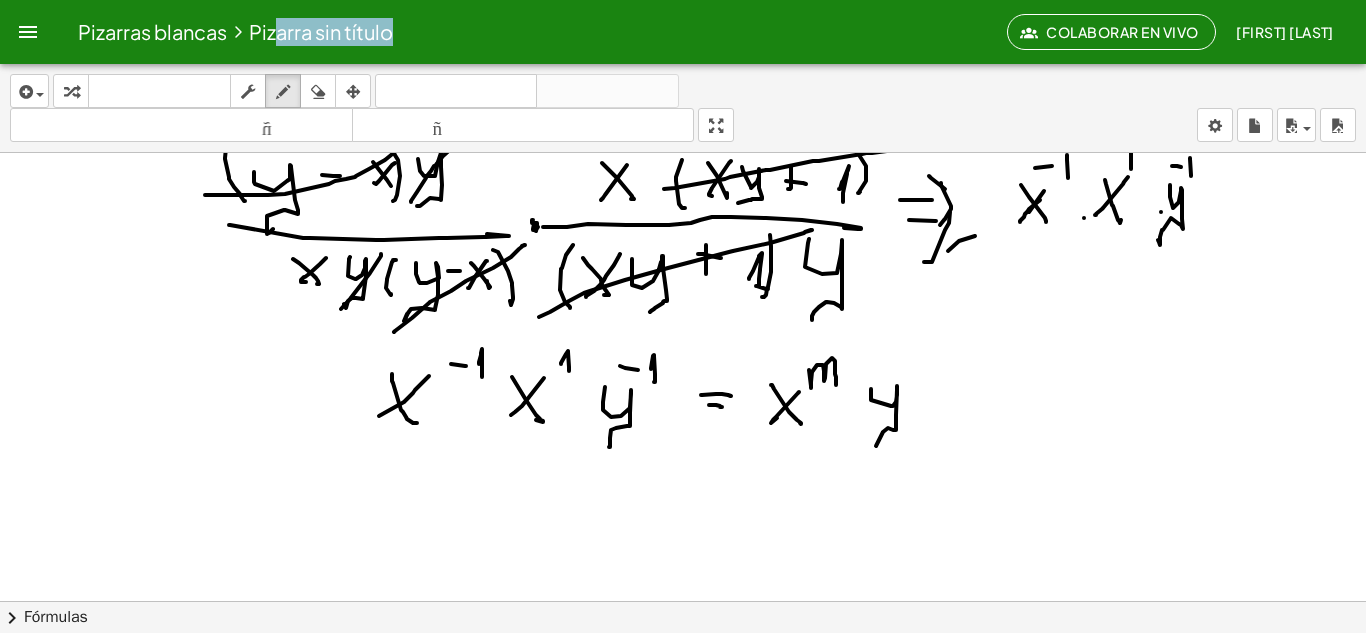 drag, startPoint x: 871, startPoint y: 389, endPoint x: 872, endPoint y: 432, distance: 43.011627 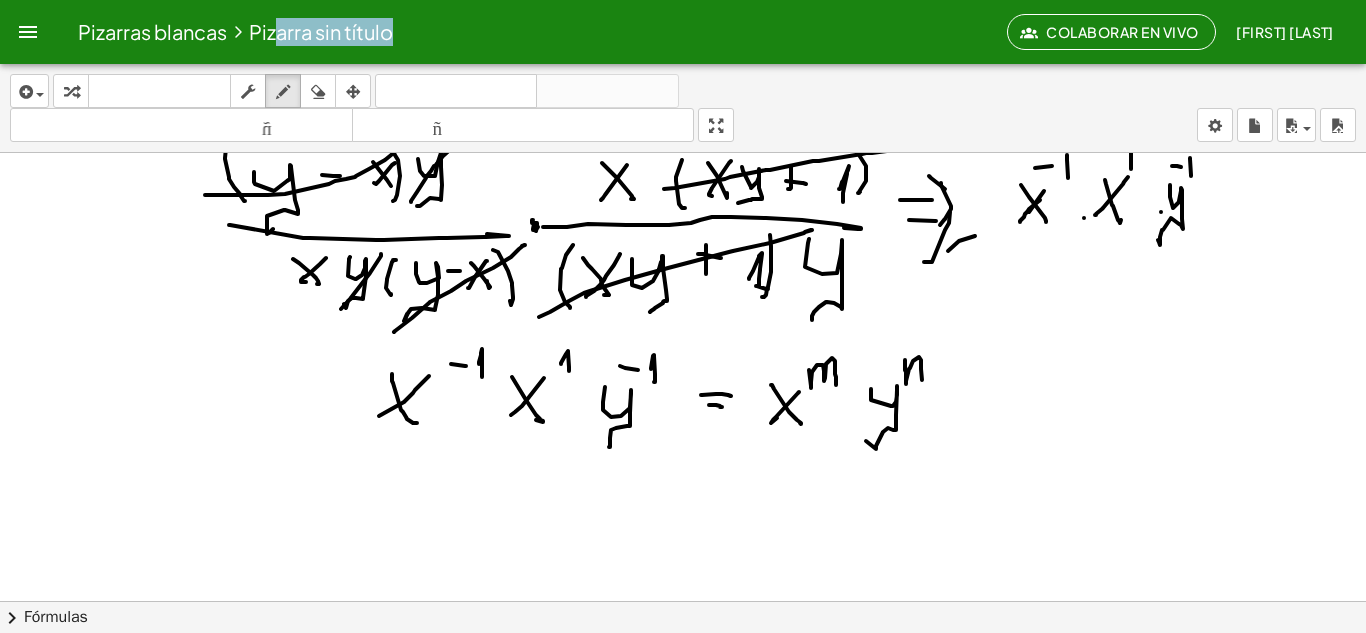 drag, startPoint x: 905, startPoint y: 360, endPoint x: 919, endPoint y: 387, distance: 30.413813 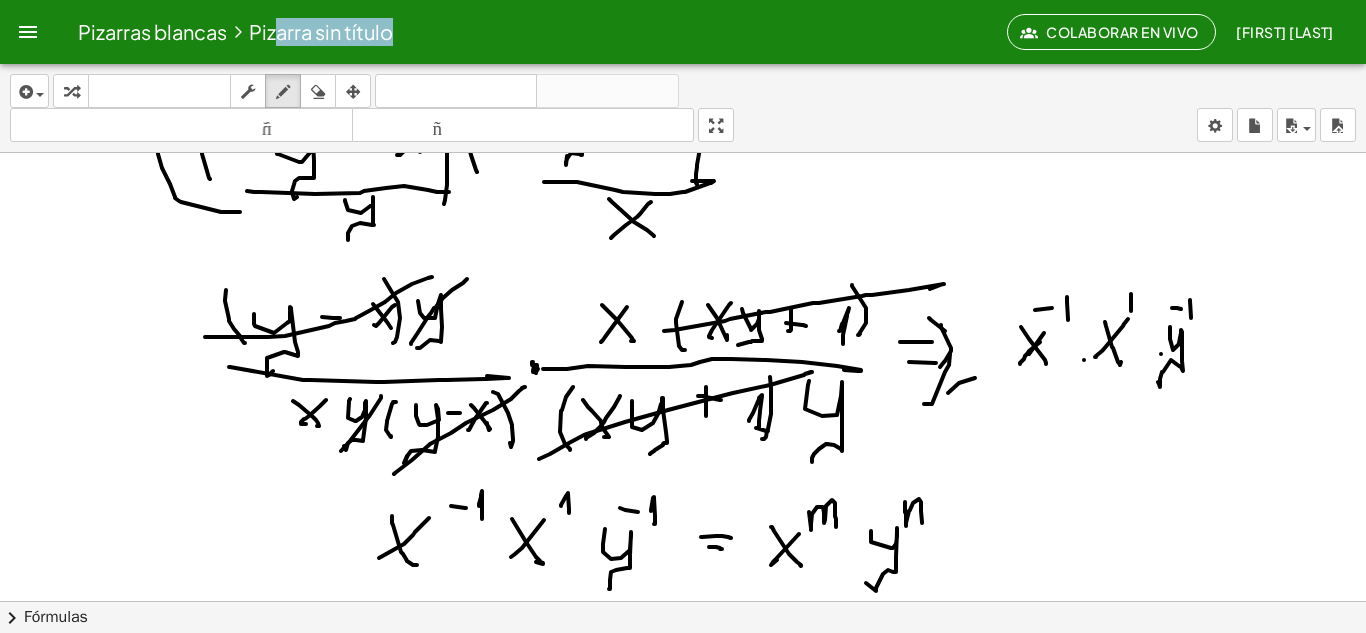 scroll, scrollTop: 502, scrollLeft: 0, axis: vertical 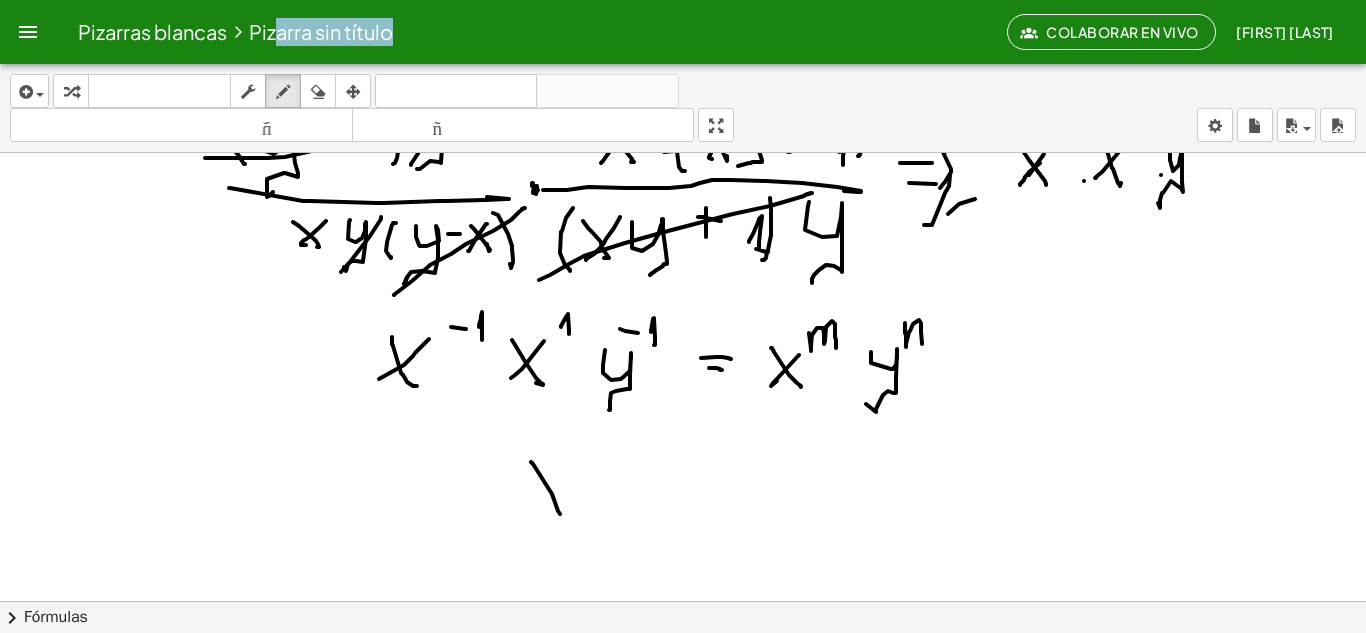 drag, startPoint x: 531, startPoint y: 462, endPoint x: 566, endPoint y: 516, distance: 64.3506 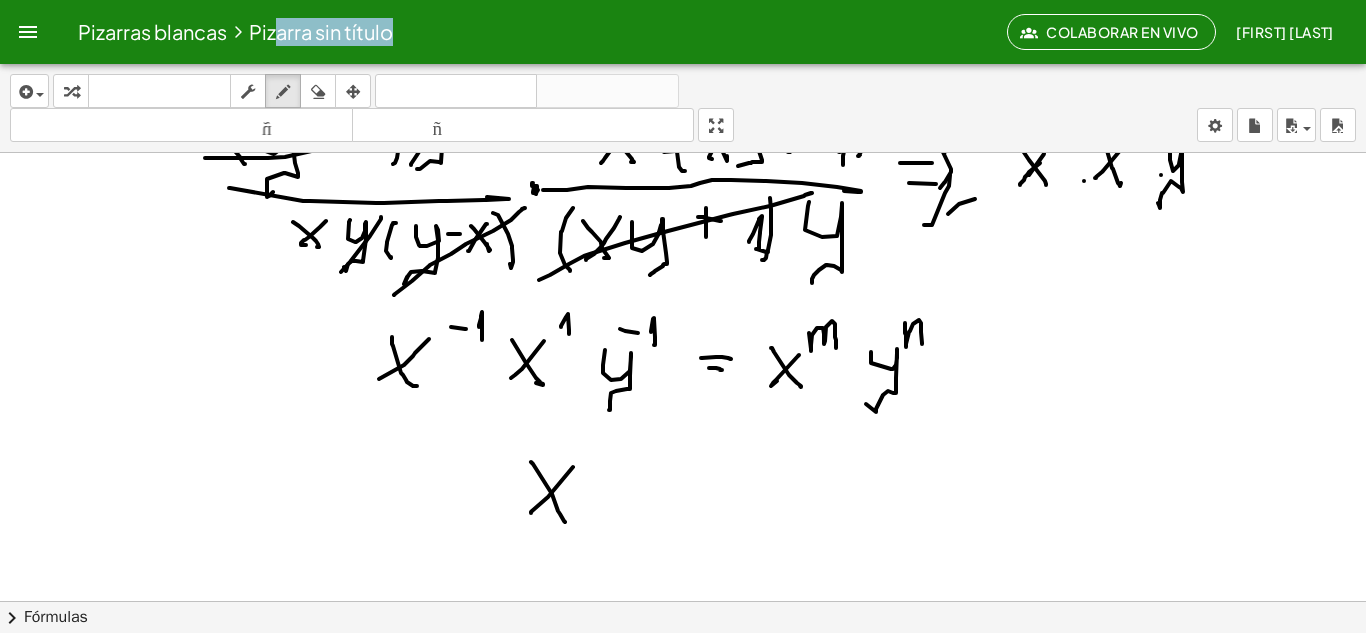 click at bounding box center [683, 154] 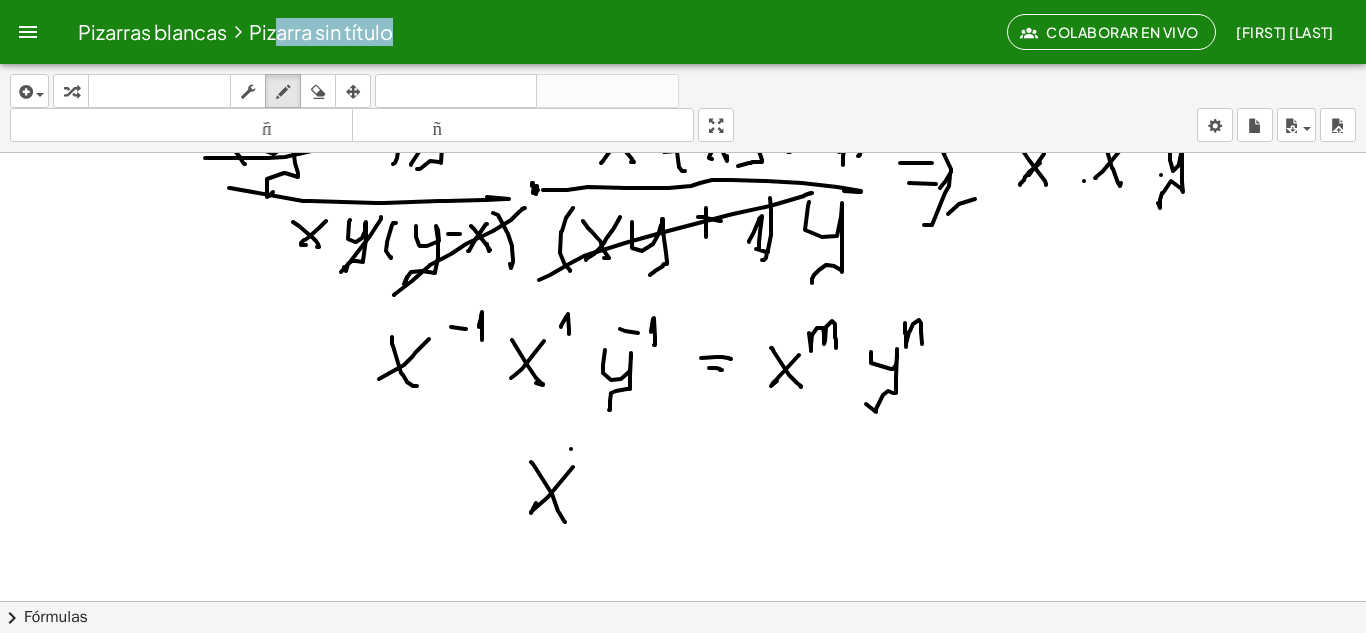 drag, startPoint x: 571, startPoint y: 449, endPoint x: 597, endPoint y: 450, distance: 26.019224 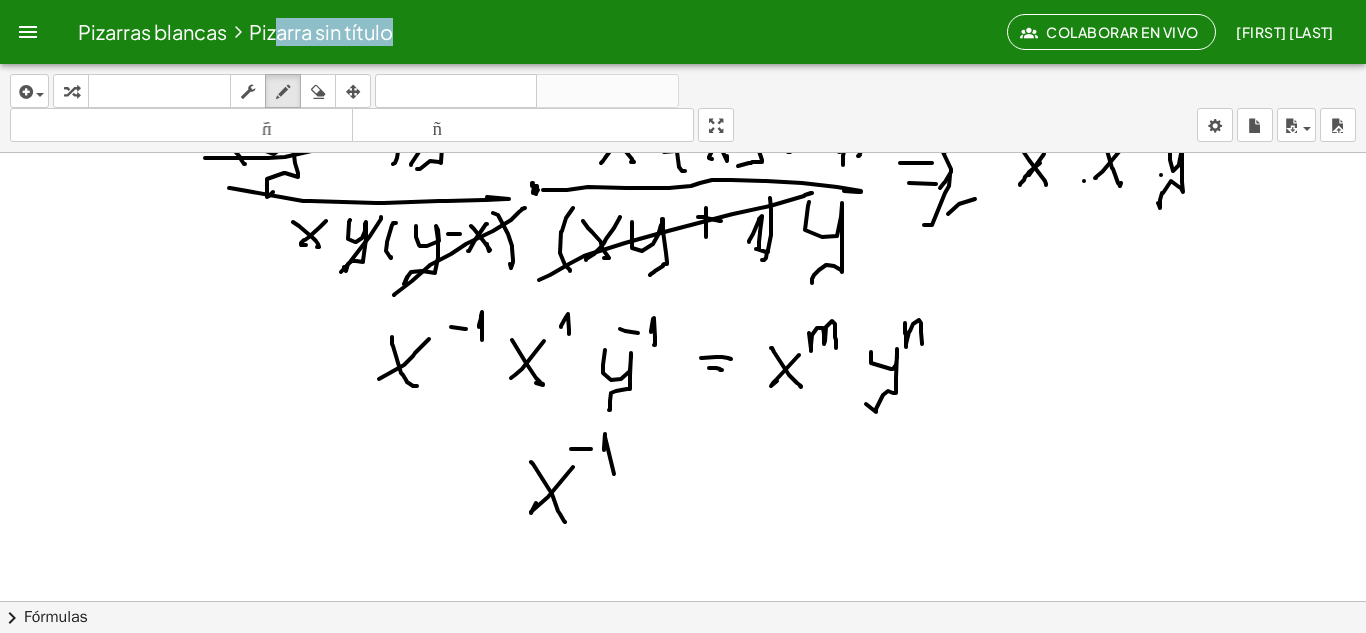 drag, startPoint x: 604, startPoint y: 450, endPoint x: 635, endPoint y: 440, distance: 32.572994 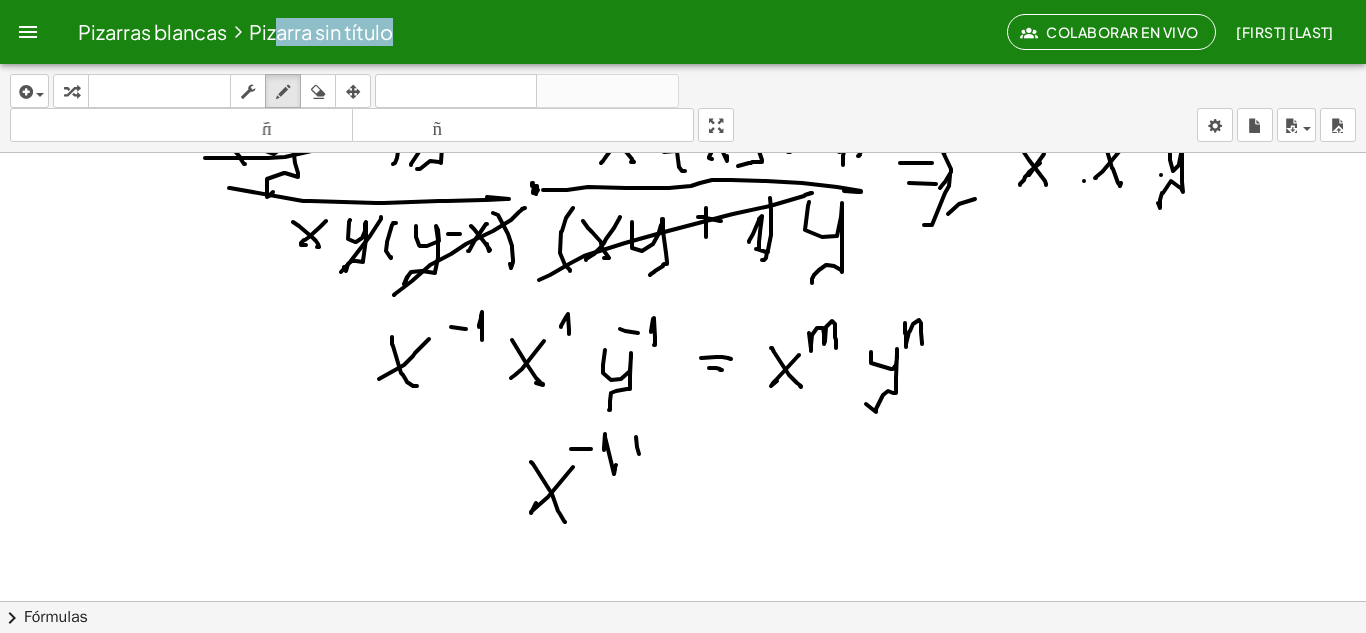 drag, startPoint x: 637, startPoint y: 447, endPoint x: 625, endPoint y: 444, distance: 12.369317 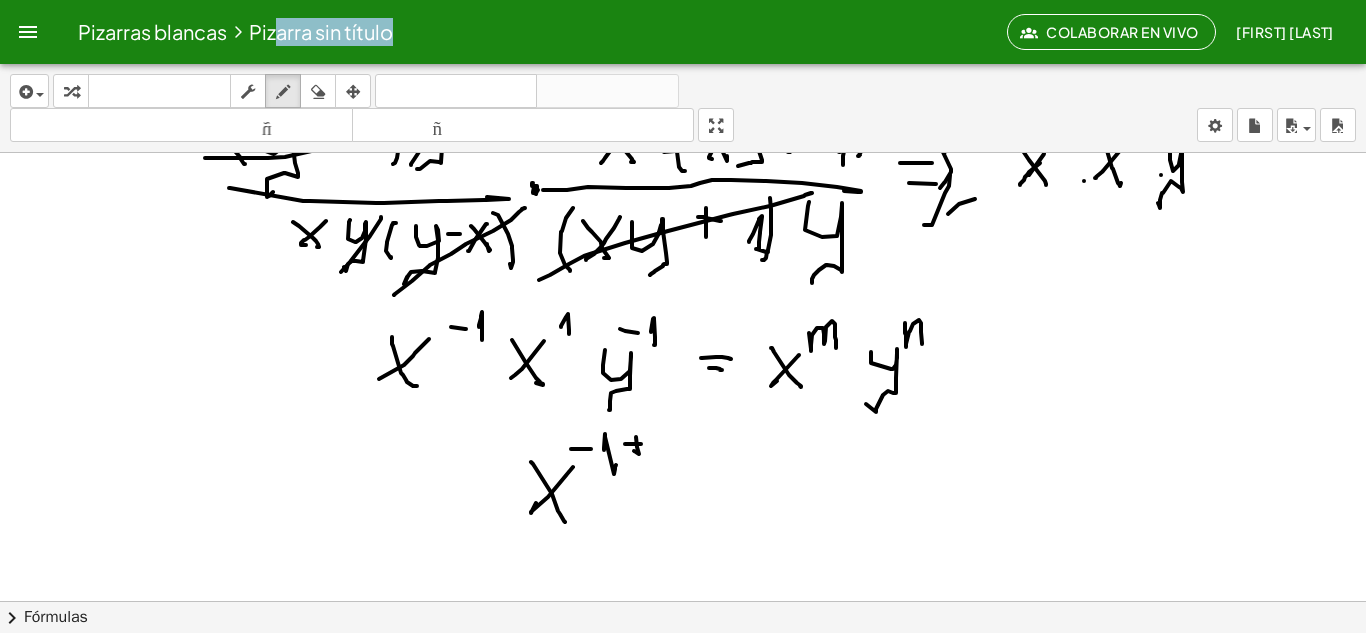 drag, startPoint x: 625, startPoint y: 444, endPoint x: 662, endPoint y: 446, distance: 37.054016 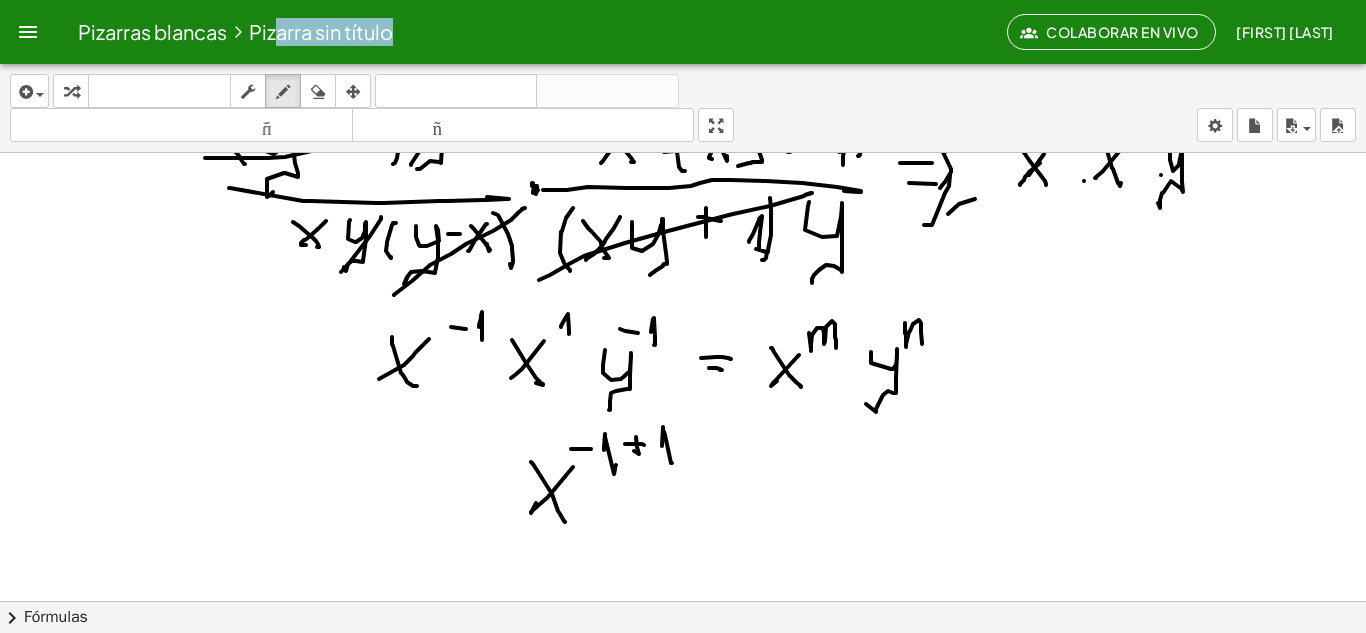 drag, startPoint x: 662, startPoint y: 446, endPoint x: 672, endPoint y: 463, distance: 19.723083 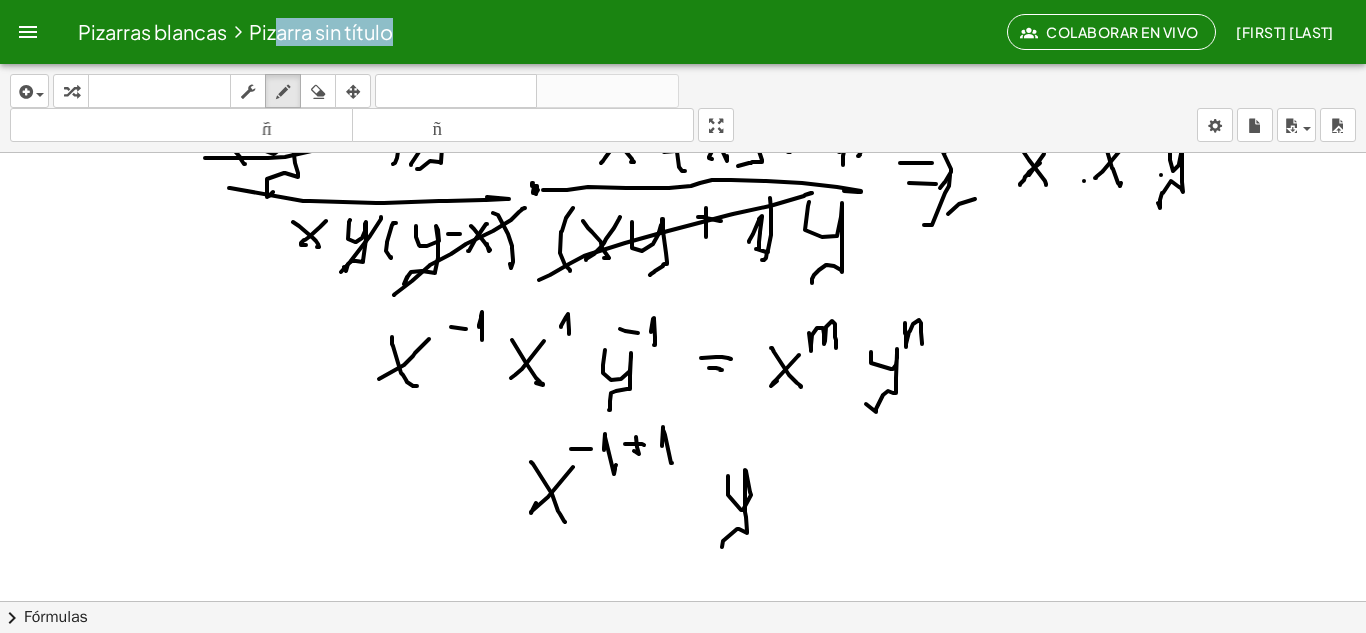 drag, startPoint x: 728, startPoint y: 495, endPoint x: 743, endPoint y: 528, distance: 36.249138 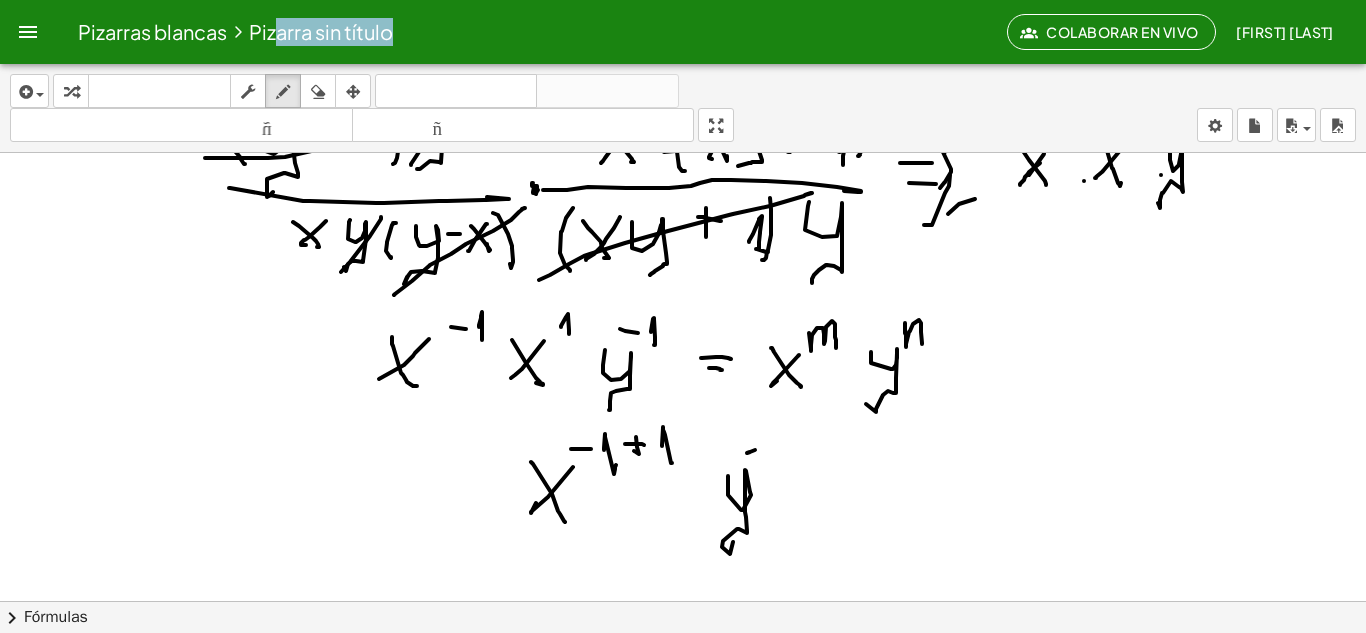 drag, startPoint x: 747, startPoint y: 453, endPoint x: 762, endPoint y: 450, distance: 15.297058 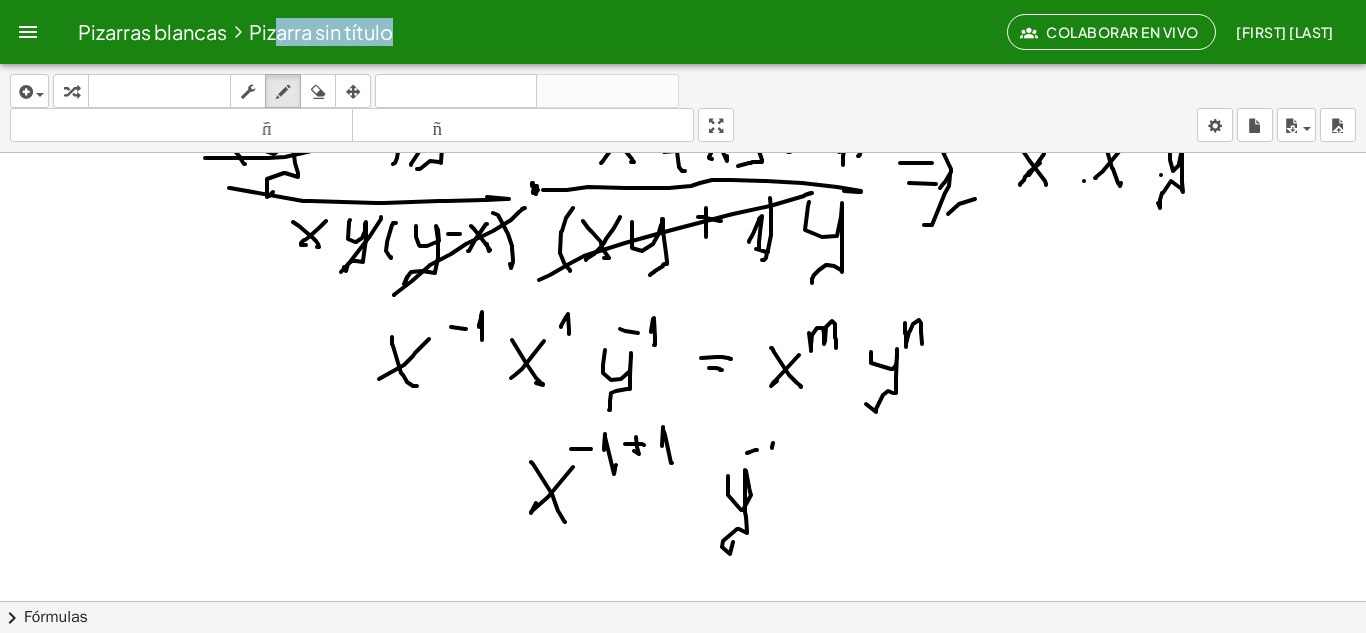drag, startPoint x: 772, startPoint y: 447, endPoint x: 815, endPoint y: 492, distance: 62.241467 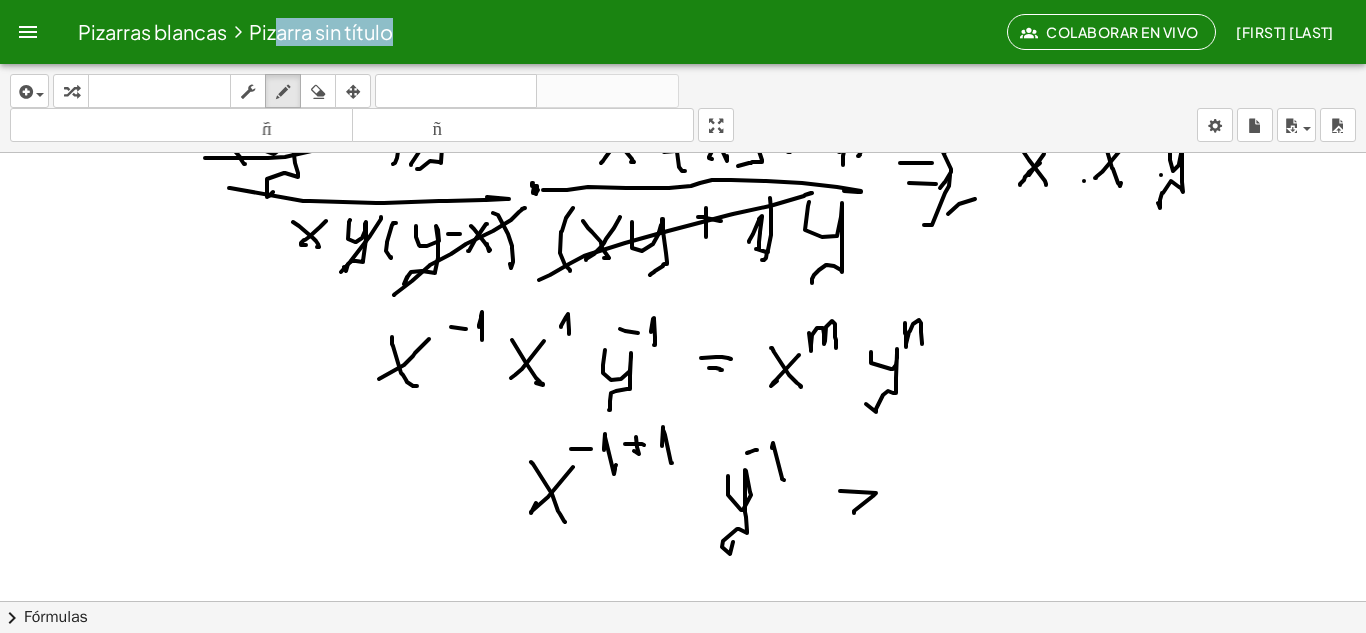 drag, startPoint x: 840, startPoint y: 491, endPoint x: 856, endPoint y: 513, distance: 27.202942 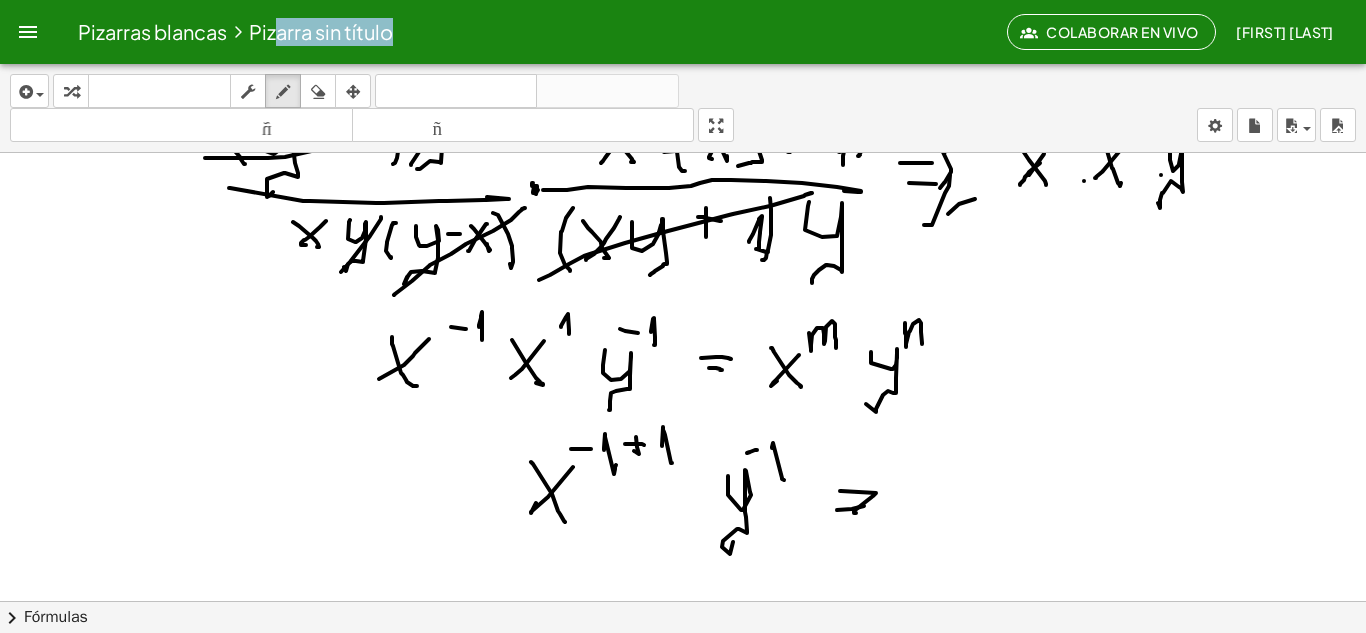 drag, startPoint x: 837, startPoint y: 510, endPoint x: 865, endPoint y: 506, distance: 28.284271 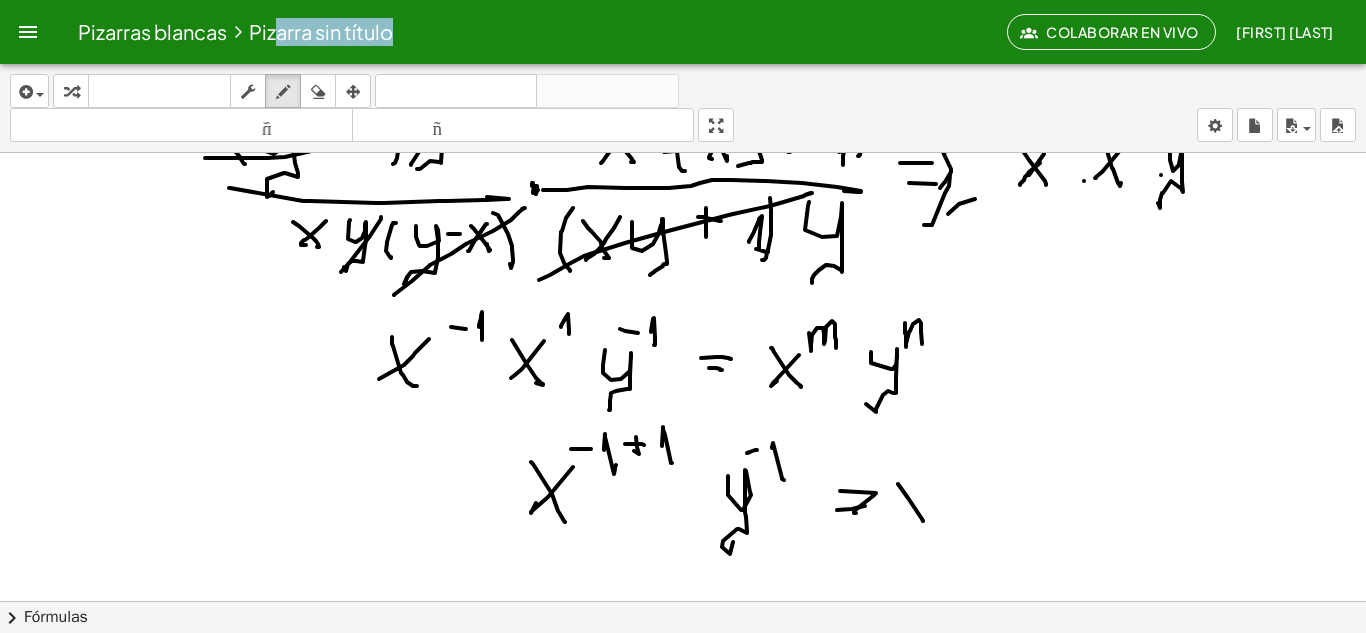 drag, startPoint x: 898, startPoint y: 484, endPoint x: 929, endPoint y: 494, distance: 32.572994 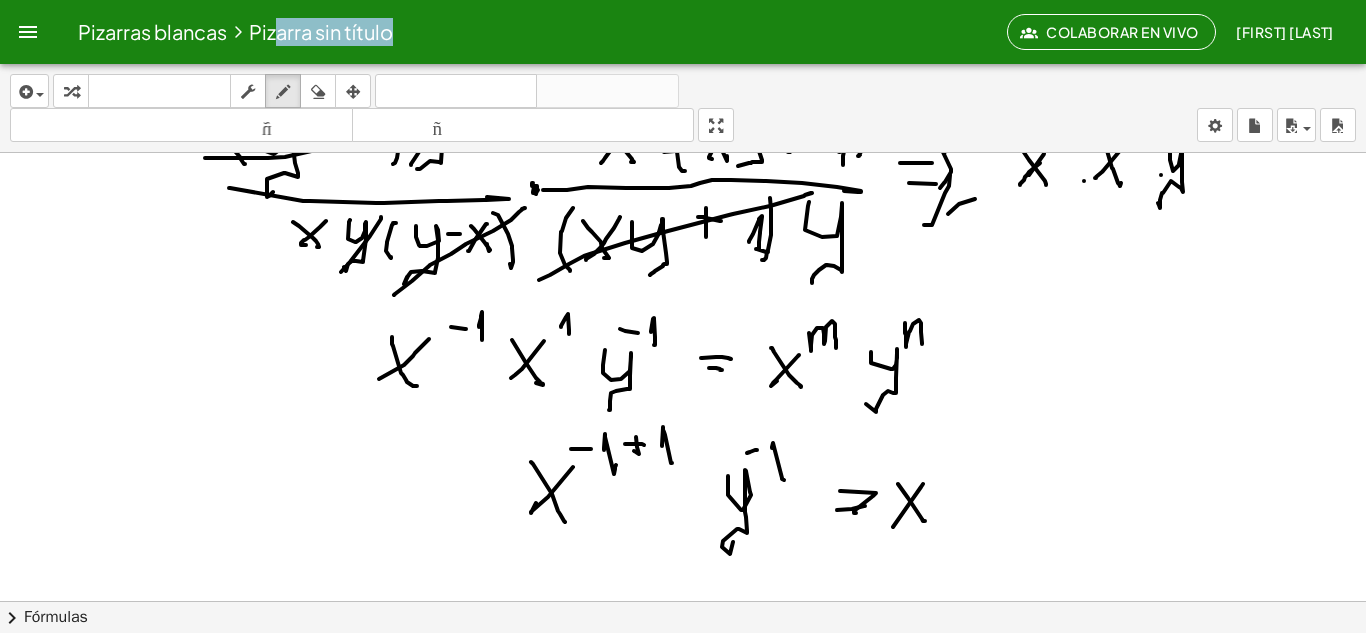 drag, startPoint x: 893, startPoint y: 527, endPoint x: 909, endPoint y: 504, distance: 28.01785 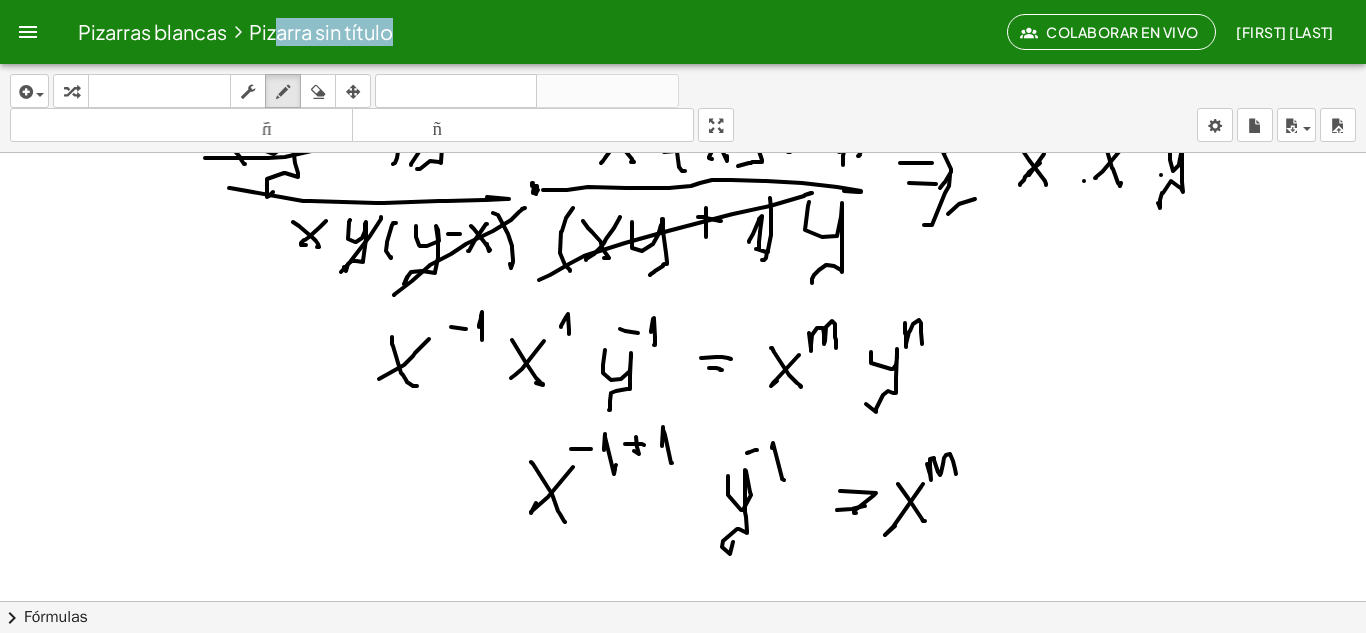 drag, startPoint x: 927, startPoint y: 464, endPoint x: 957, endPoint y: 481, distance: 34.48188 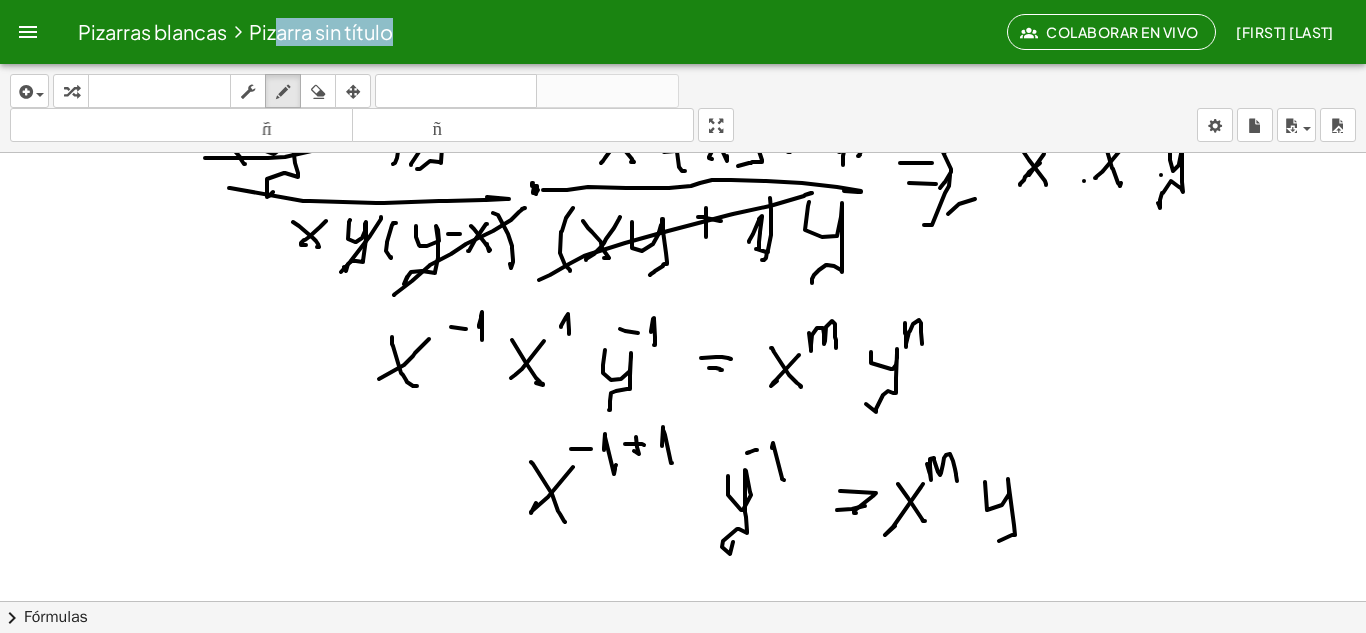 drag, startPoint x: 987, startPoint y: 510, endPoint x: 1013, endPoint y: 509, distance: 26.019224 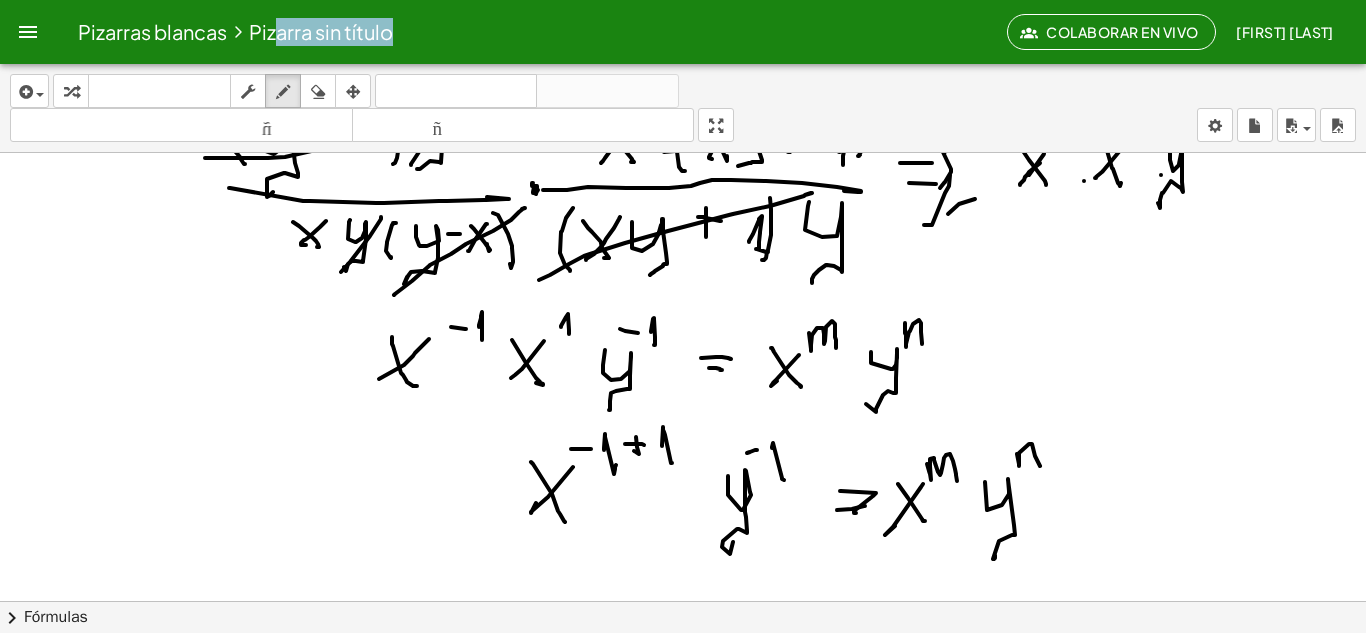 drag, startPoint x: 1017, startPoint y: 454, endPoint x: 1233, endPoint y: 431, distance: 217.22108 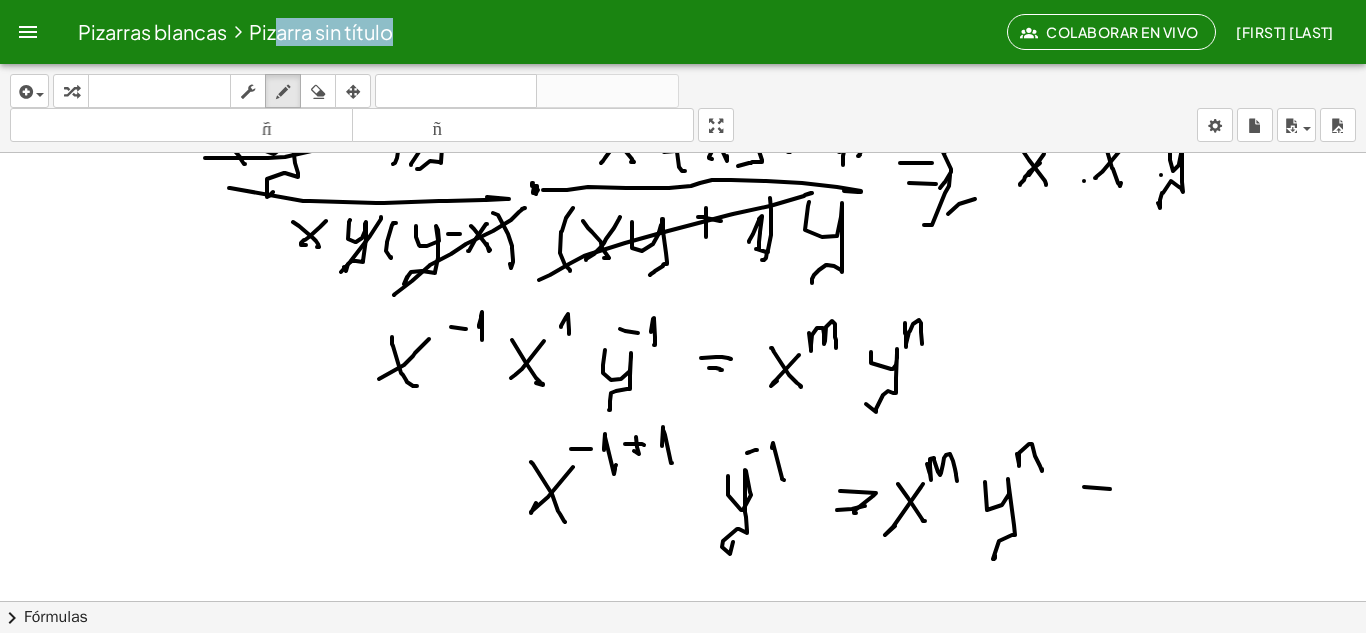 drag, startPoint x: 1084, startPoint y: 487, endPoint x: 1086, endPoint y: 500, distance: 13.152946 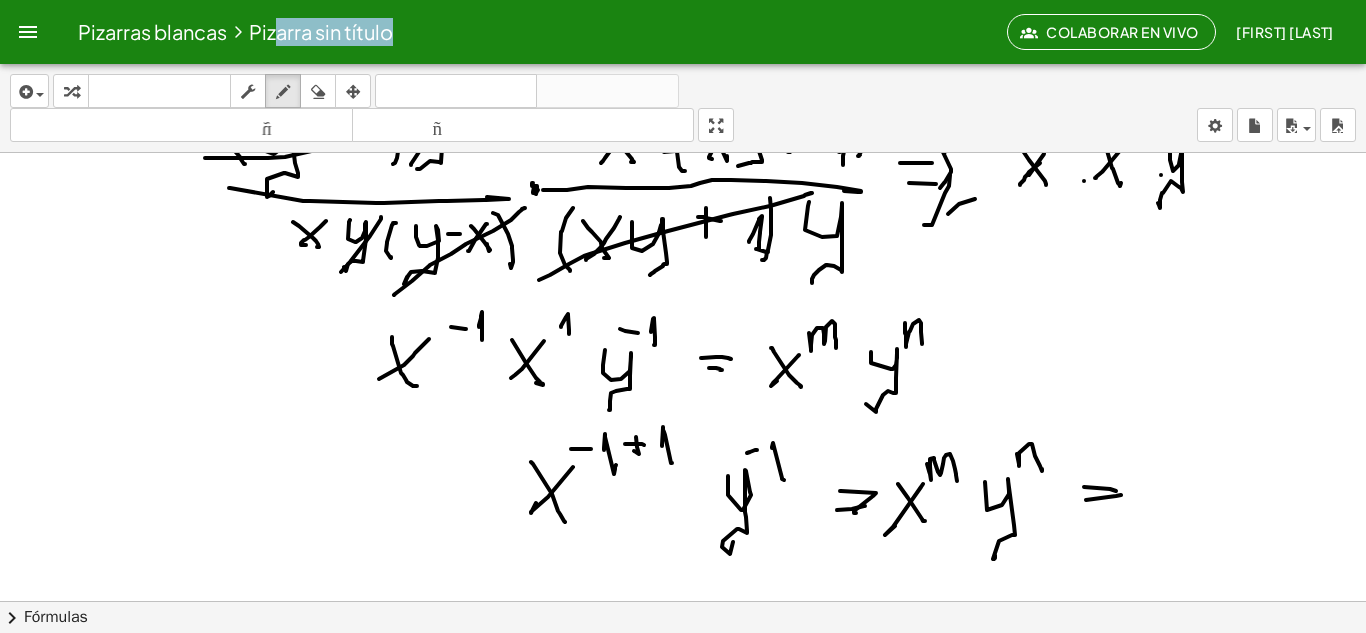 drag, startPoint x: 1086, startPoint y: 500, endPoint x: 1113, endPoint y: 471, distance: 39.623226 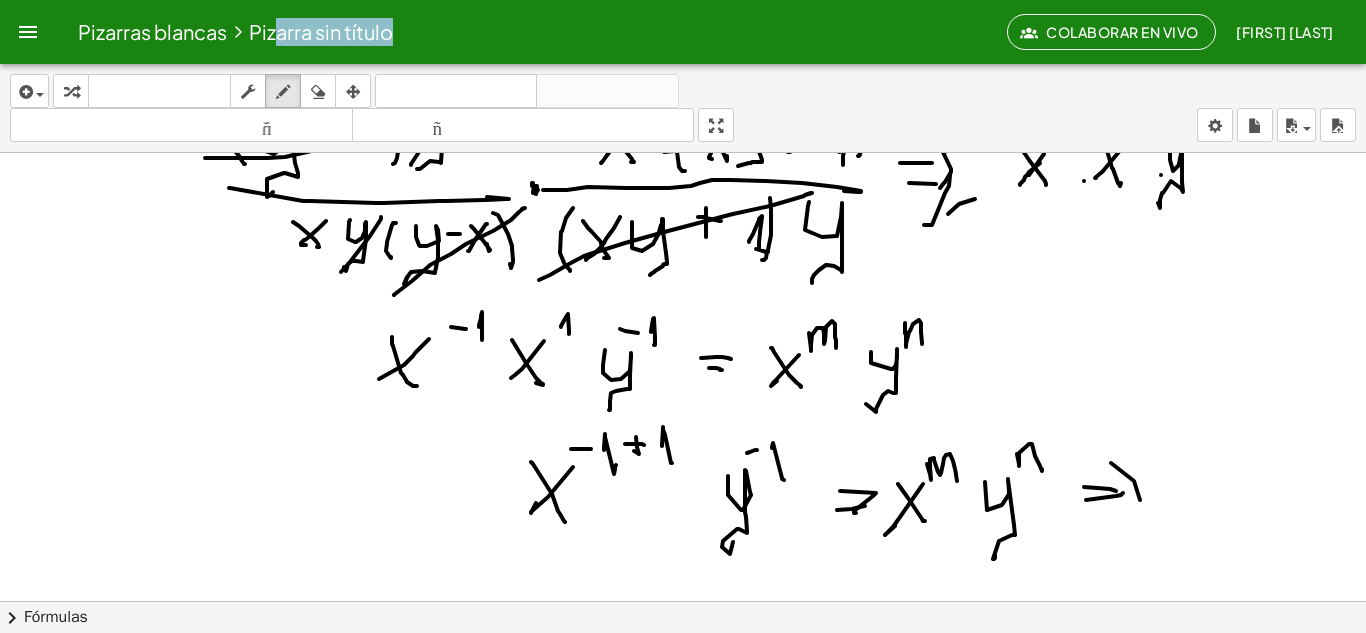 drag, startPoint x: 1111, startPoint y: 463, endPoint x: 1126, endPoint y: 519, distance: 57.974133 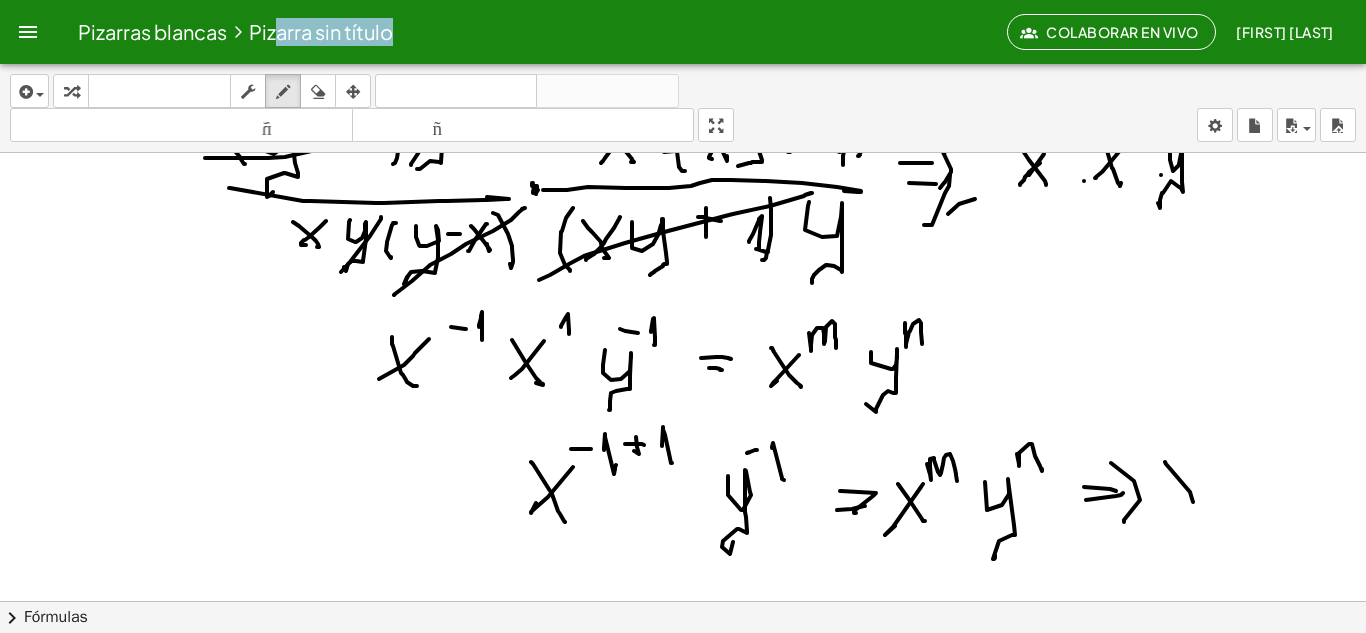 drag, startPoint x: 1190, startPoint y: 492, endPoint x: 1203, endPoint y: 466, distance: 29.068884 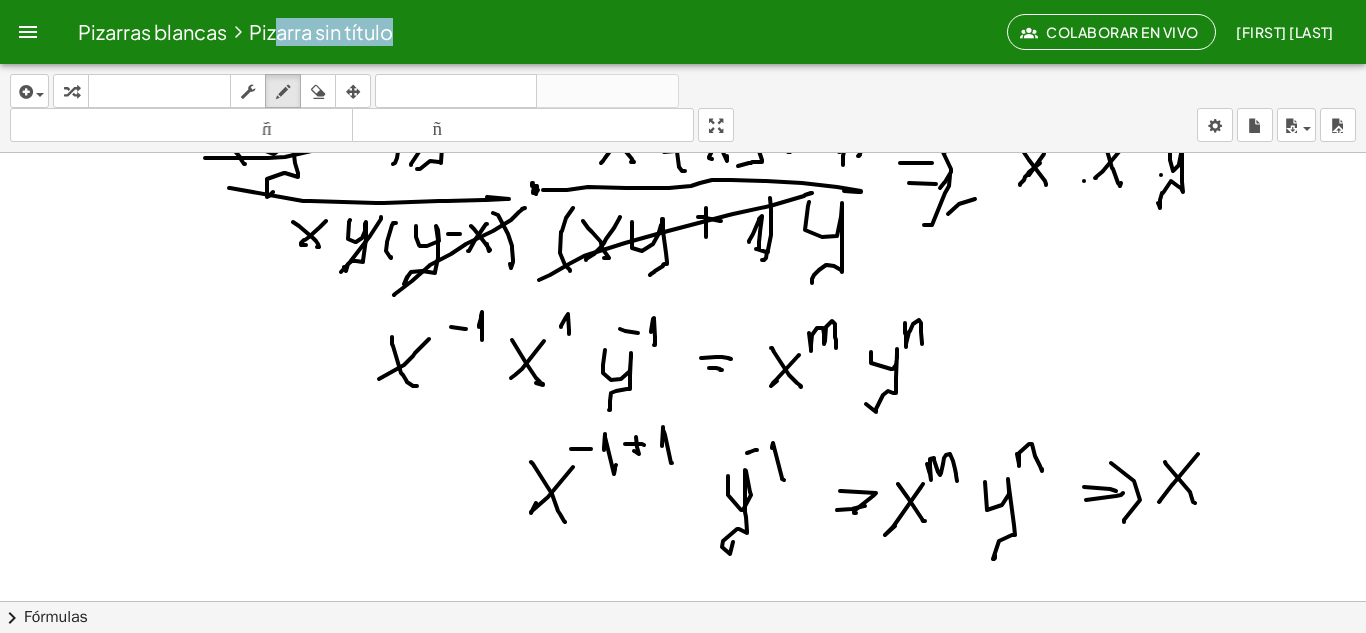drag, startPoint x: 1198, startPoint y: 454, endPoint x: 1213, endPoint y: 430, distance: 28.301943 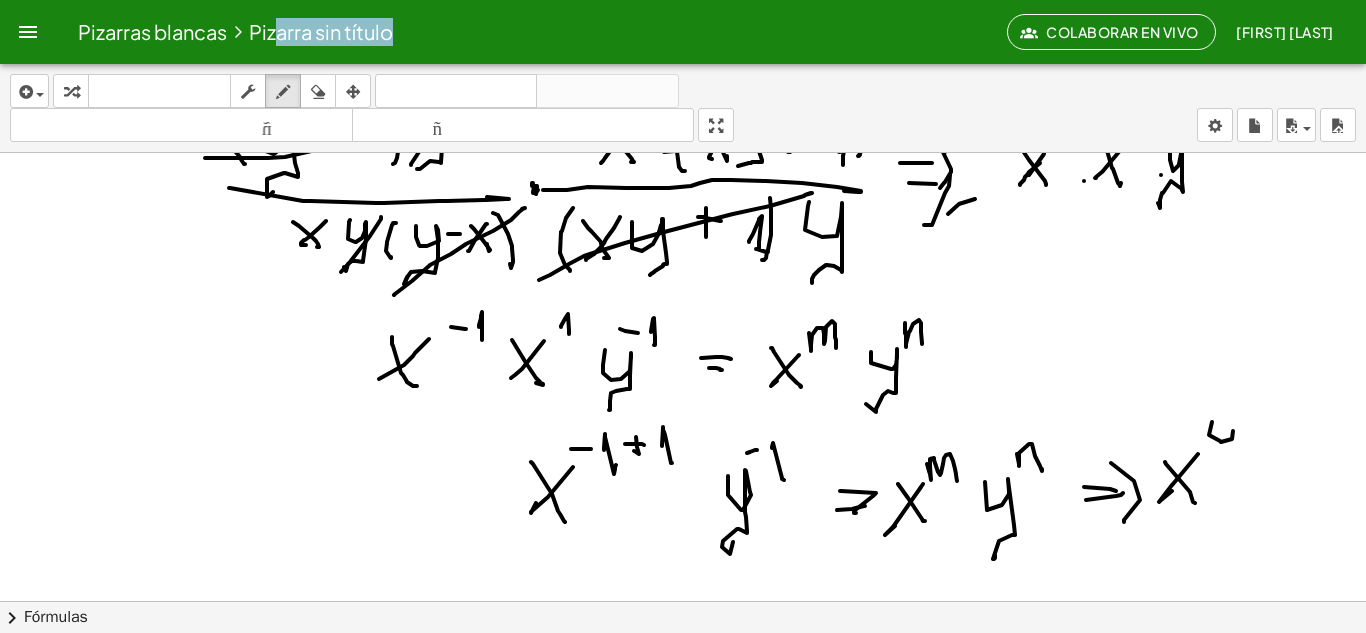 drag, startPoint x: 1220, startPoint y: 441, endPoint x: 1228, endPoint y: 433, distance: 11.313708 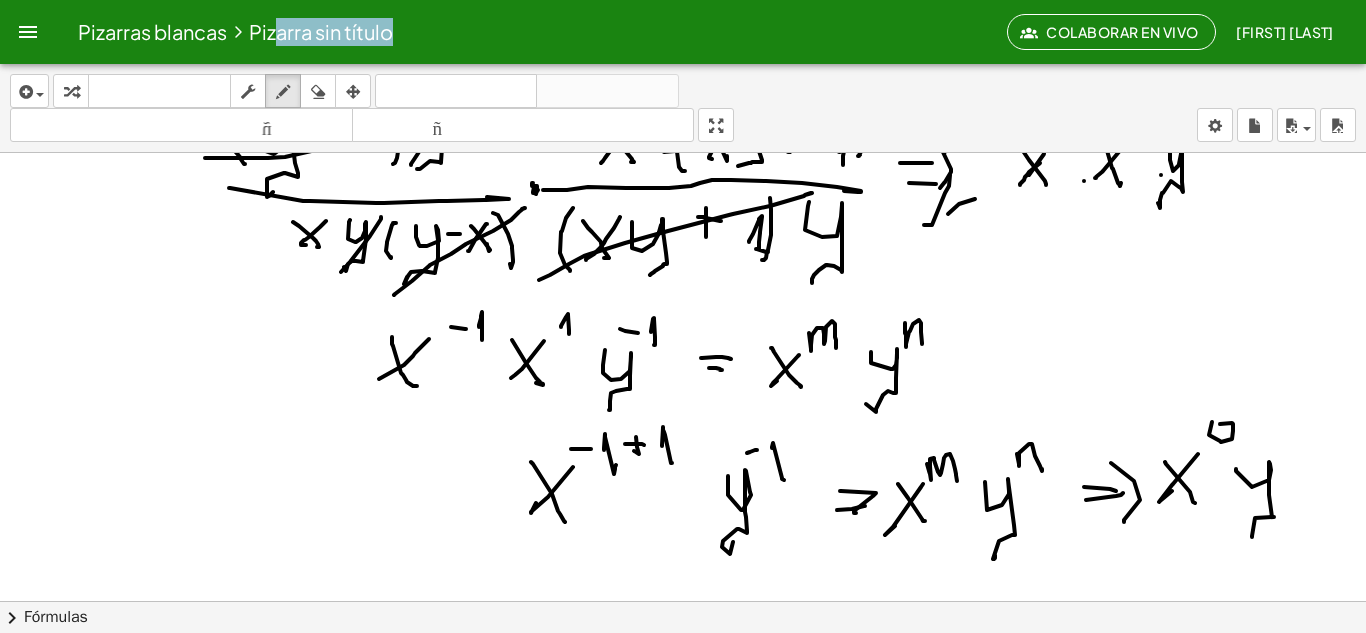 drag, startPoint x: 1236, startPoint y: 469, endPoint x: 1265, endPoint y: 471, distance: 29.068884 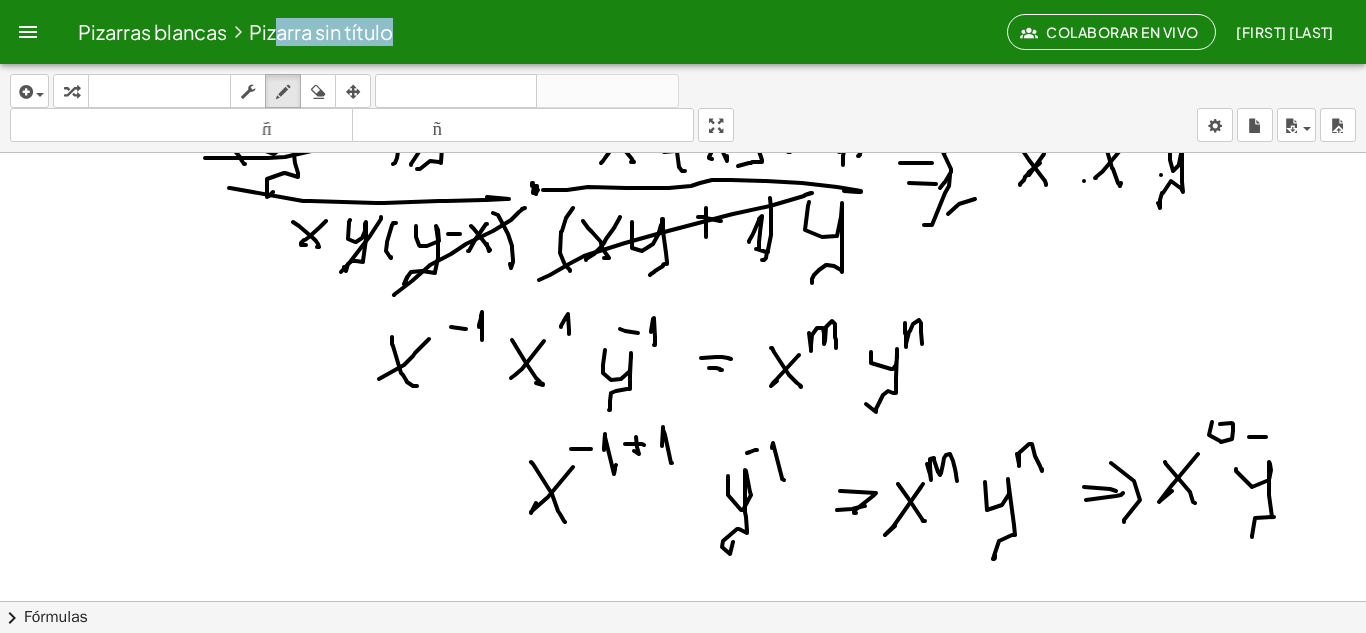 drag, startPoint x: 1249, startPoint y: 437, endPoint x: 1266, endPoint y: 437, distance: 17 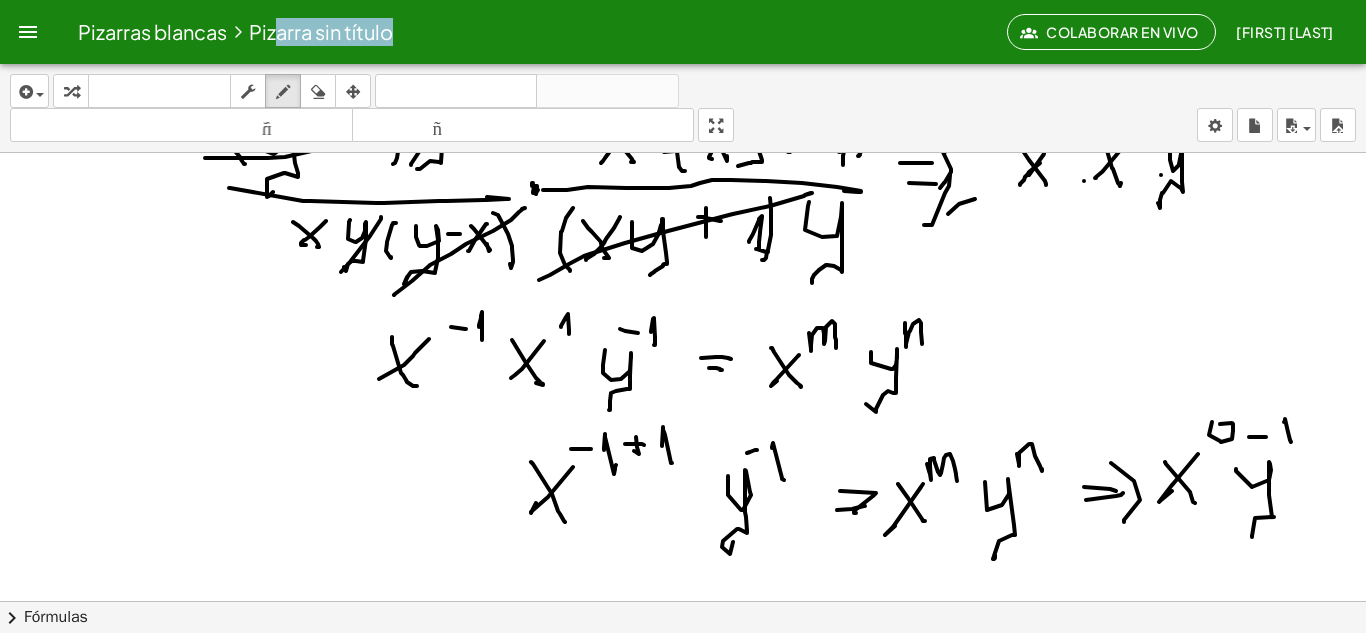 click at bounding box center (683, 154) 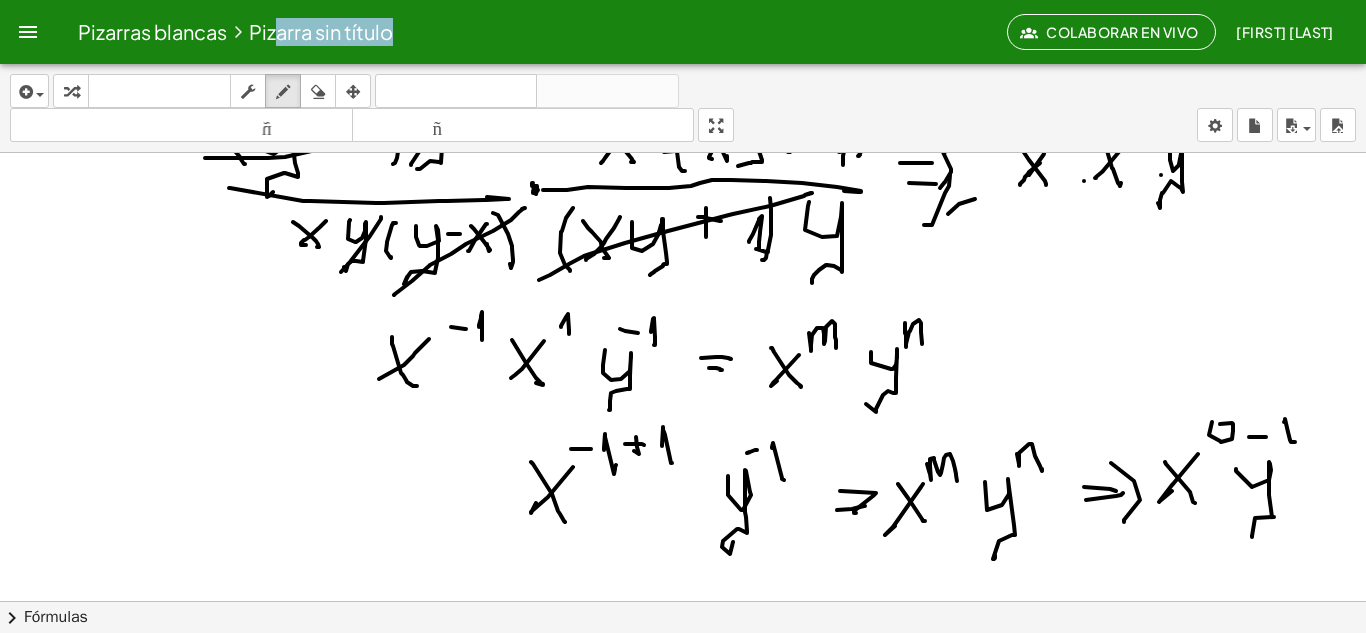 click at bounding box center (683, 154) 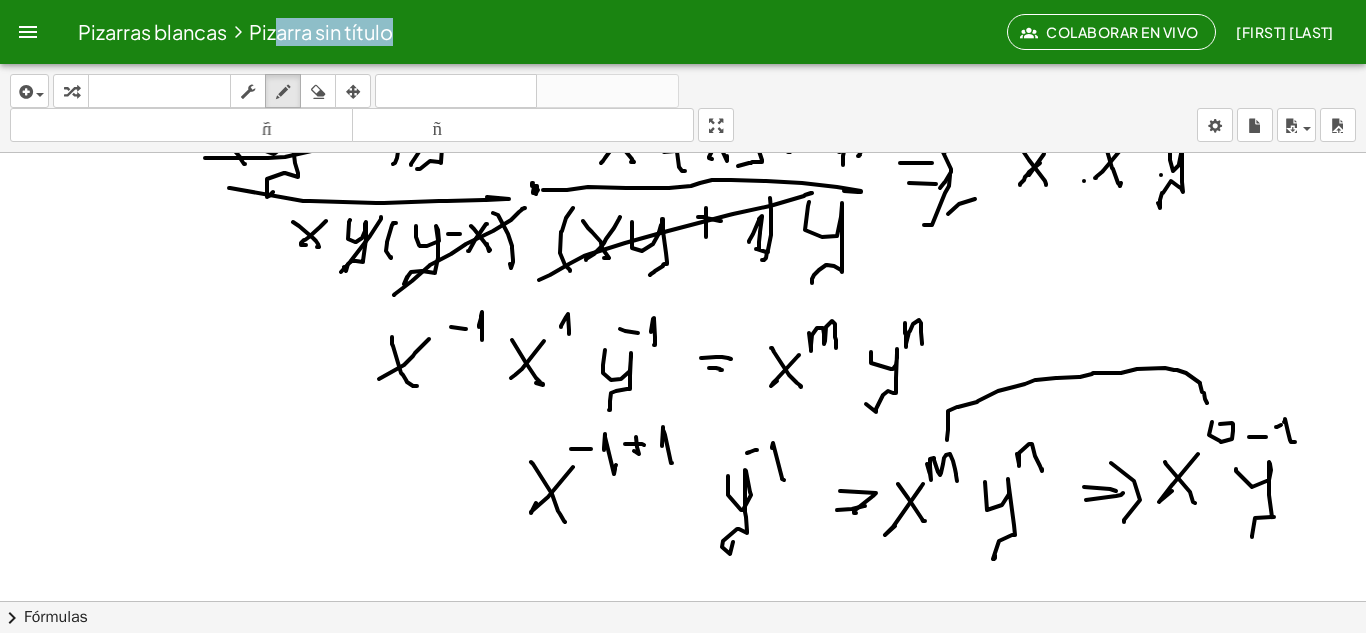 drag, startPoint x: 947, startPoint y: 439, endPoint x: 1117, endPoint y: 427, distance: 170.423 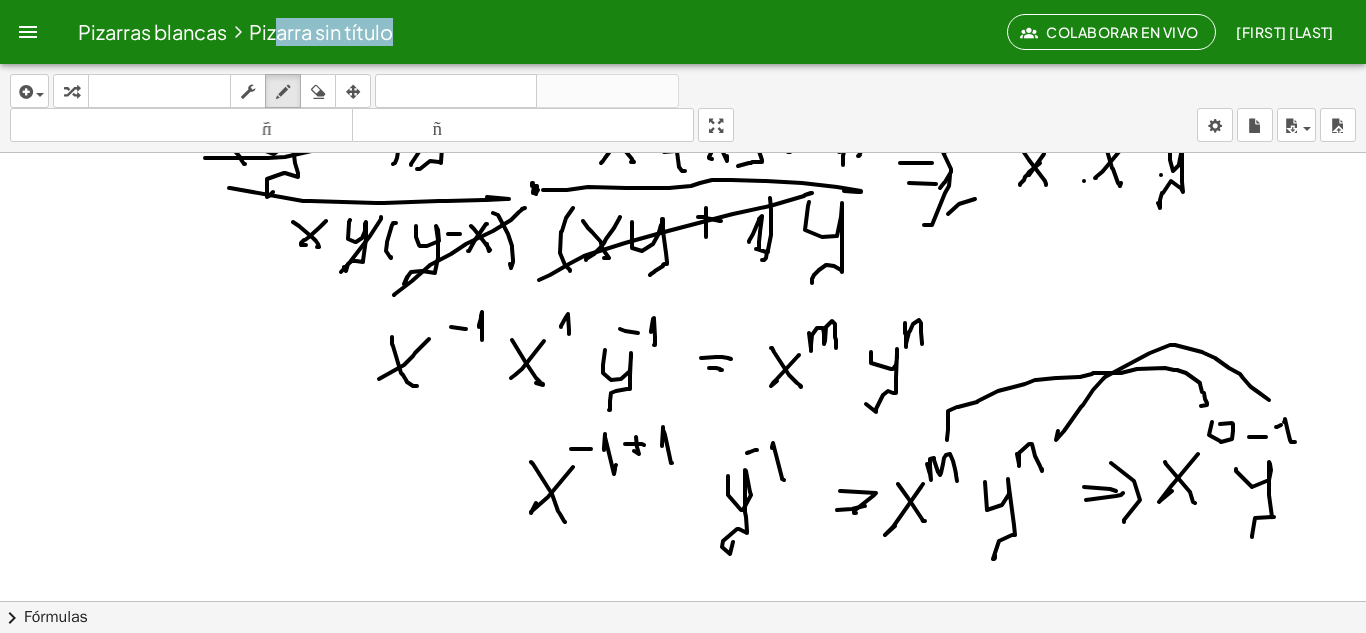 drag, startPoint x: 1058, startPoint y: 431, endPoint x: 1269, endPoint y: 402, distance: 212.98357 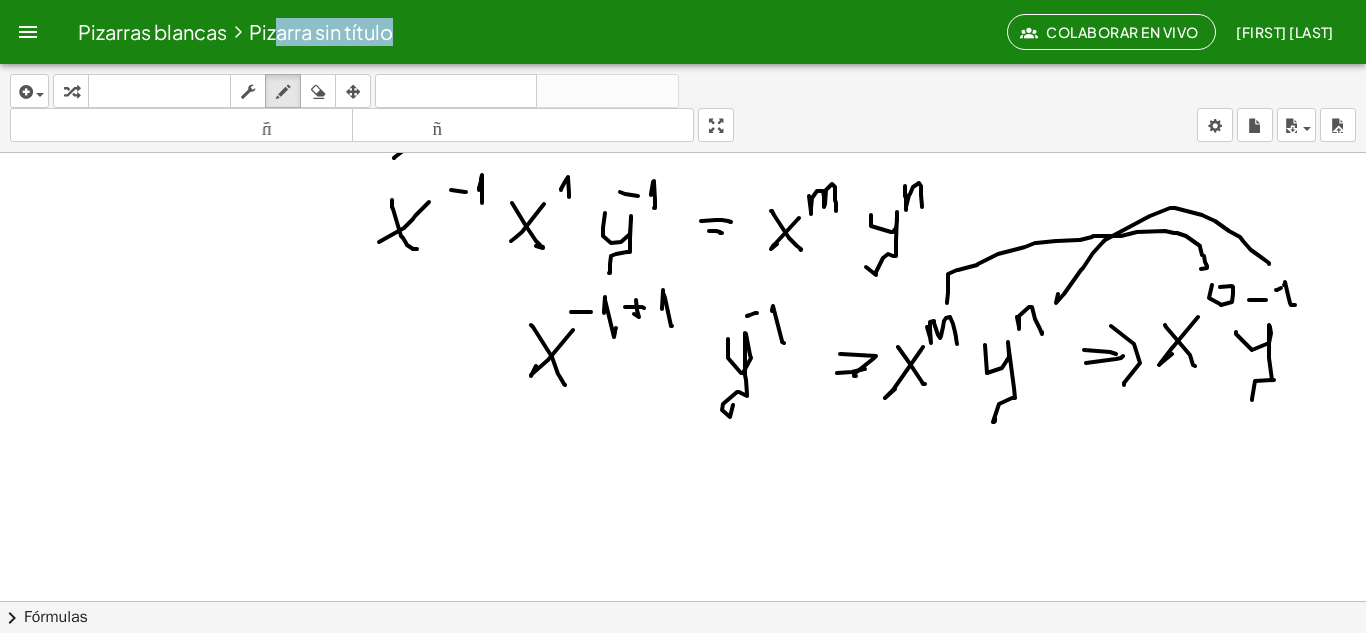 scroll, scrollTop: 811, scrollLeft: 0, axis: vertical 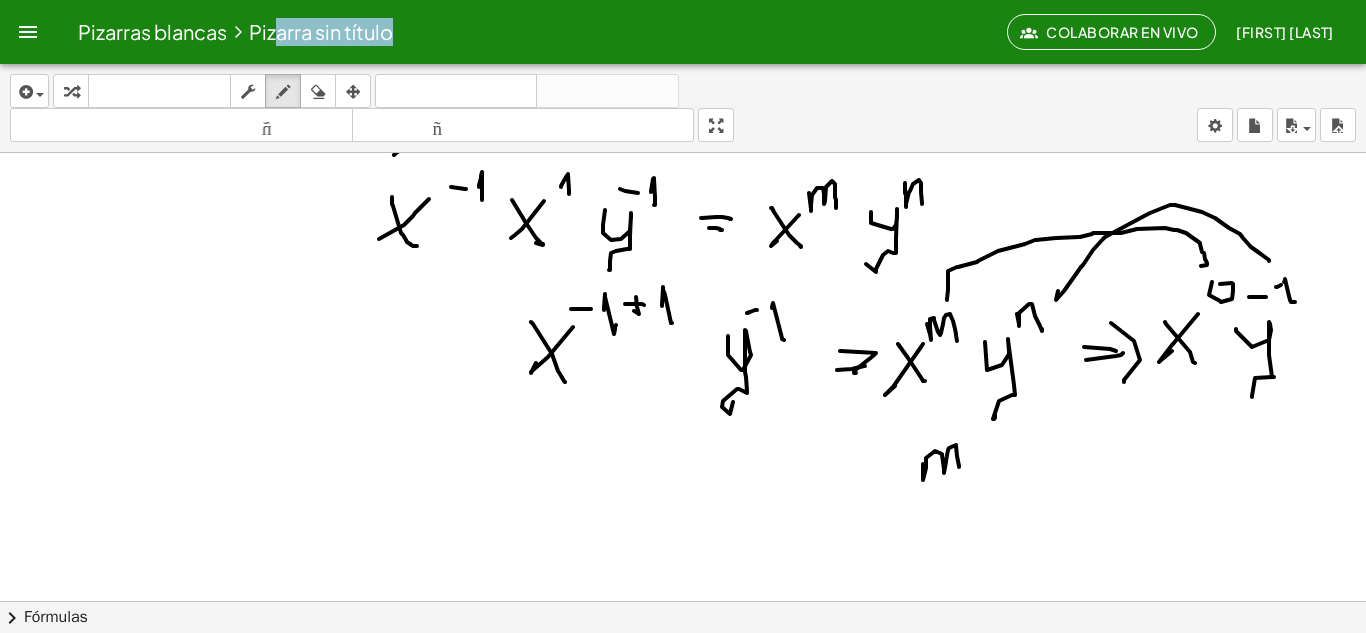 drag, startPoint x: 923, startPoint y: 464, endPoint x: 980, endPoint y: 468, distance: 57.14018 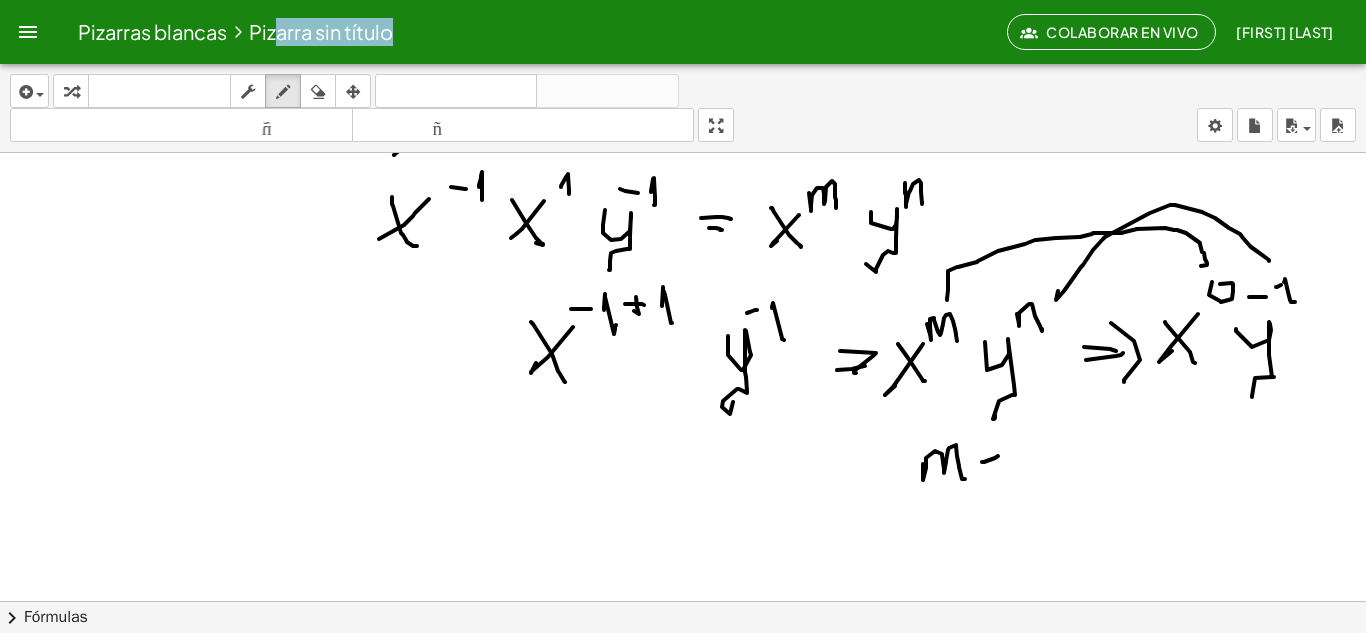 drag, startPoint x: 982, startPoint y: 462, endPoint x: 1021, endPoint y: 449, distance: 41.109608 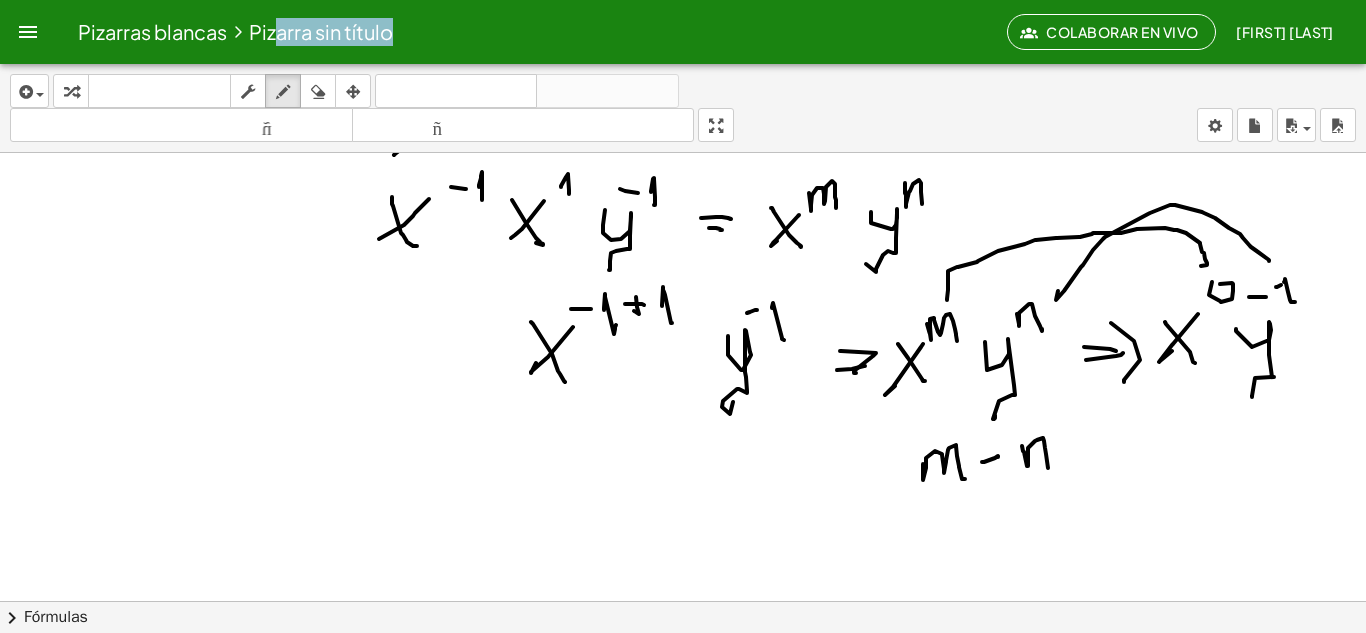 drag, startPoint x: 1022, startPoint y: 446, endPoint x: 1058, endPoint y: 471, distance: 43.829212 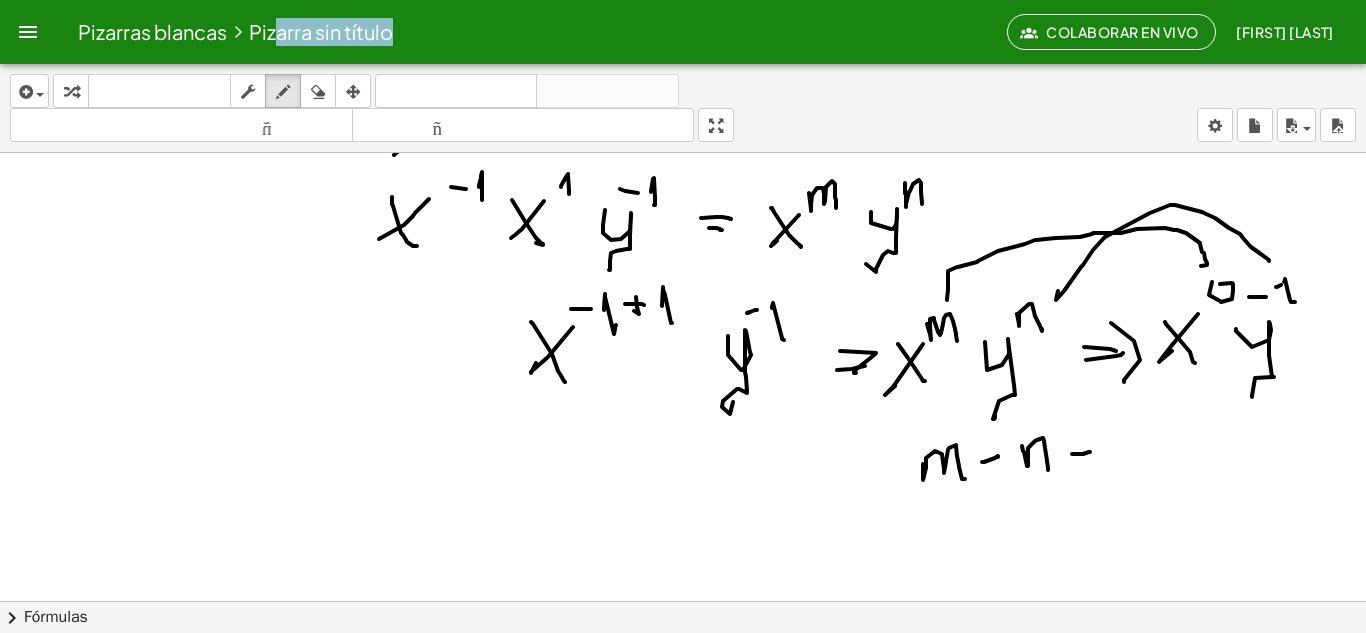 drag, startPoint x: 1072, startPoint y: 454, endPoint x: 1087, endPoint y: 456, distance: 15.132746 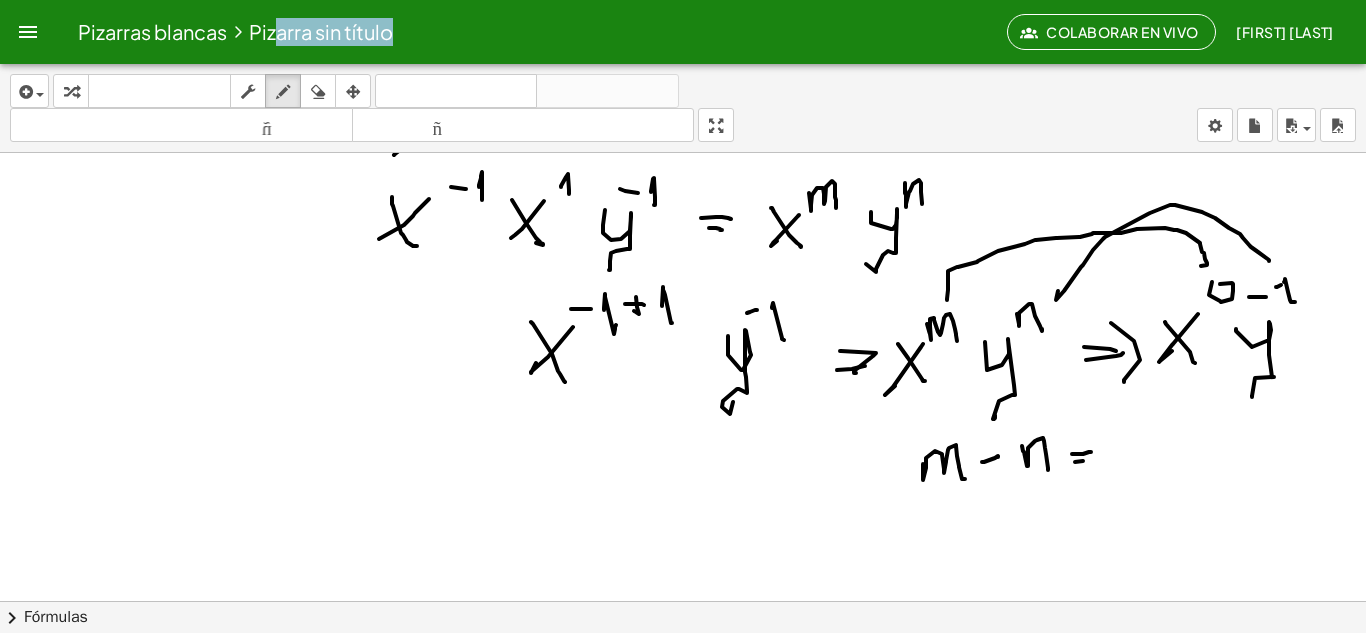 click at bounding box center [683, 14] 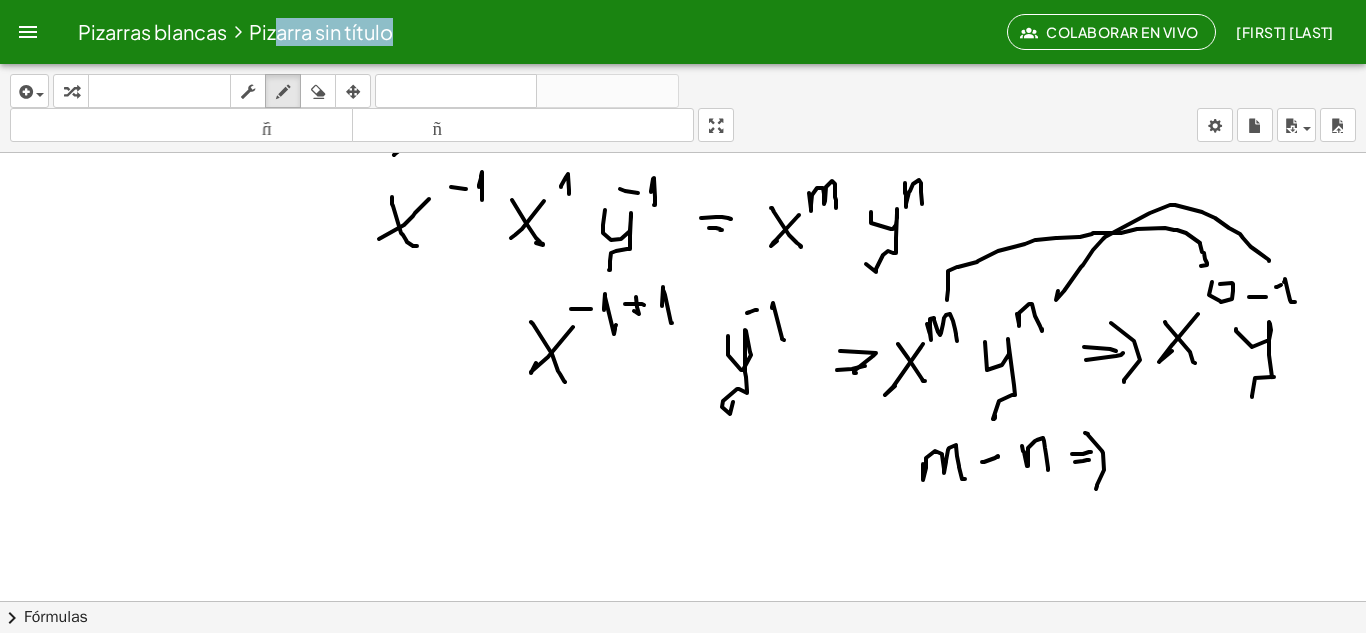 click at bounding box center [683, 14] 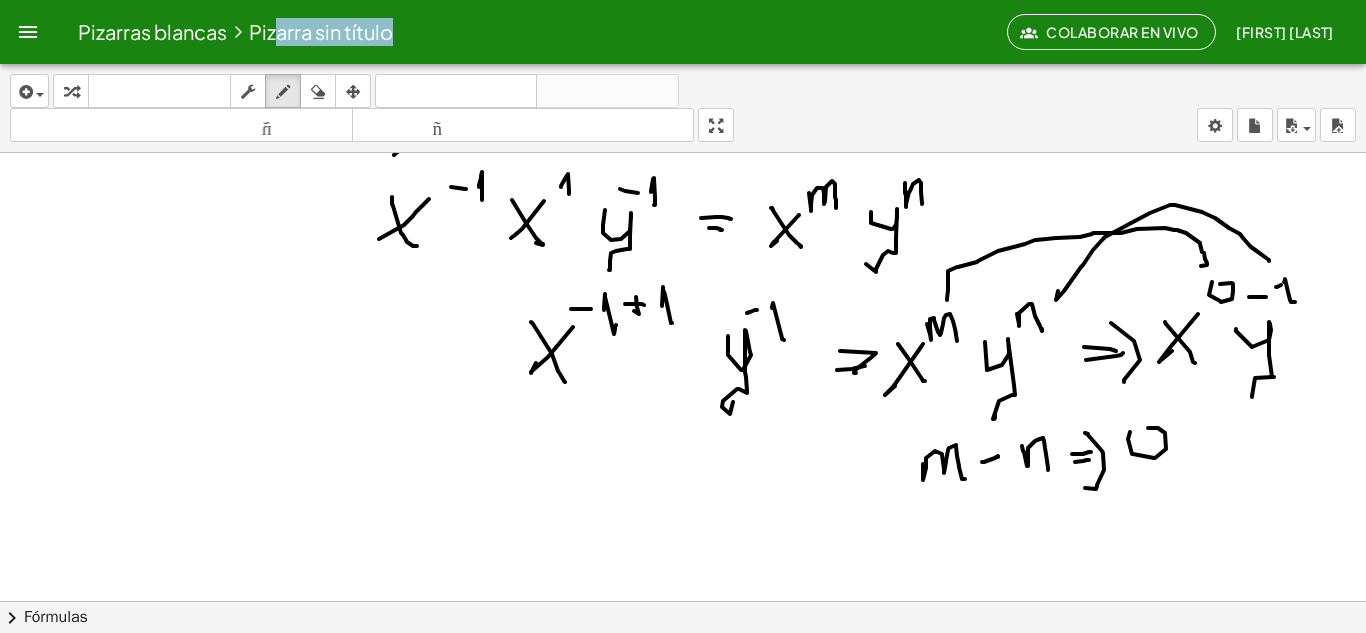 click at bounding box center [683, 14] 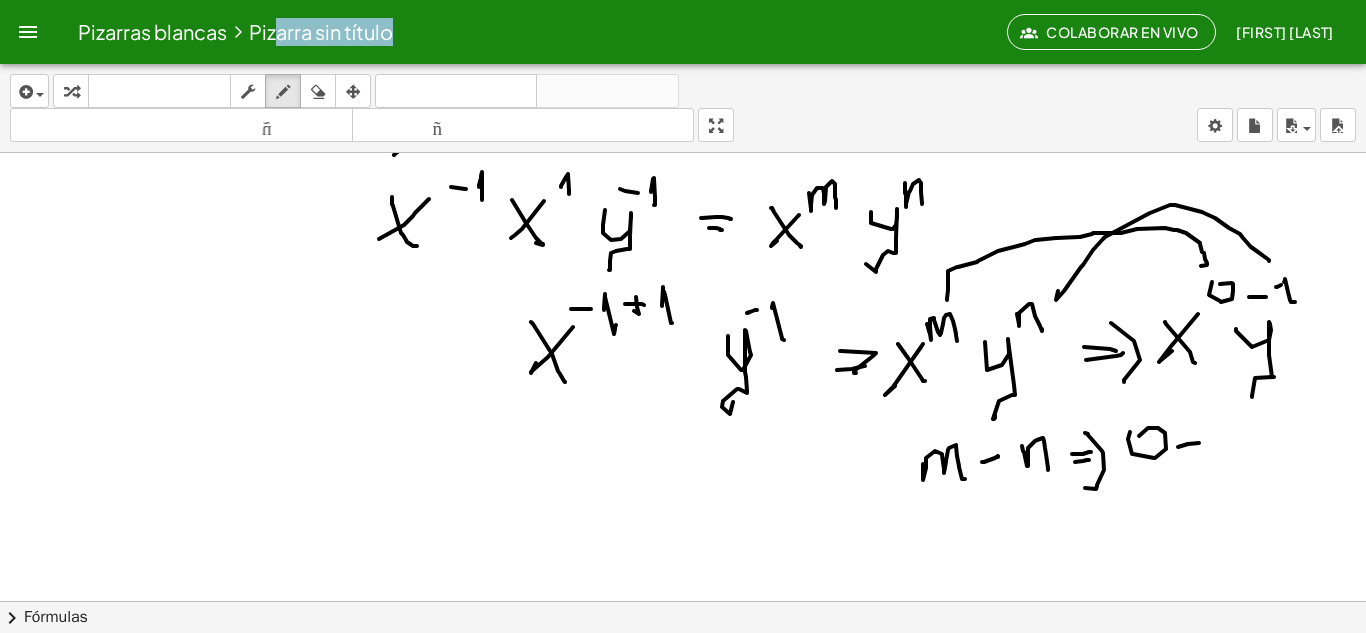 click at bounding box center [683, 14] 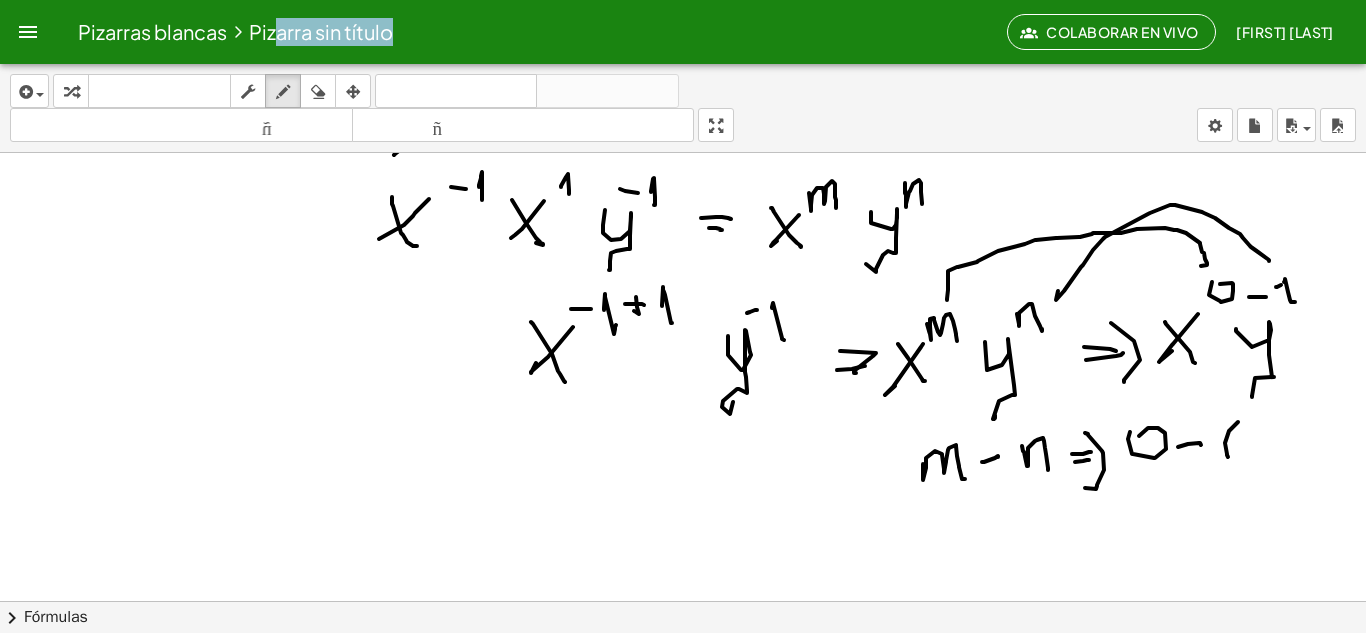 click at bounding box center [683, 14] 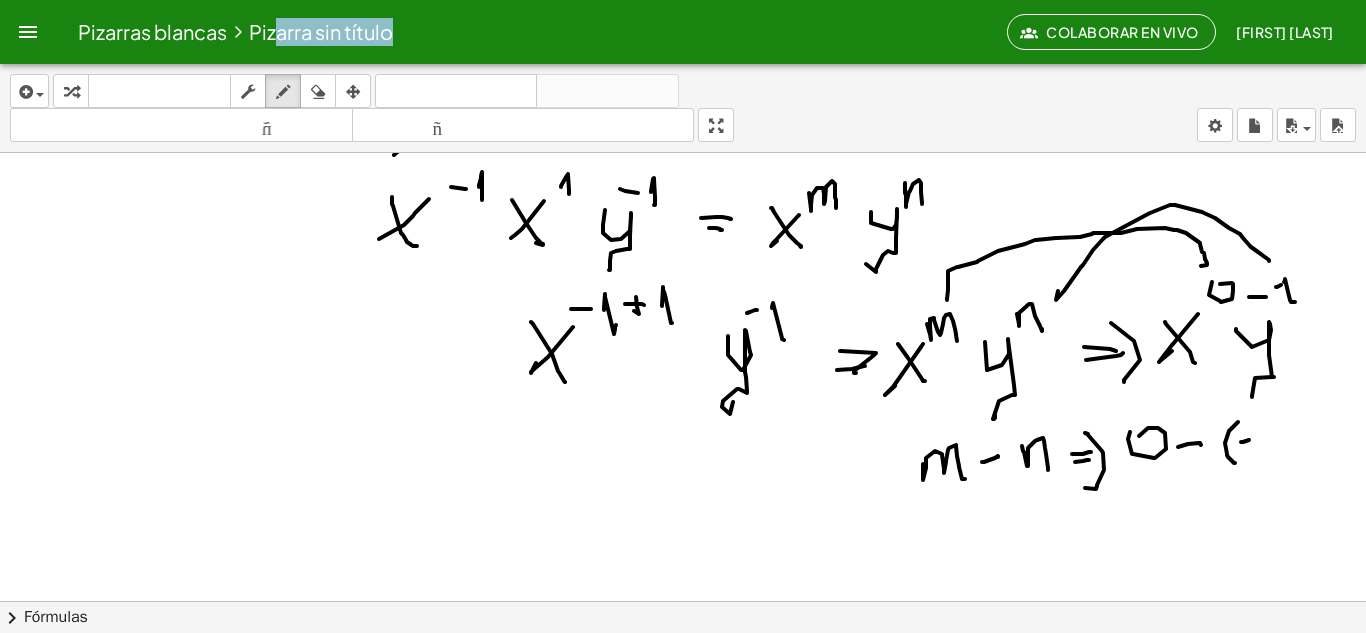 click at bounding box center [683, 14] 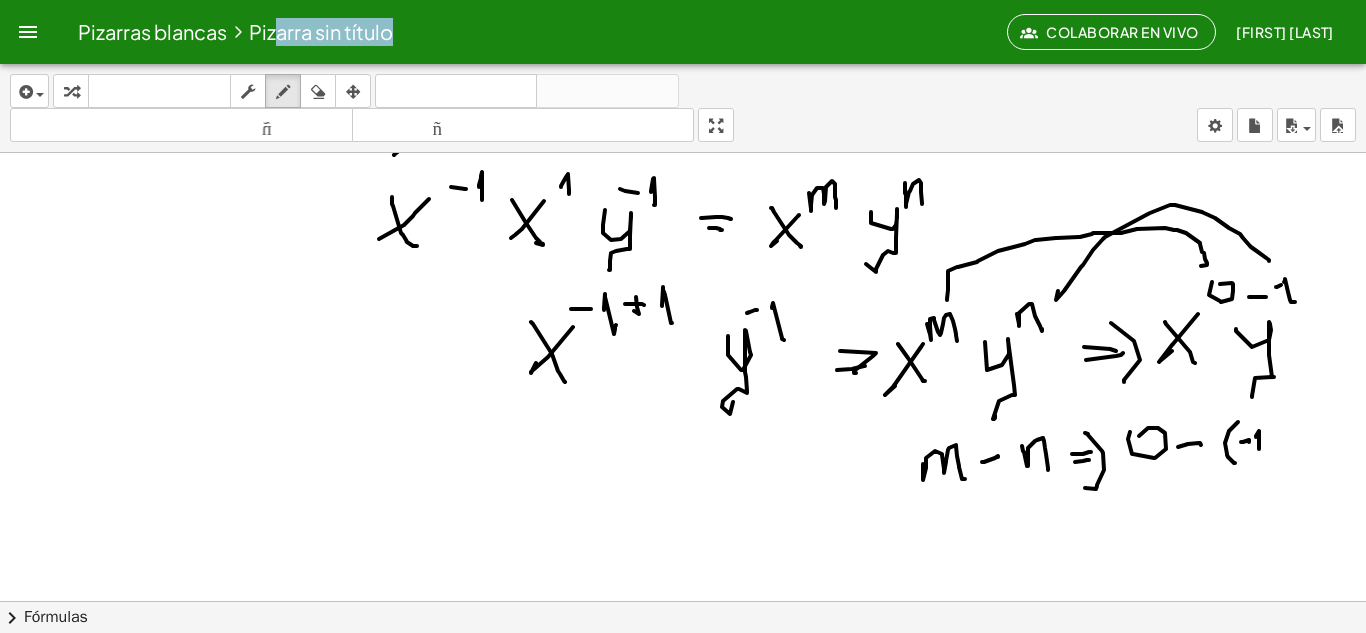click at bounding box center [683, 14] 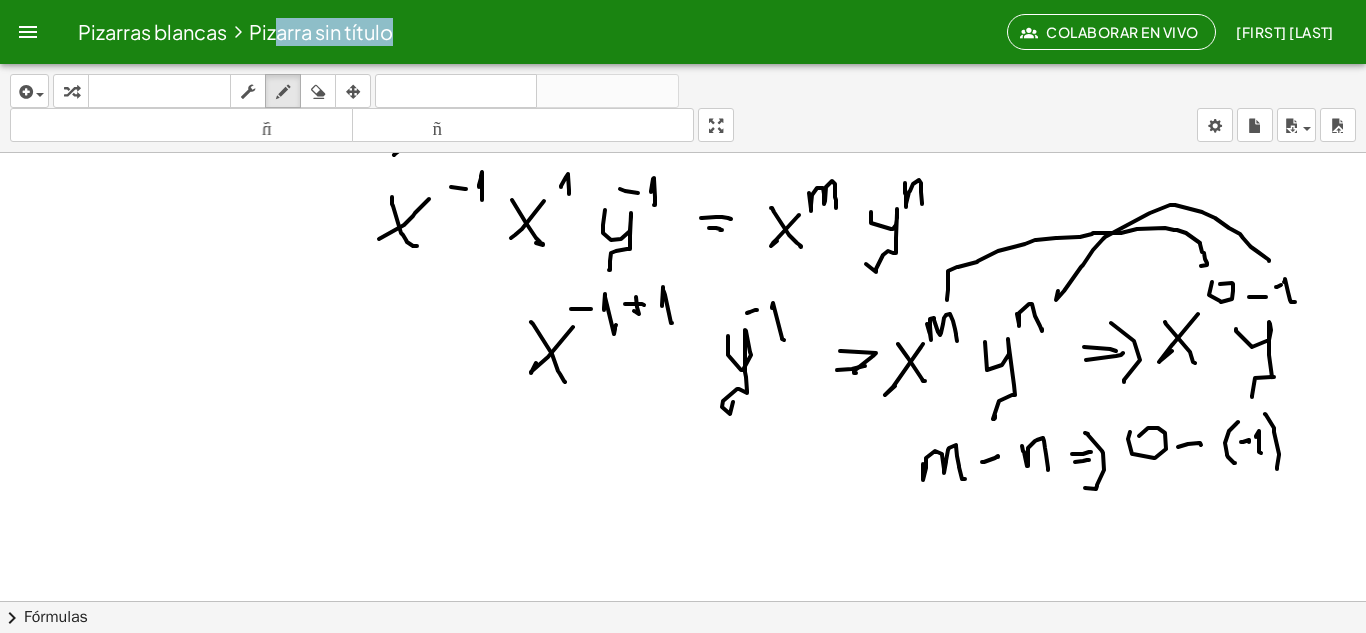 click at bounding box center [683, 14] 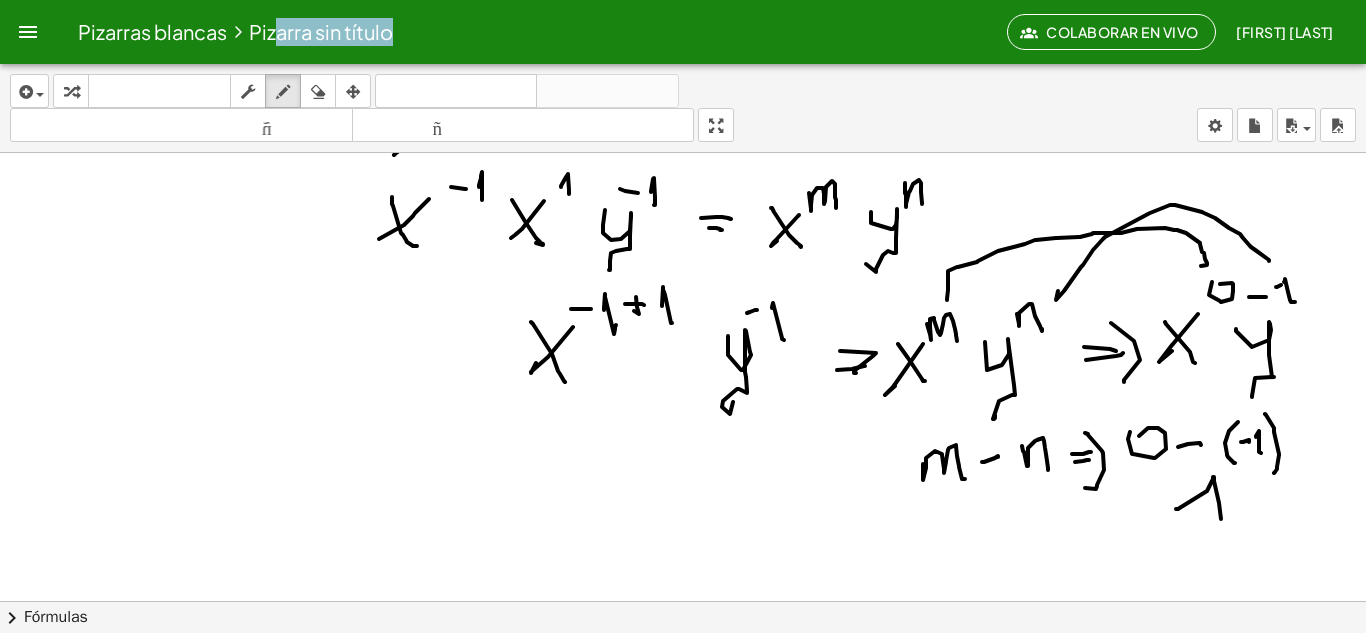 click at bounding box center [683, 14] 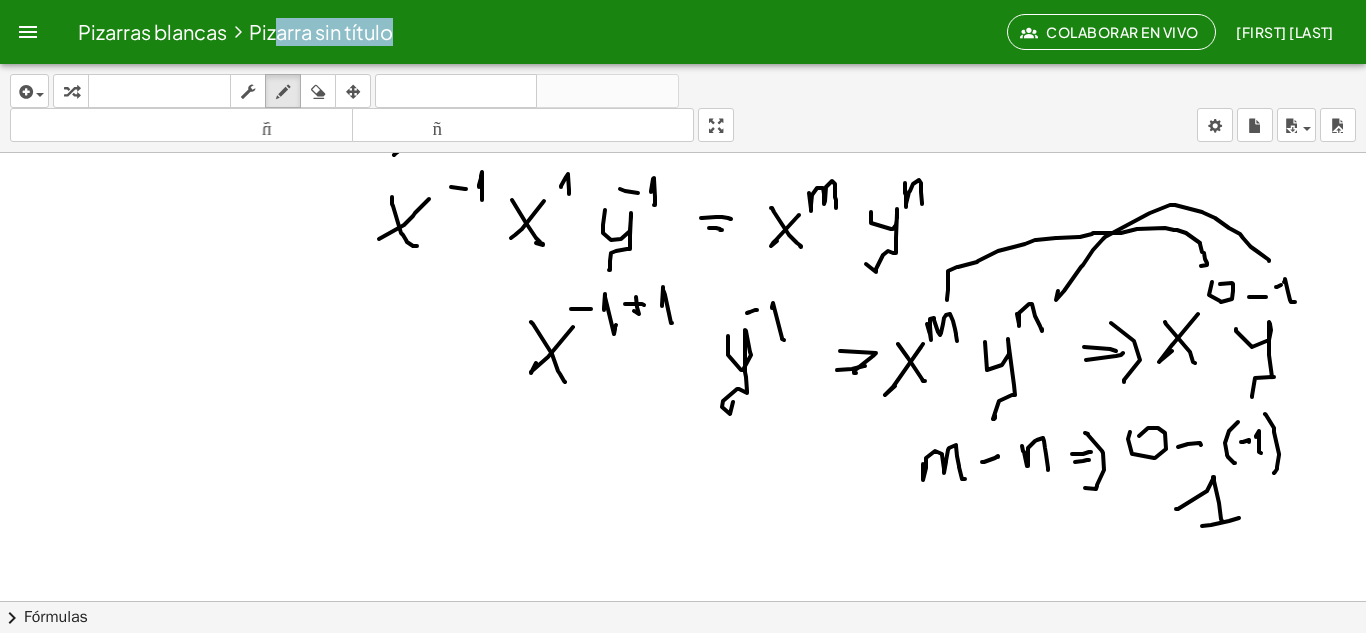 click at bounding box center (683, 14) 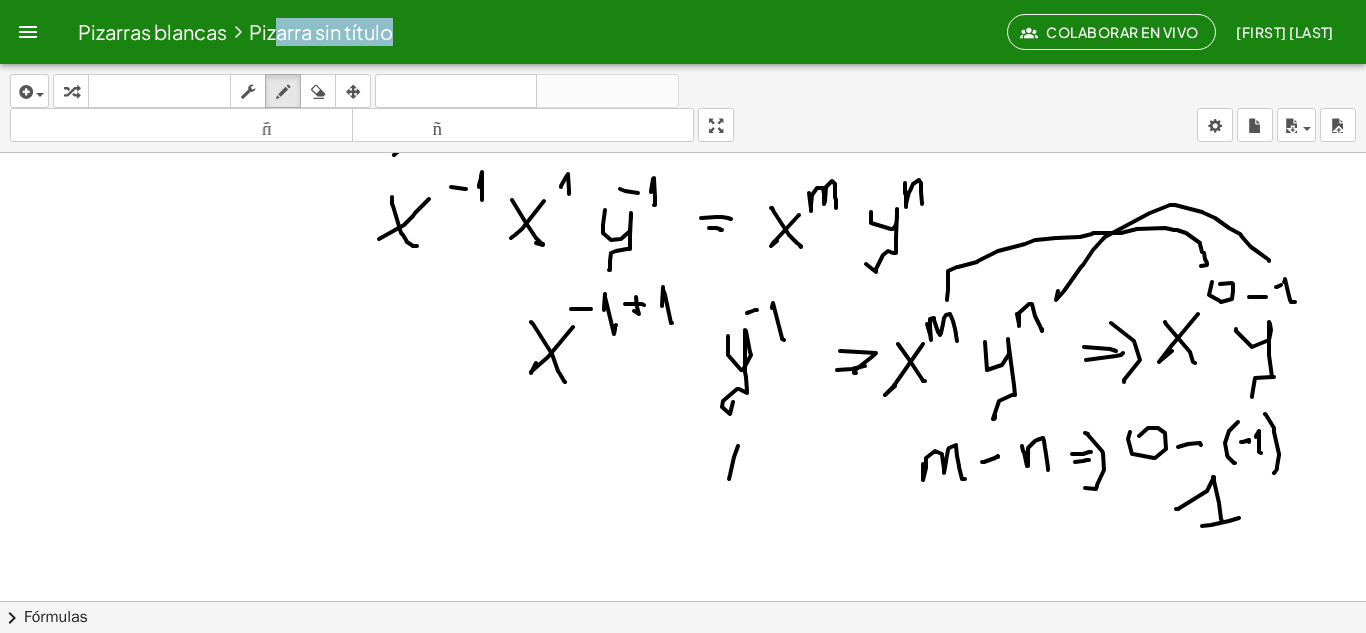 click at bounding box center [683, 14] 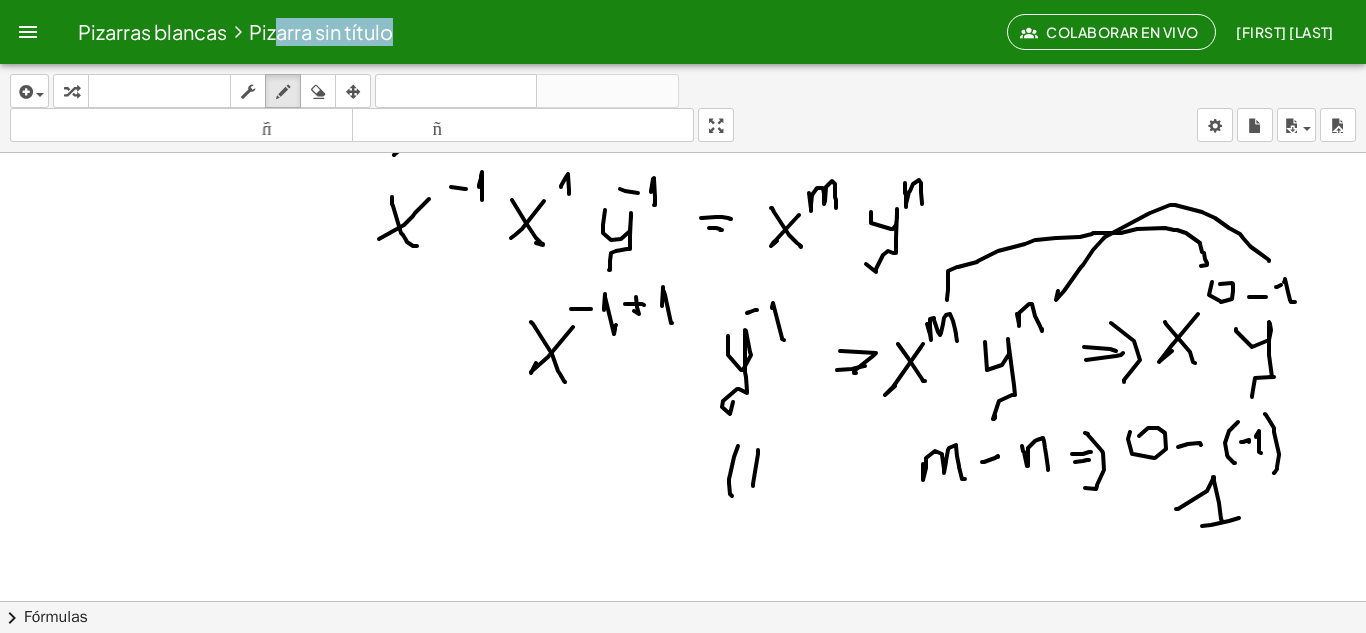 click at bounding box center (683, 14) 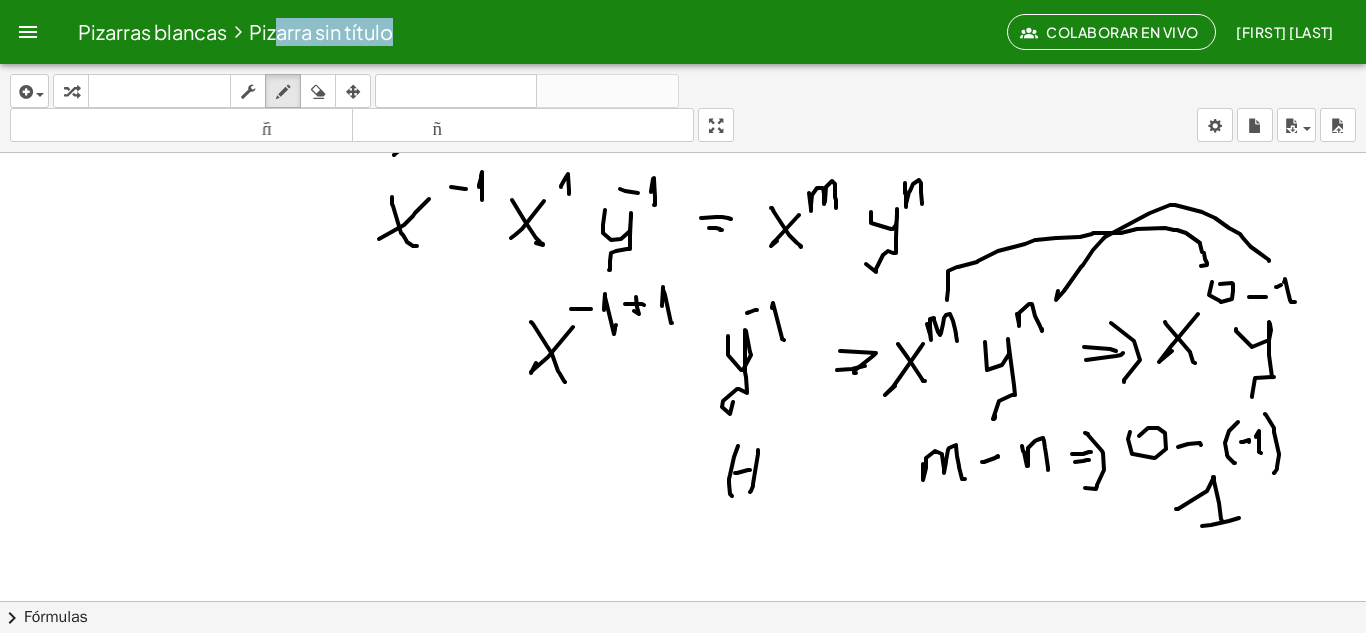 click at bounding box center (683, 14) 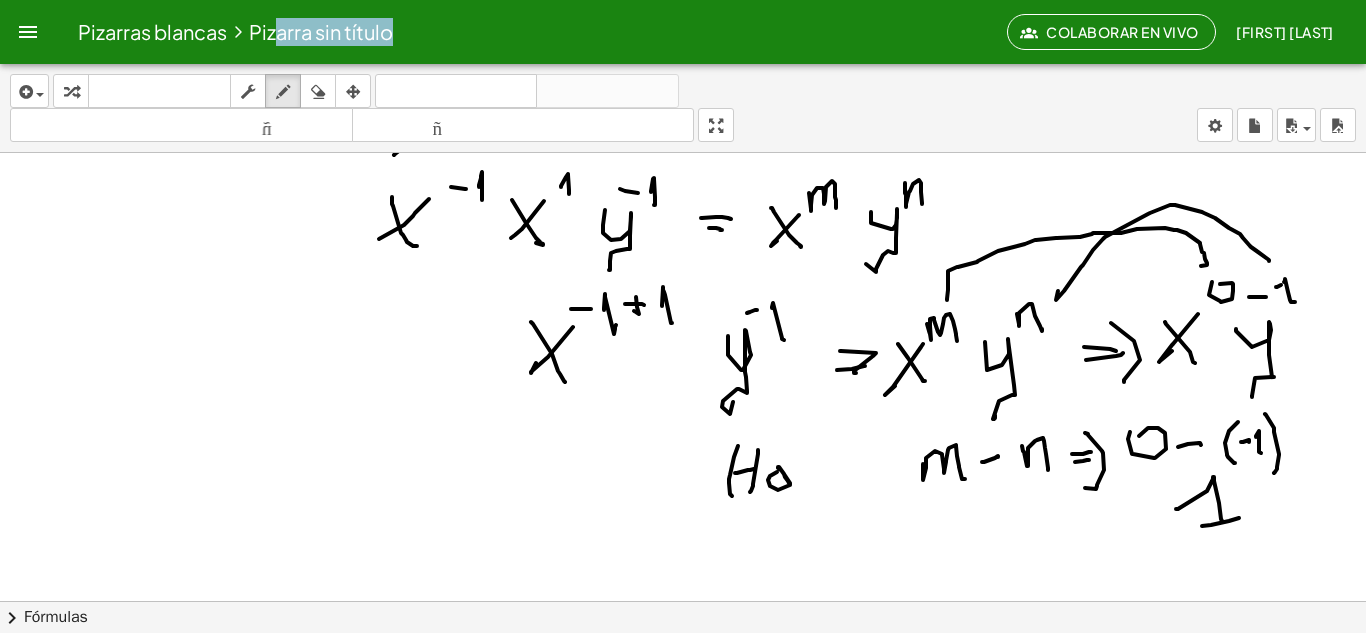 click at bounding box center (683, 14) 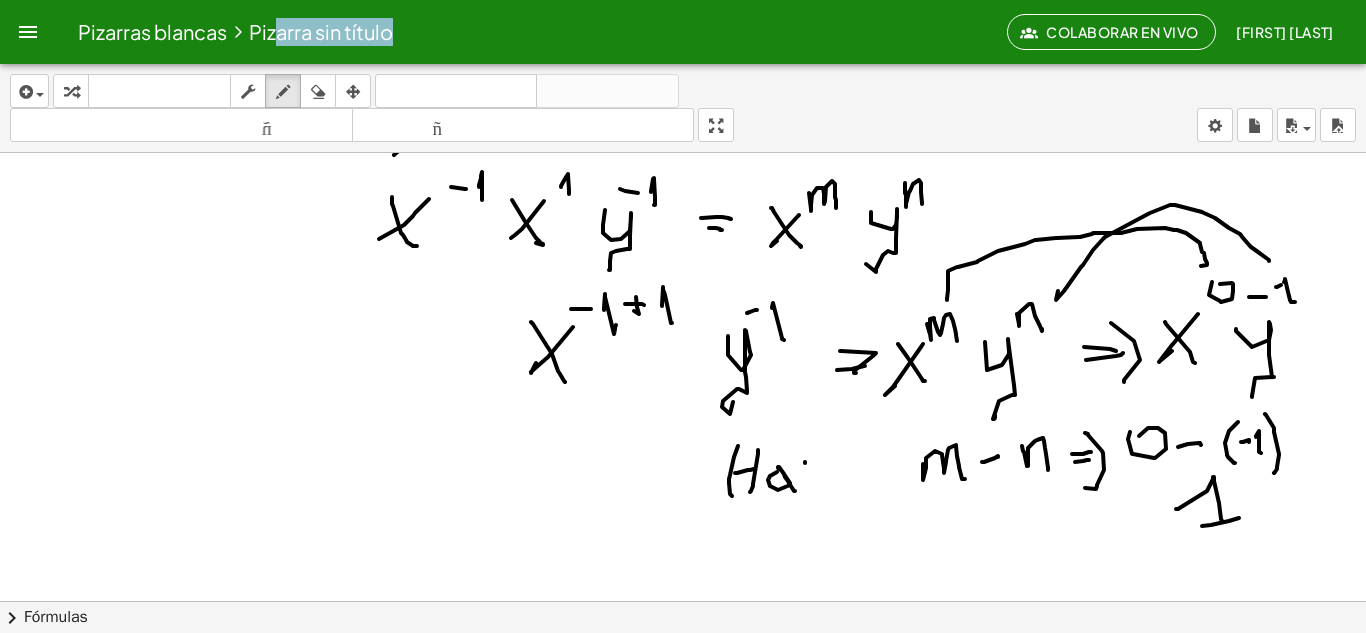 click at bounding box center (683, 14) 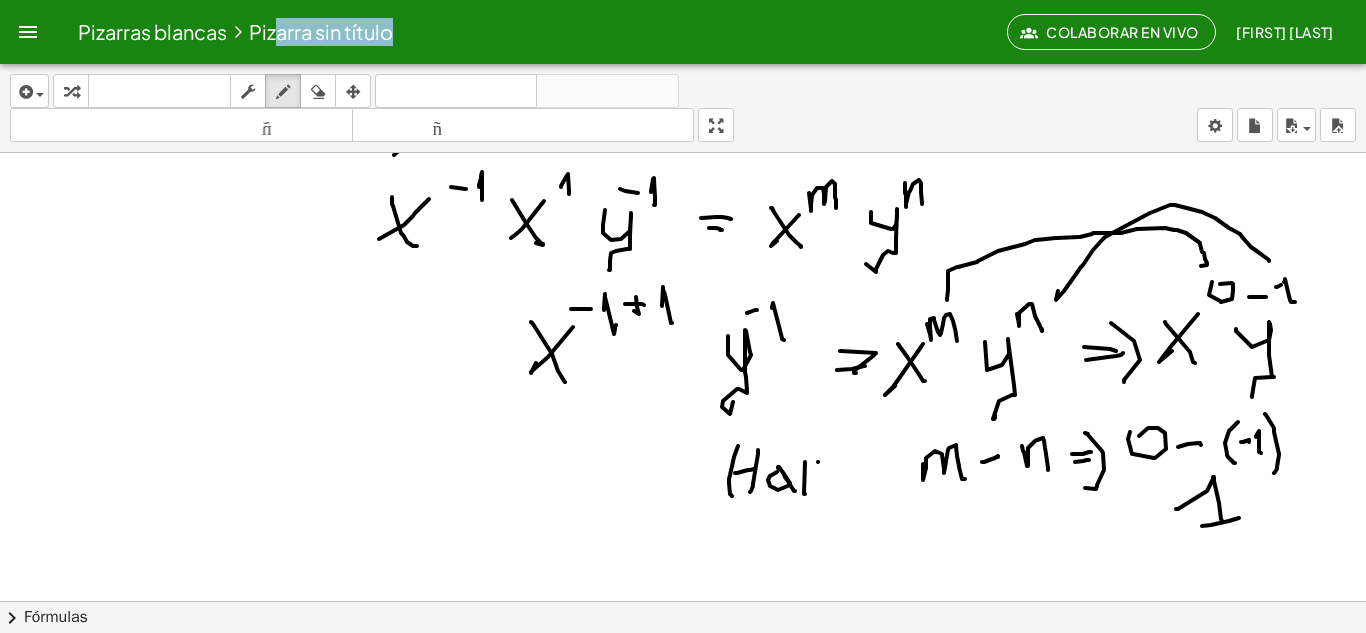 click at bounding box center (683, 14) 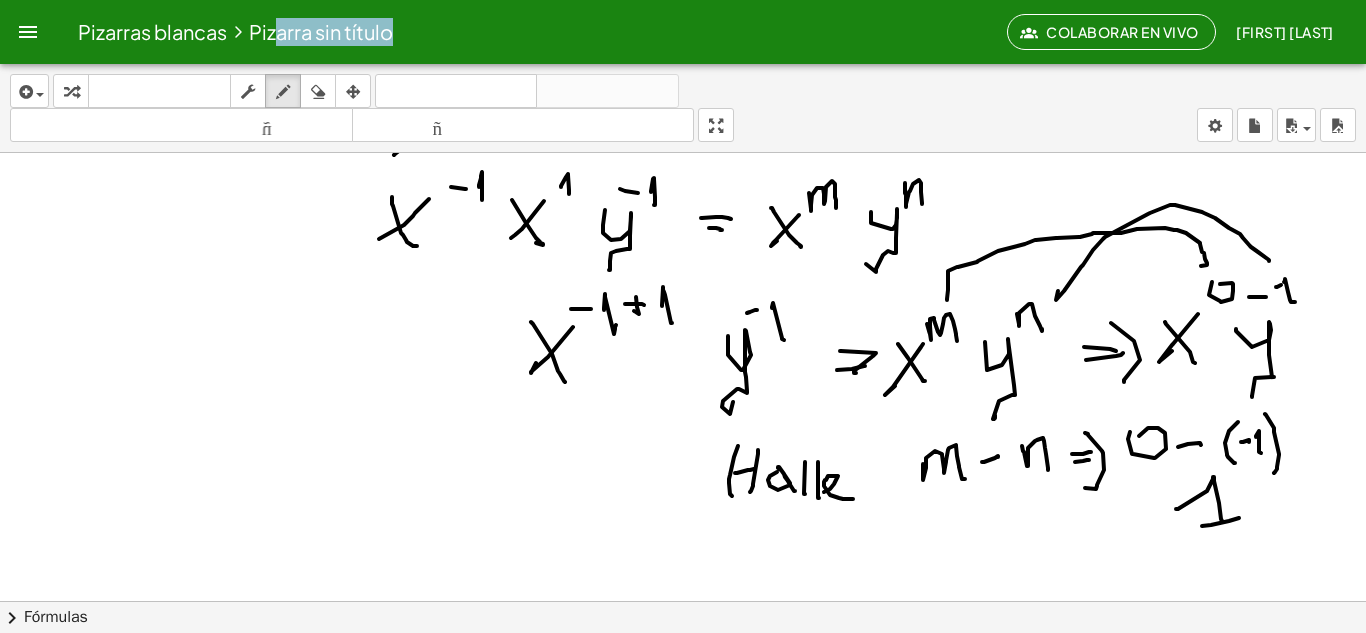 click at bounding box center (683, 14) 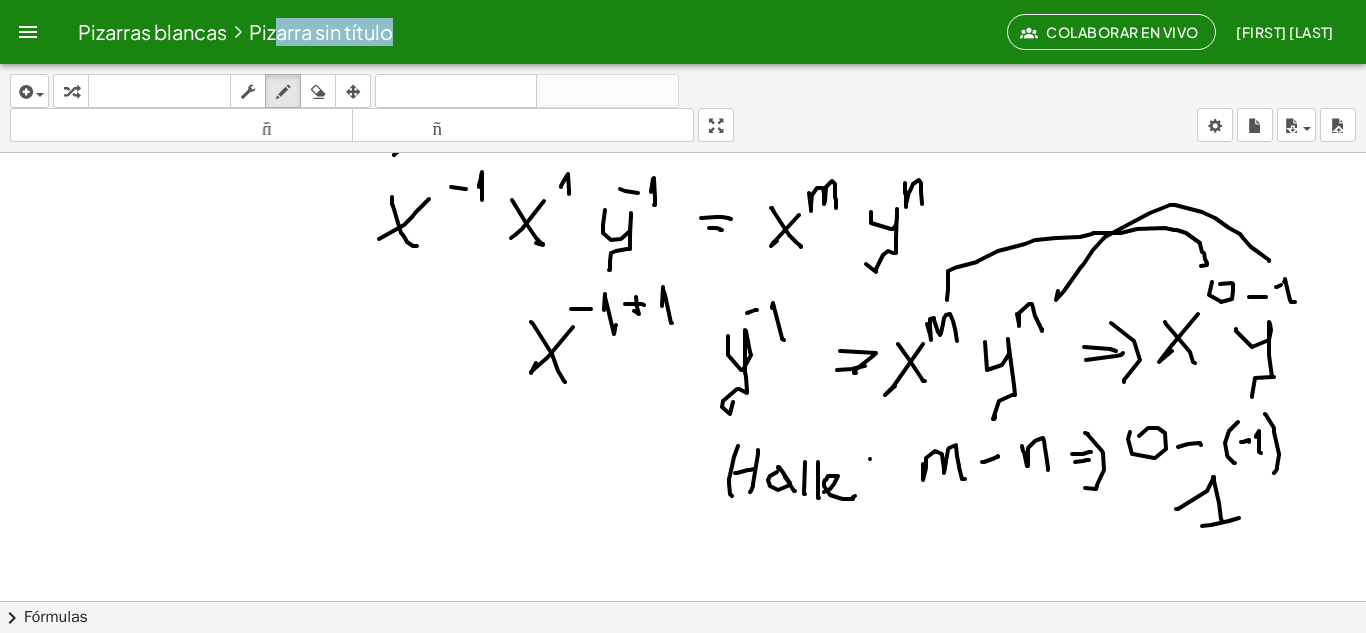 click at bounding box center [683, 14] 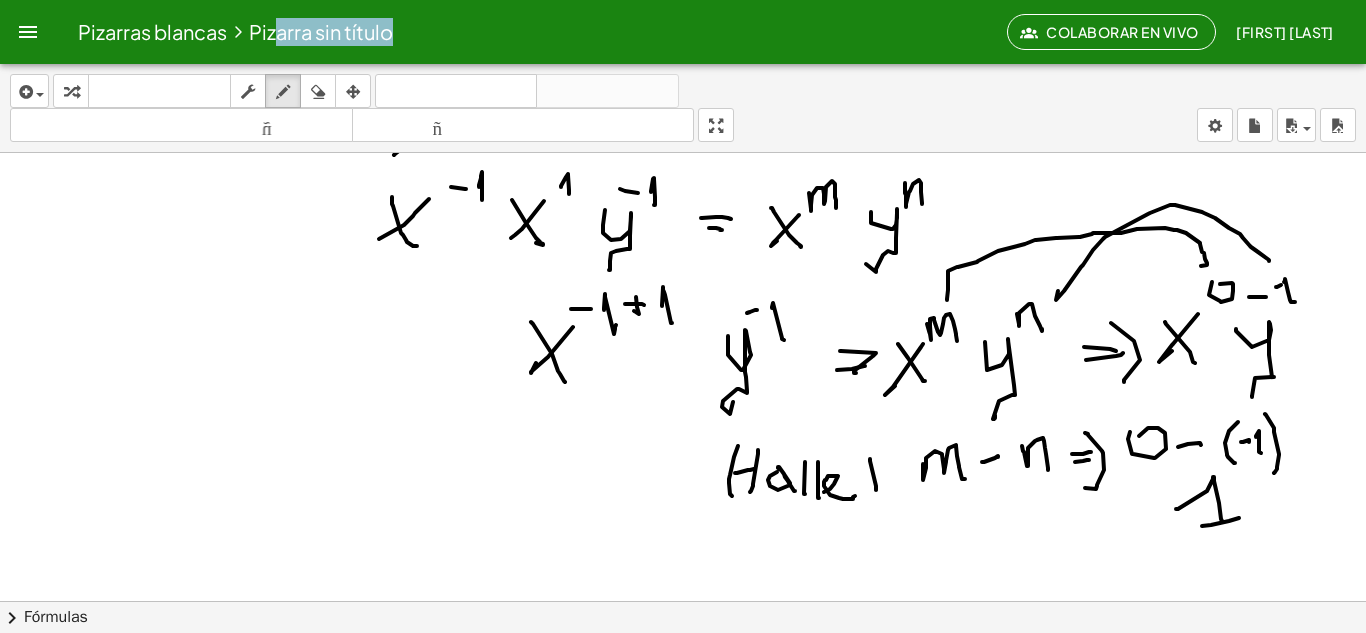 click at bounding box center (683, 14) 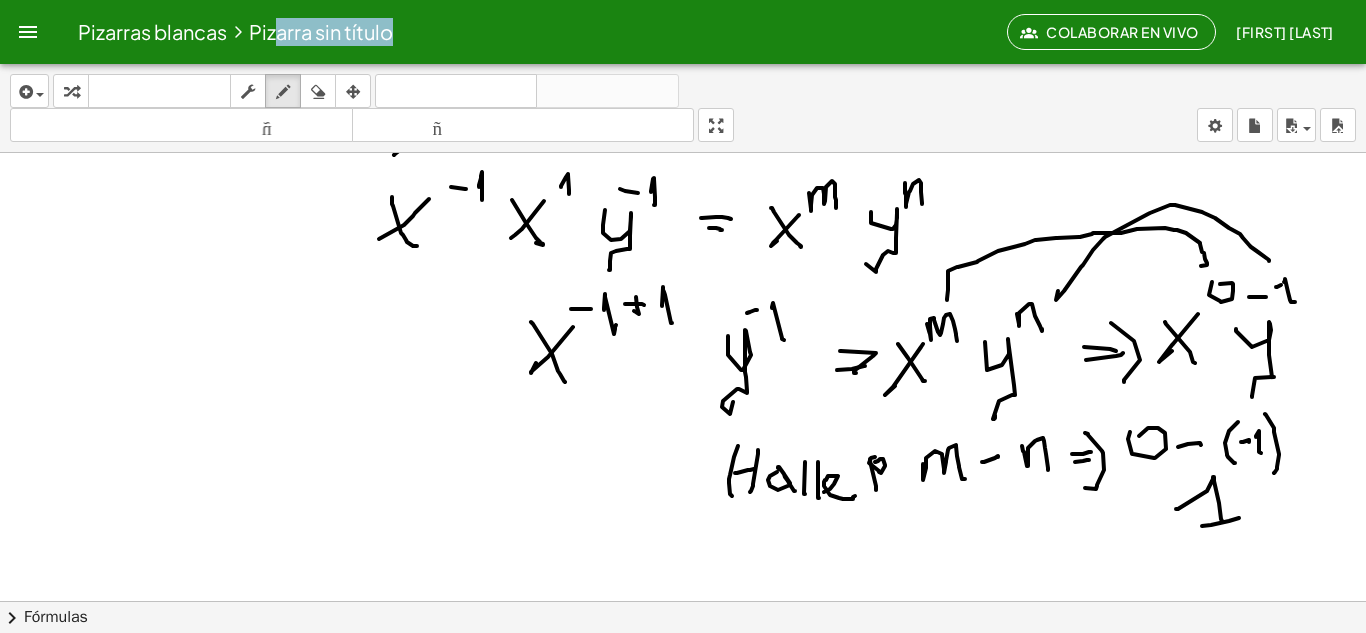 click at bounding box center [683, 14] 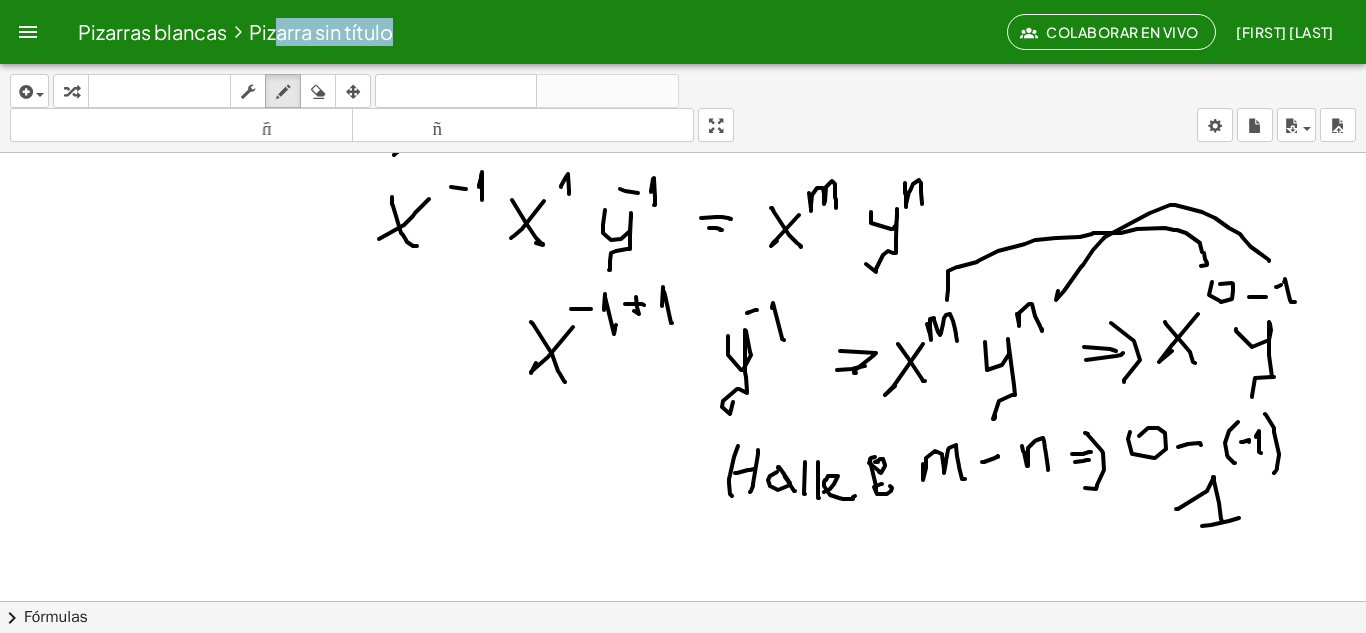 click at bounding box center (683, 14) 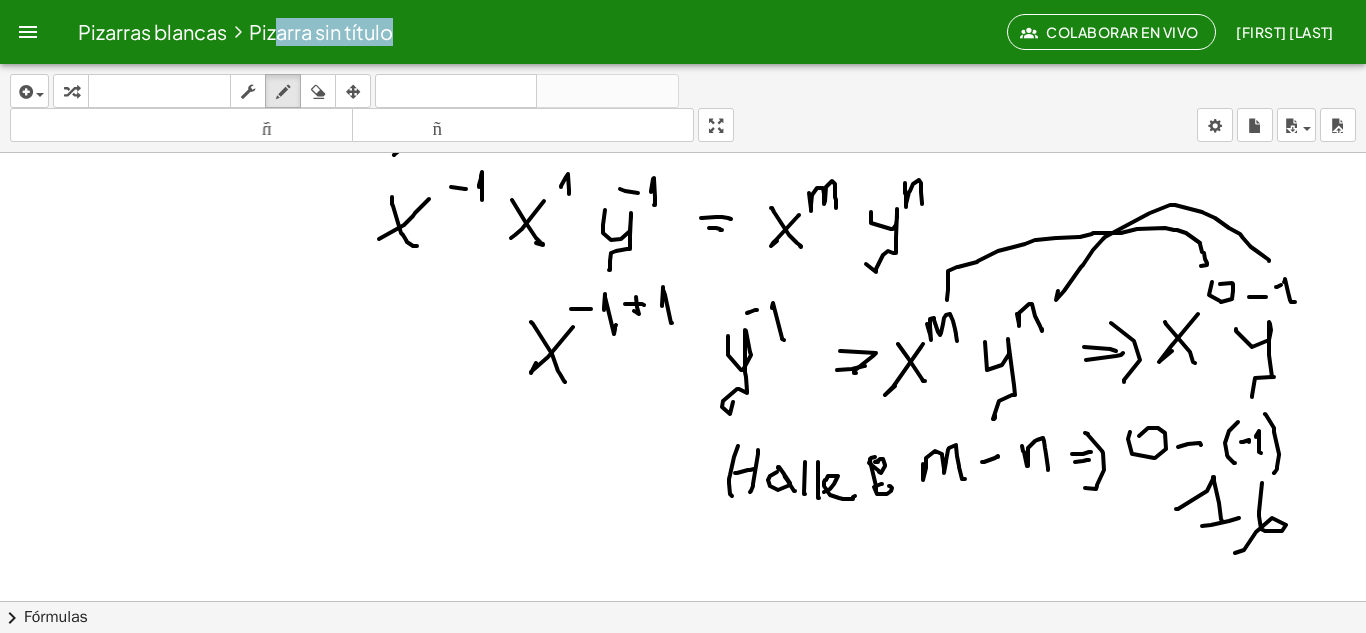 click at bounding box center [683, 14] 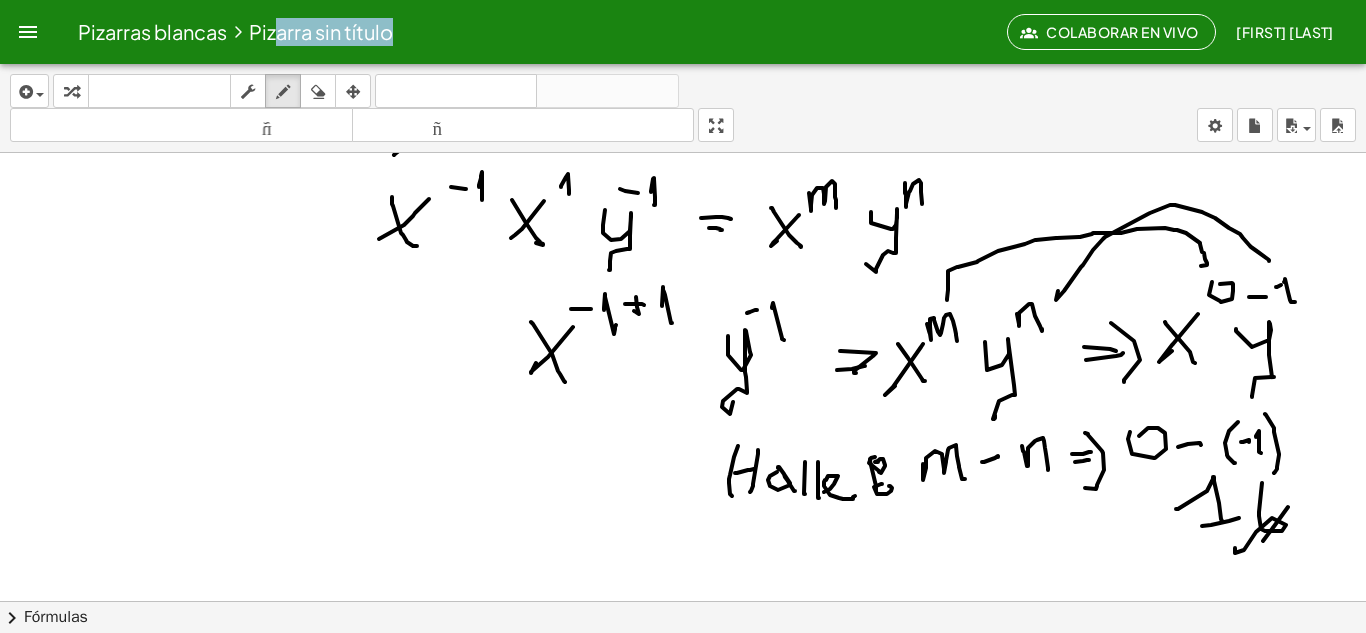 click at bounding box center [683, 14] 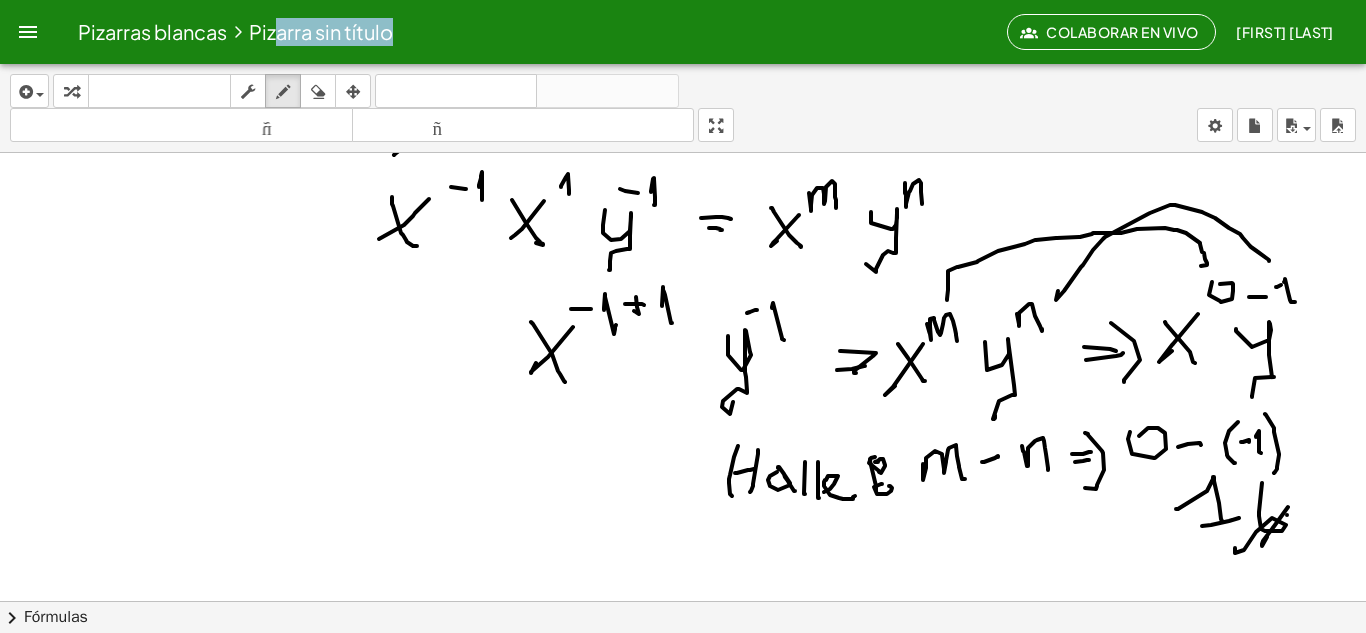 click at bounding box center (683, 14) 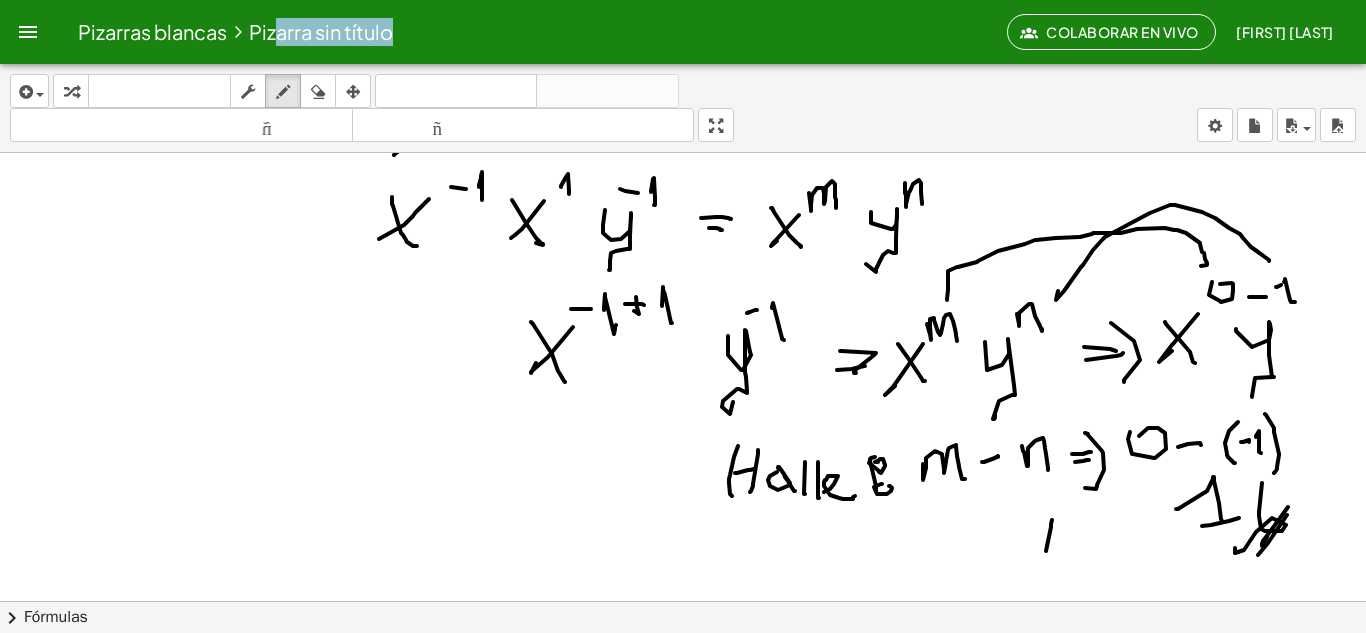click at bounding box center [683, 14] 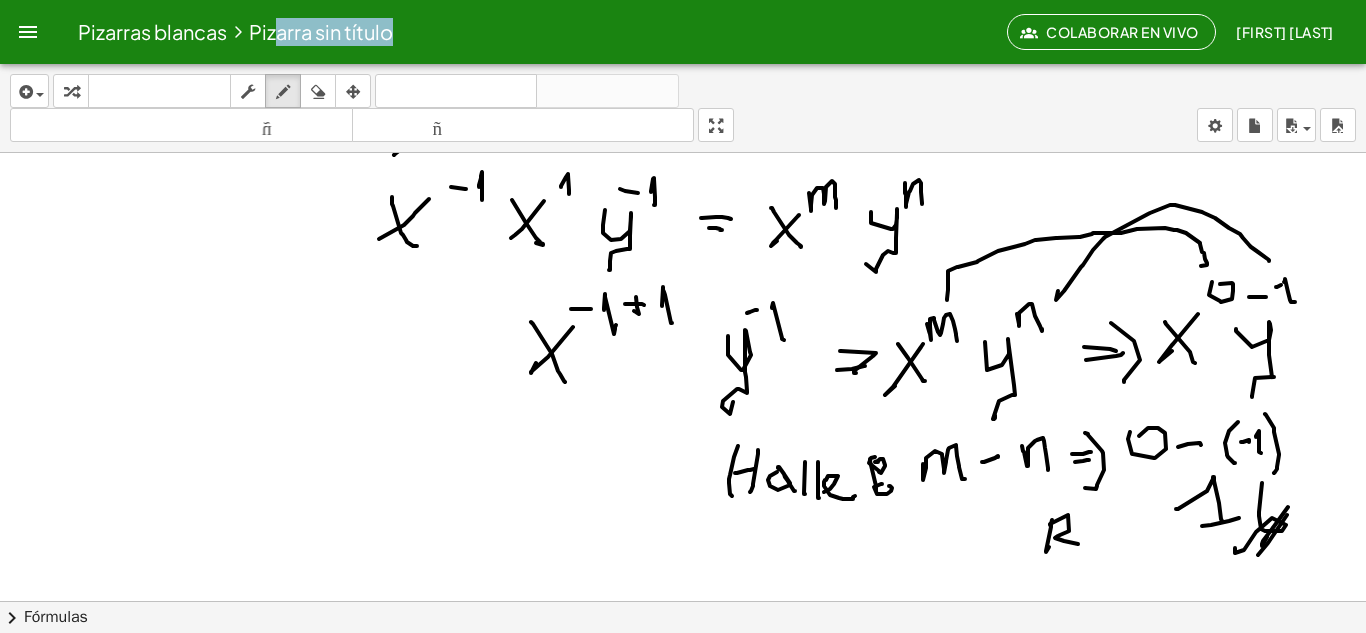 click at bounding box center [683, 14] 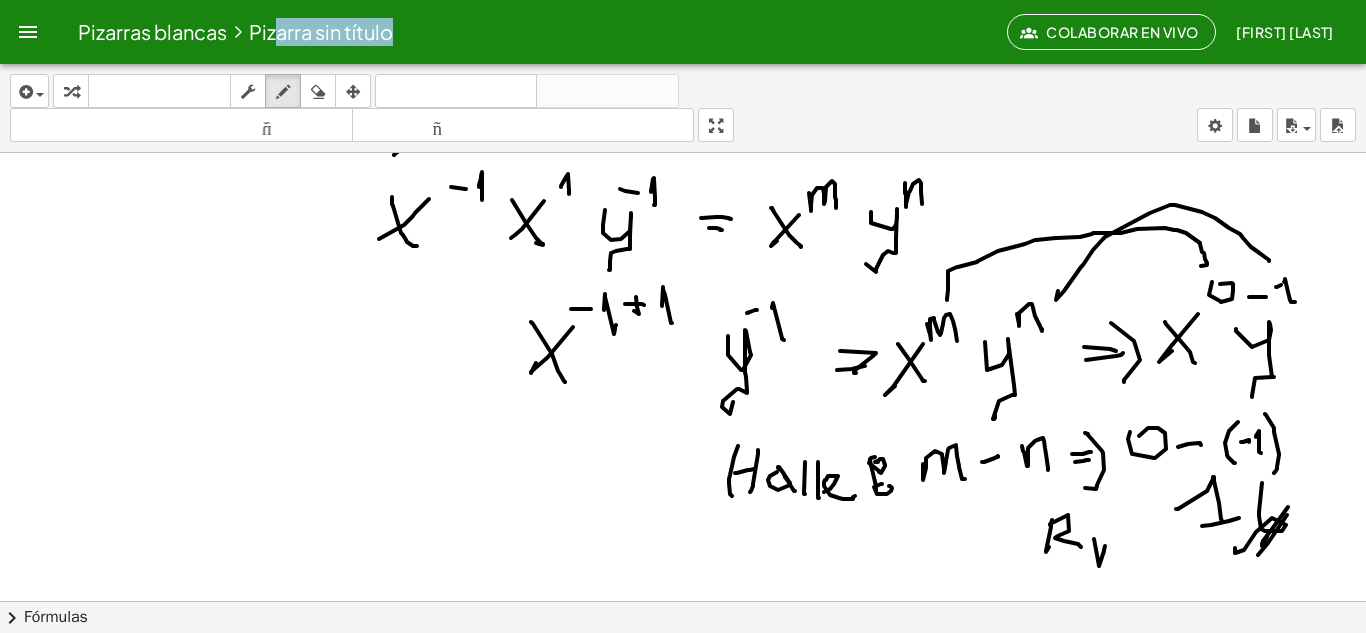 click at bounding box center (683, 14) 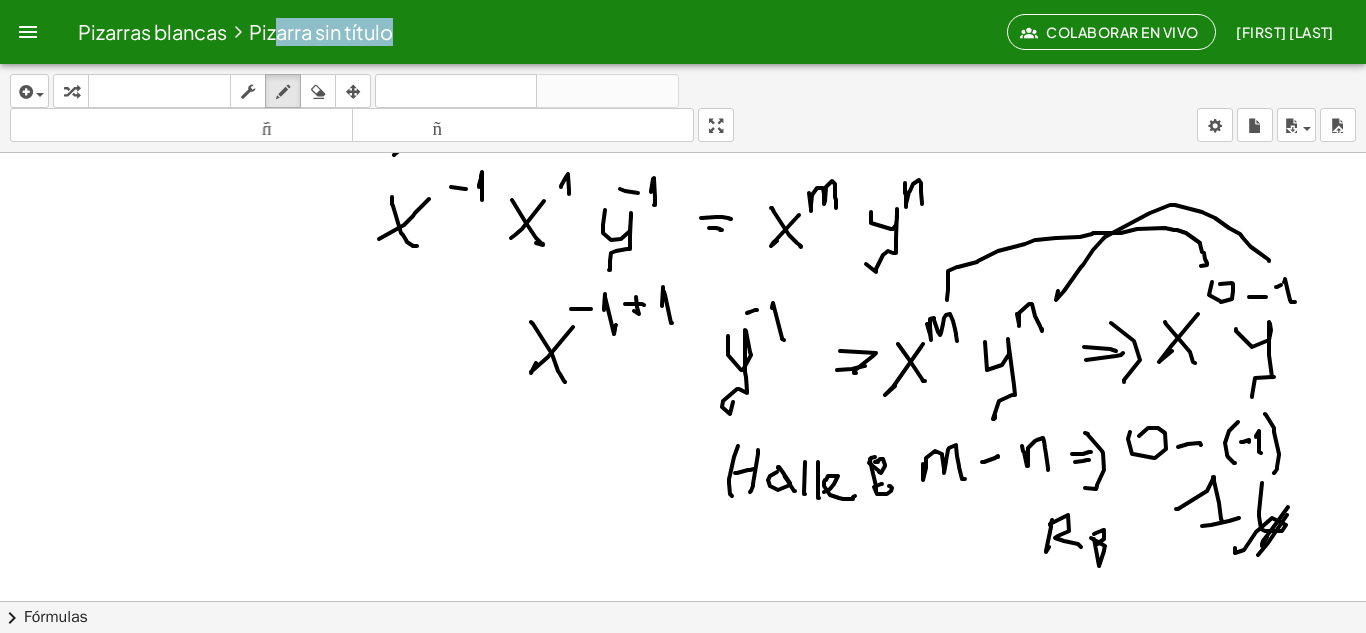 click at bounding box center [683, 14] 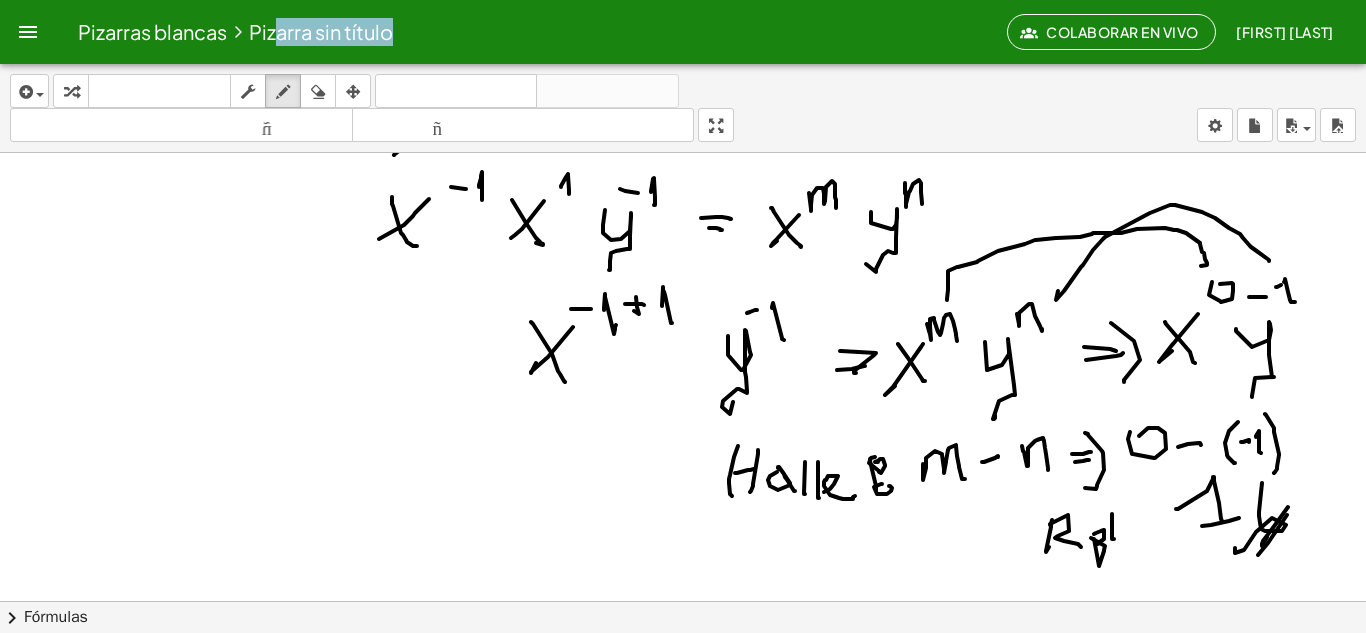 click at bounding box center [683, 14] 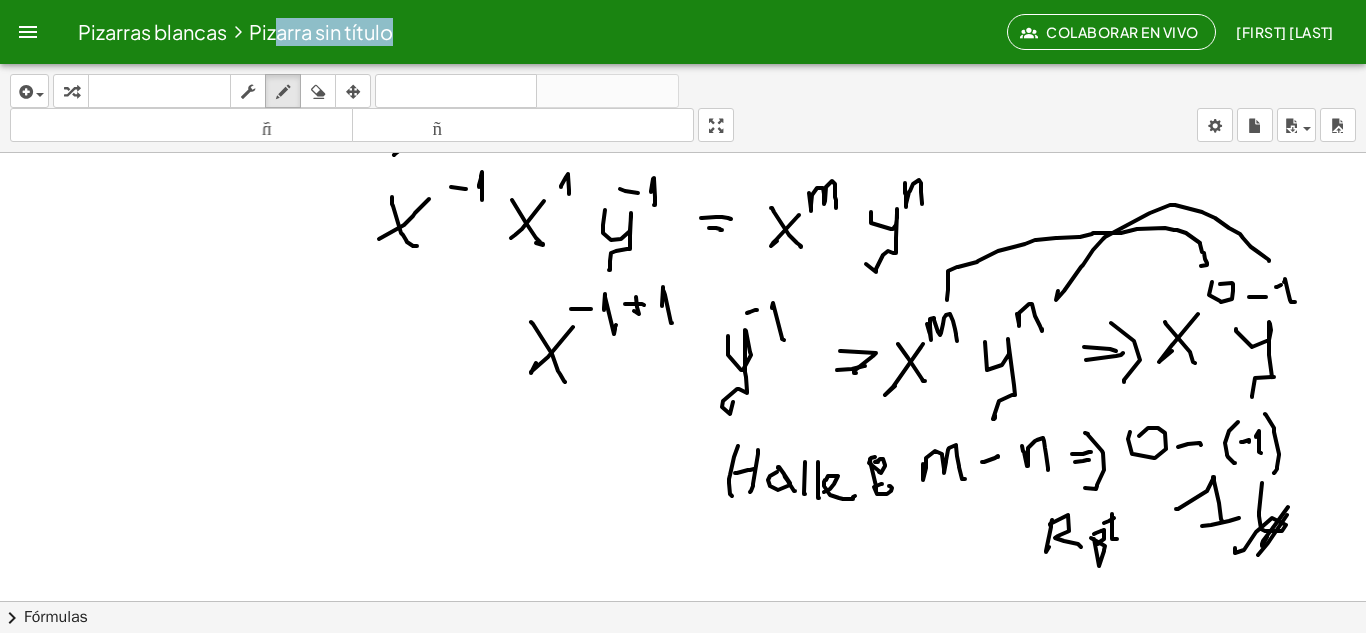 click at bounding box center (683, 14) 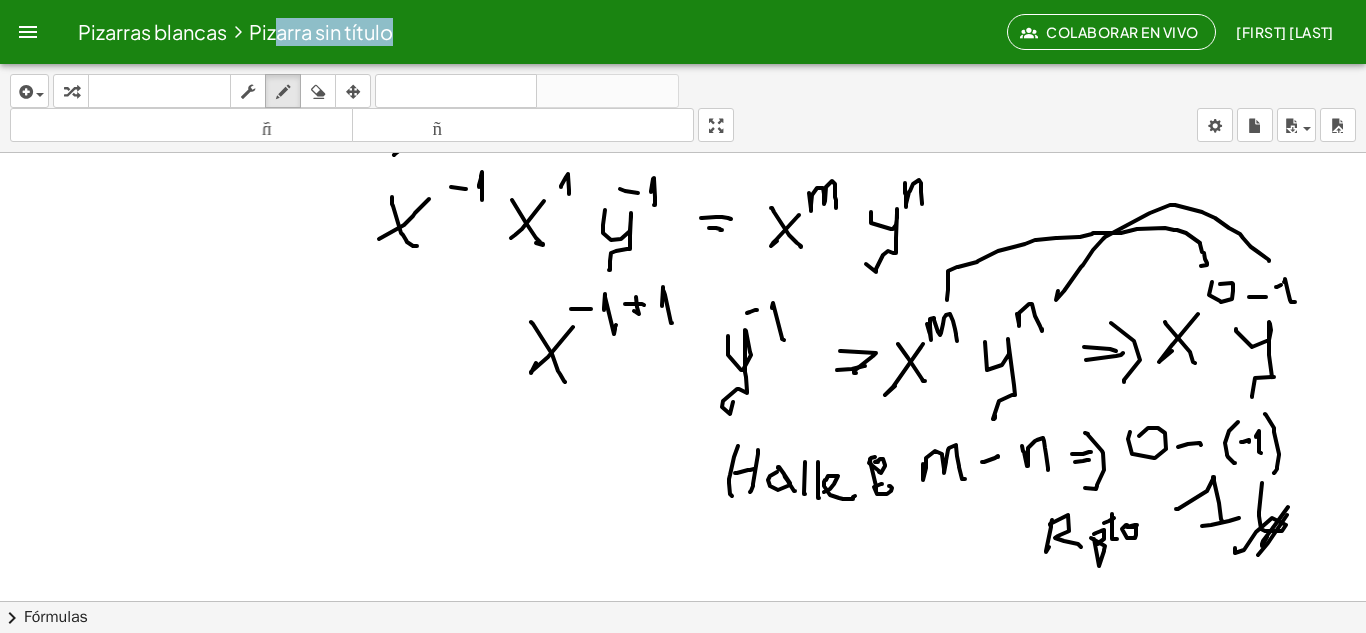 click at bounding box center (683, 14) 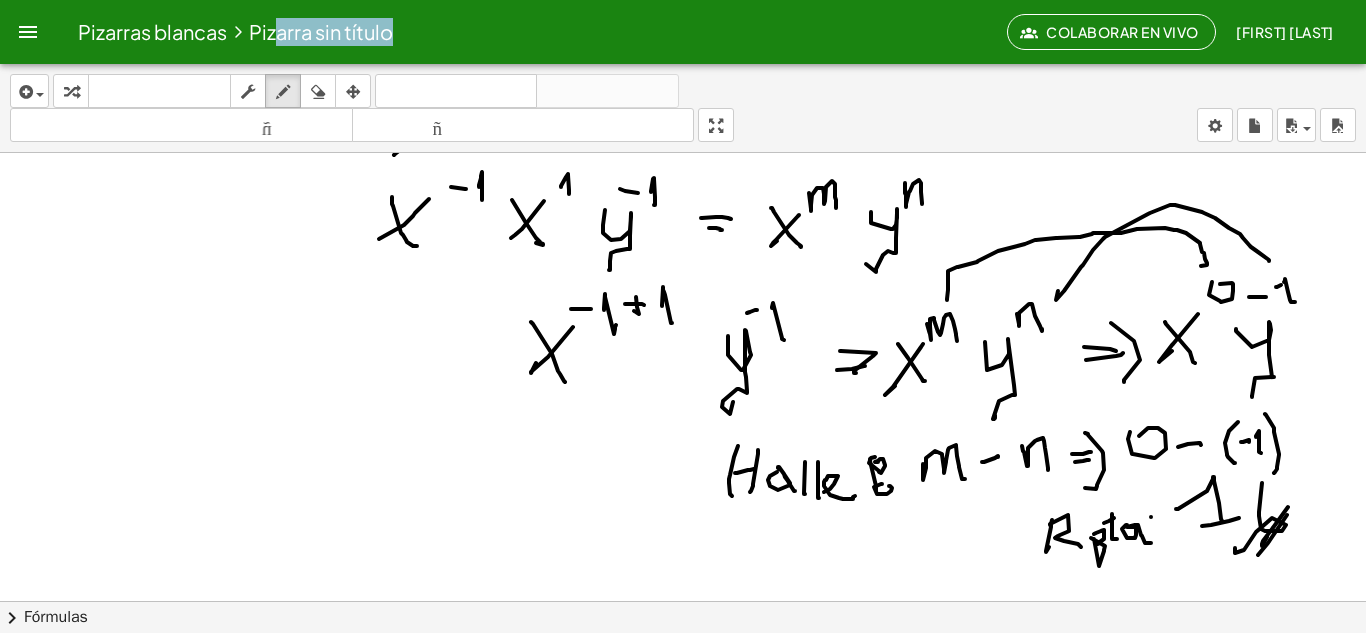 click at bounding box center (683, 14) 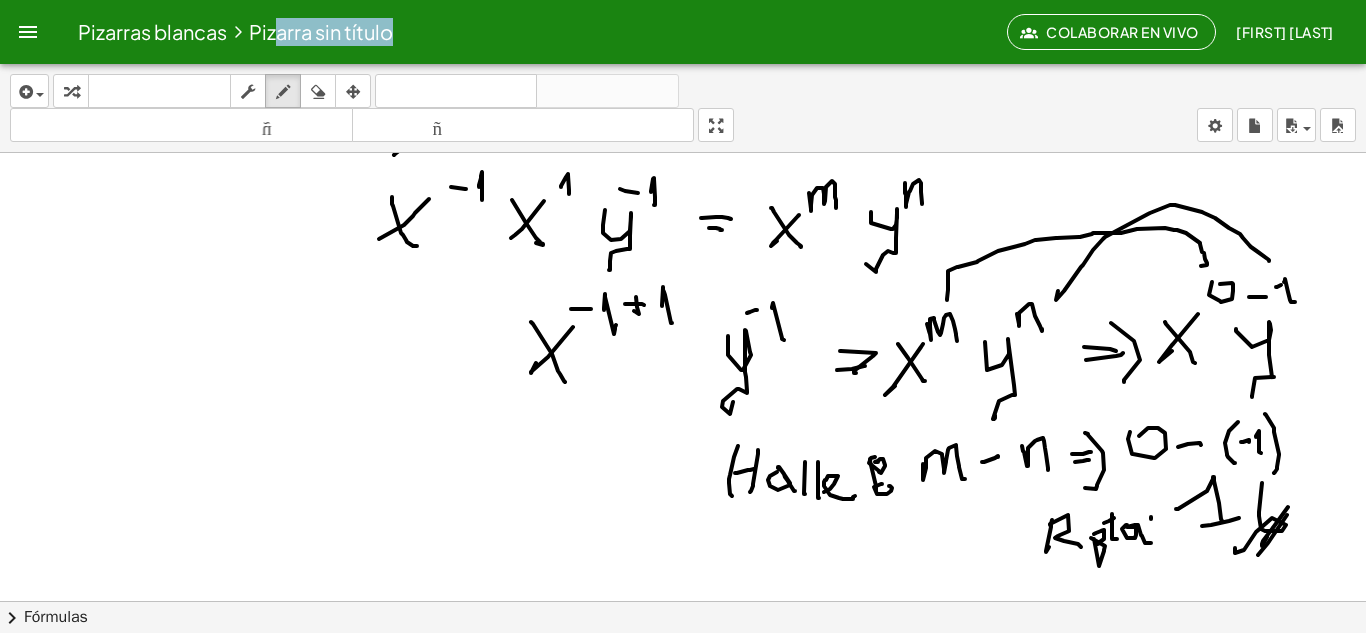 click at bounding box center (683, 14) 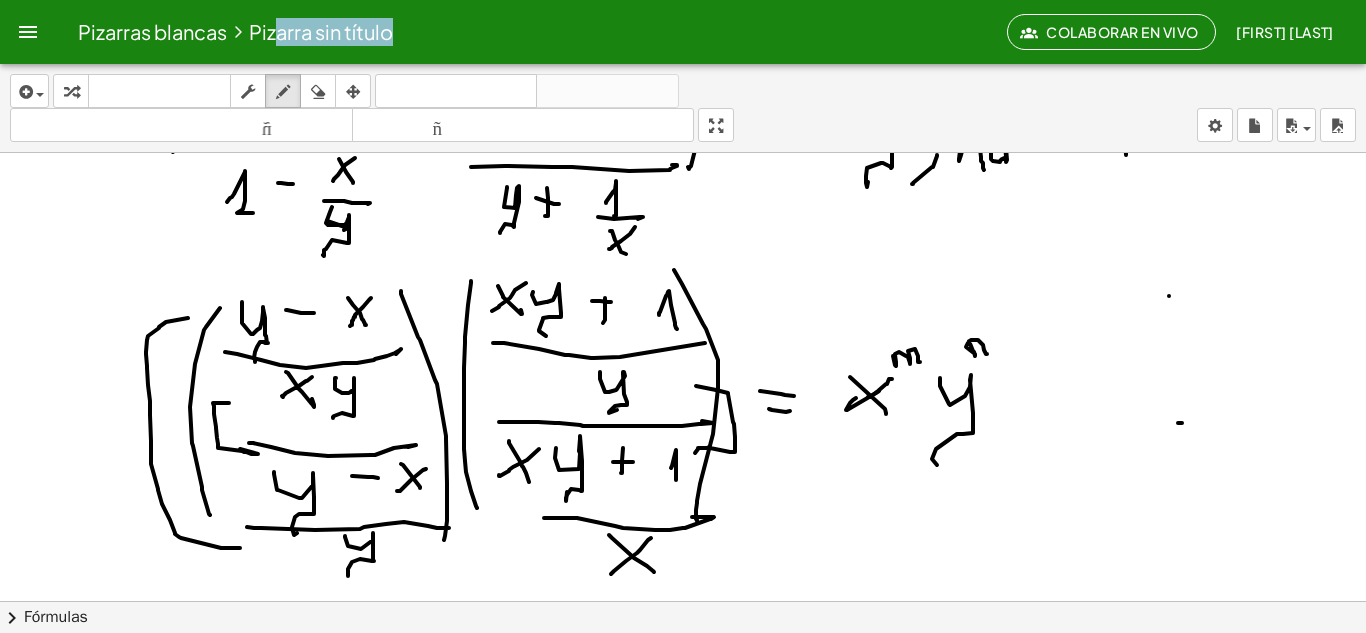 scroll, scrollTop: 0, scrollLeft: 0, axis: both 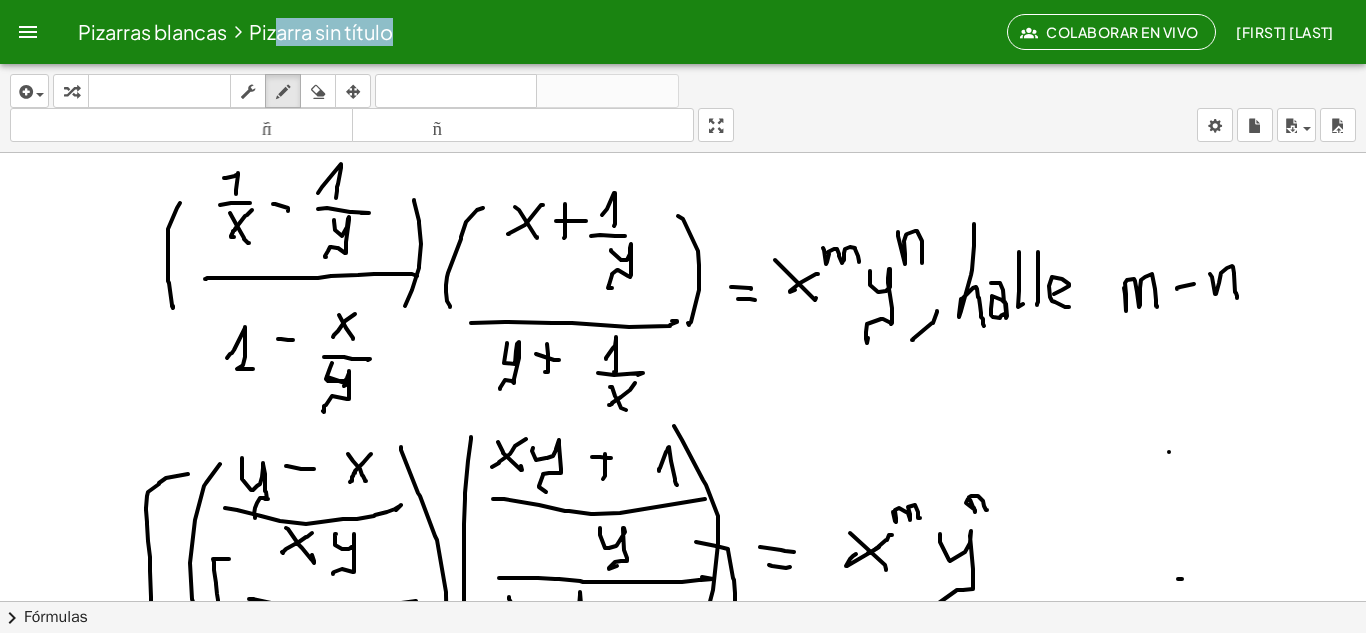 type 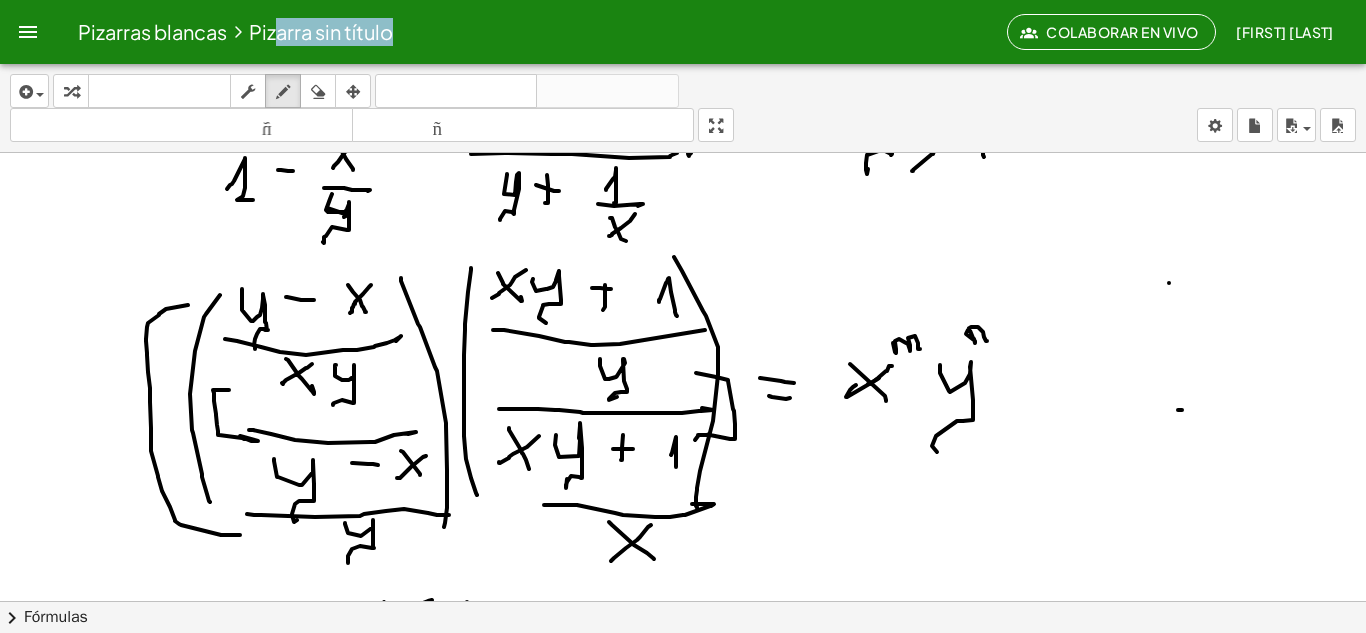 scroll, scrollTop: 195, scrollLeft: 0, axis: vertical 